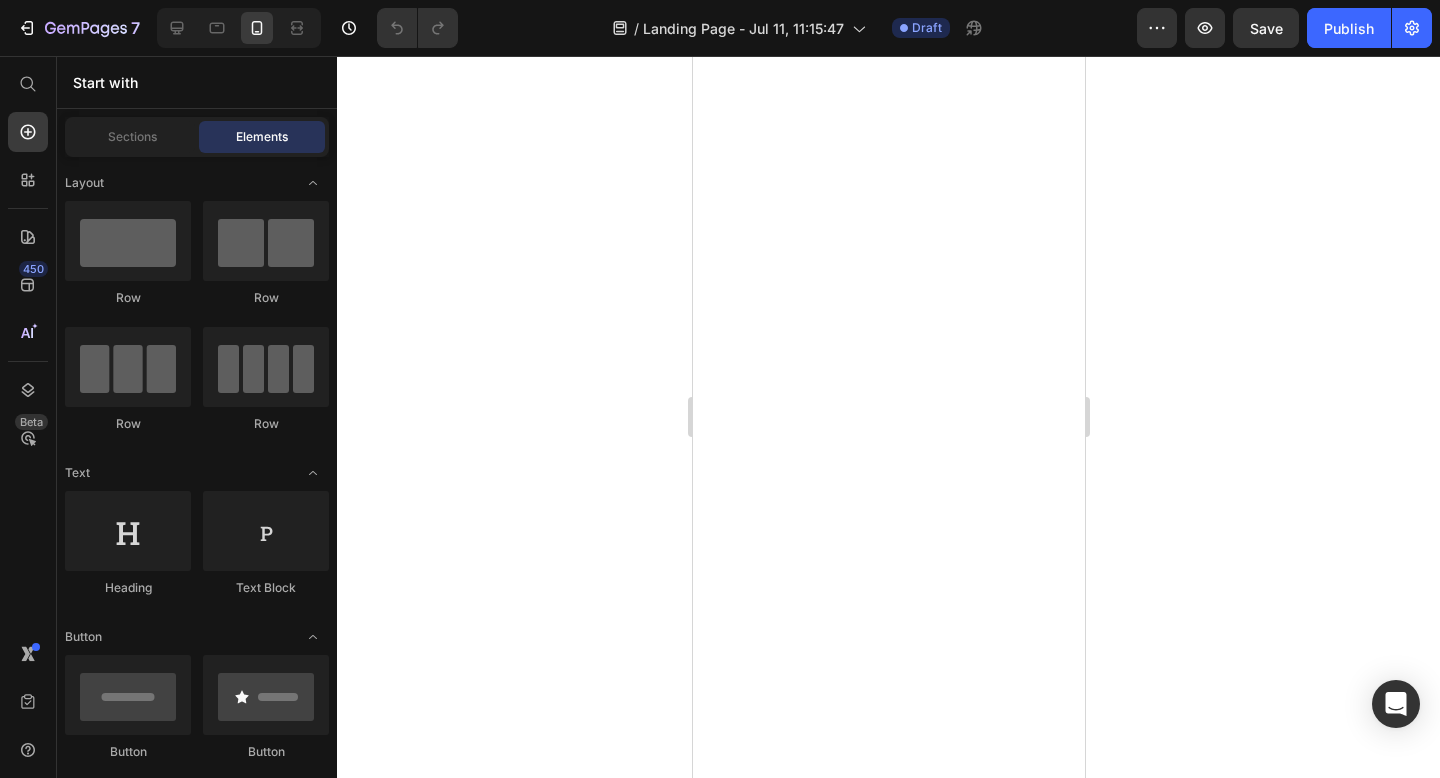 scroll, scrollTop: 0, scrollLeft: 0, axis: both 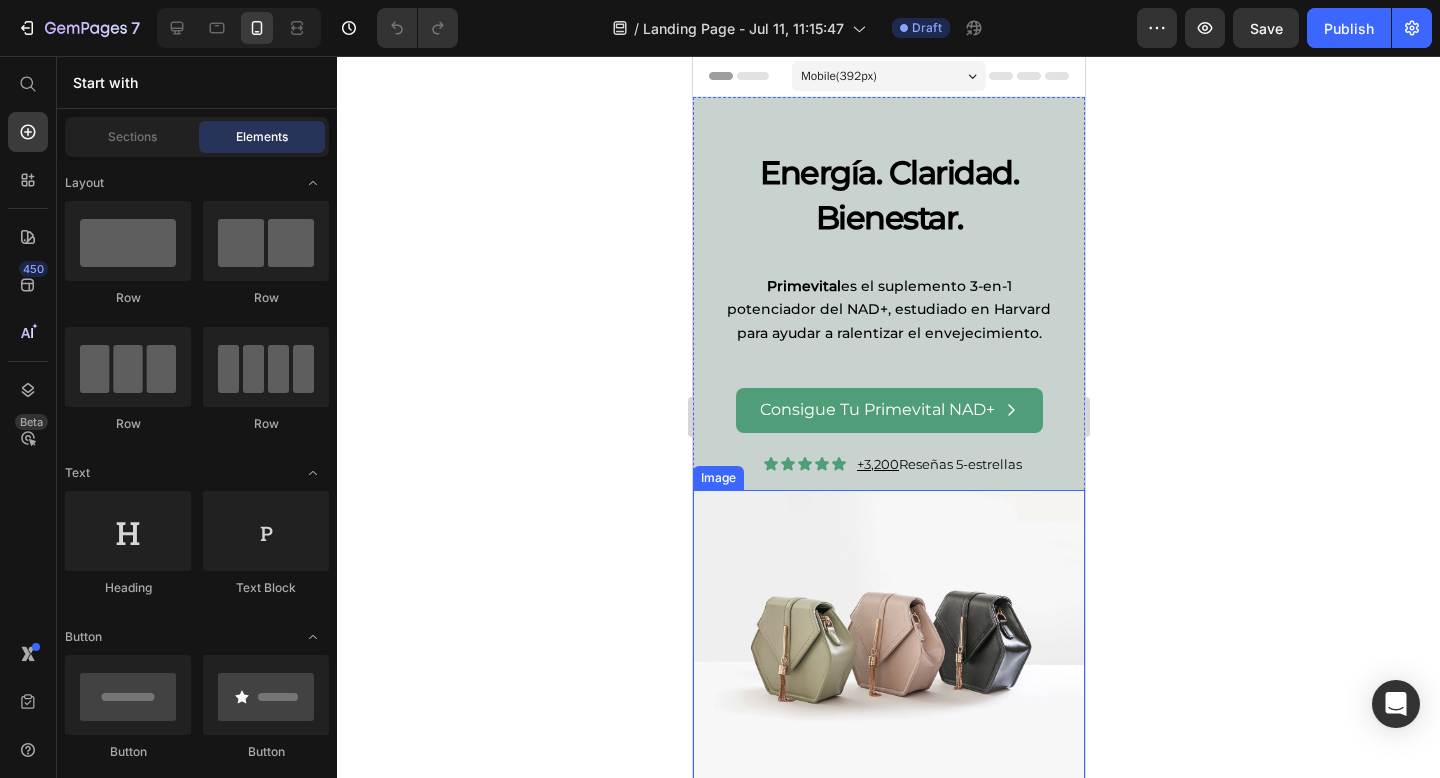 click at bounding box center (888, 637) 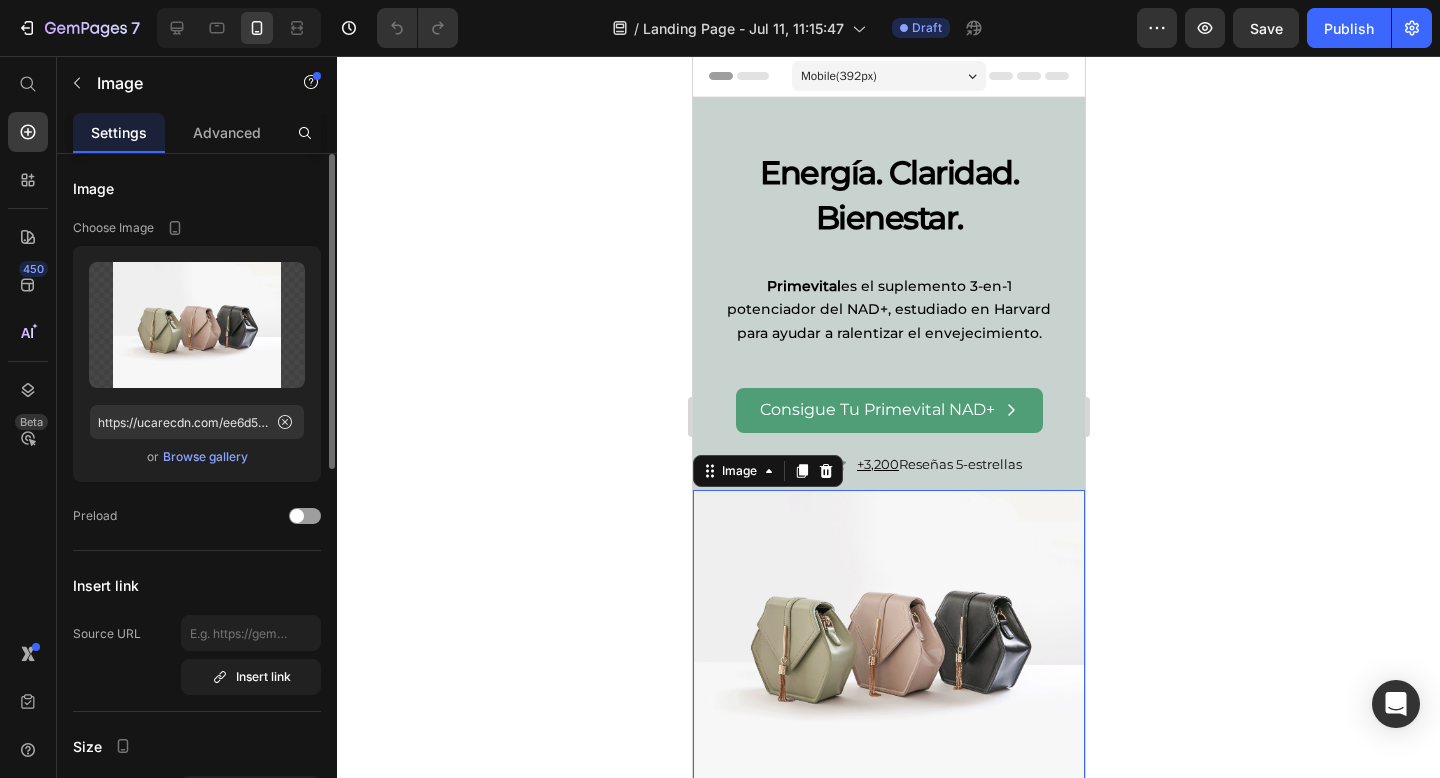 click on "Browse gallery" at bounding box center (205, 457) 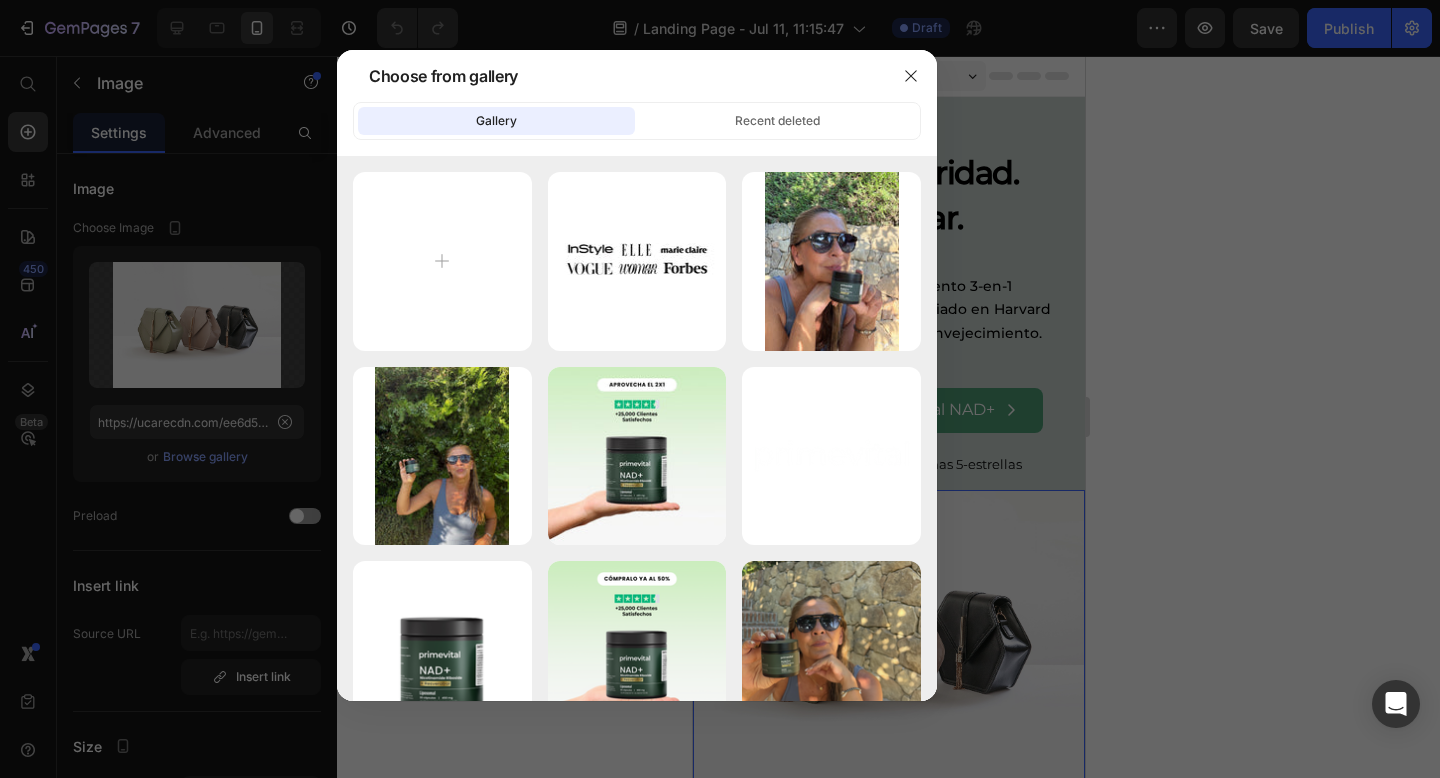 type on "C:\fakepath\20250711_174619_0000.png" 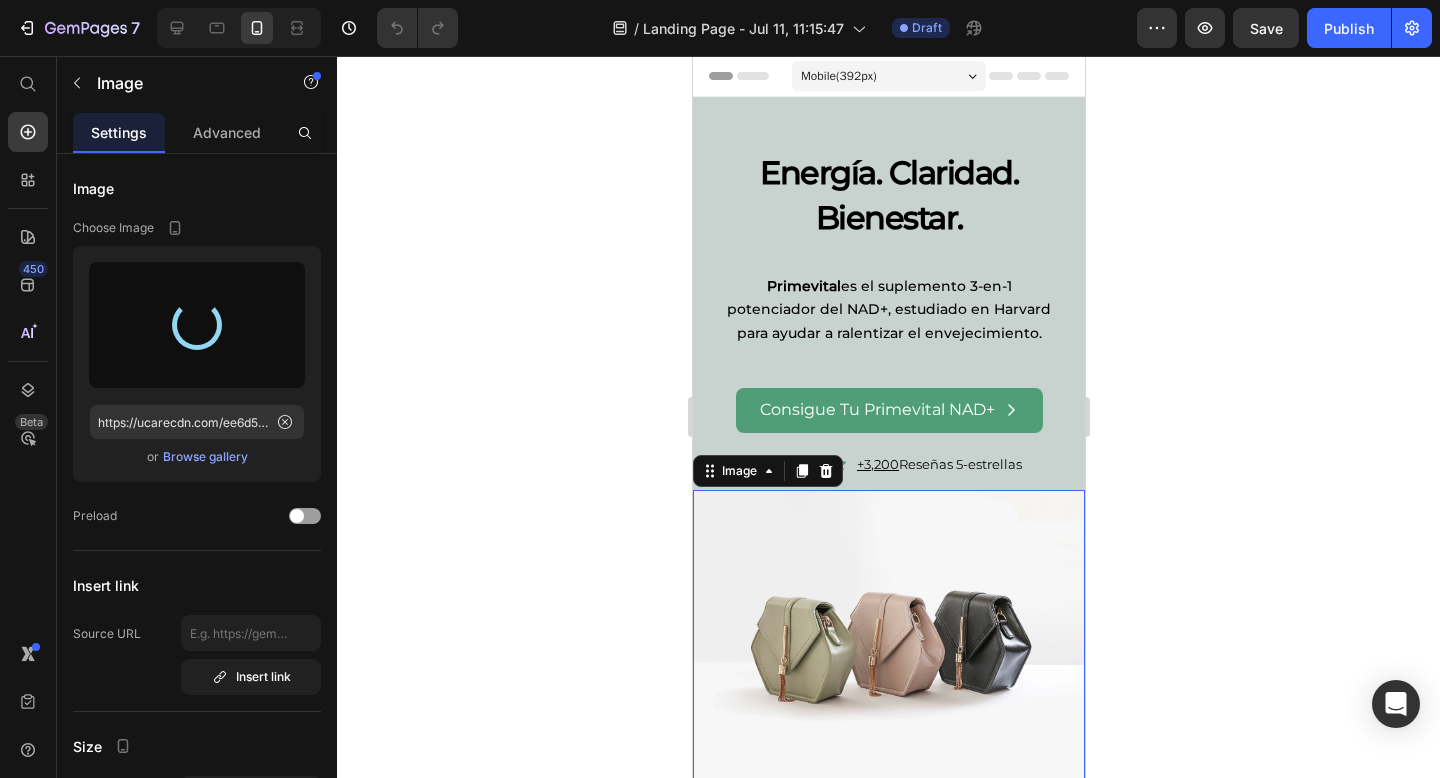 type on "https://cdn.shopify.com/s/files/1/0925/7579/3416/files/gempages_551516249830458582-7d3b793e-fa3a-4758-80b9-e7819d7b4211.png" 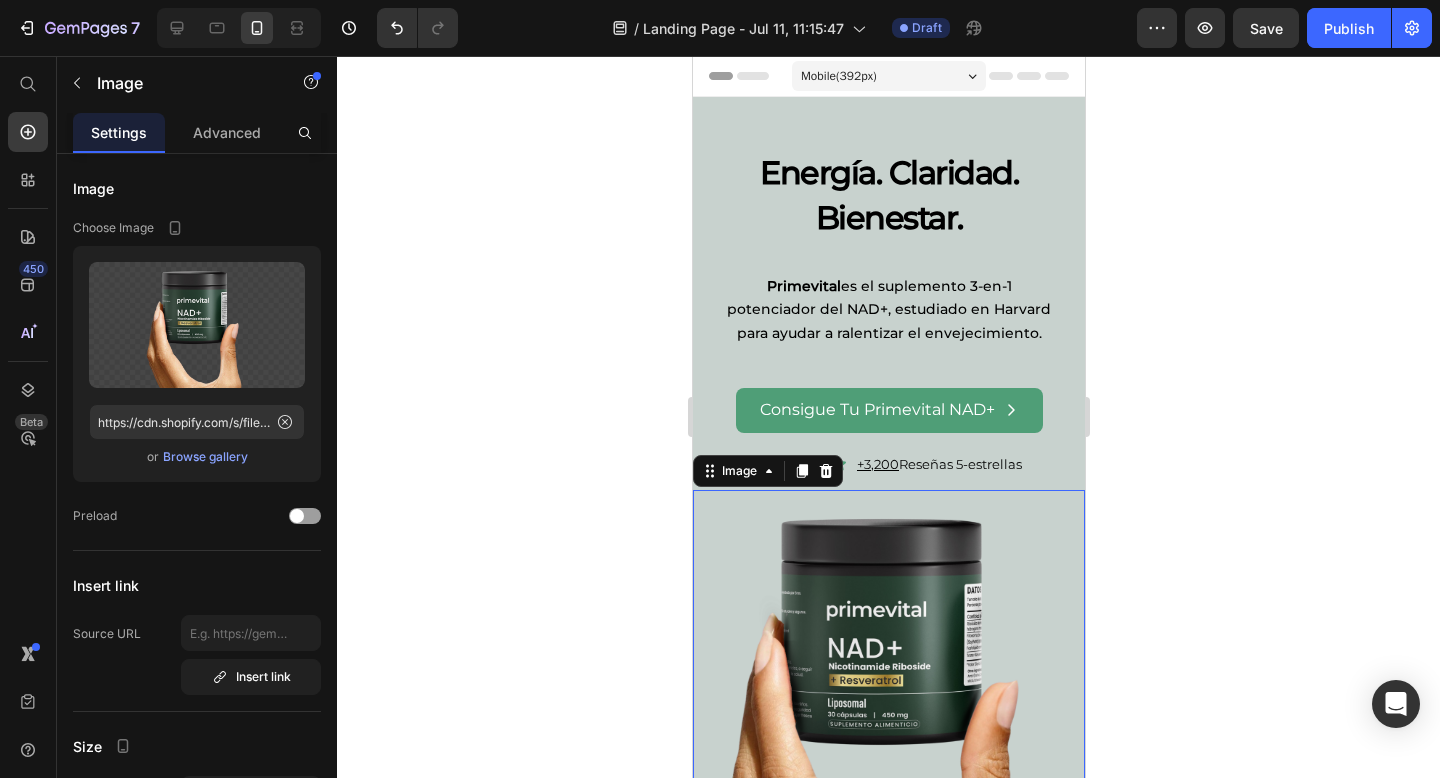 click 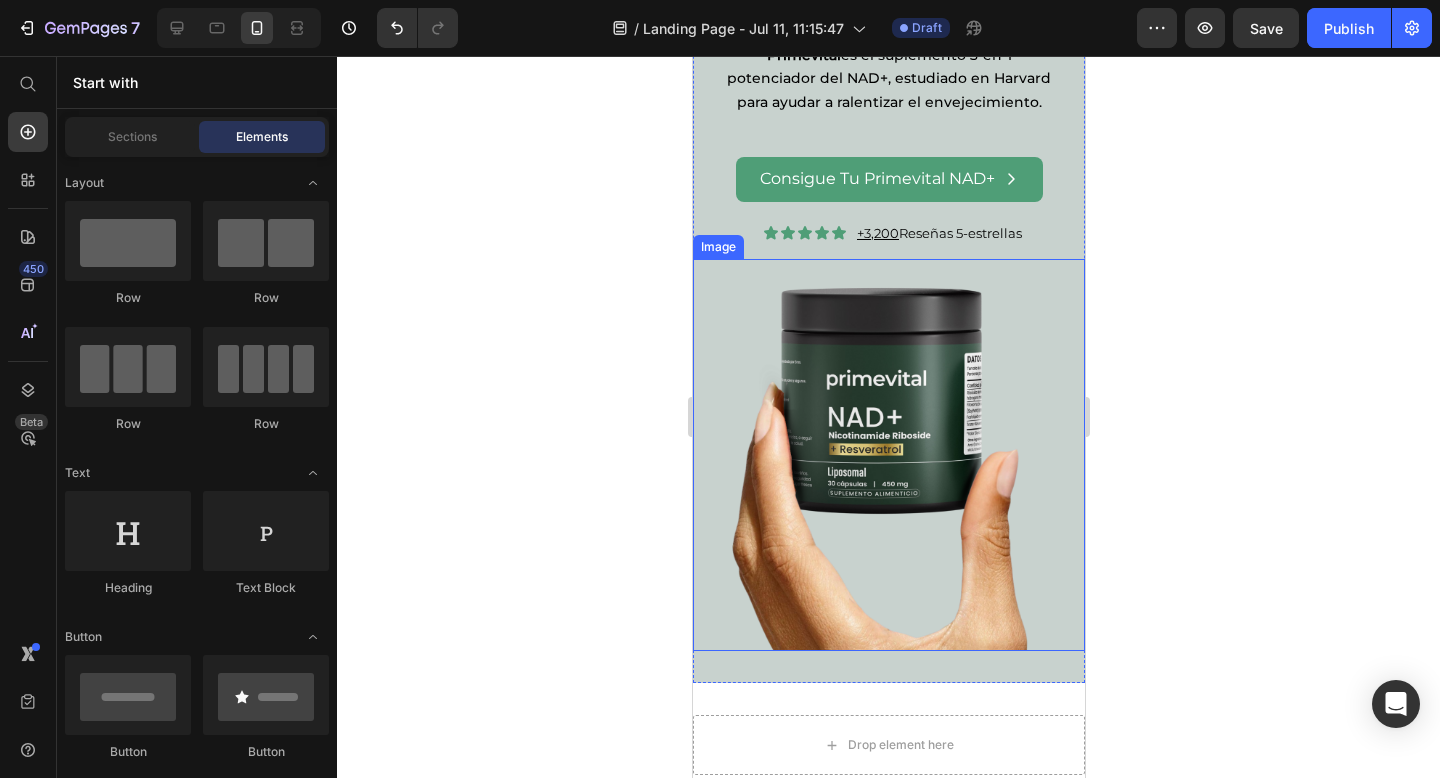 scroll, scrollTop: 267, scrollLeft: 0, axis: vertical 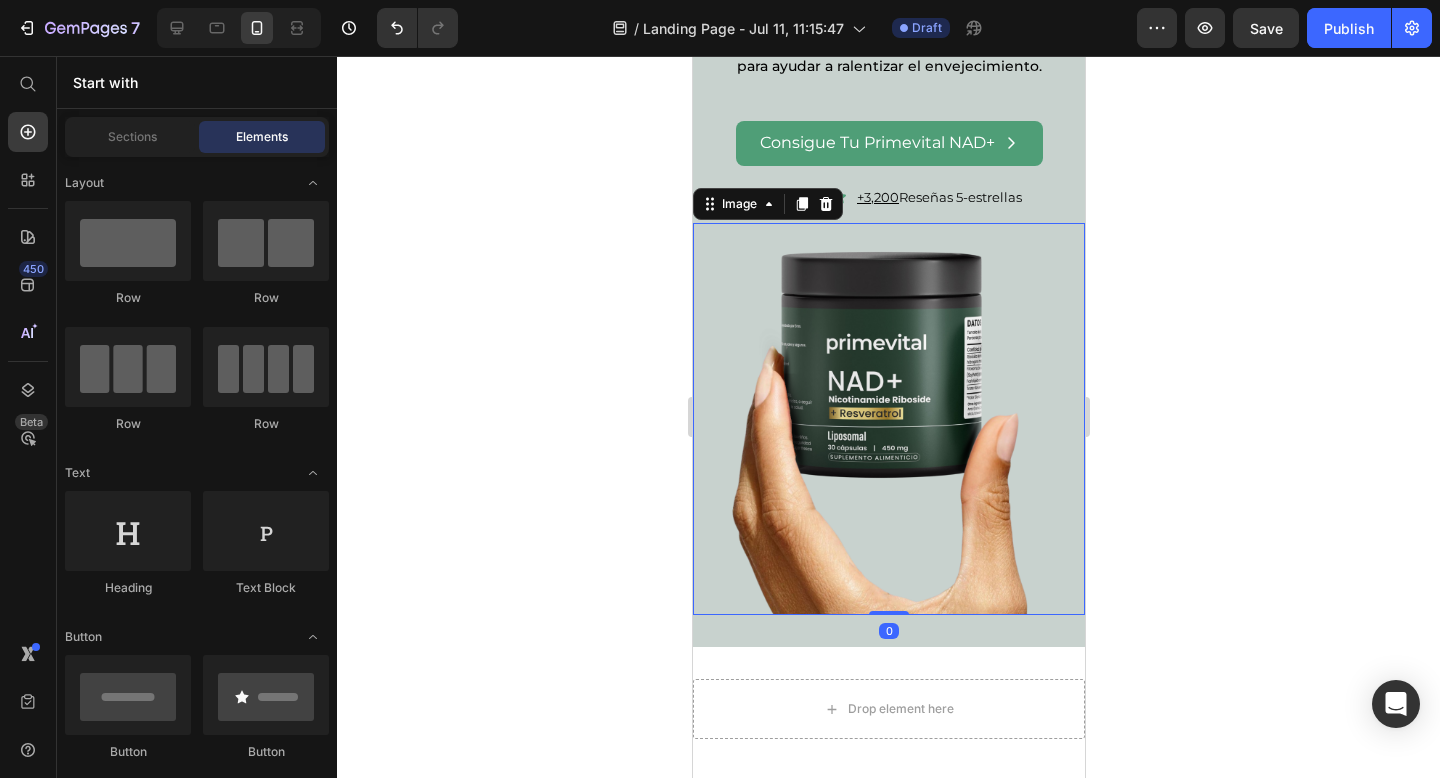 click at bounding box center (888, 419) 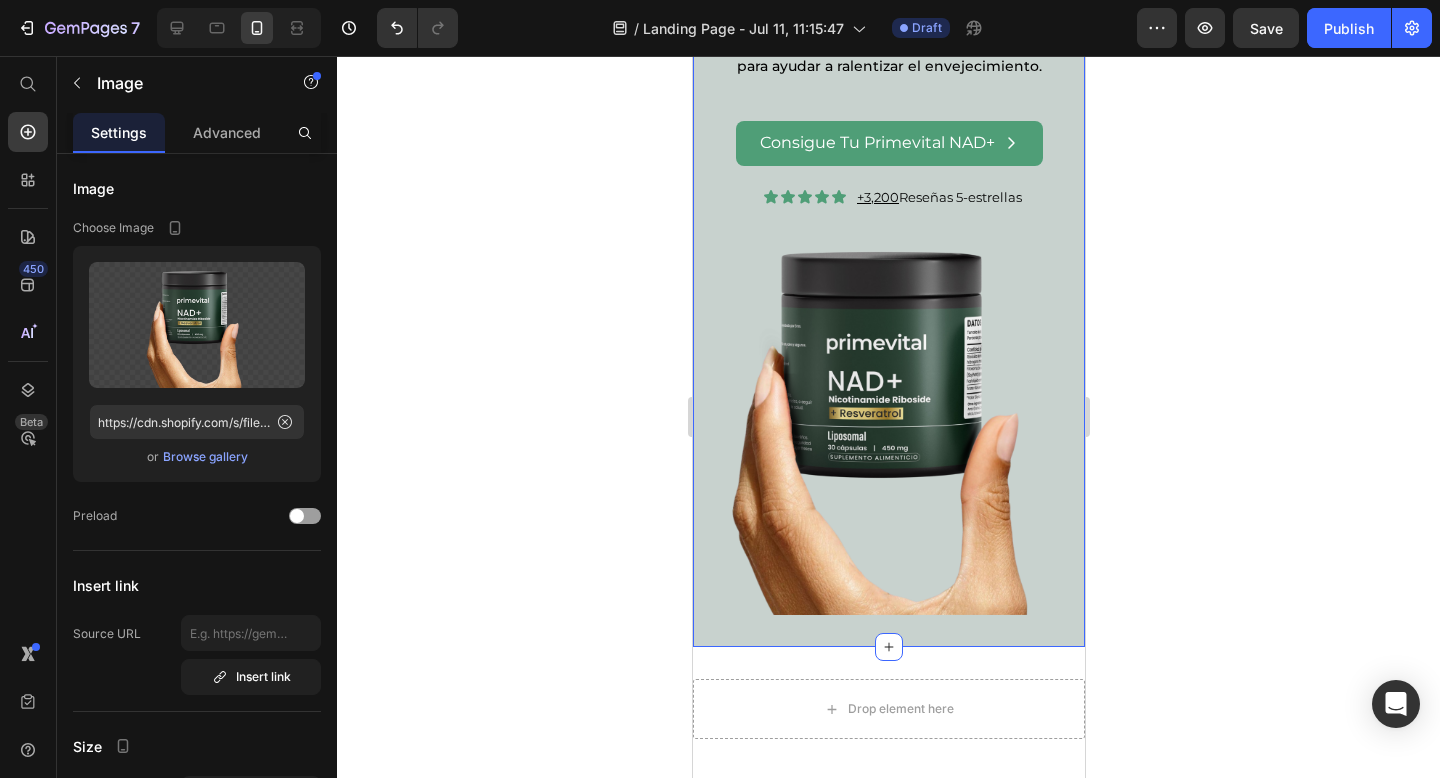 click on "Energía. Claridad. Bienestar. Heading Primevital es el suplemento 3-en-1 potenciador del NAD+, estudiado en [INSTITUTION] para ayudar a ralentizar el envejecimiento. Text Block Row
Consigue Tu Primevital NAD+ Button Icon Icon Icon Icon
Icon Icon List +3,200 Reseñas 5-estrellas Text Block Row Image 0 Section 1" at bounding box center (888, 238) 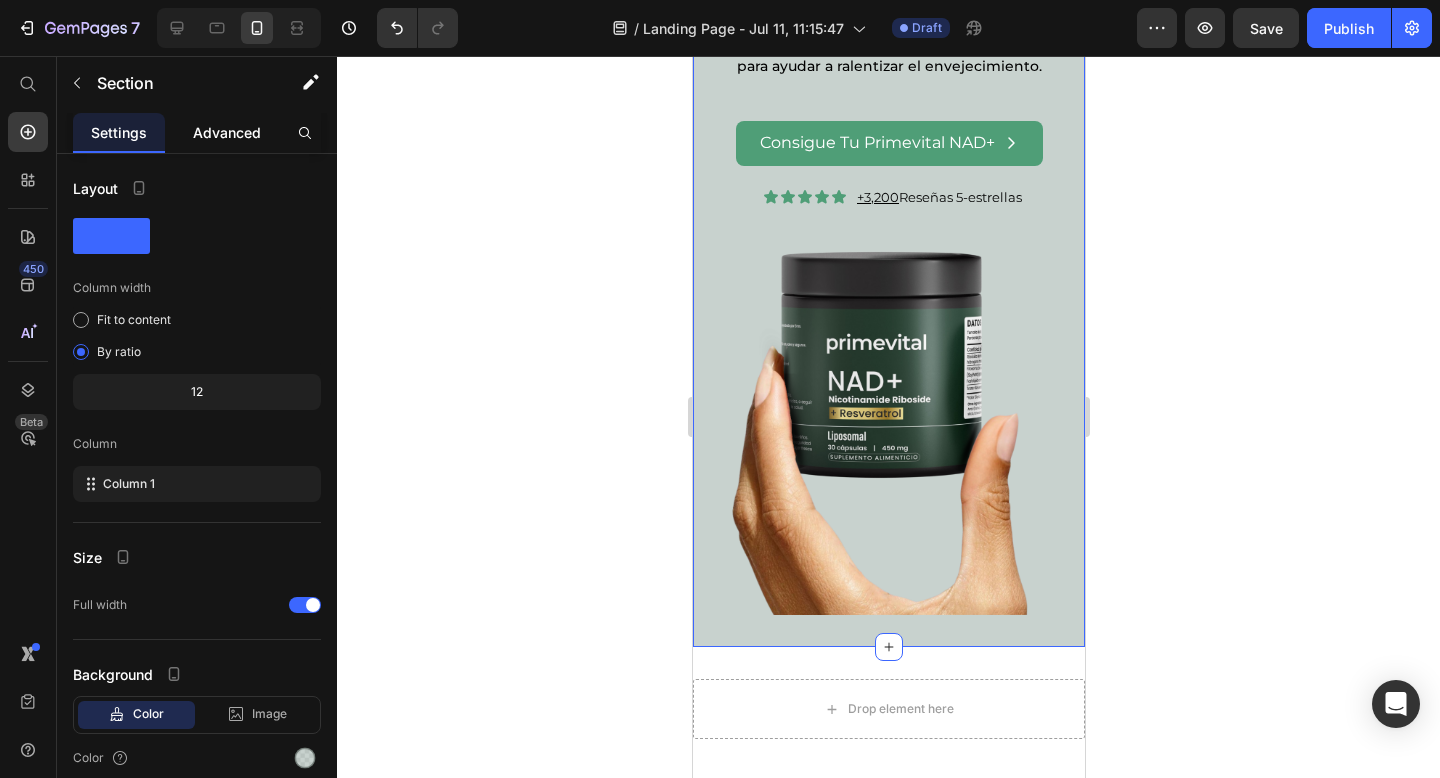 click on "Advanced" at bounding box center (227, 132) 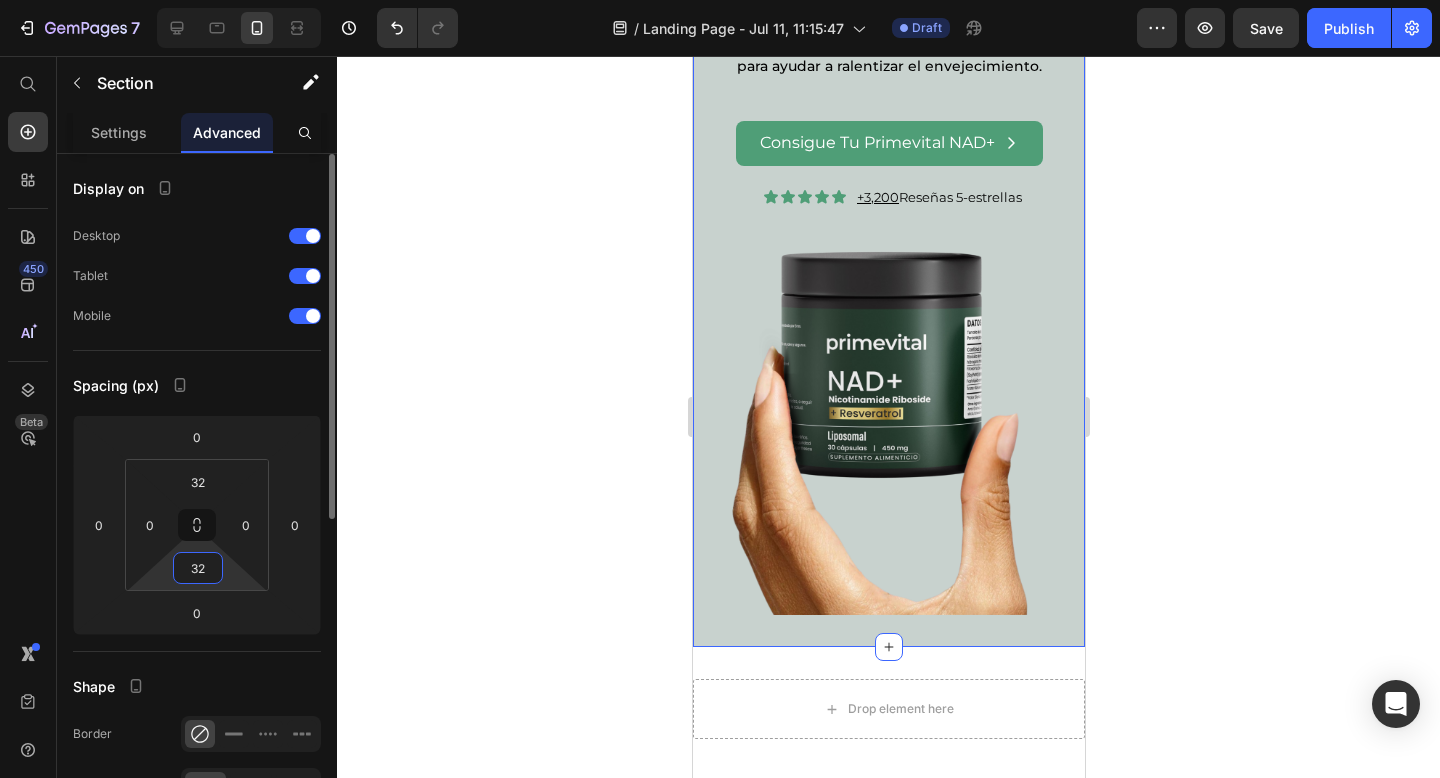 click on "32" at bounding box center (198, 568) 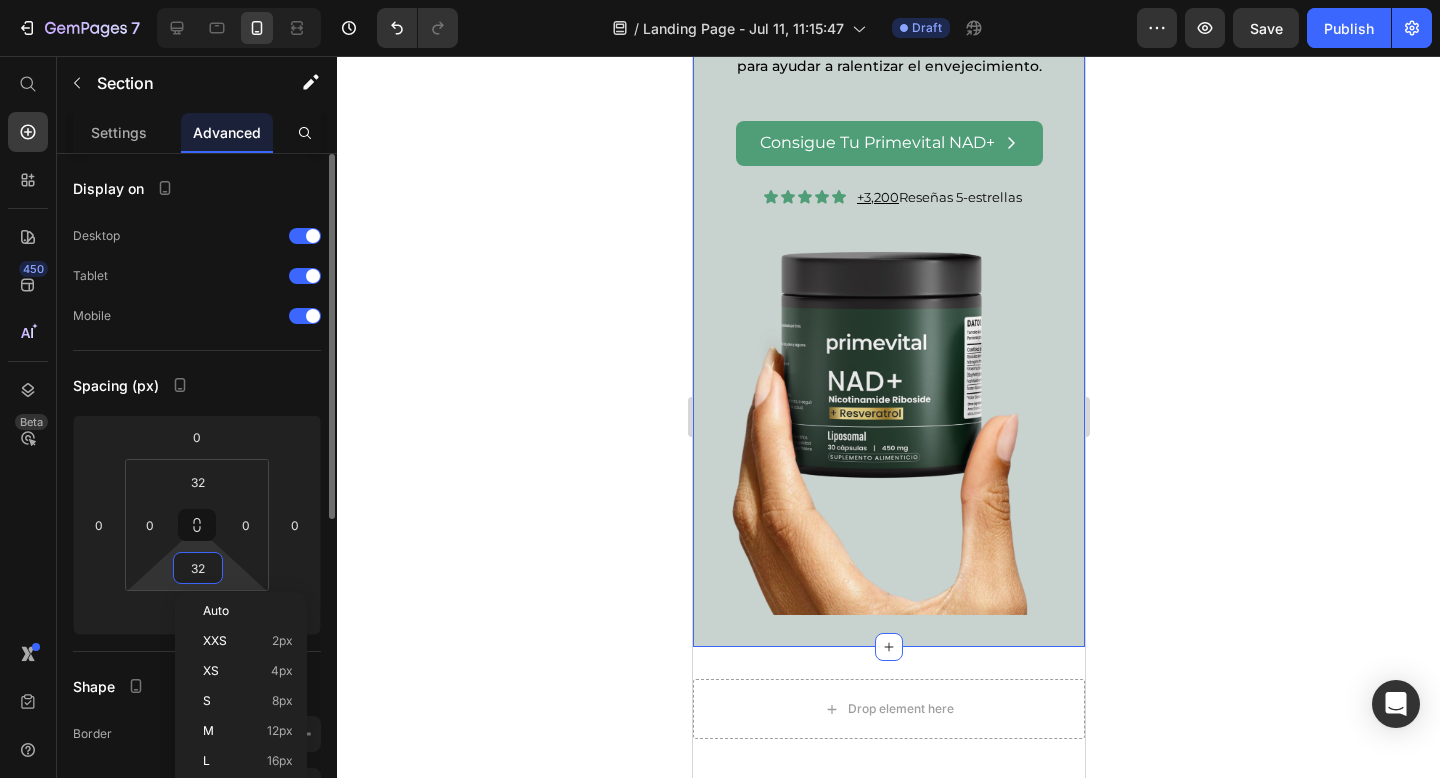 type 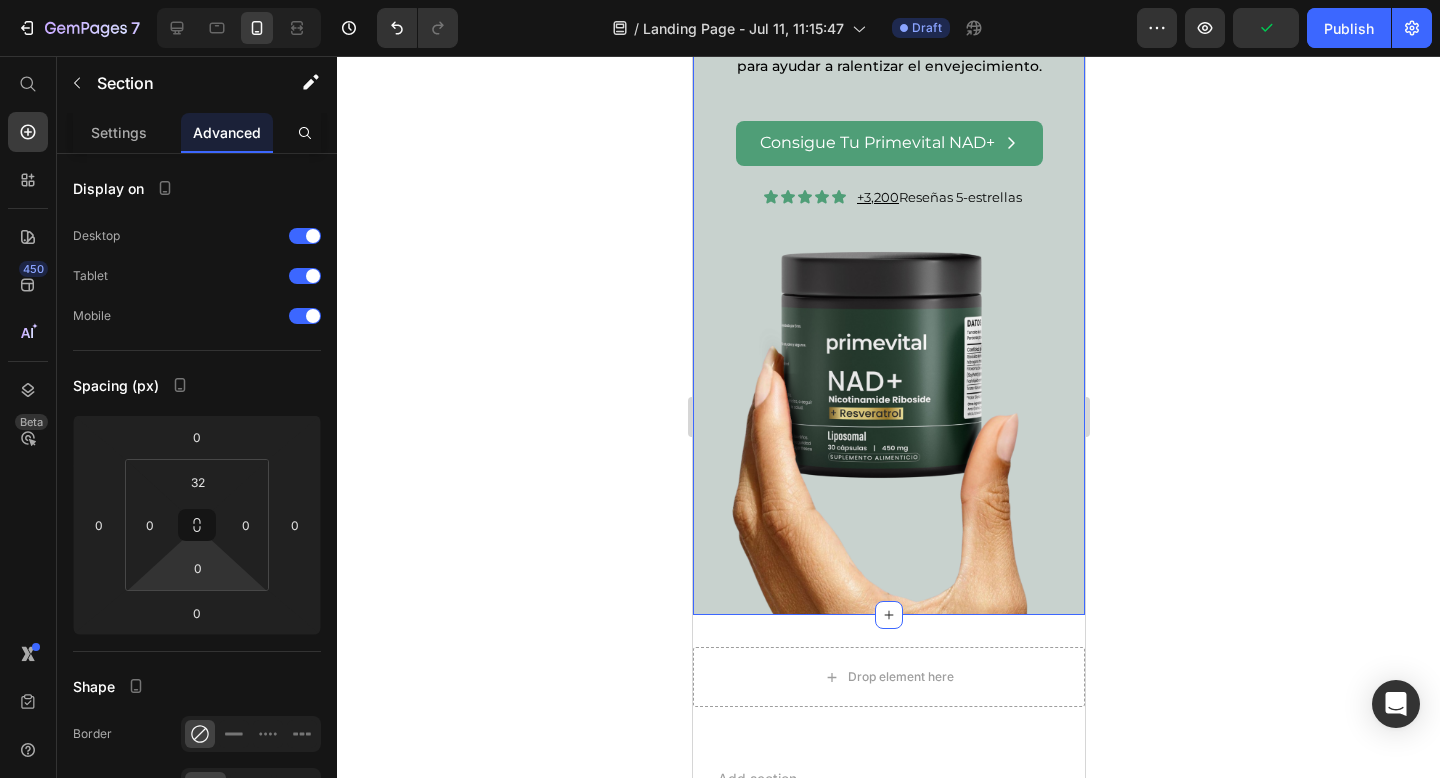 click 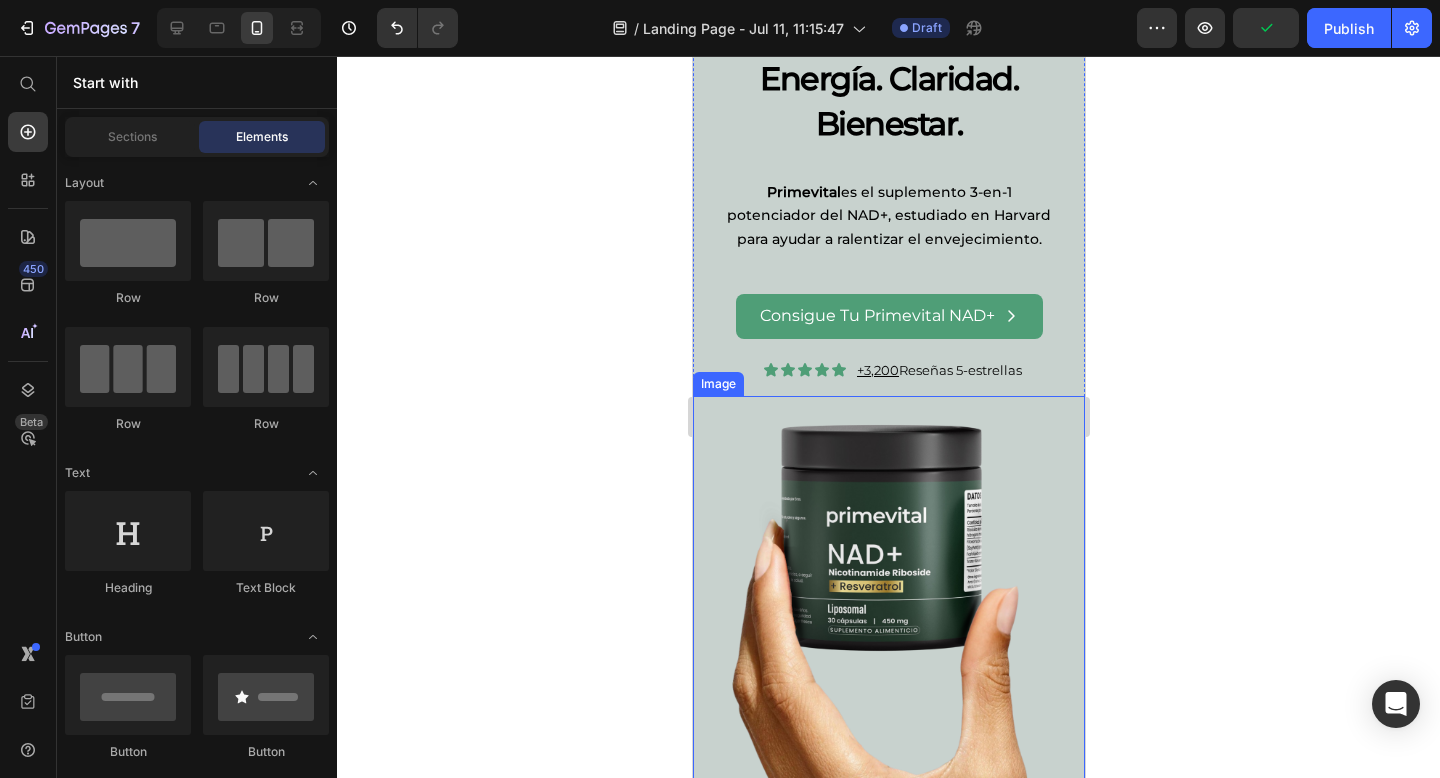 scroll, scrollTop: 0, scrollLeft: 0, axis: both 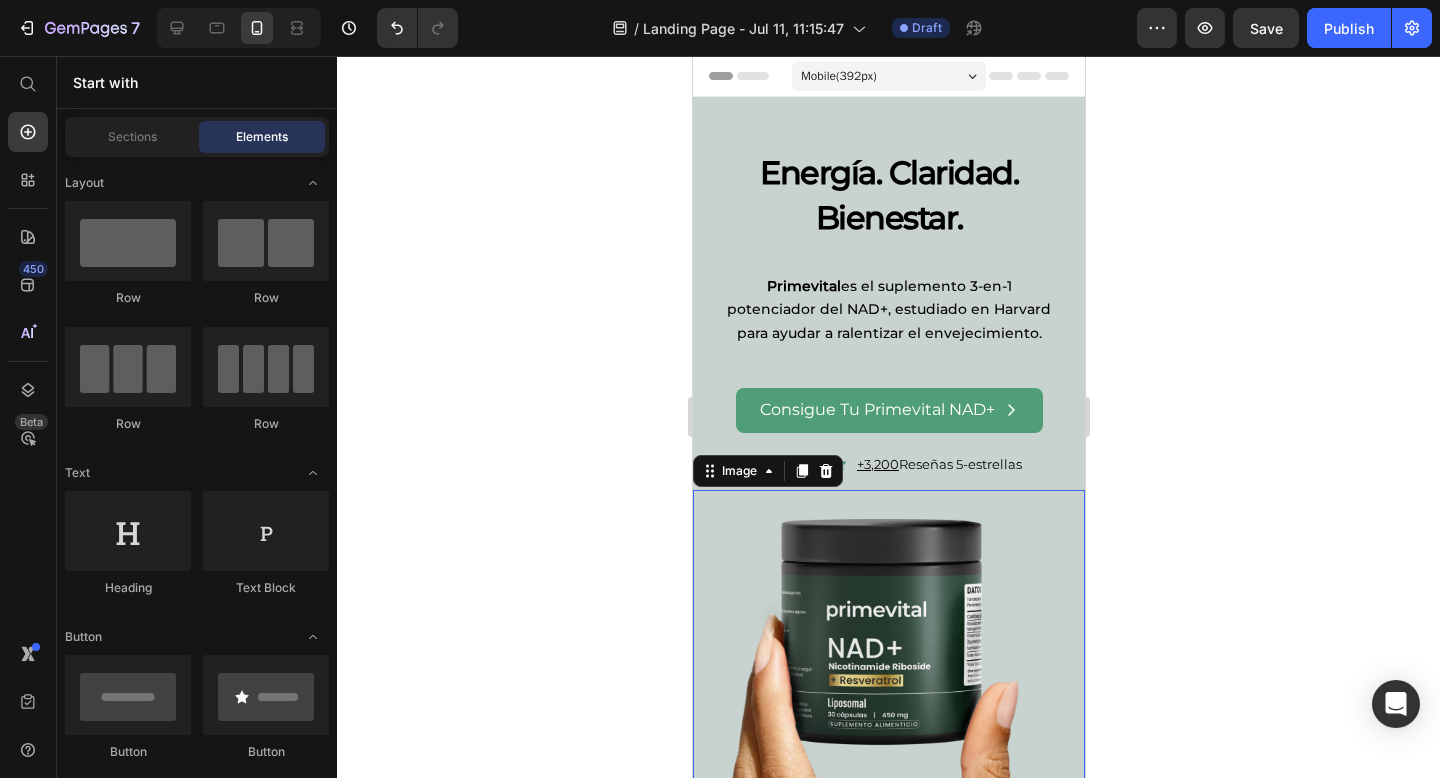 click at bounding box center [888, 686] 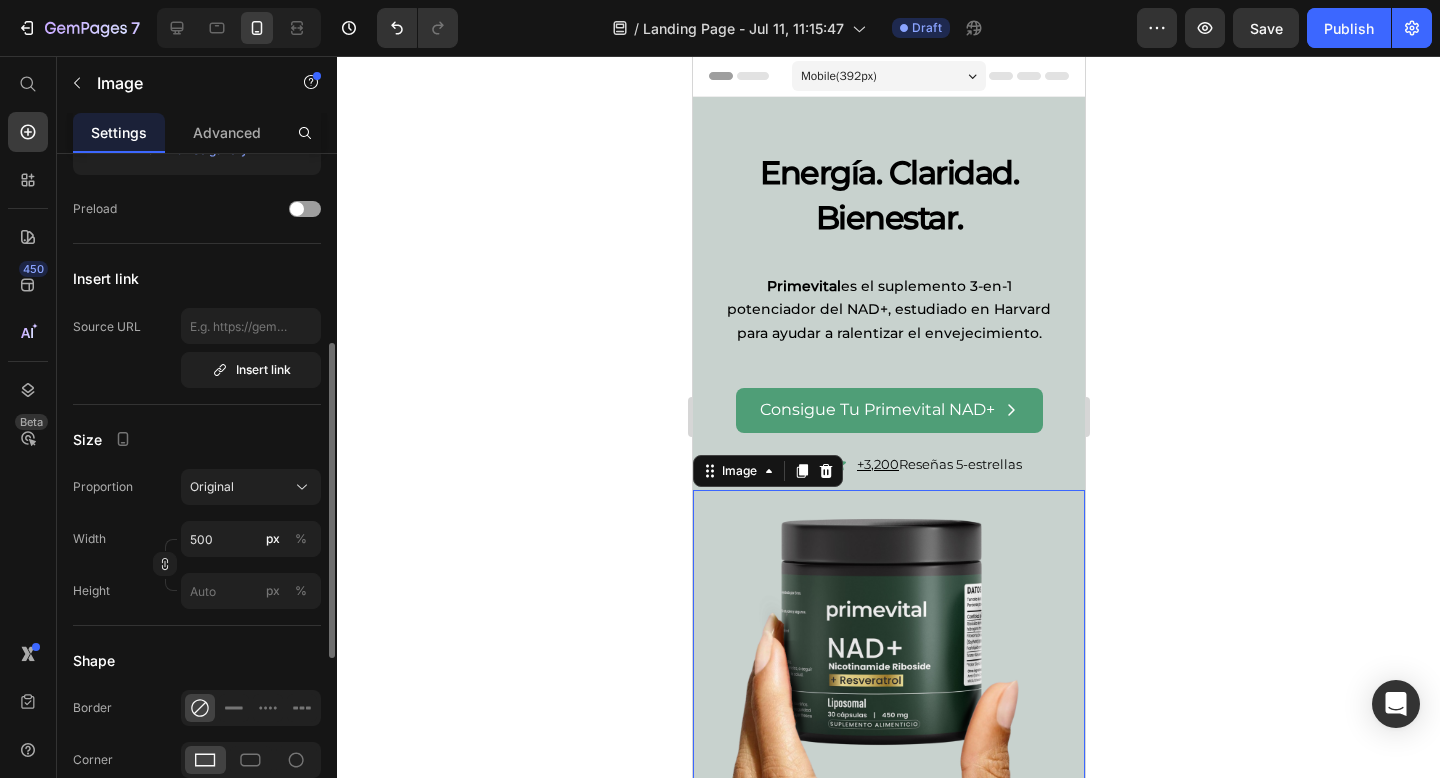 scroll, scrollTop: 339, scrollLeft: 0, axis: vertical 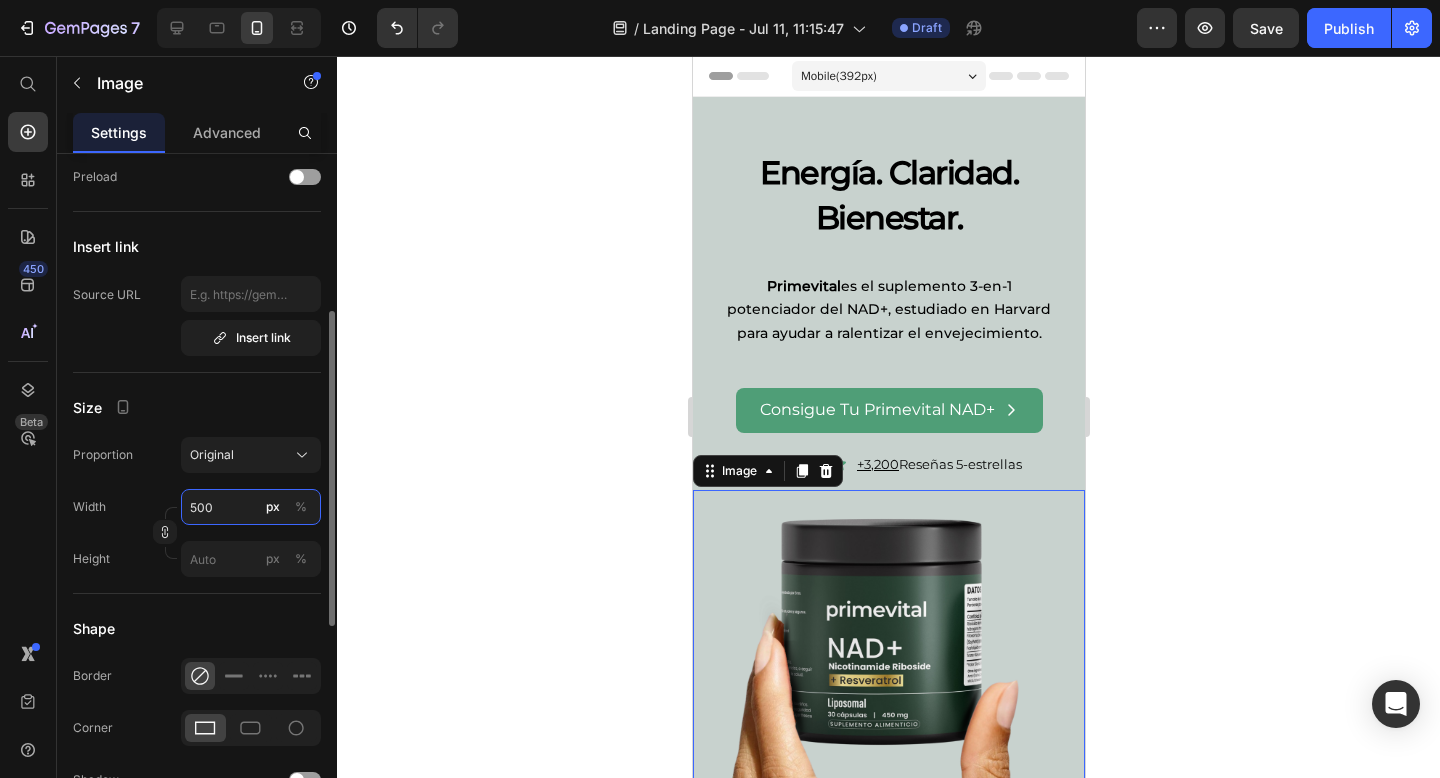 click on "500" at bounding box center (251, 507) 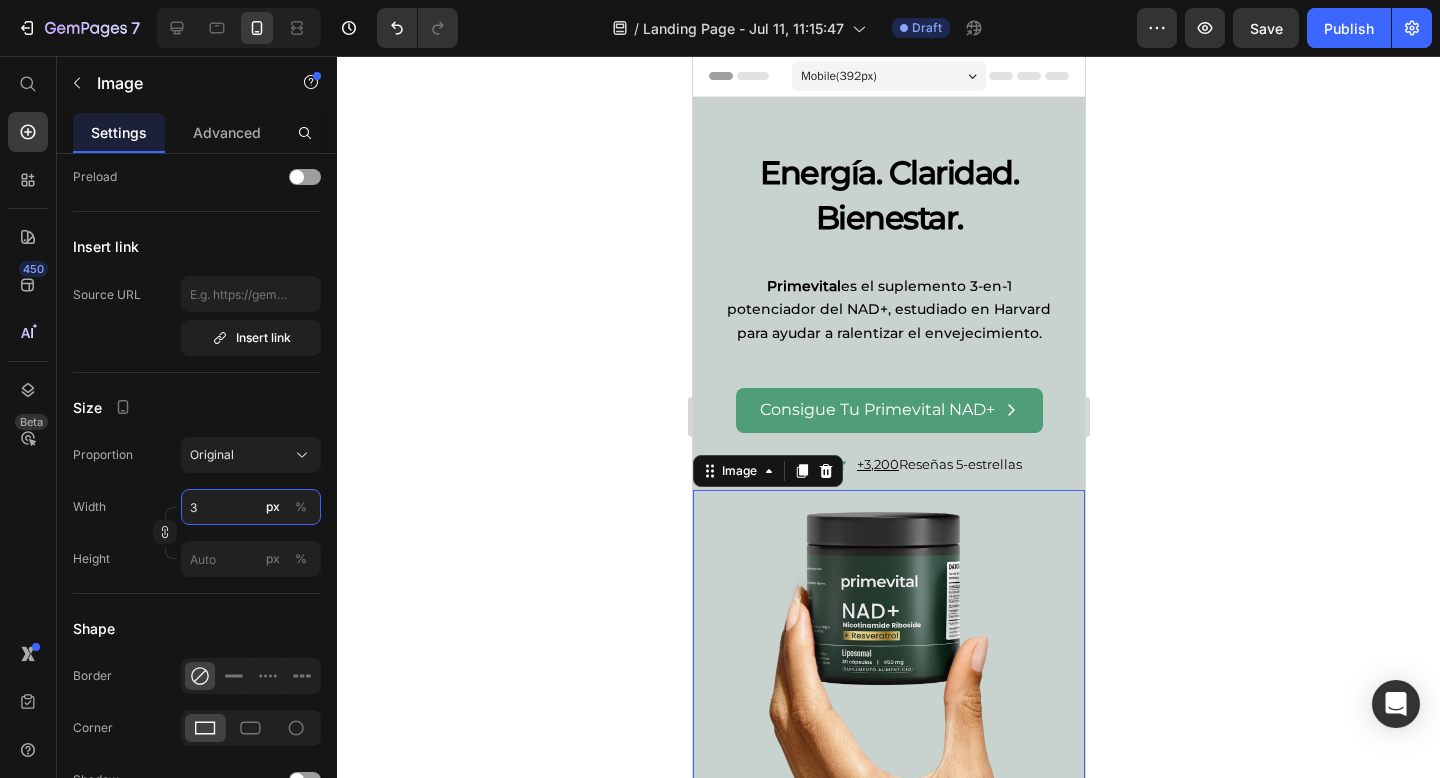 type on "300" 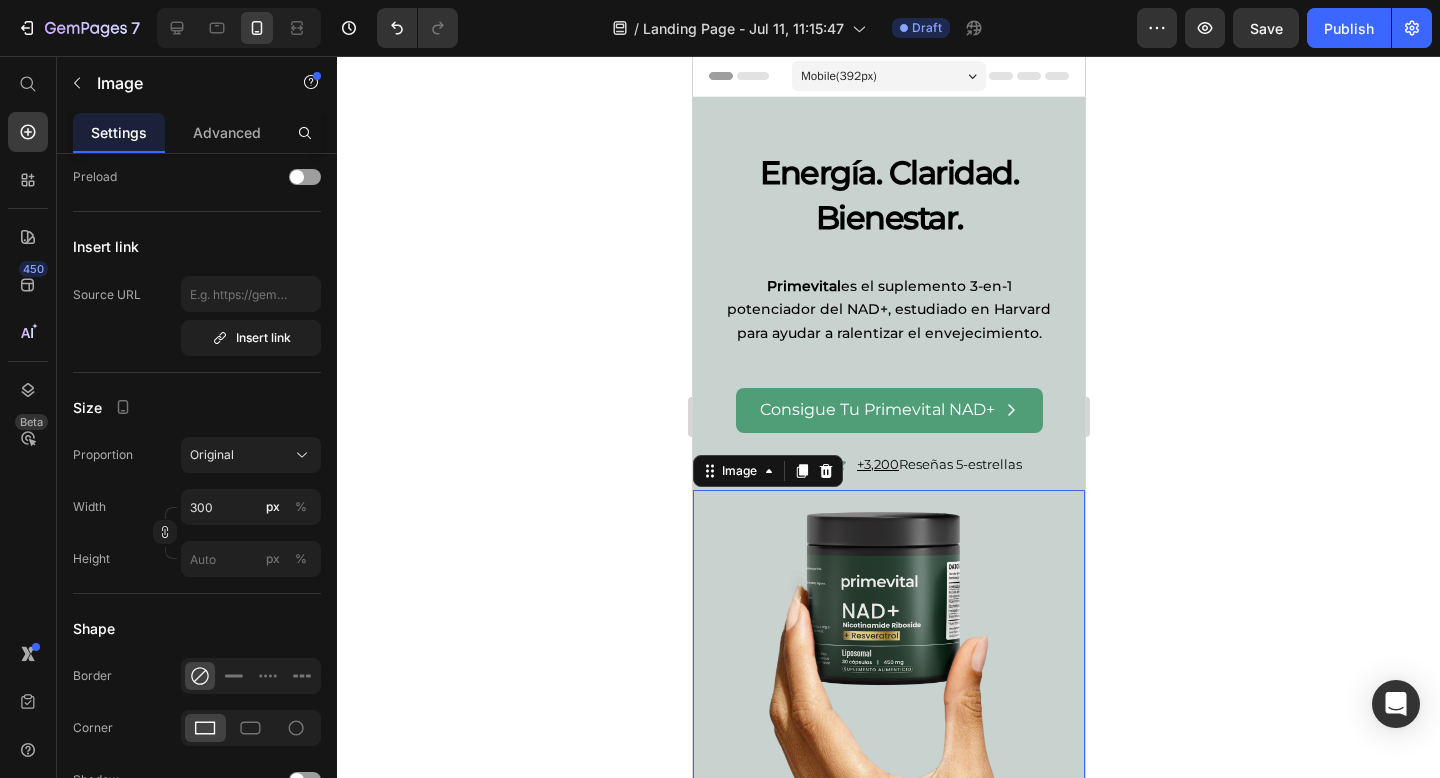 click 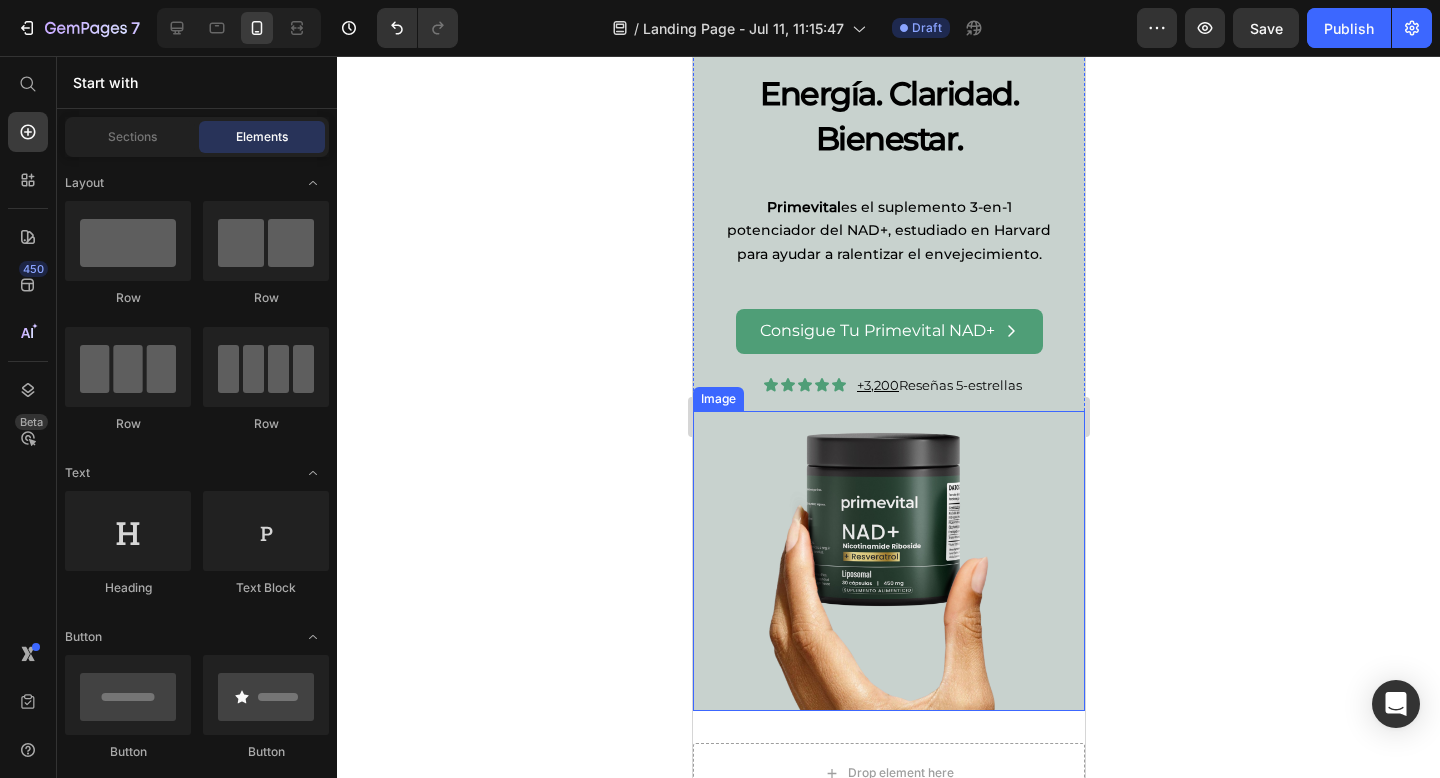 scroll, scrollTop: 0, scrollLeft: 0, axis: both 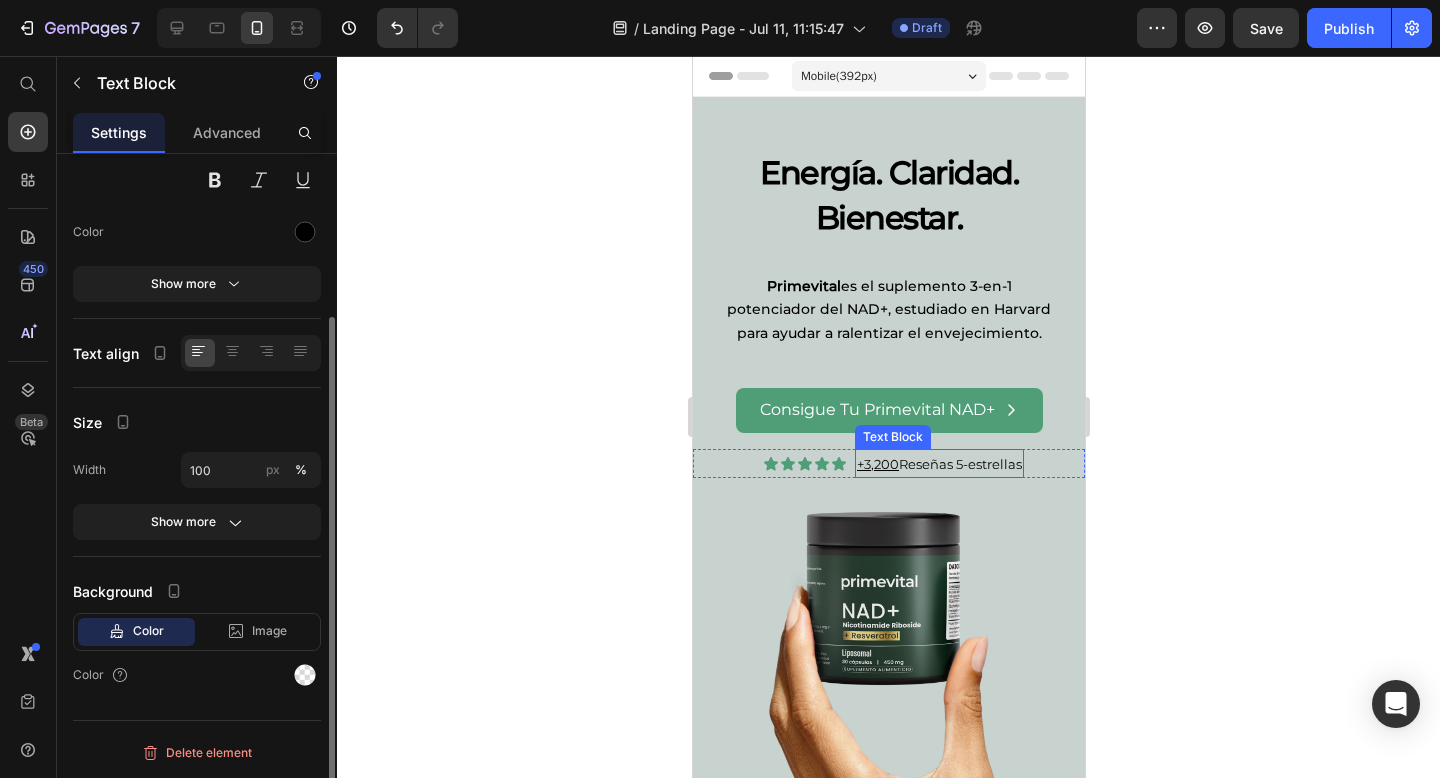 click on "+3,200  Reseñas 5-estrellas" at bounding box center (938, 464) 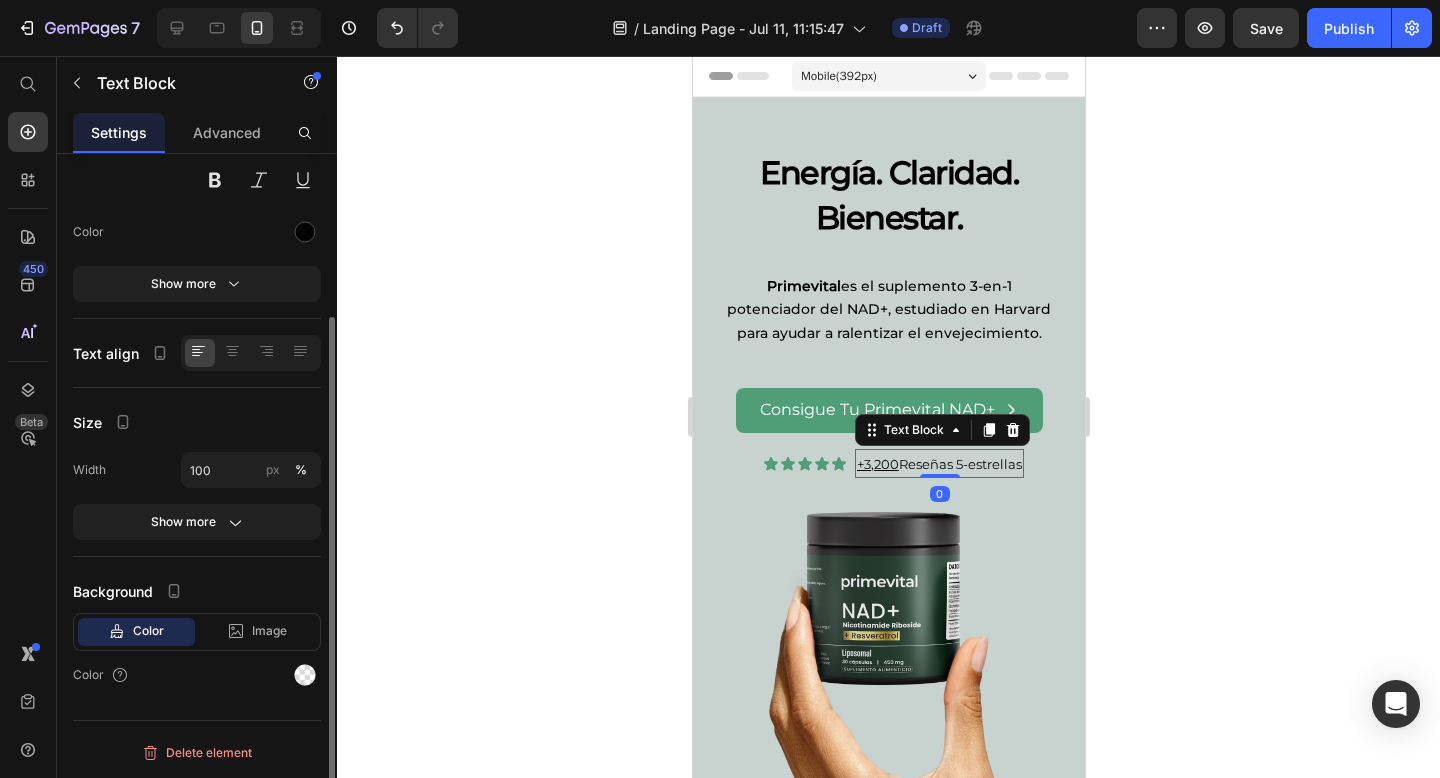 scroll, scrollTop: 0, scrollLeft: 0, axis: both 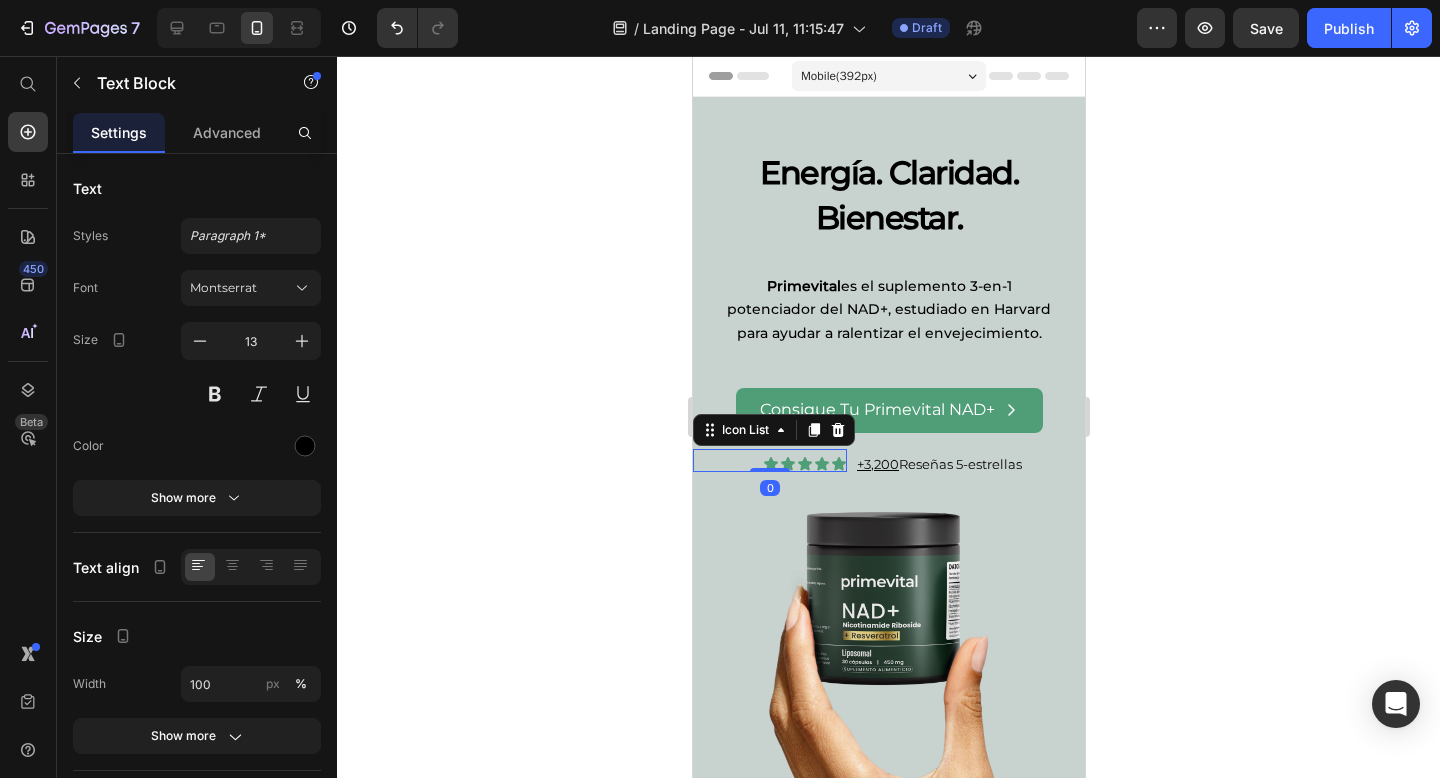 click on "Icon Icon Icon Icon
Icon Icon List   0" at bounding box center (769, 460) 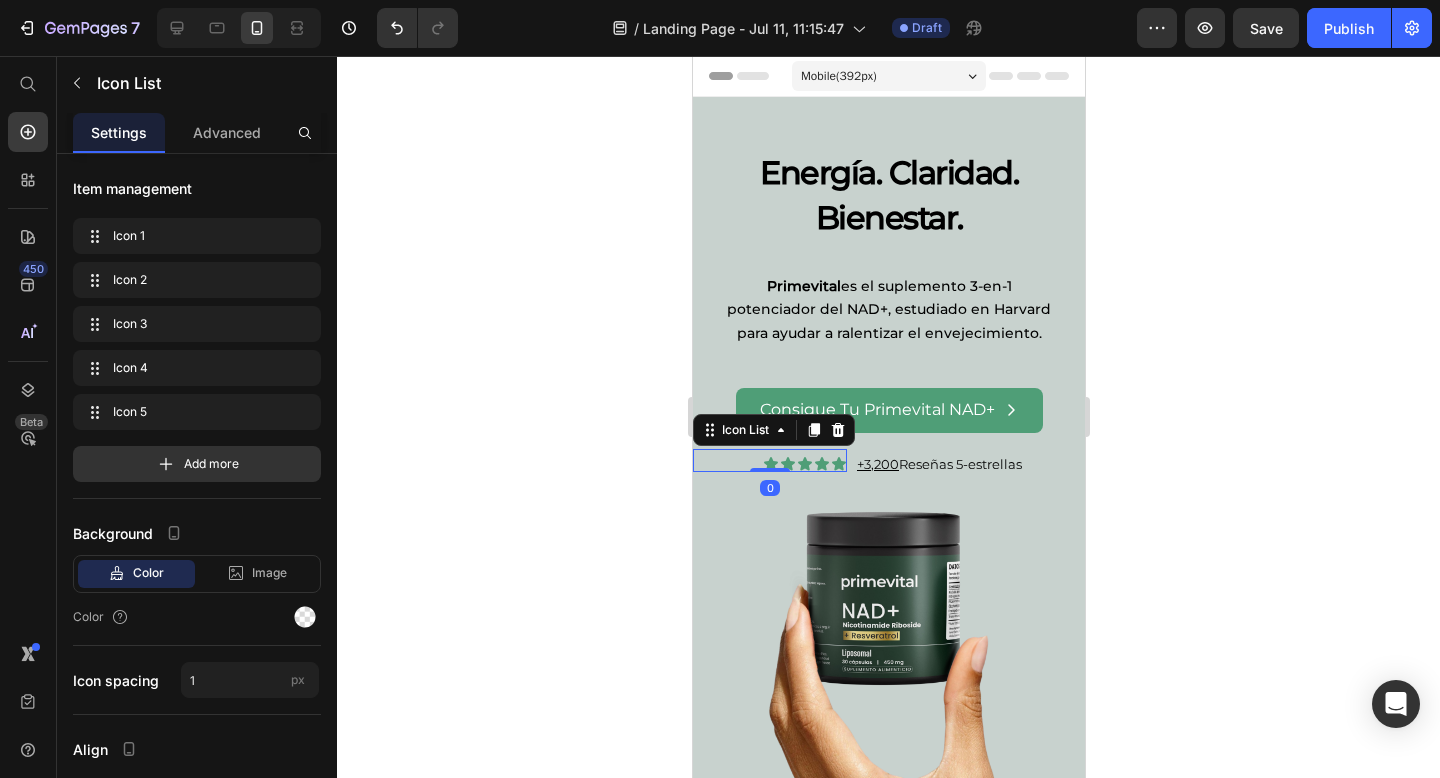click on "Icon Icon Icon Icon
Icon Icon List   0" at bounding box center (769, 460) 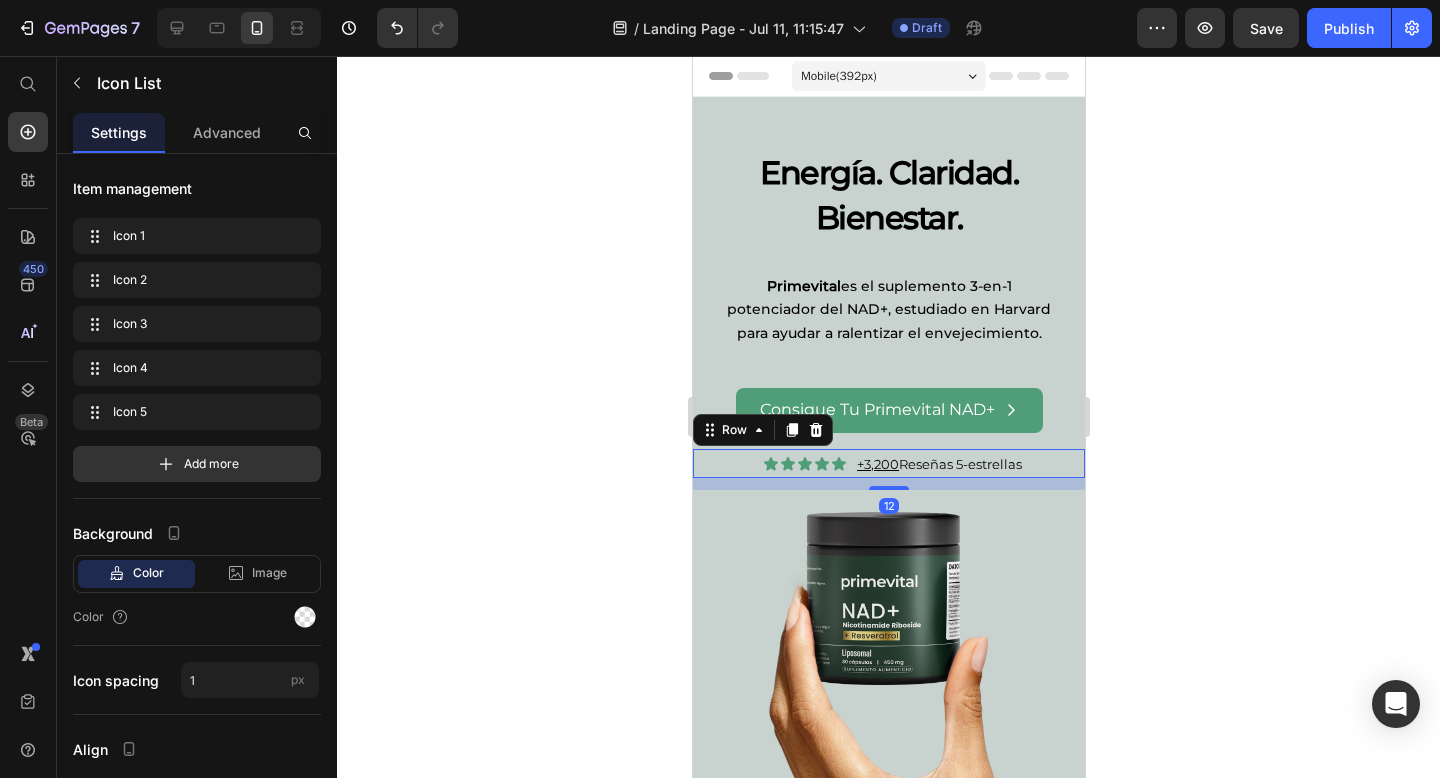 click on "Icon Icon Icon Icon
Icon Icon List" at bounding box center (769, 463) 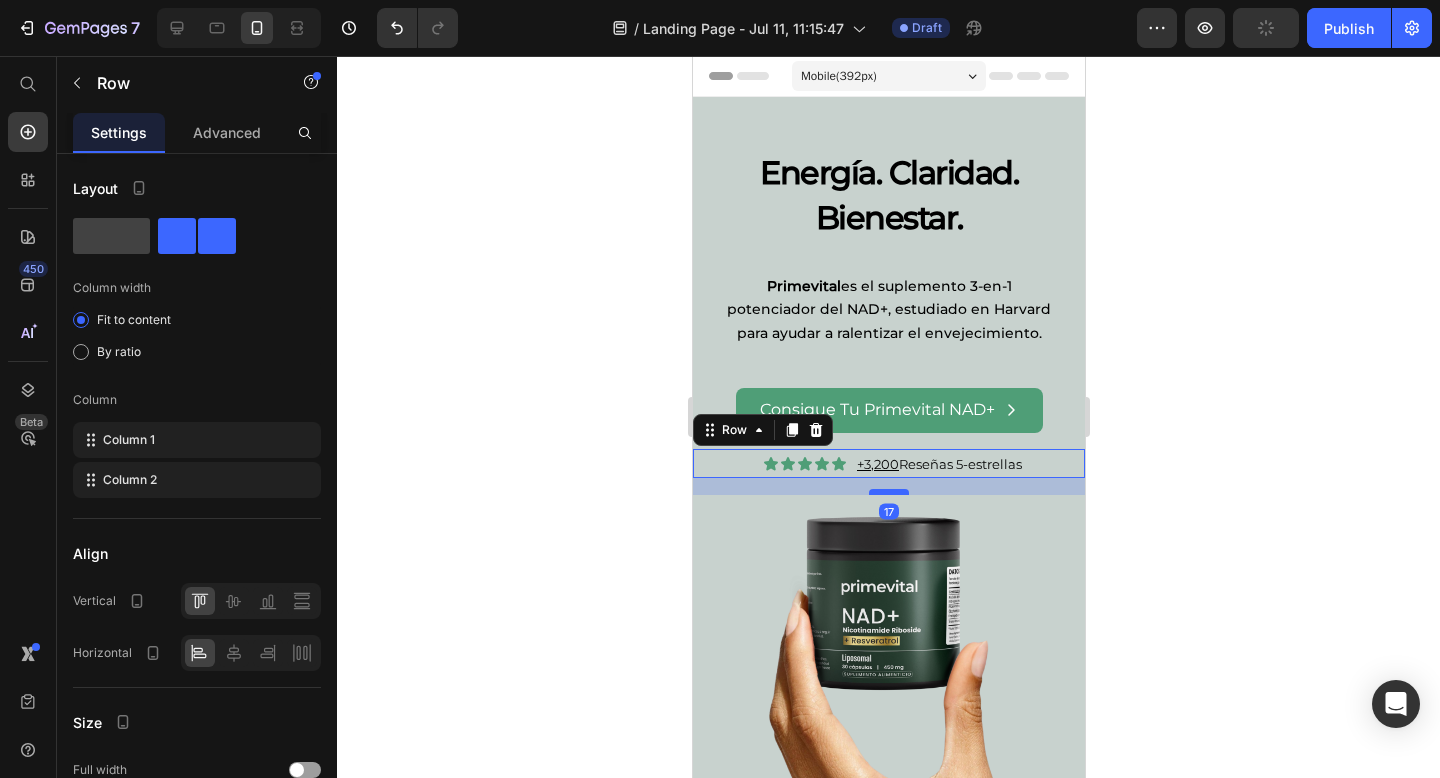 click at bounding box center (888, 492) 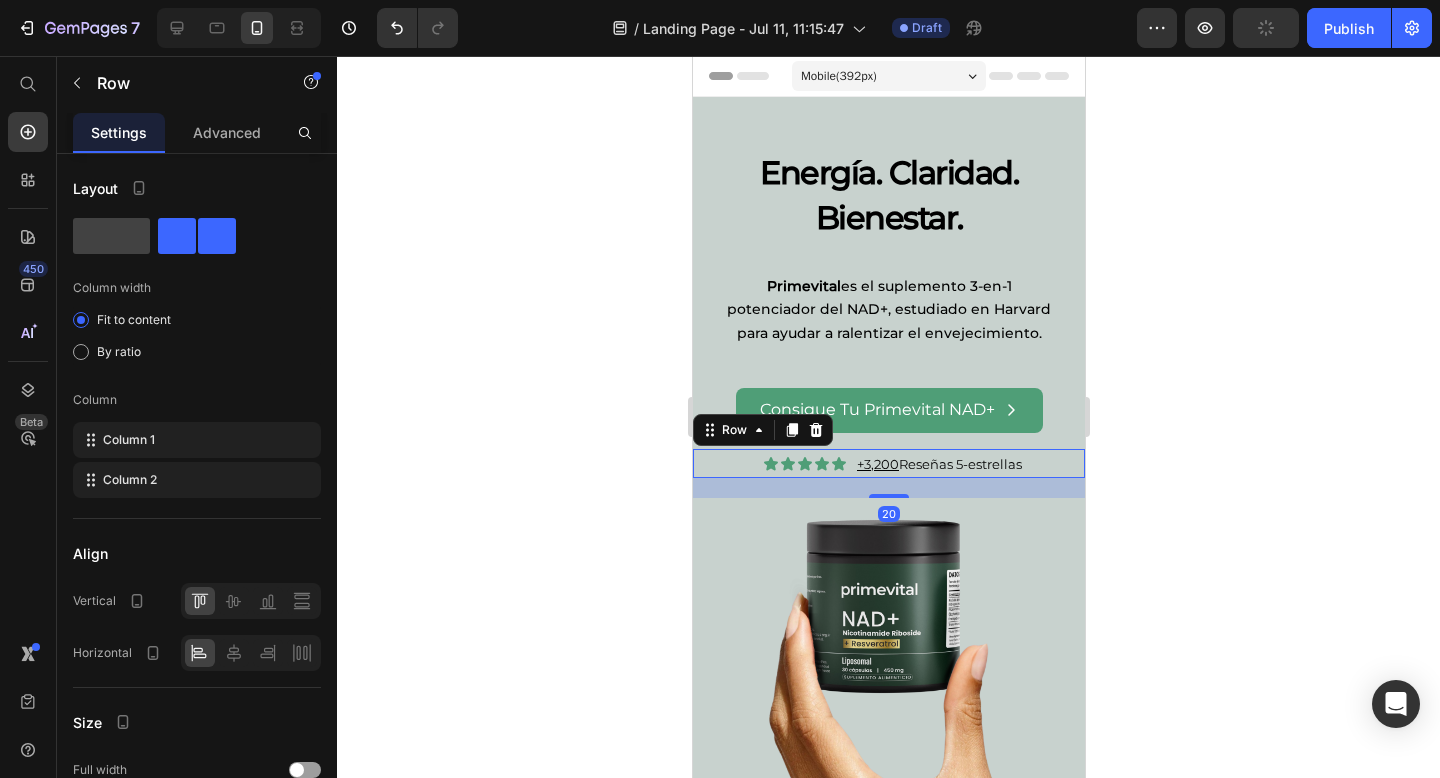 click 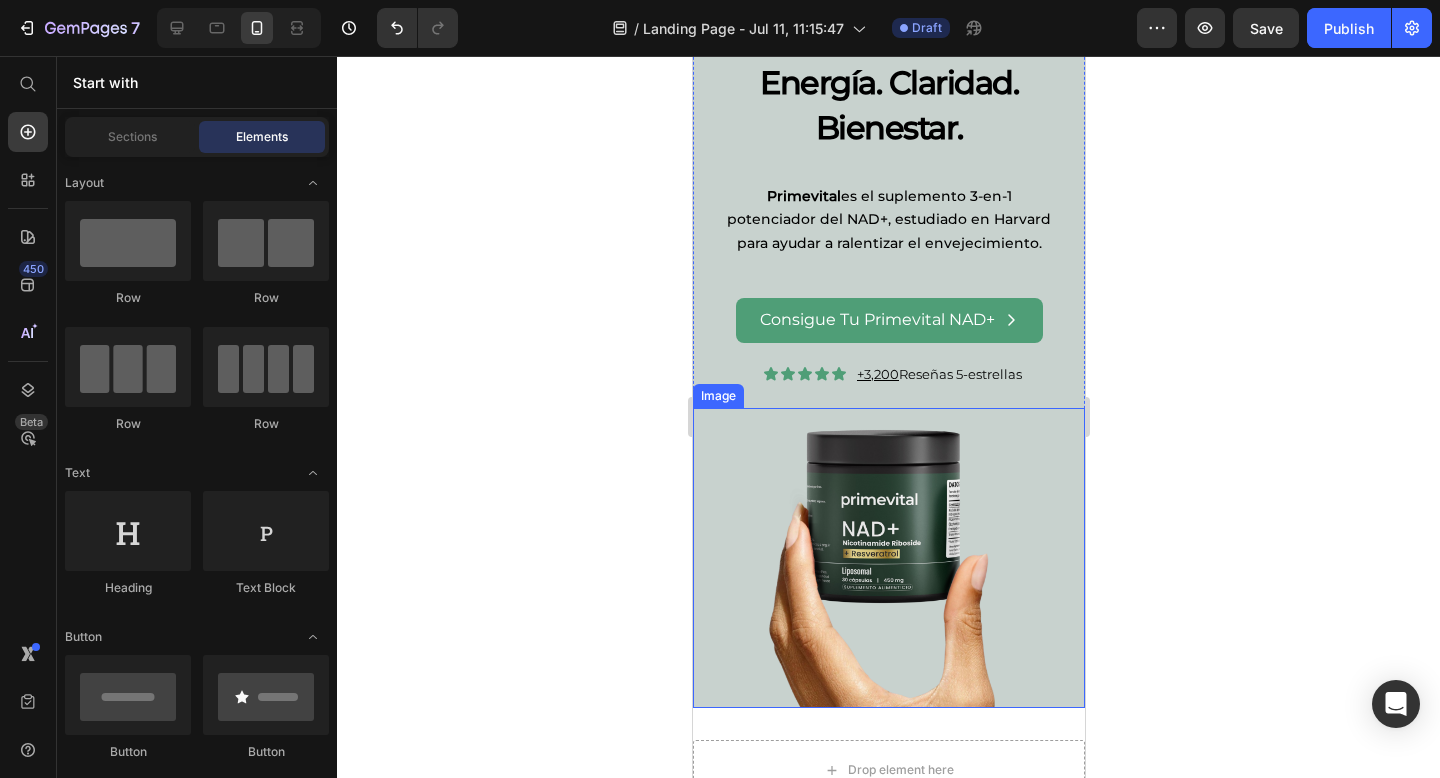 scroll, scrollTop: 0, scrollLeft: 0, axis: both 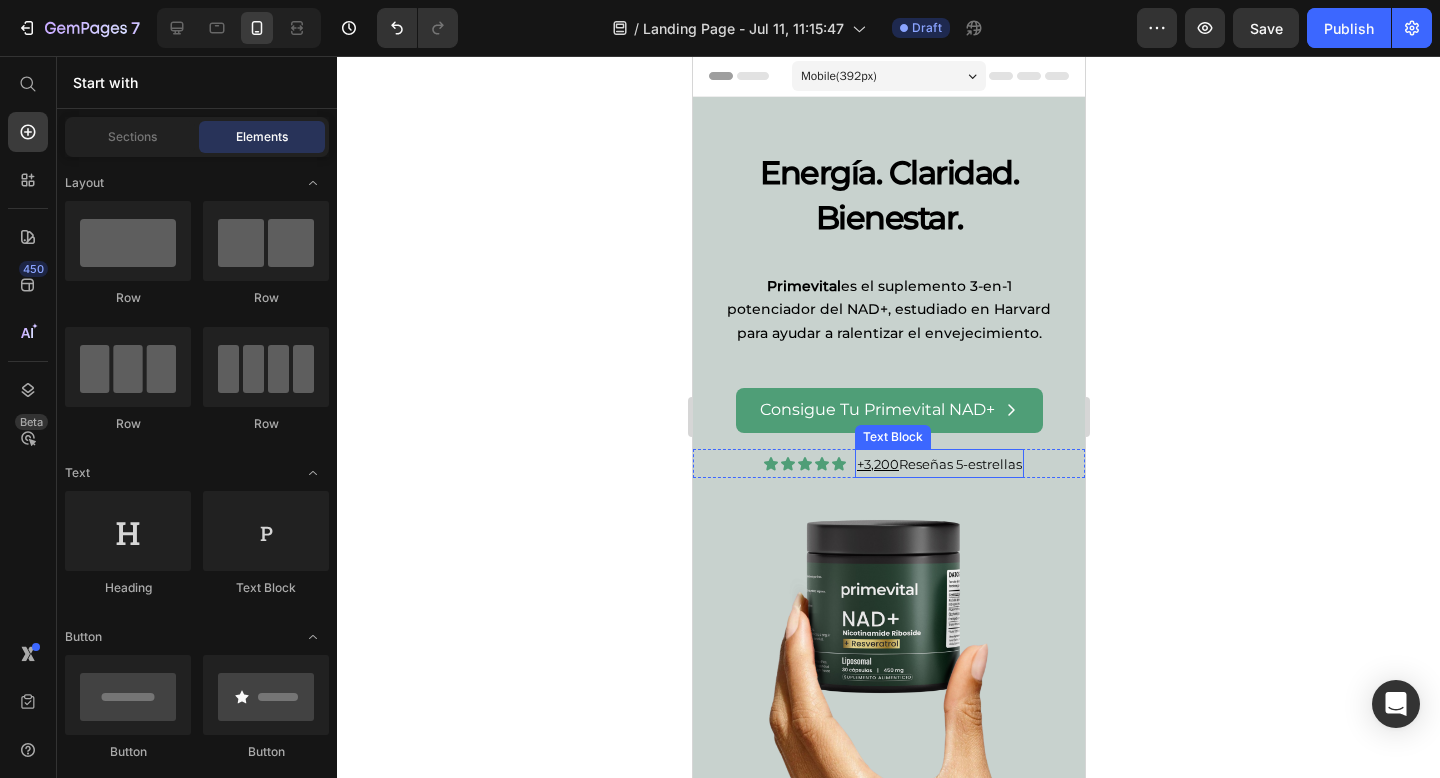click on "+3,200  Reseñas 5-estrellas" at bounding box center (938, 464) 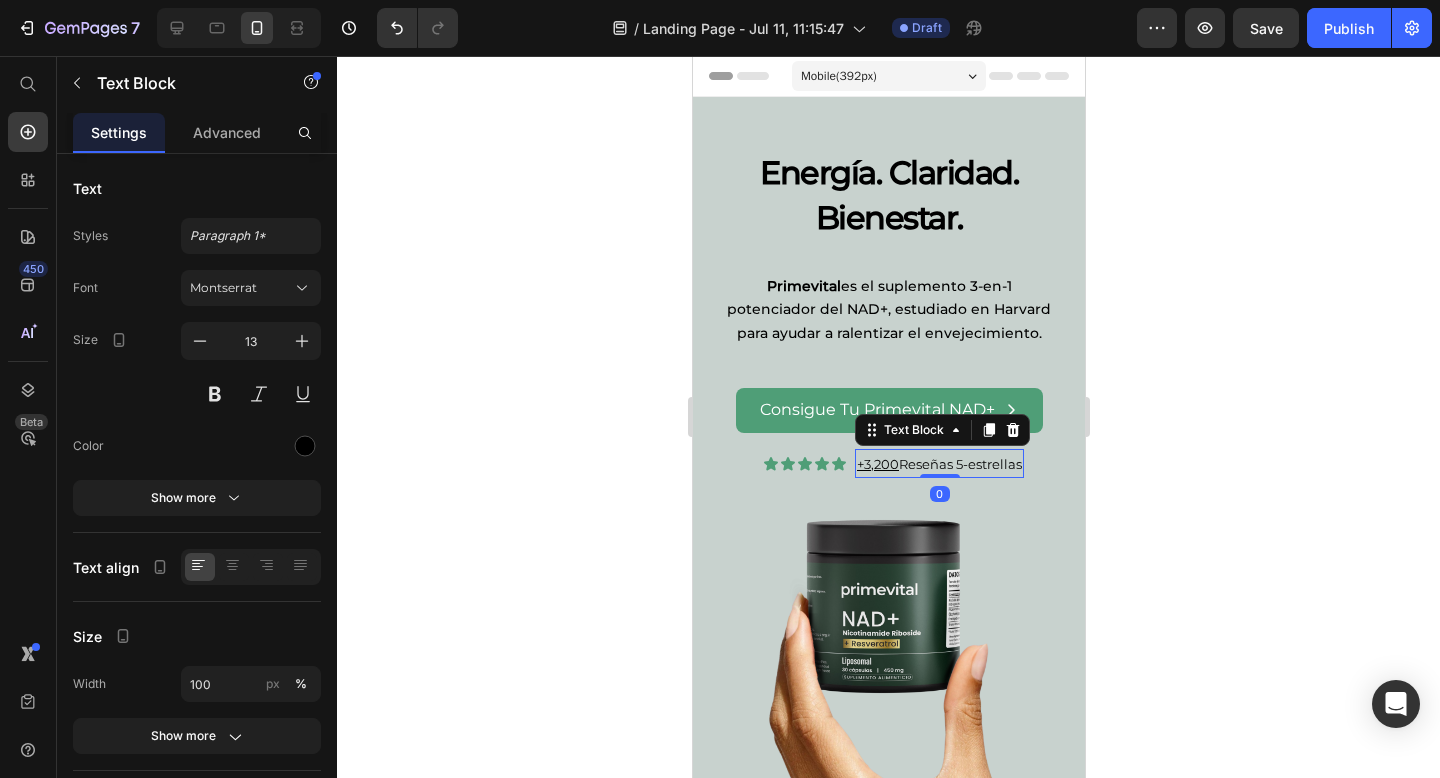 click on "+3,200  Reseñas 5-estrellas" at bounding box center (938, 464) 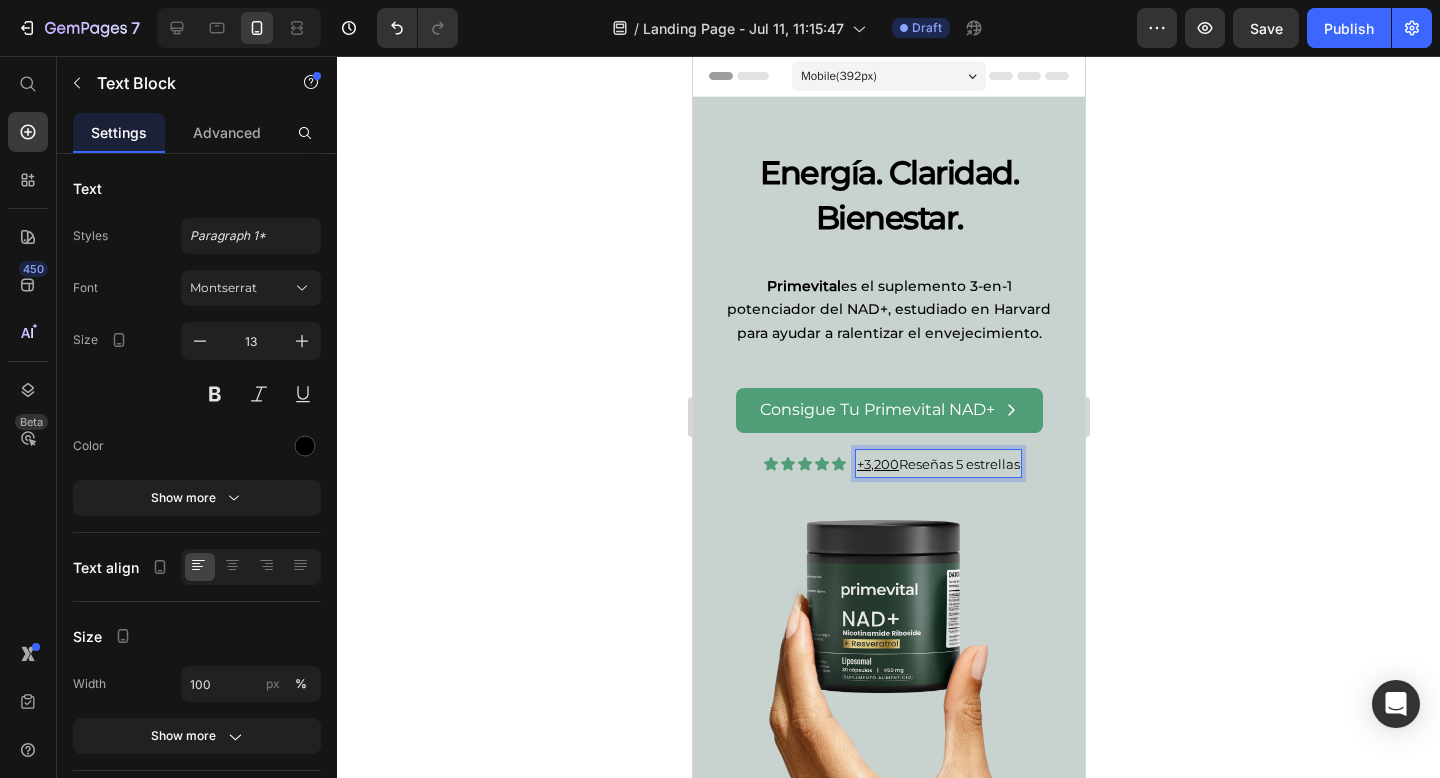 click 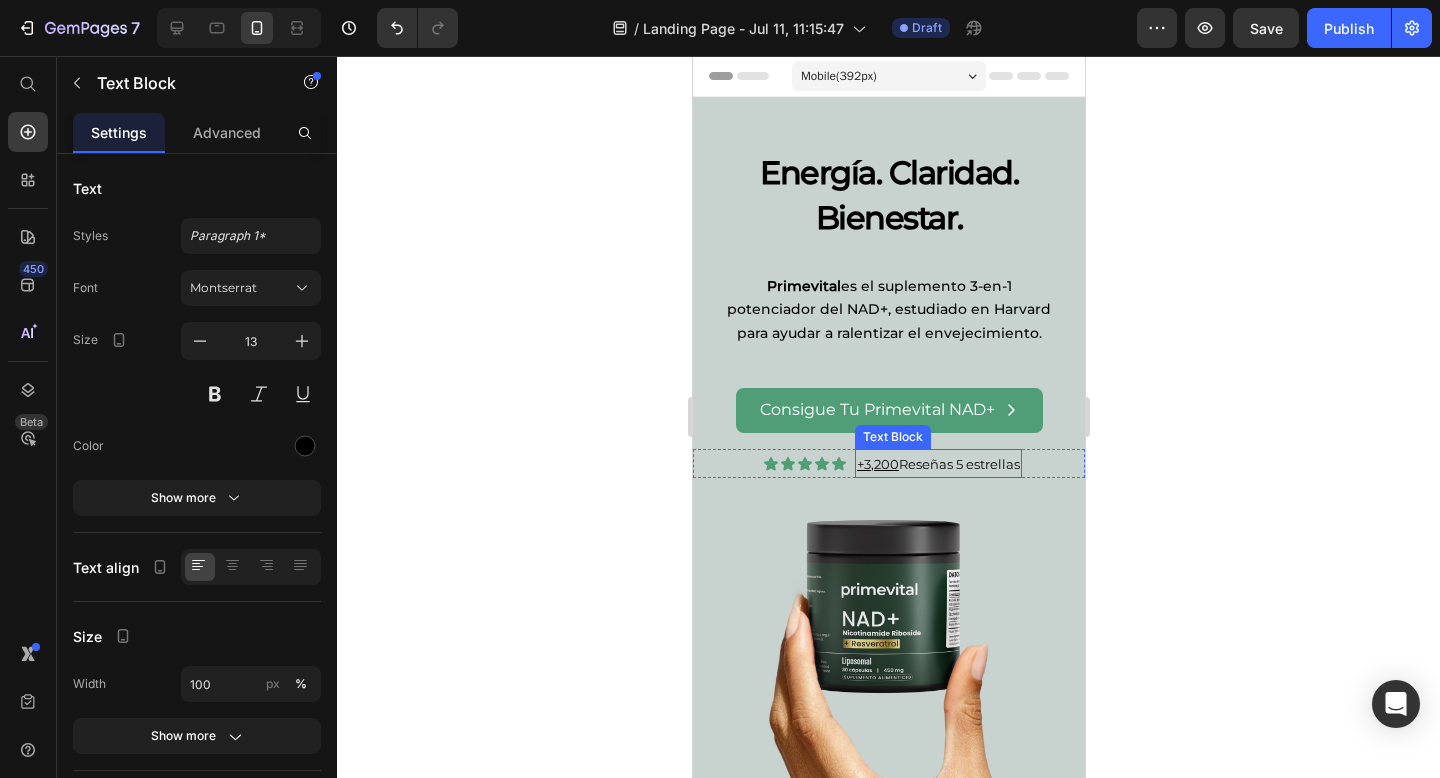 click on "+3,200  Reseñas 5 estrellas" at bounding box center [937, 464] 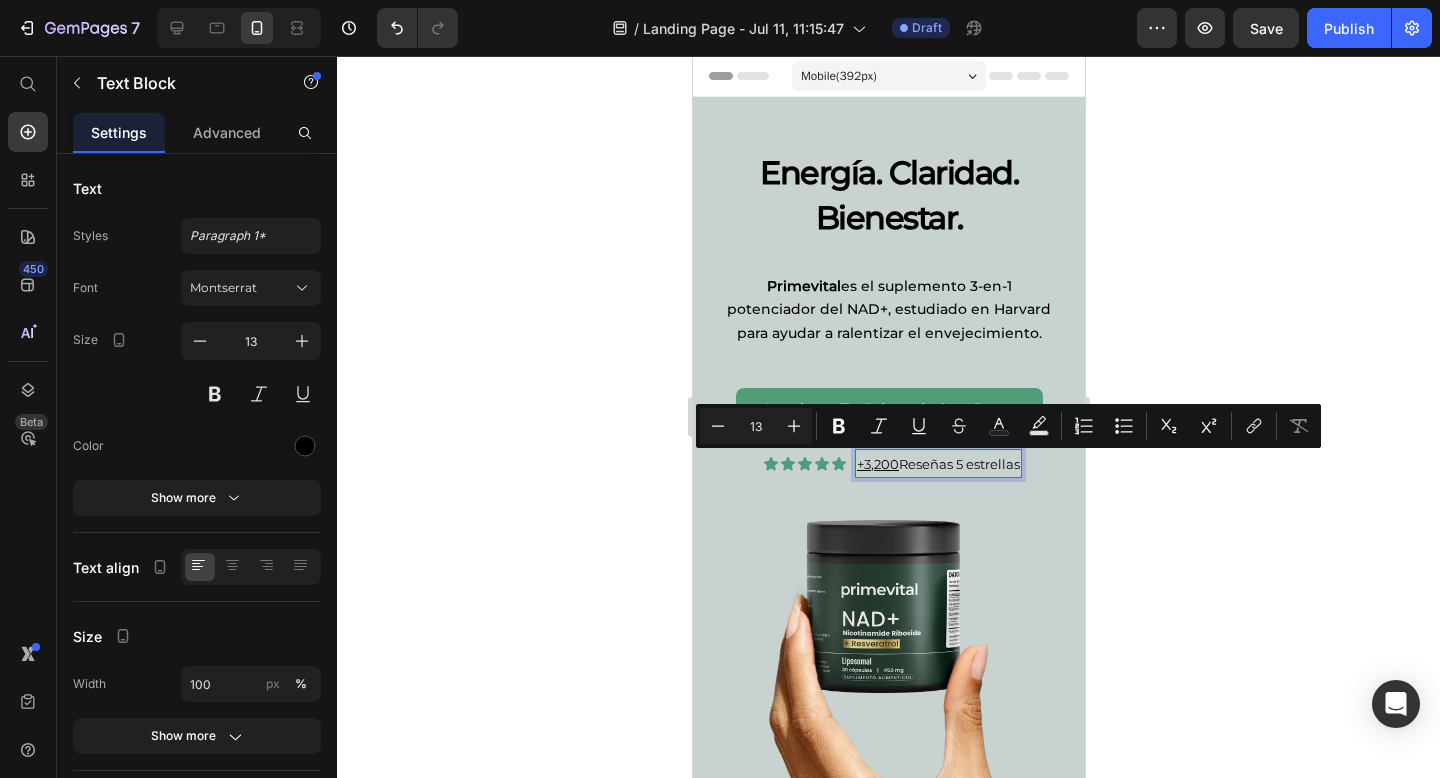 click on "+3,200  Reseñas 5 estrellas" at bounding box center (937, 464) 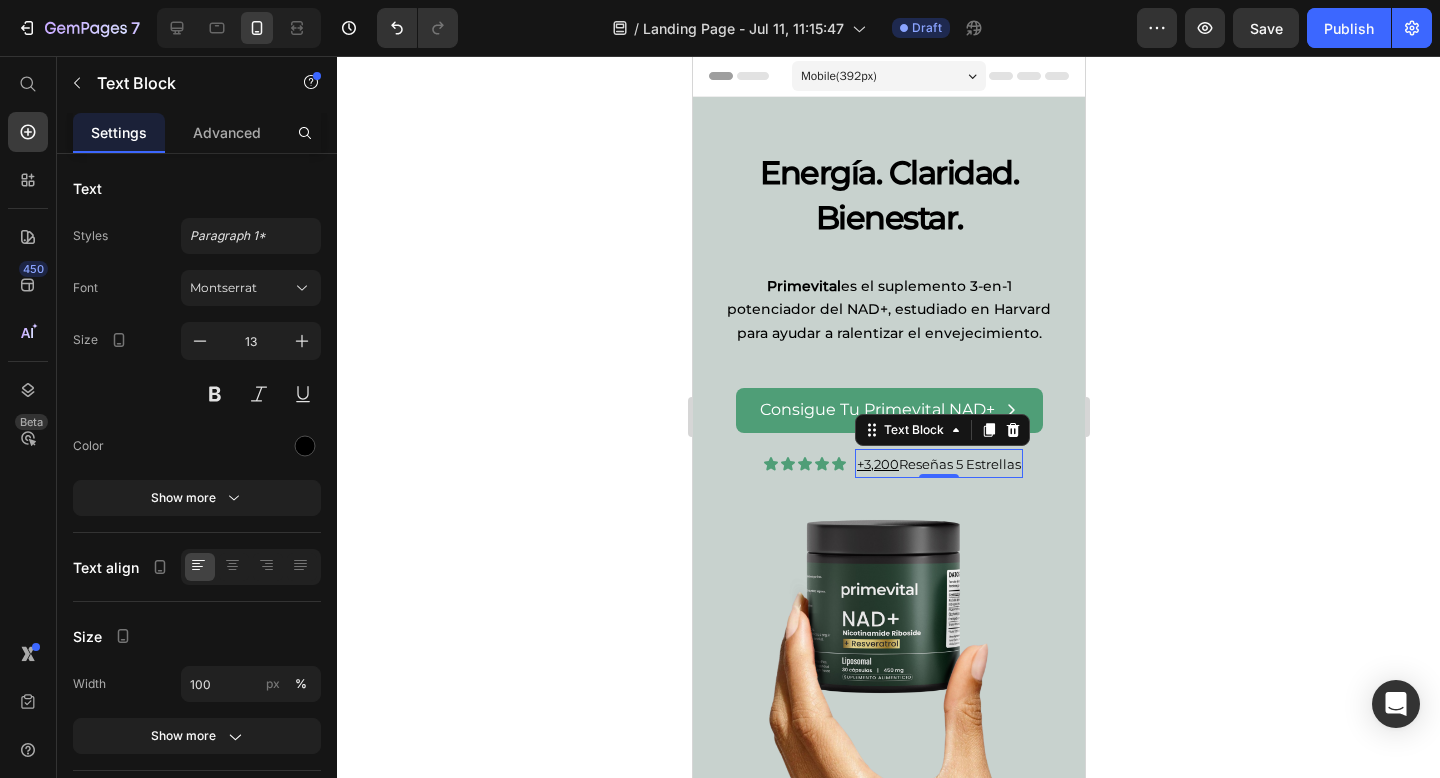 click 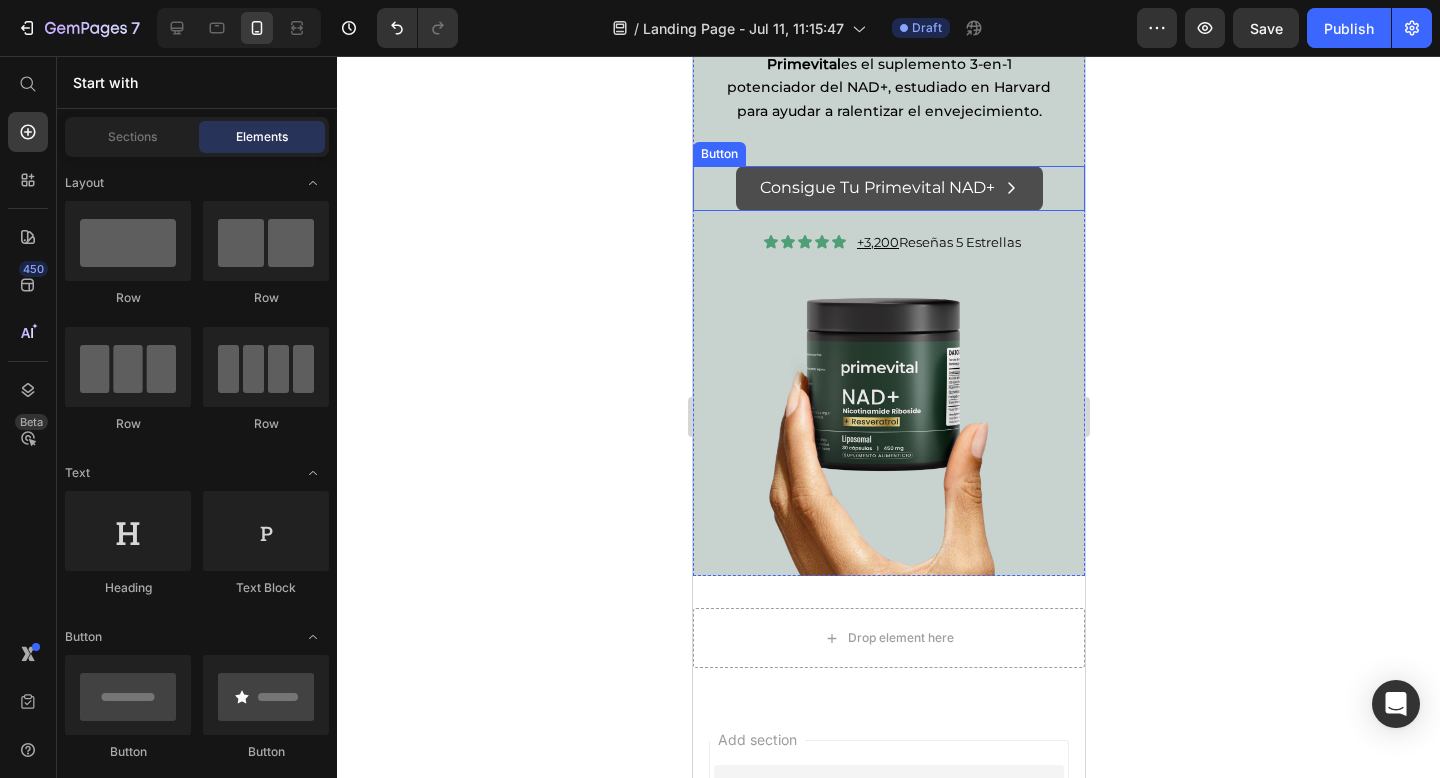 scroll, scrollTop: 253, scrollLeft: 0, axis: vertical 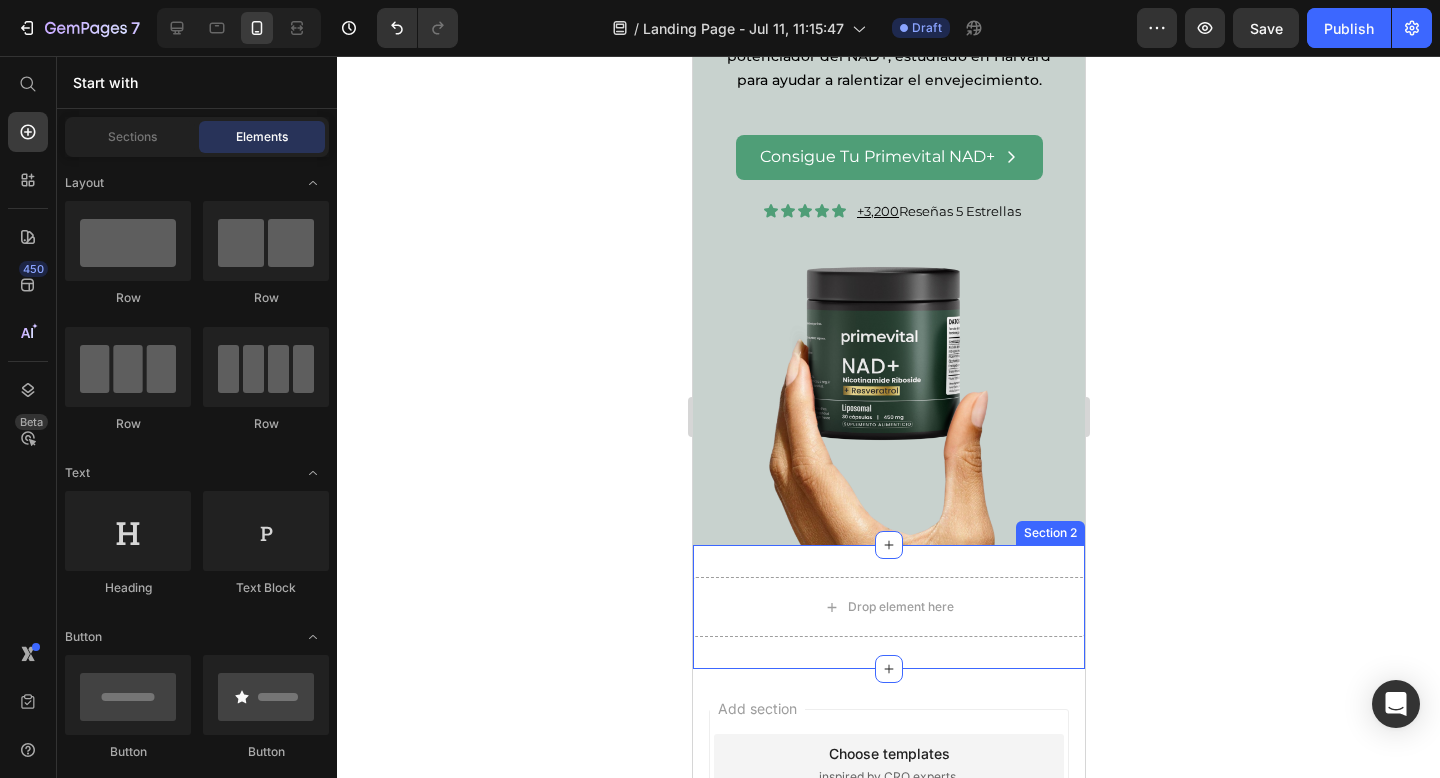 click on "Drop element here Section 2" at bounding box center [888, 607] 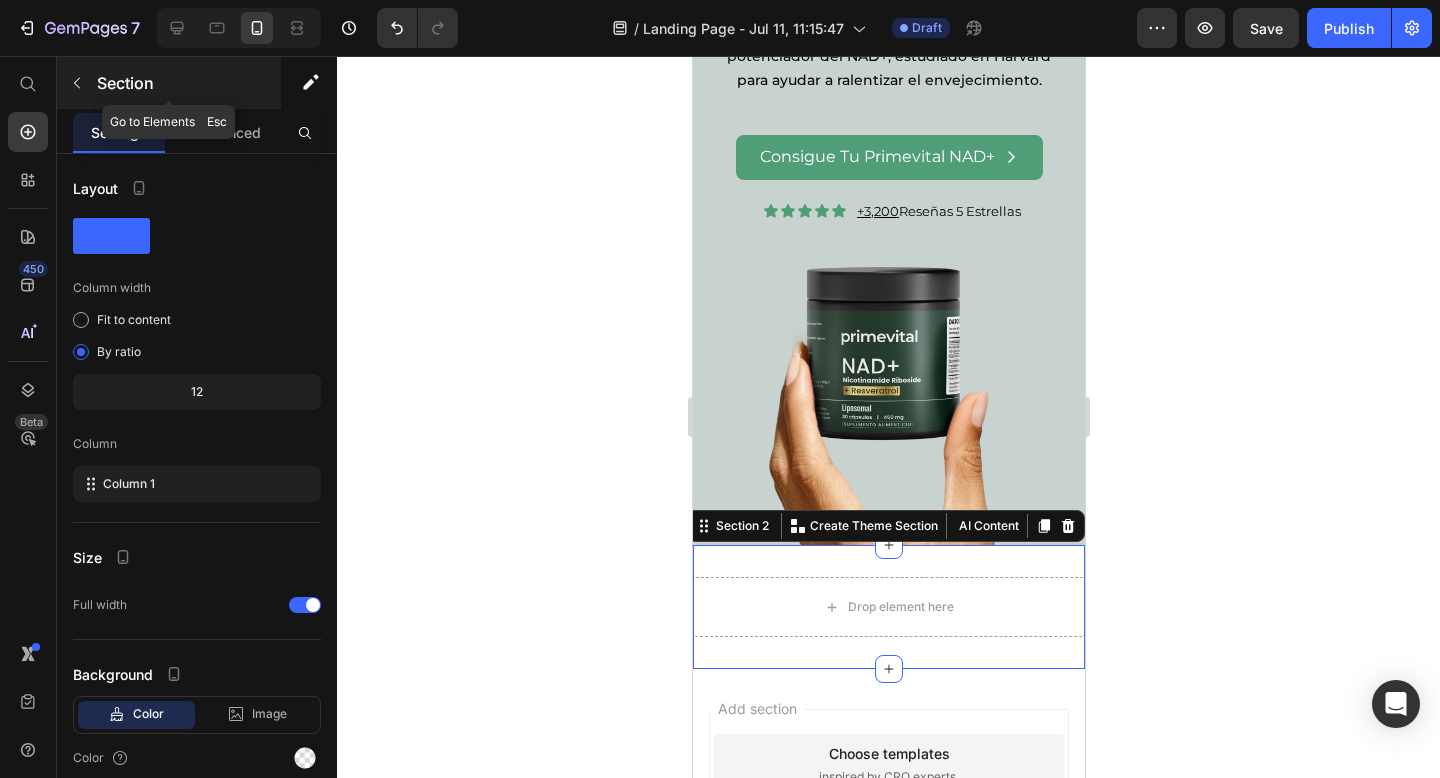 click at bounding box center (77, 83) 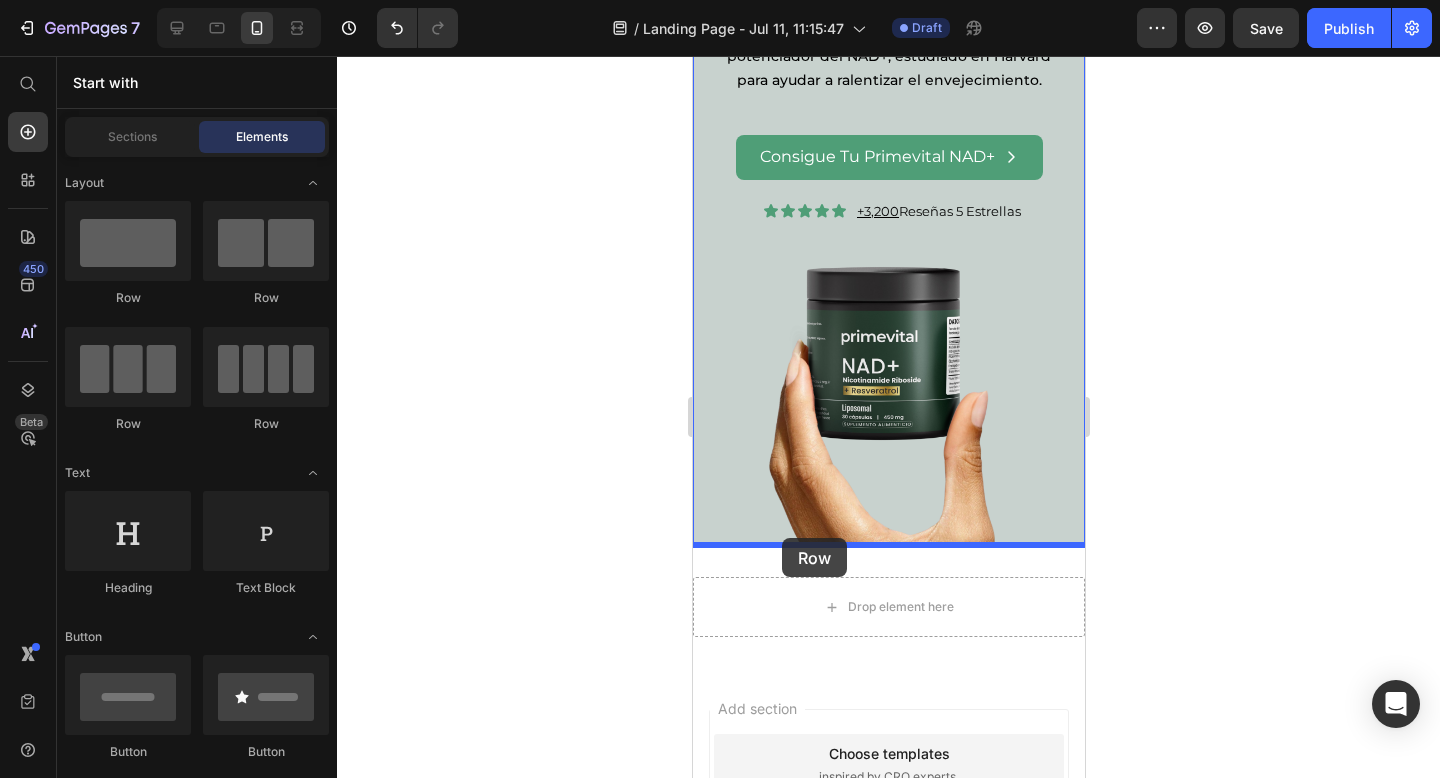 drag, startPoint x: 826, startPoint y: 324, endPoint x: 781, endPoint y: 537, distance: 217.70163 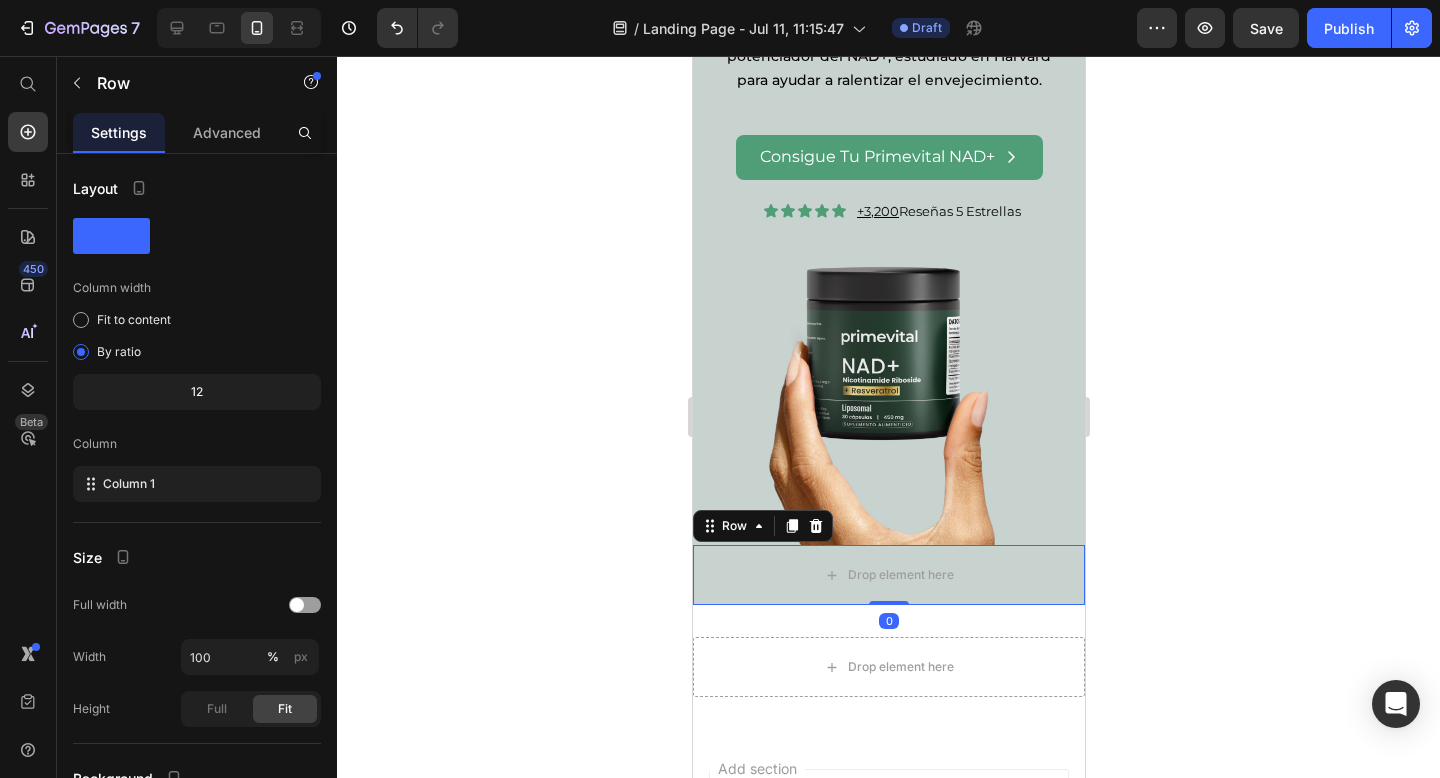 click 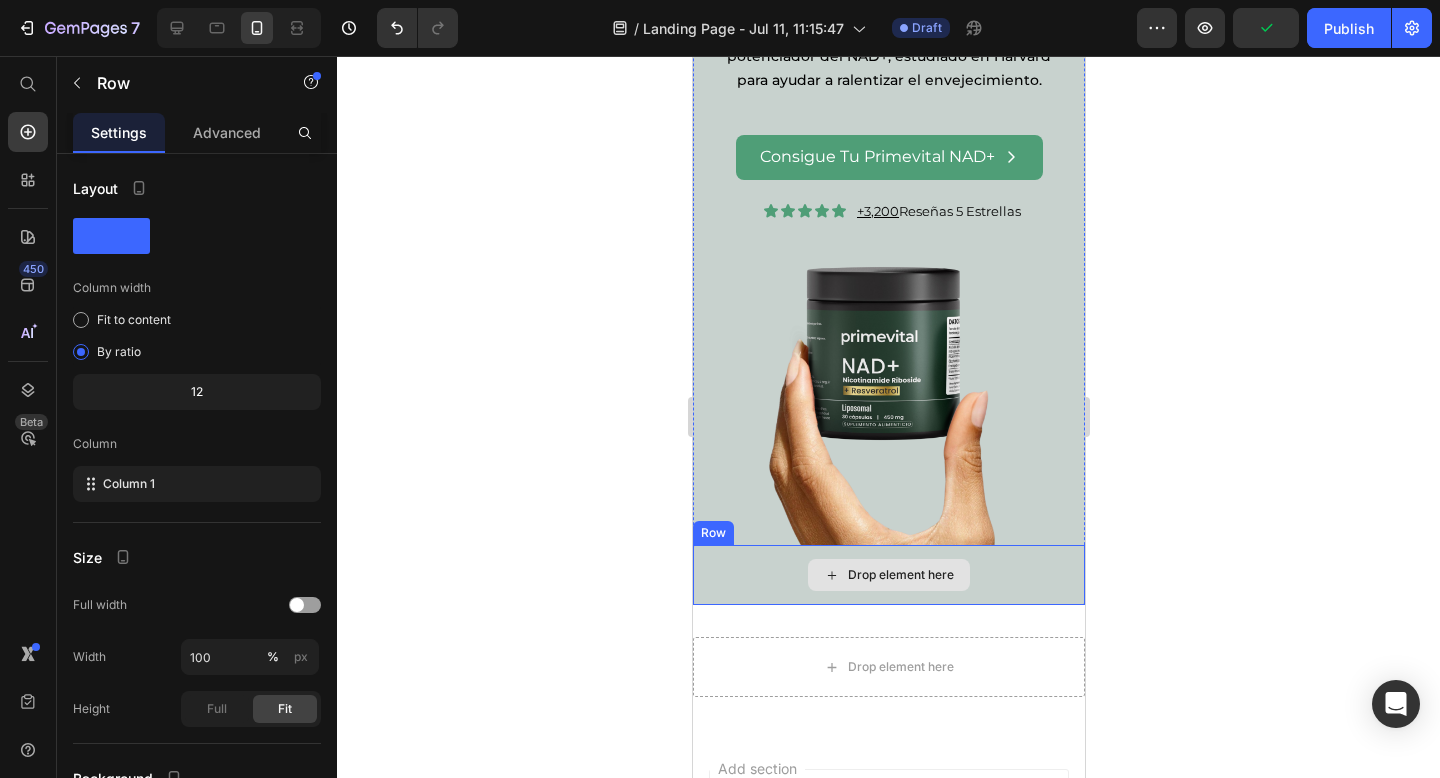 click on "Drop element here" at bounding box center (888, 575) 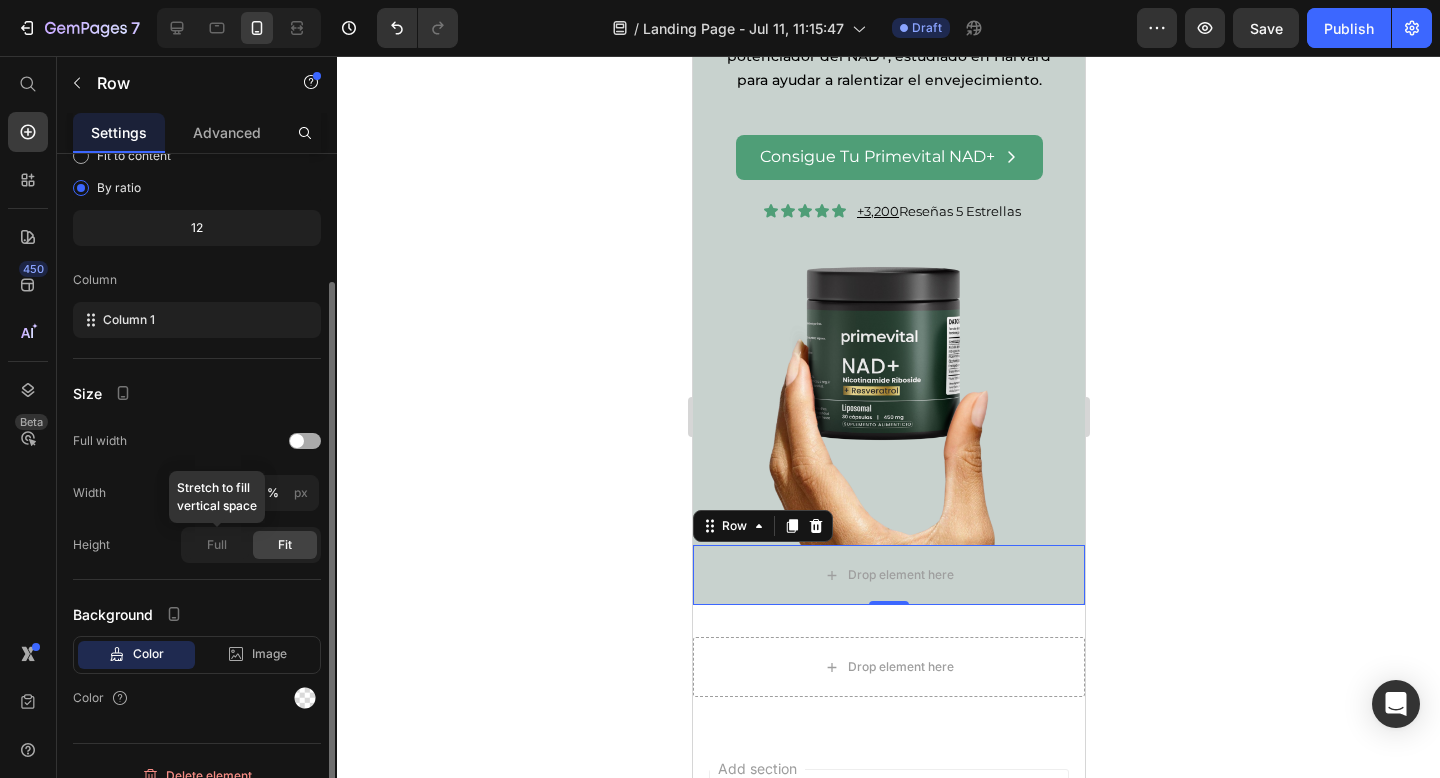scroll, scrollTop: 187, scrollLeft: 0, axis: vertical 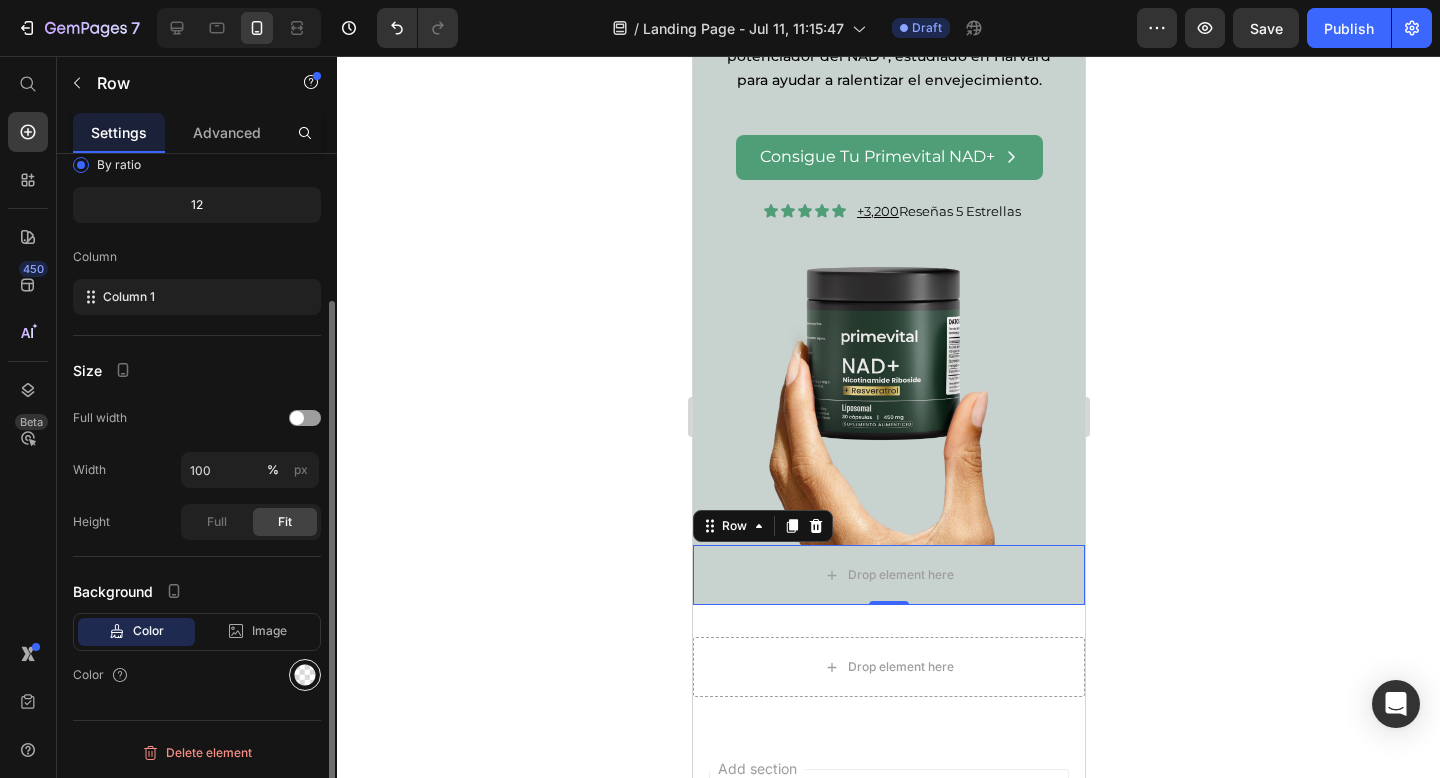 click at bounding box center (305, 675) 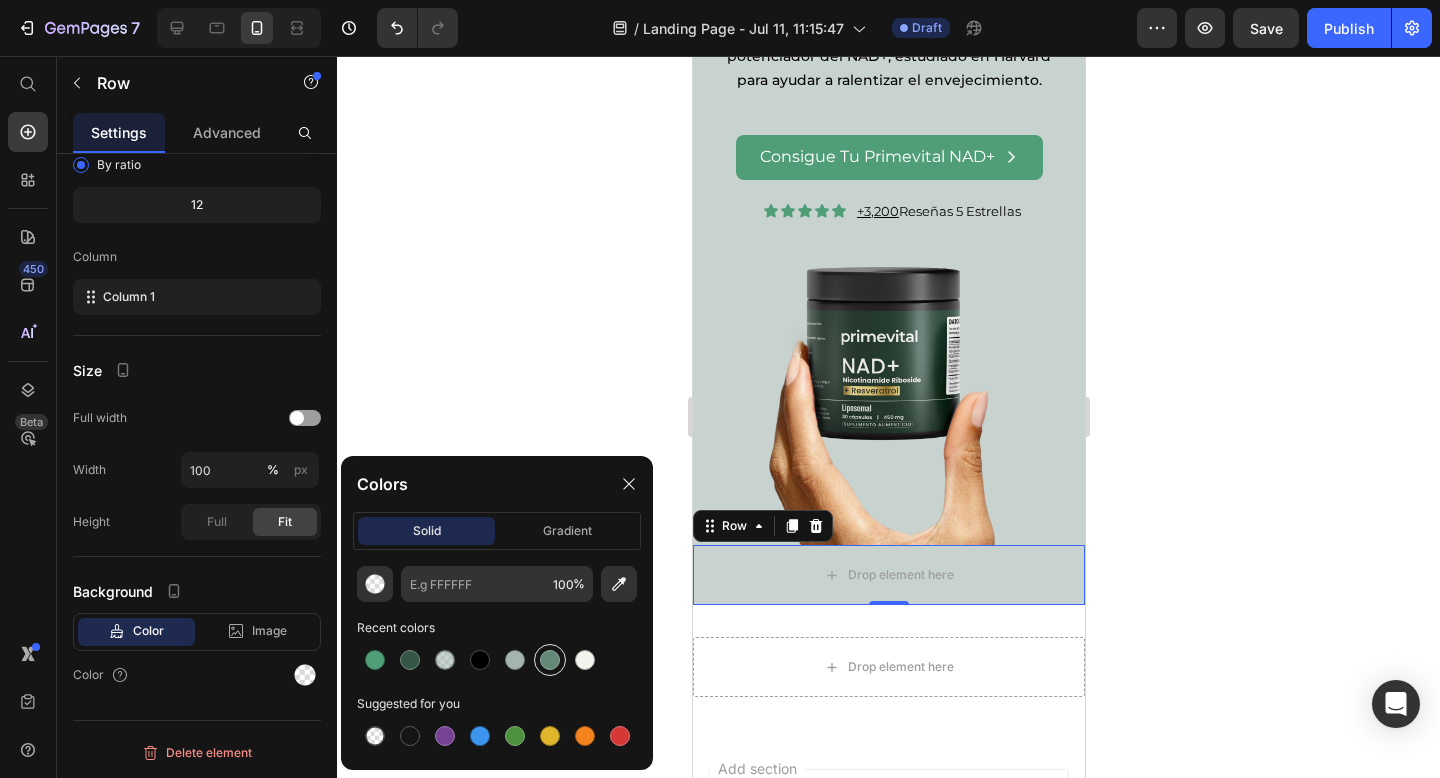 click at bounding box center [550, 660] 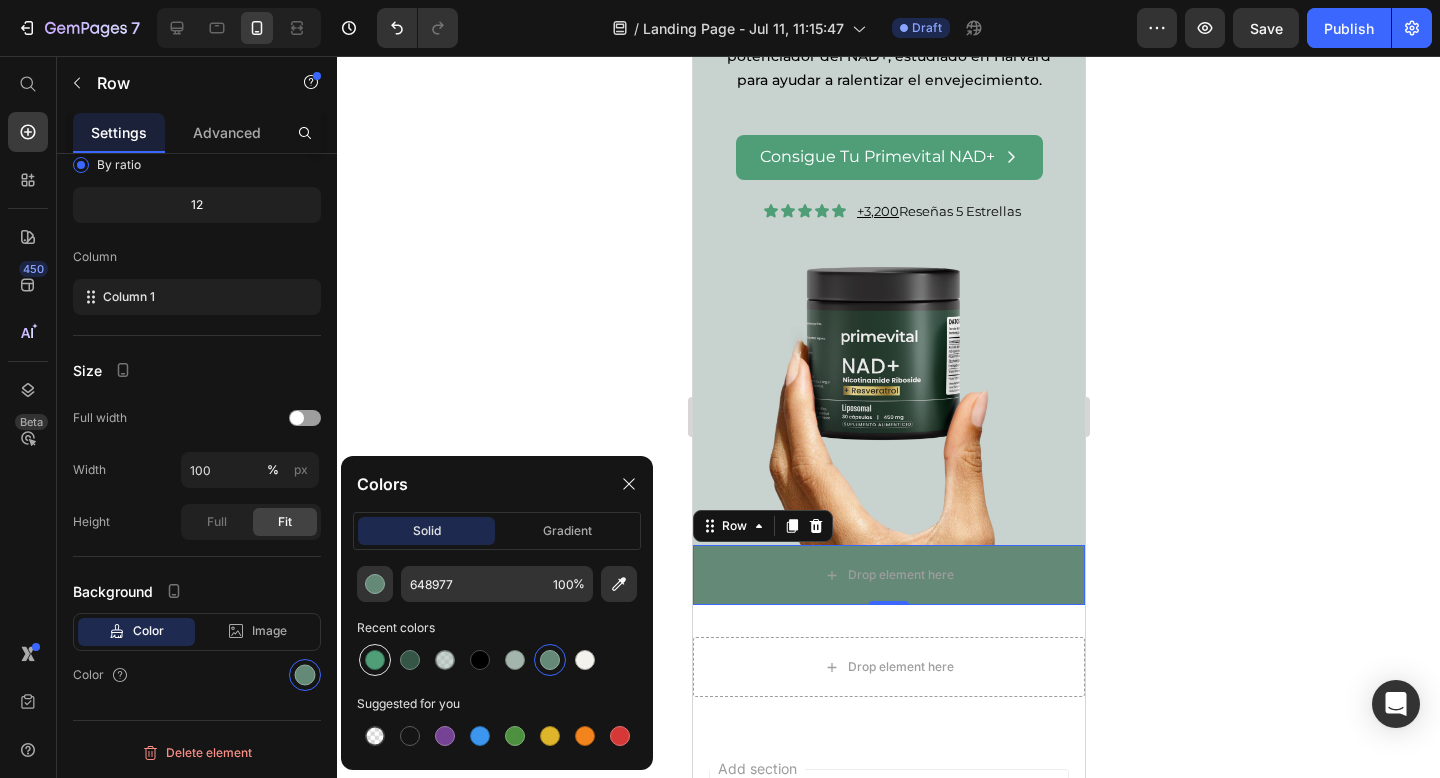 click at bounding box center [375, 660] 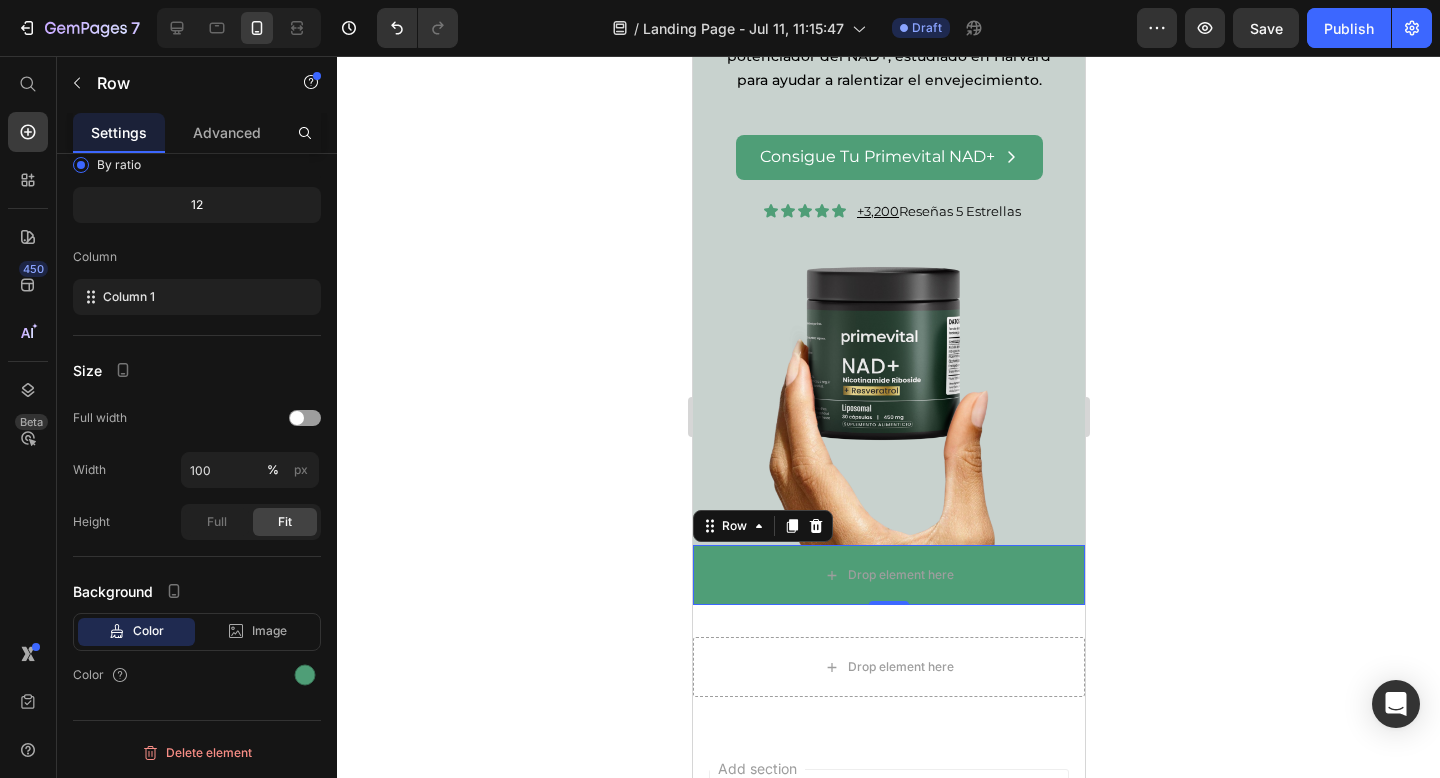 click at bounding box center (125, 56) 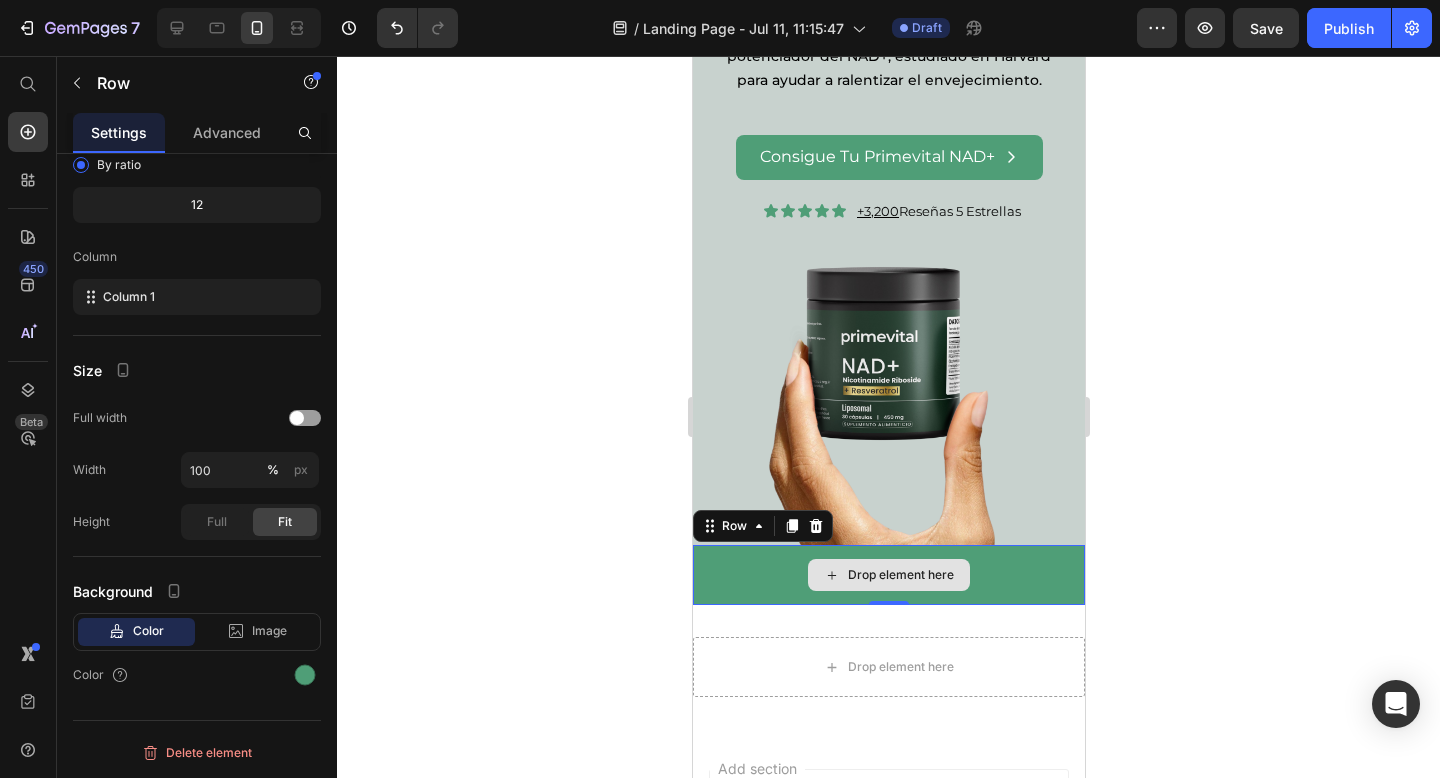 click on "Drop element here" at bounding box center (888, 575) 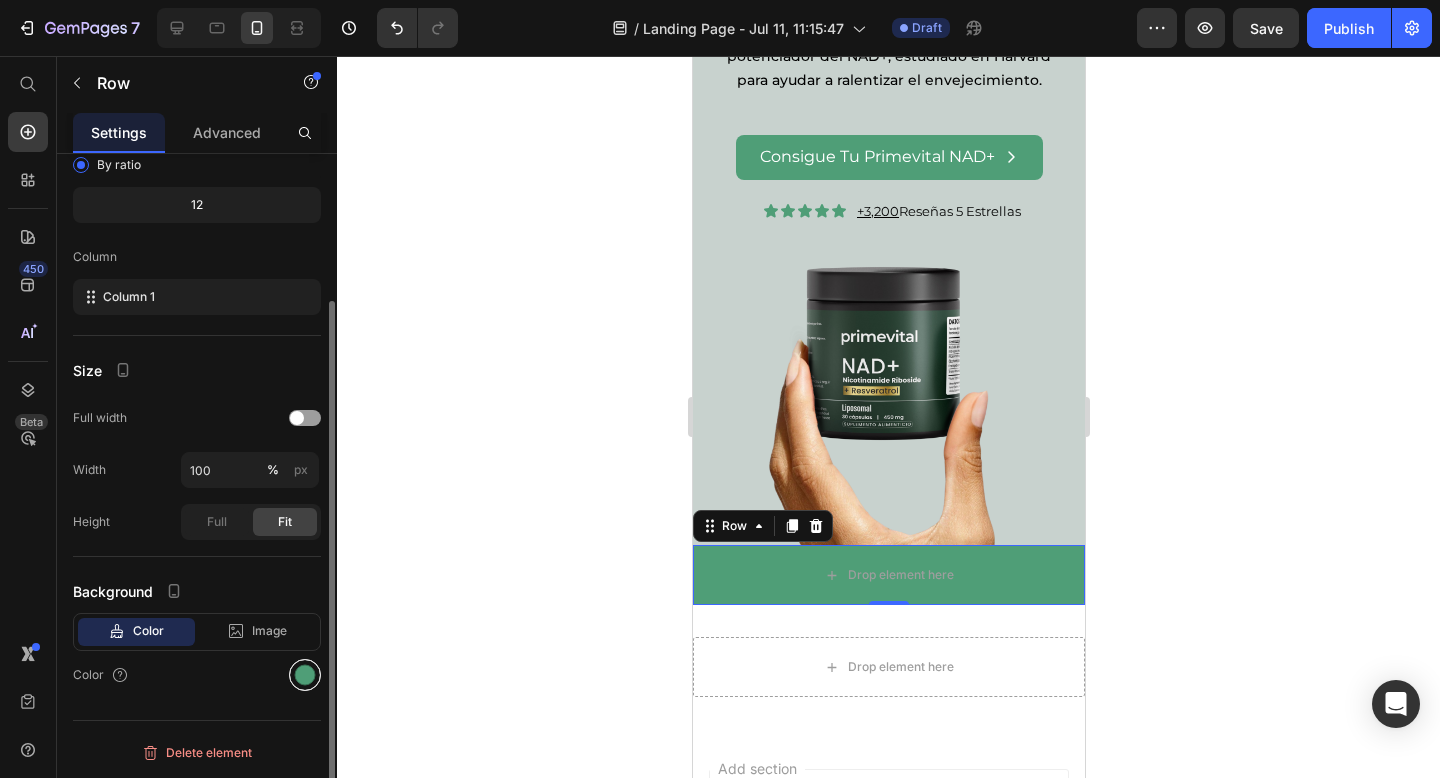 click at bounding box center [305, 675] 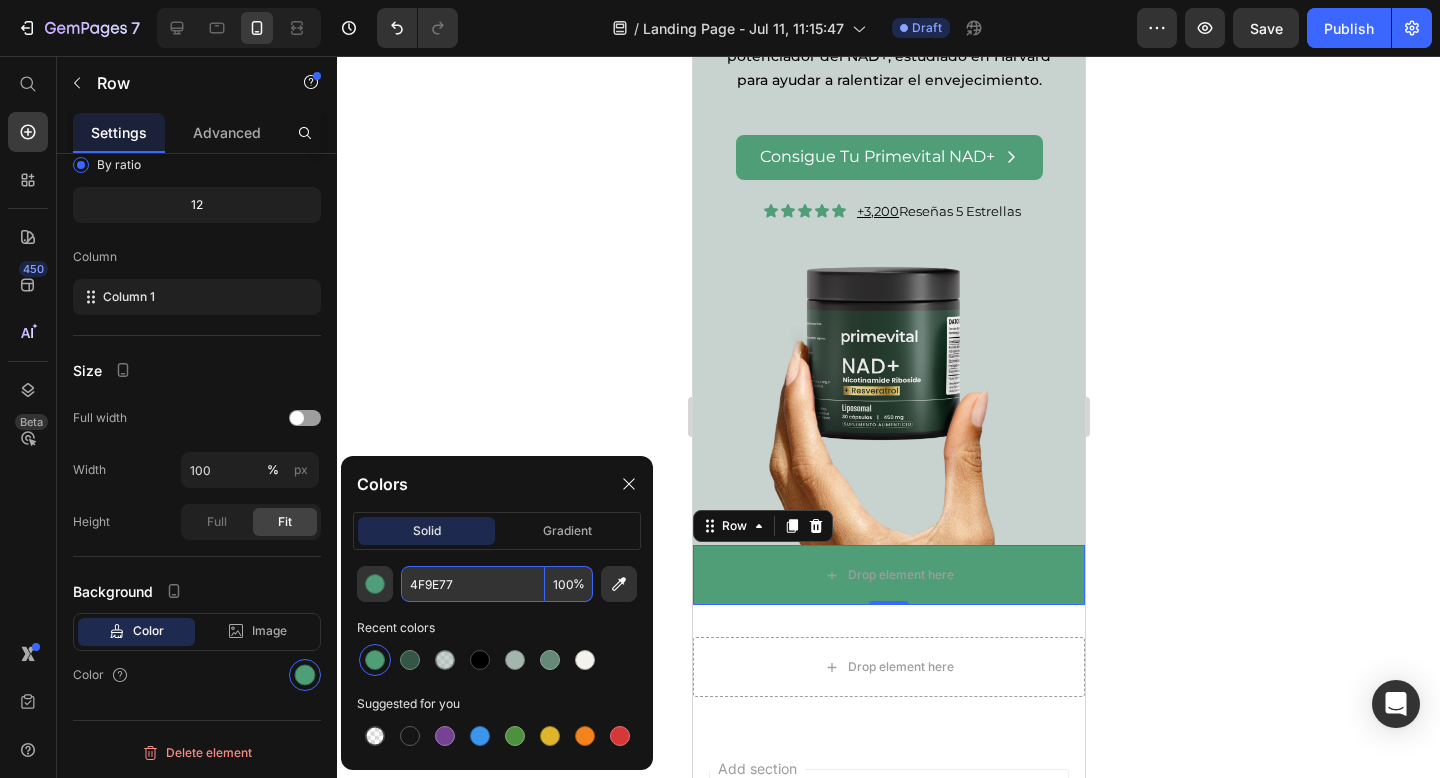 click on "4F9E77" at bounding box center (473, 584) 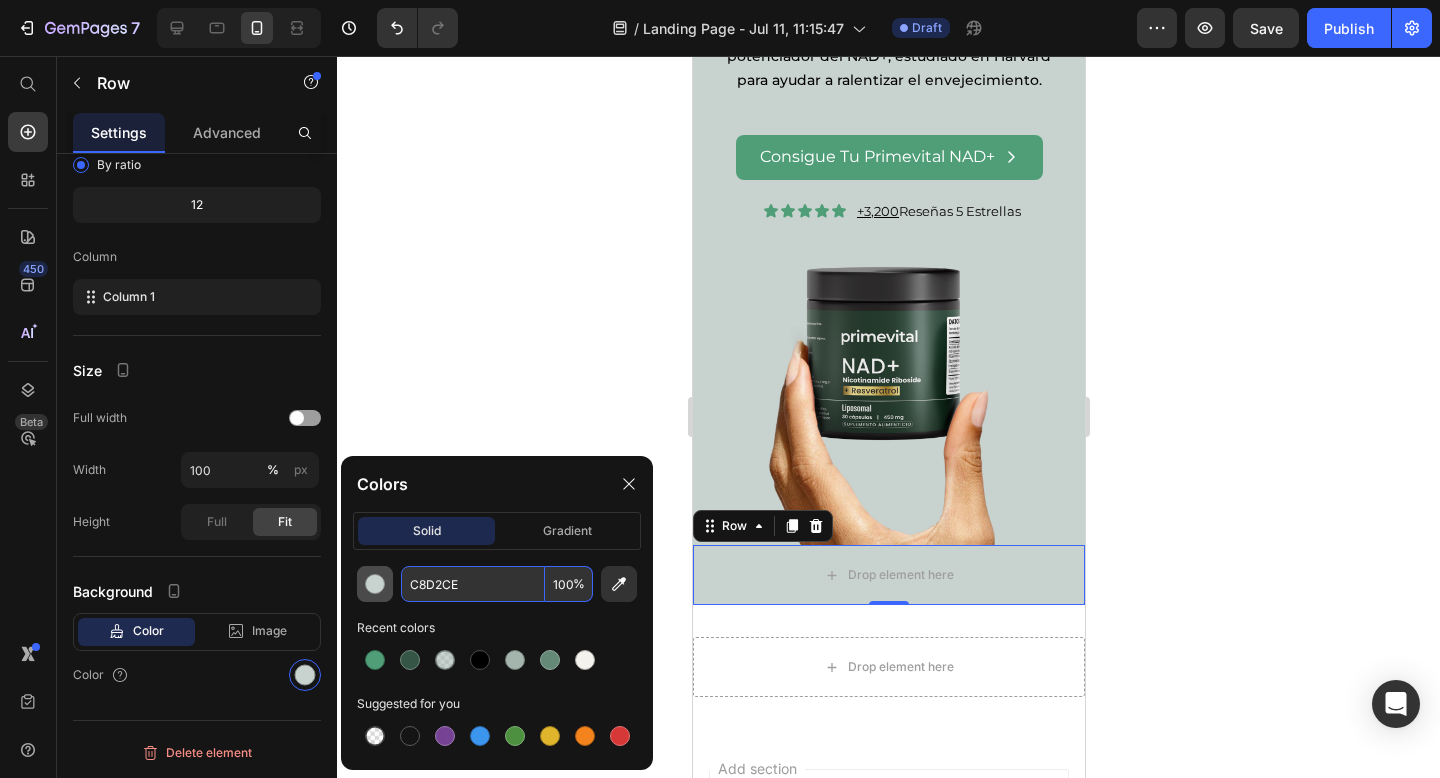 type on "C8D2CE" 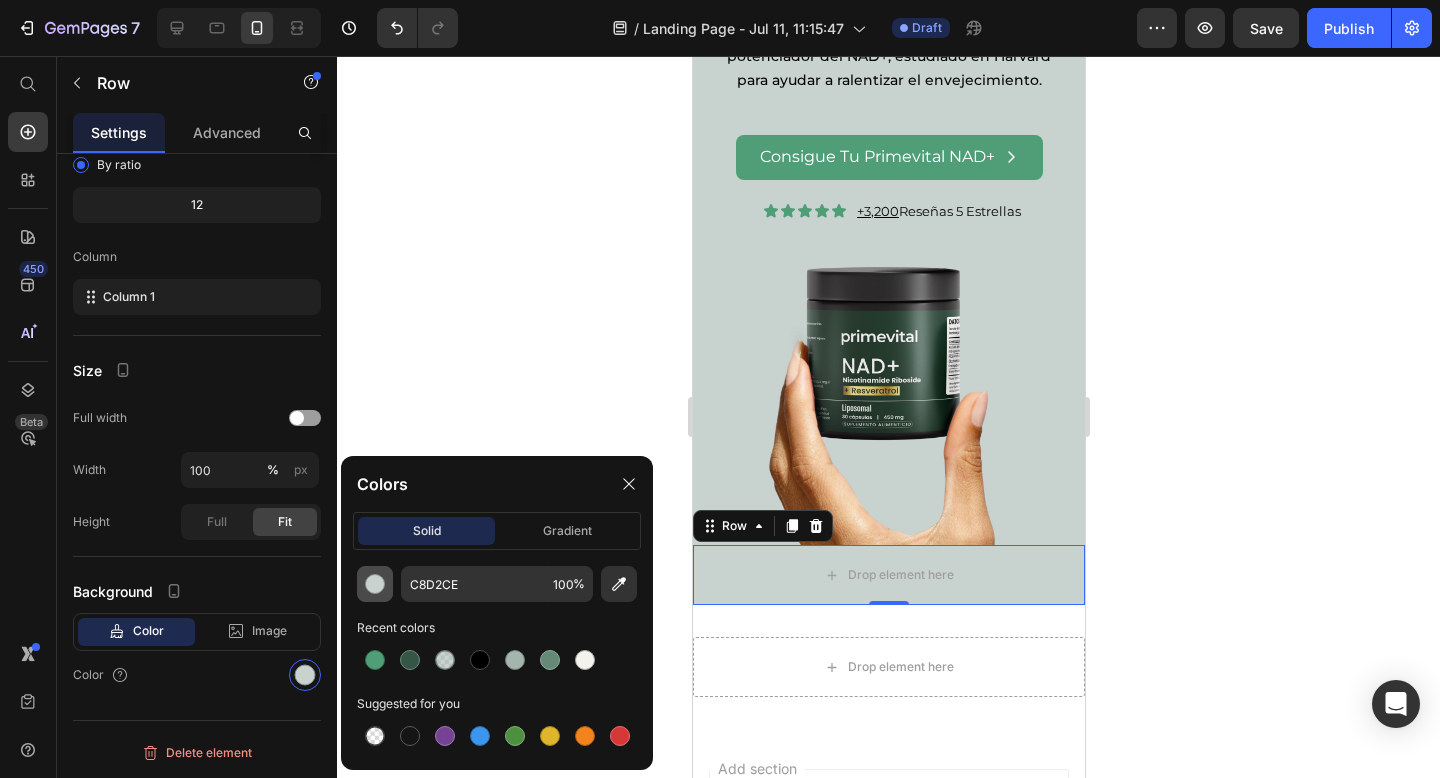 click at bounding box center (375, 584) 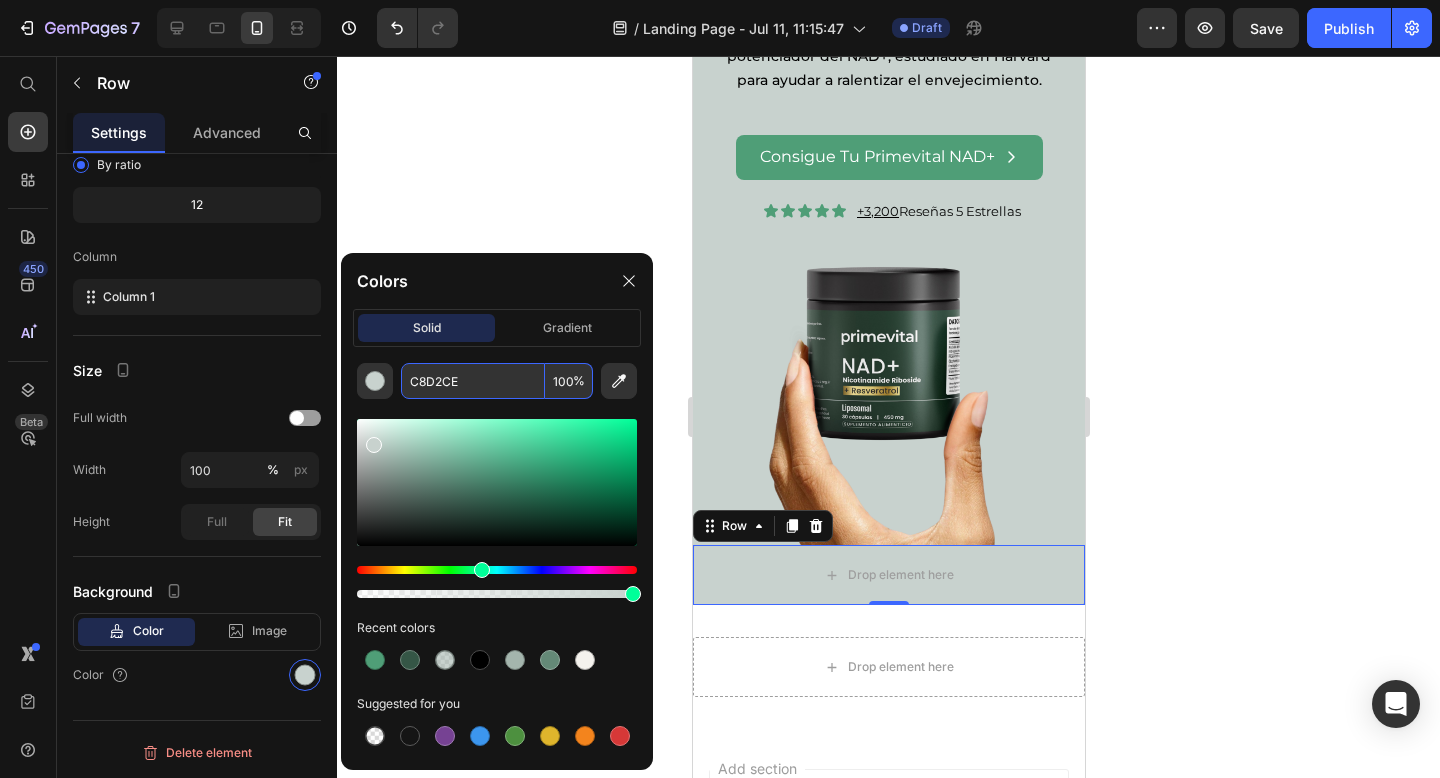 click on "100" at bounding box center [569, 381] 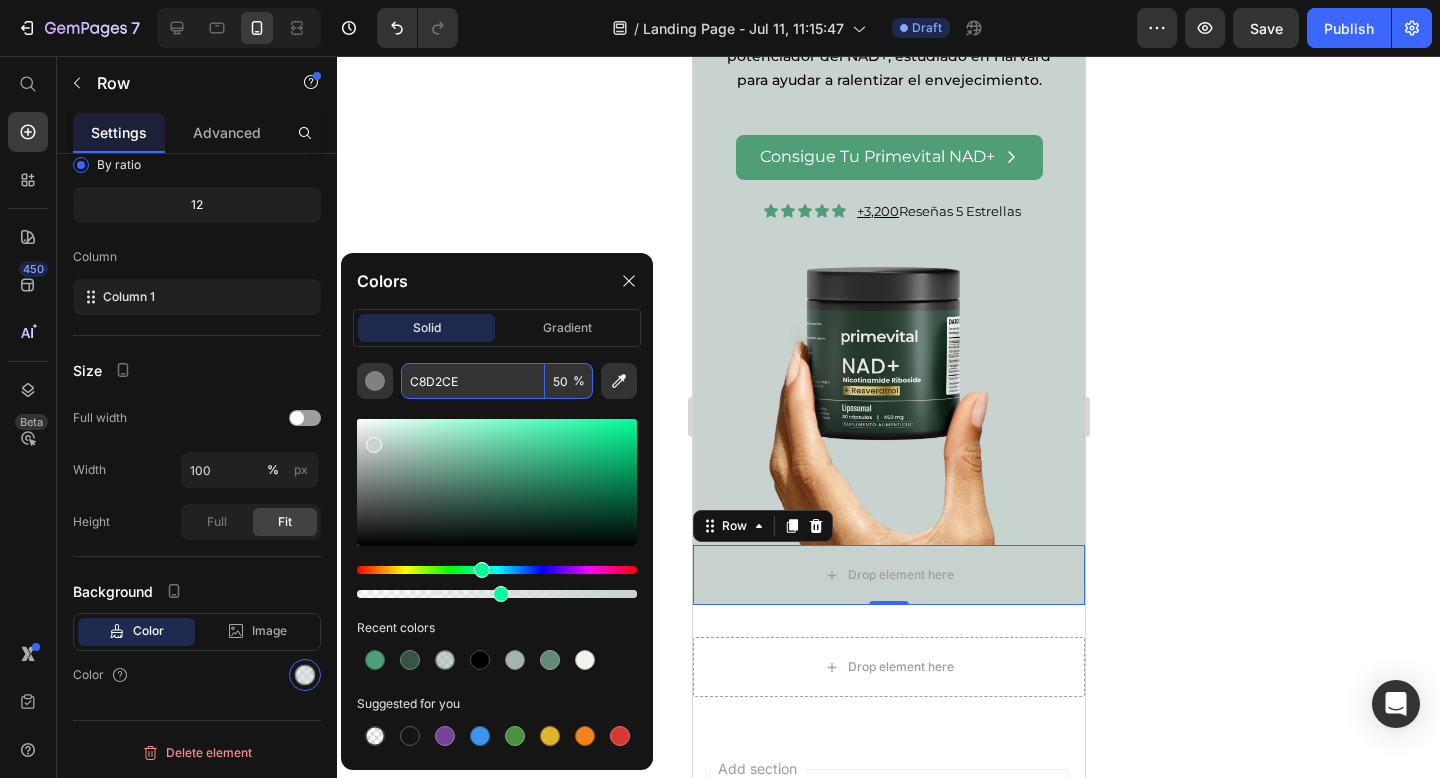 type on "50" 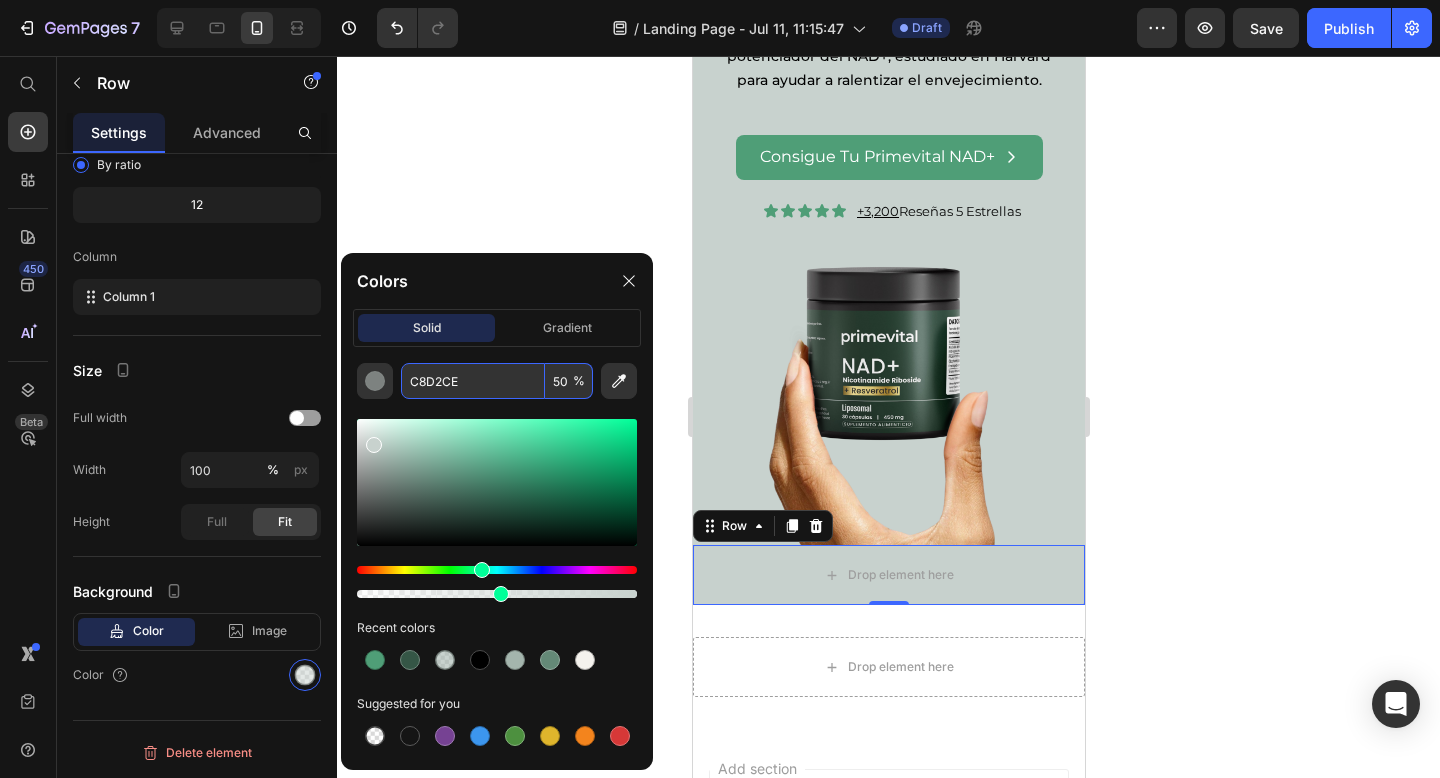 click 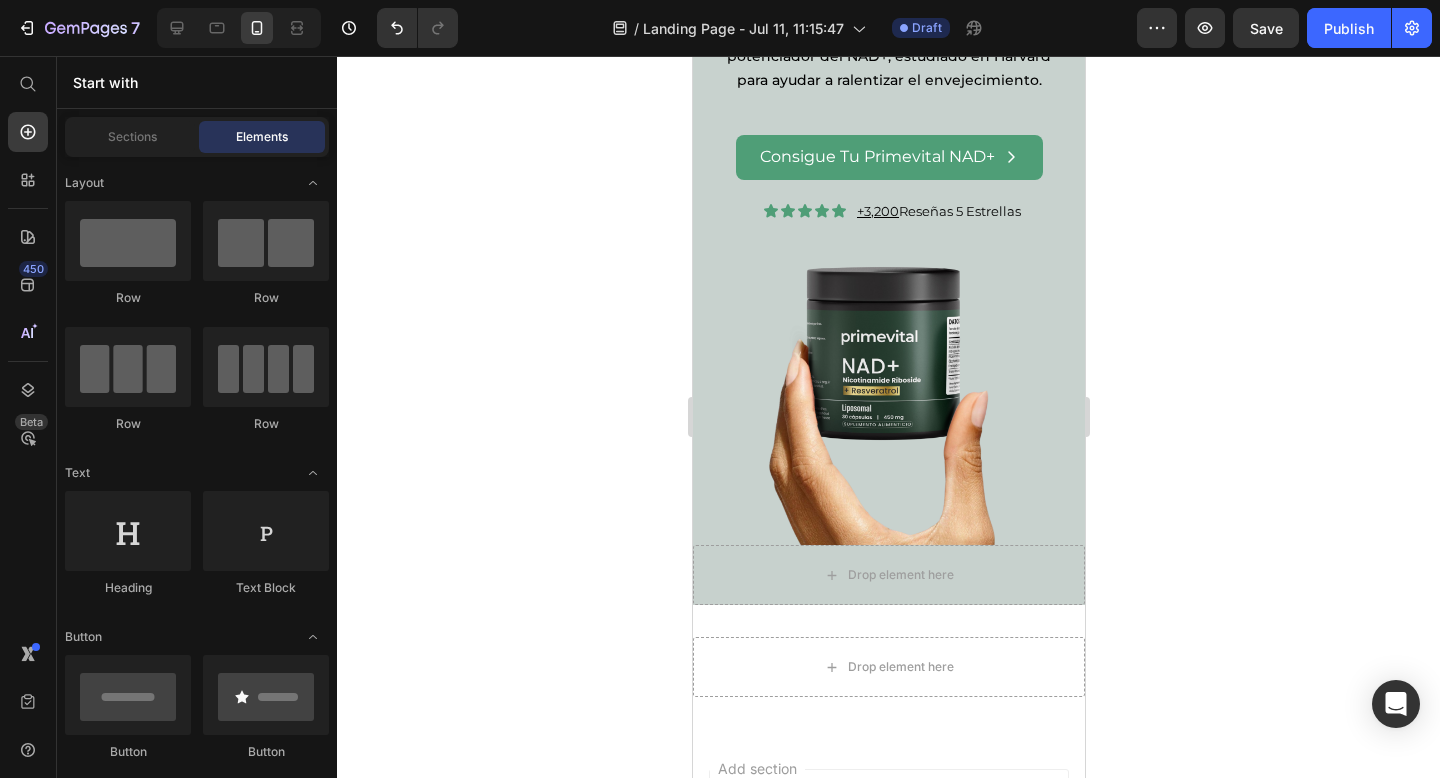 click 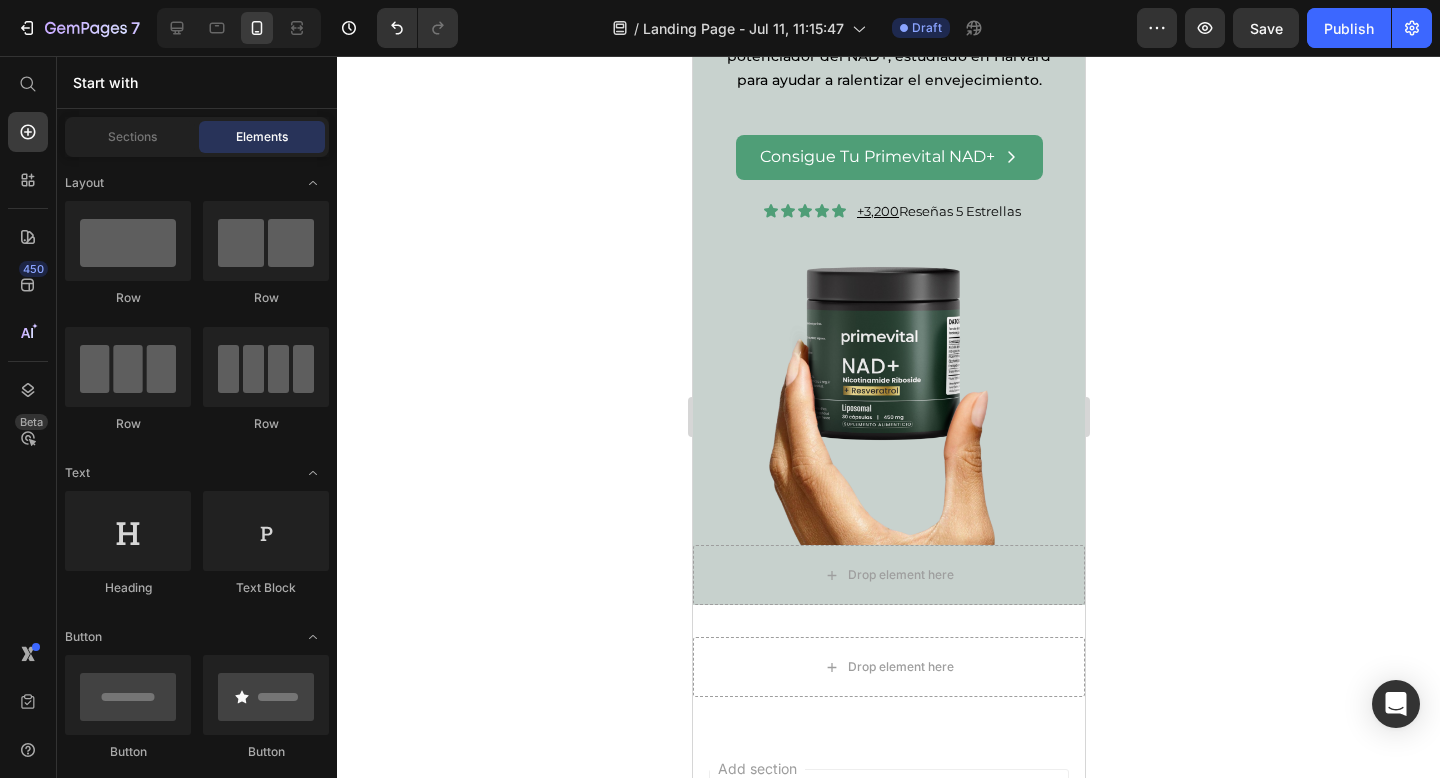 click on "Drop element here" at bounding box center [888, 575] 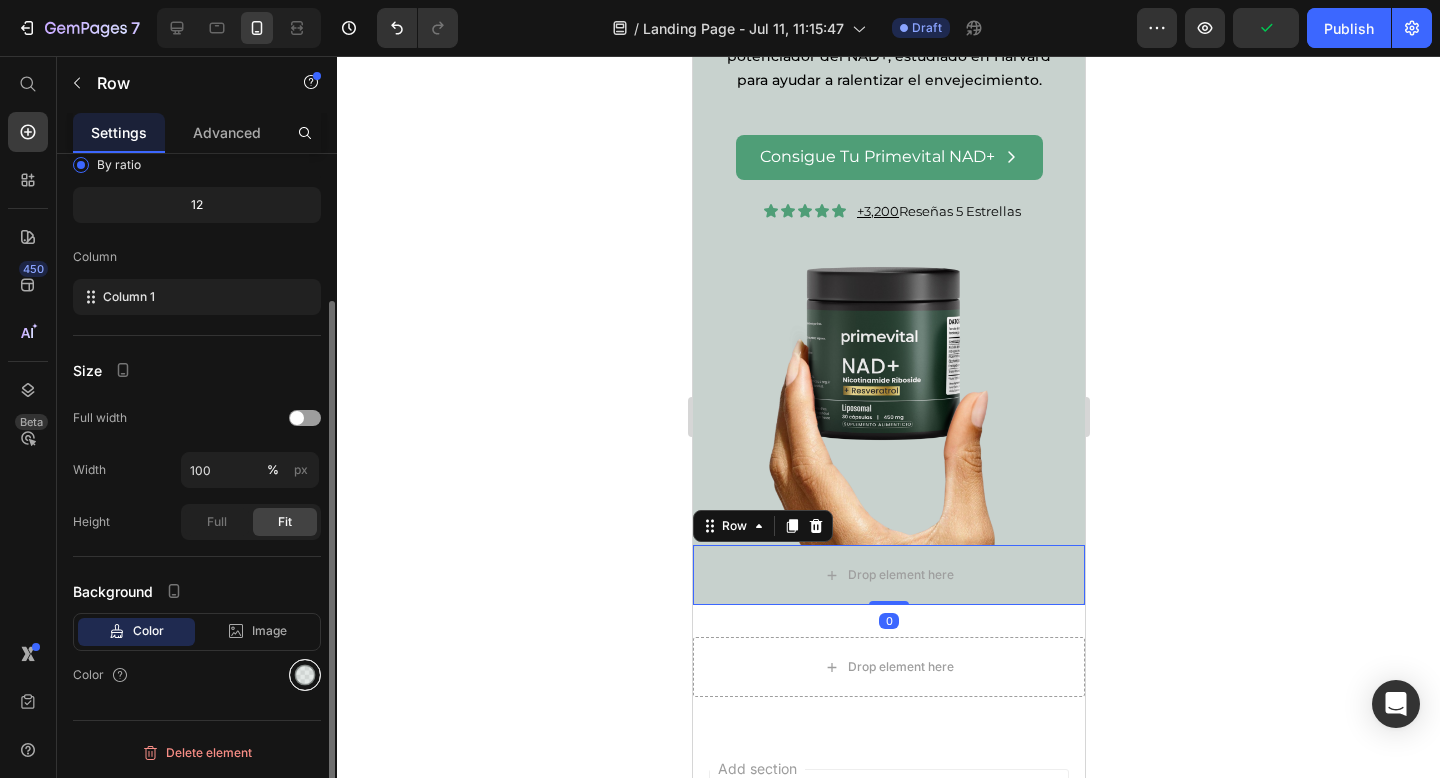 click at bounding box center (305, 675) 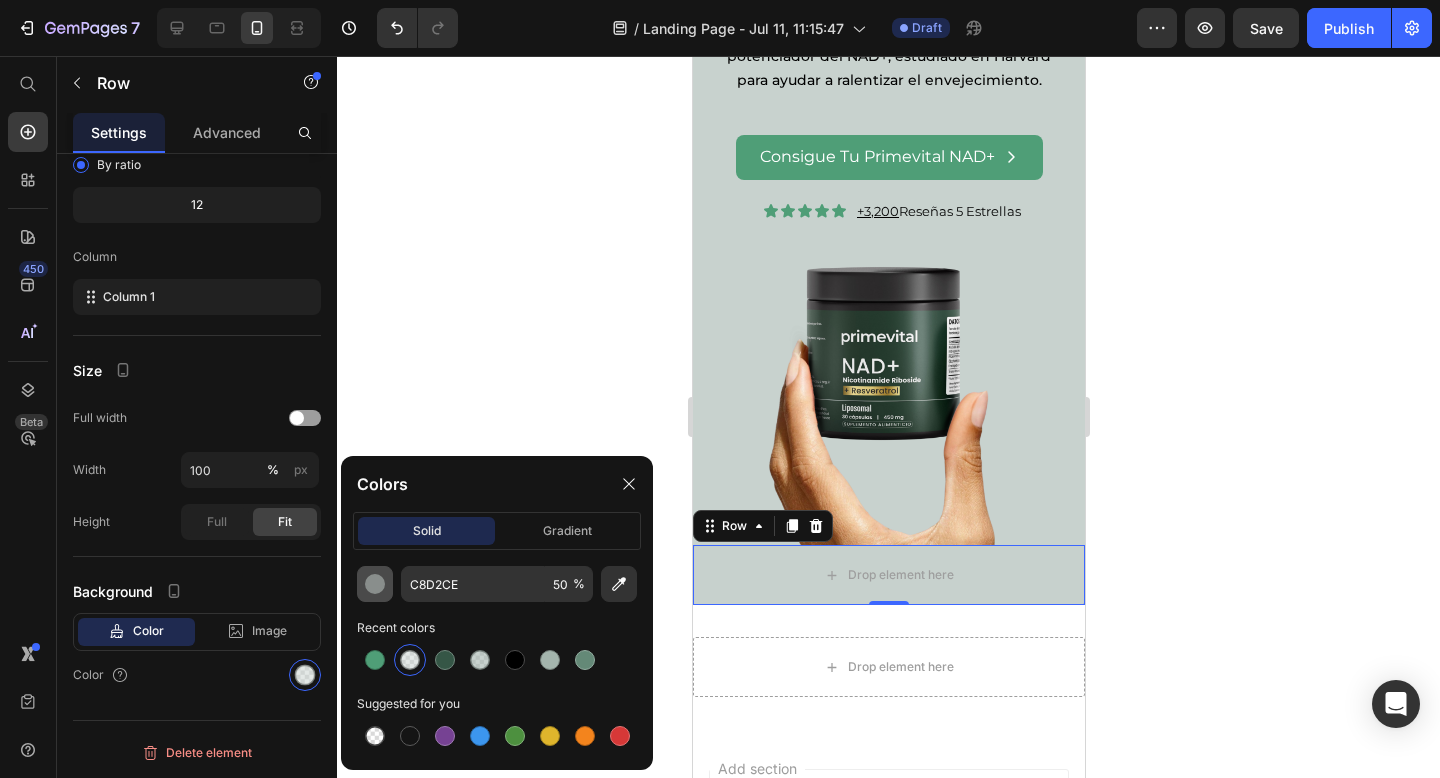 click at bounding box center [375, 584] 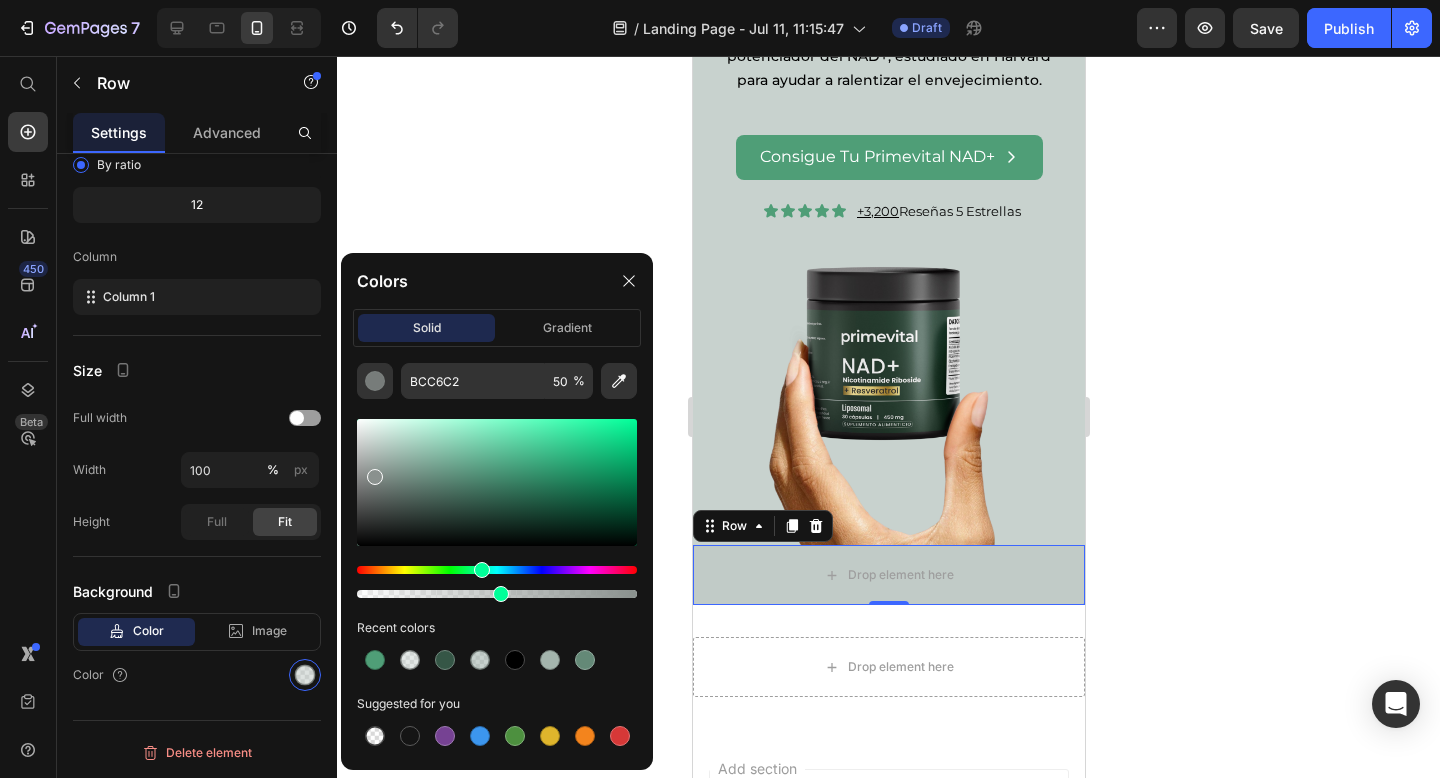 drag, startPoint x: 373, startPoint y: 446, endPoint x: 372, endPoint y: 483, distance: 37.01351 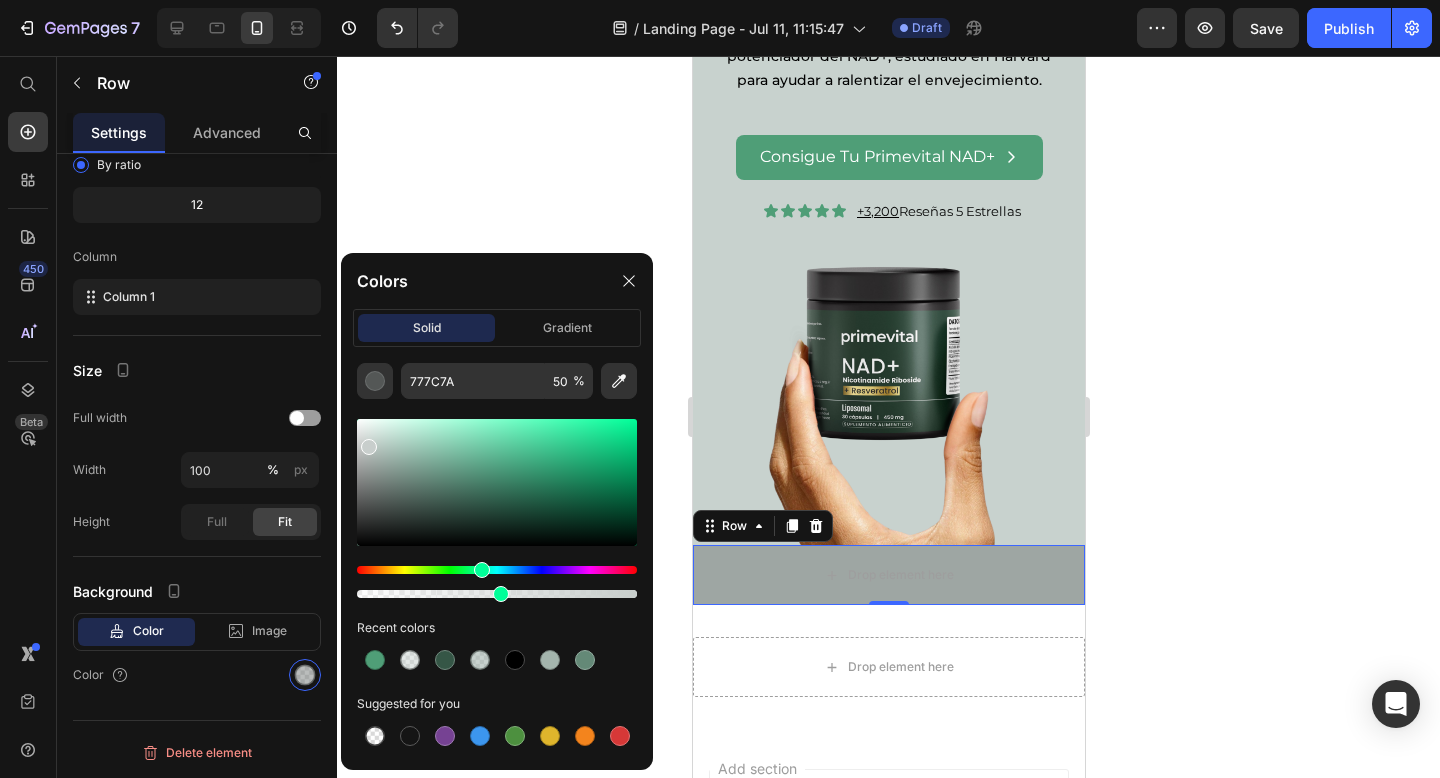 drag, startPoint x: 370, startPoint y: 483, endPoint x: 367, endPoint y: 434, distance: 49.09175 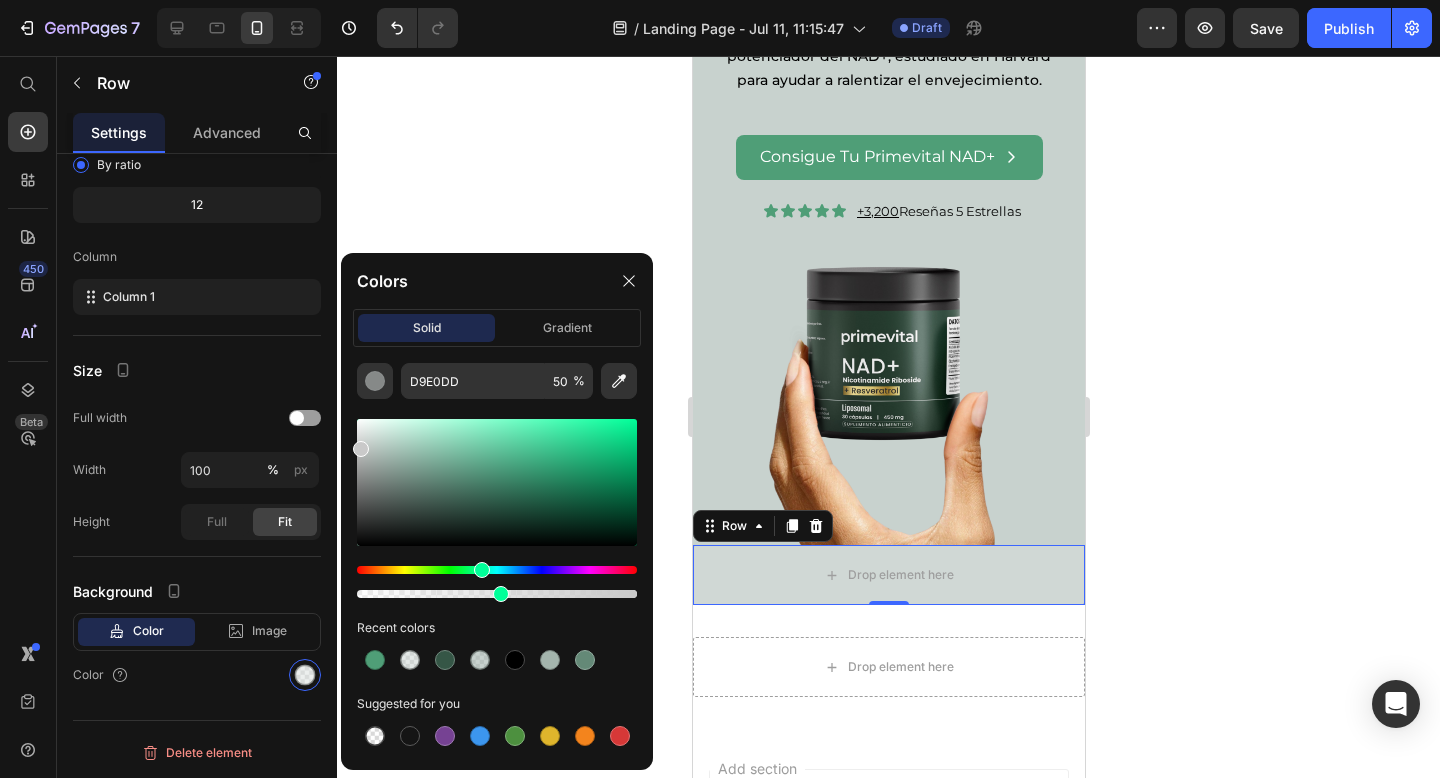 drag, startPoint x: 367, startPoint y: 434, endPoint x: 352, endPoint y: 445, distance: 18.601076 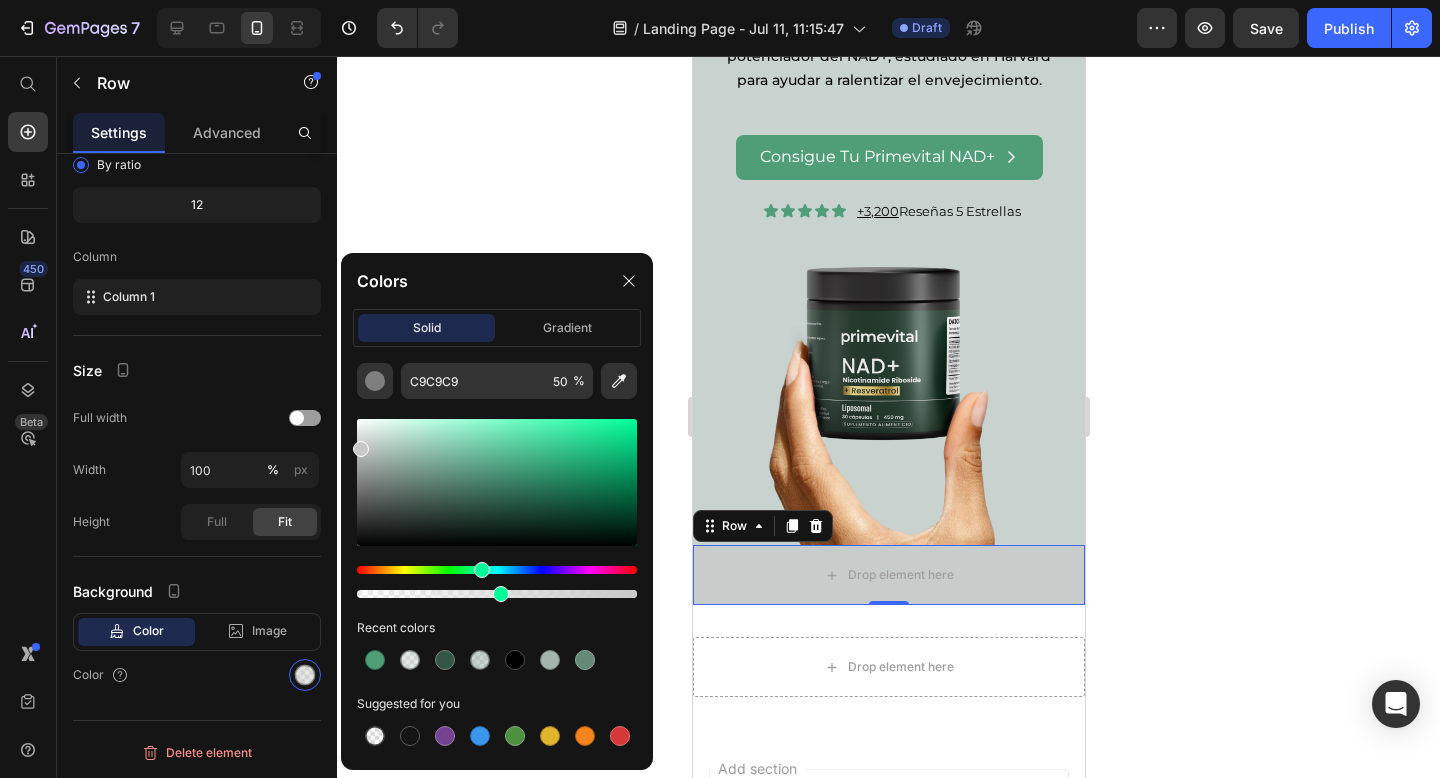 click 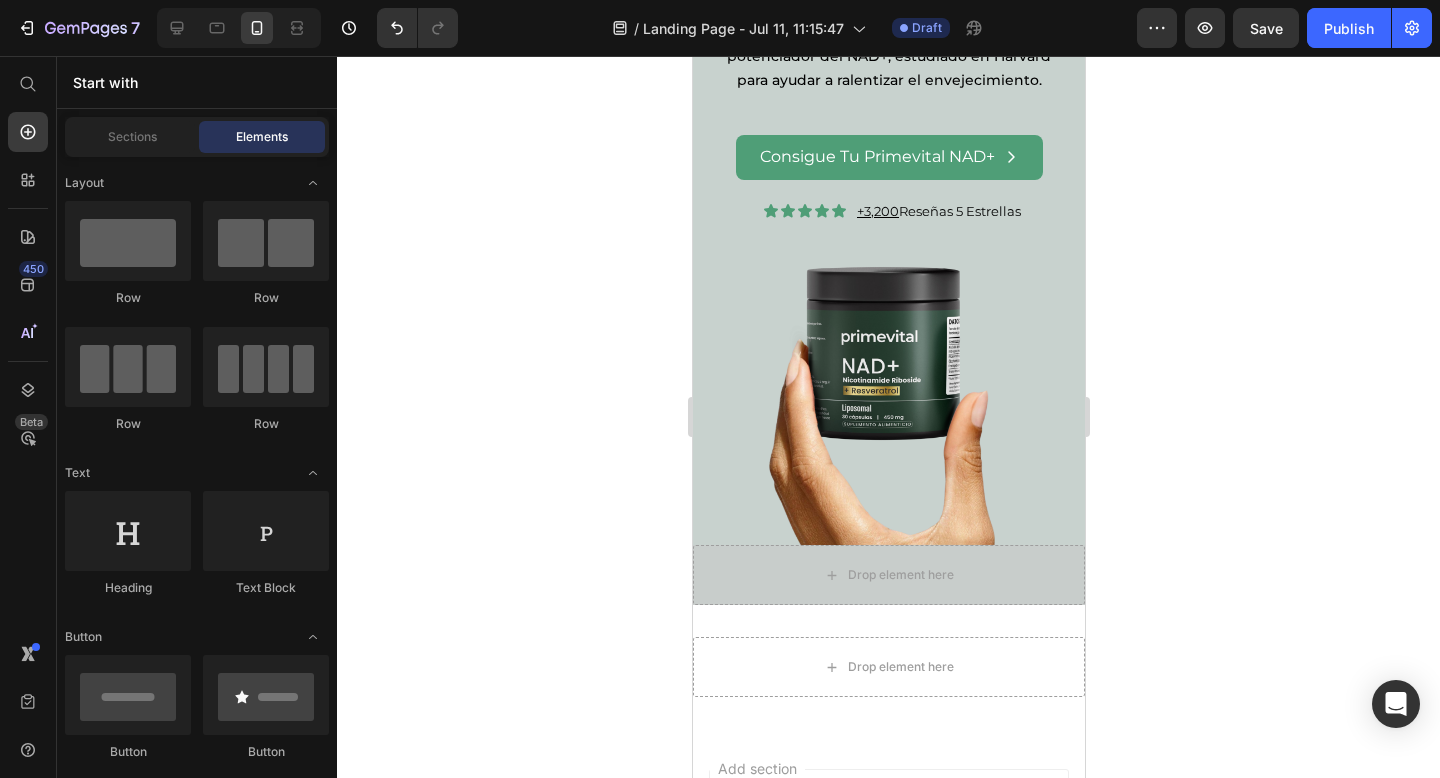 click 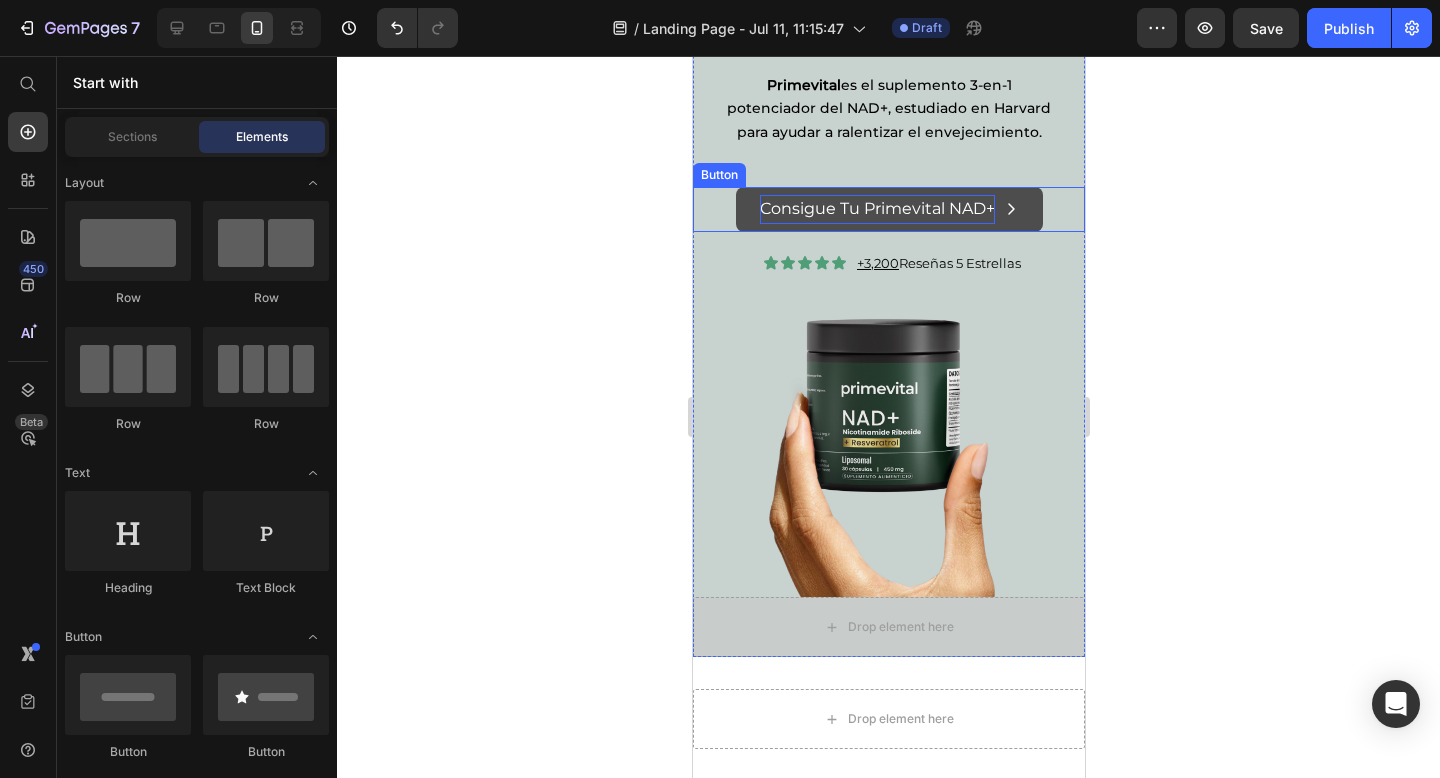 scroll, scrollTop: 357, scrollLeft: 0, axis: vertical 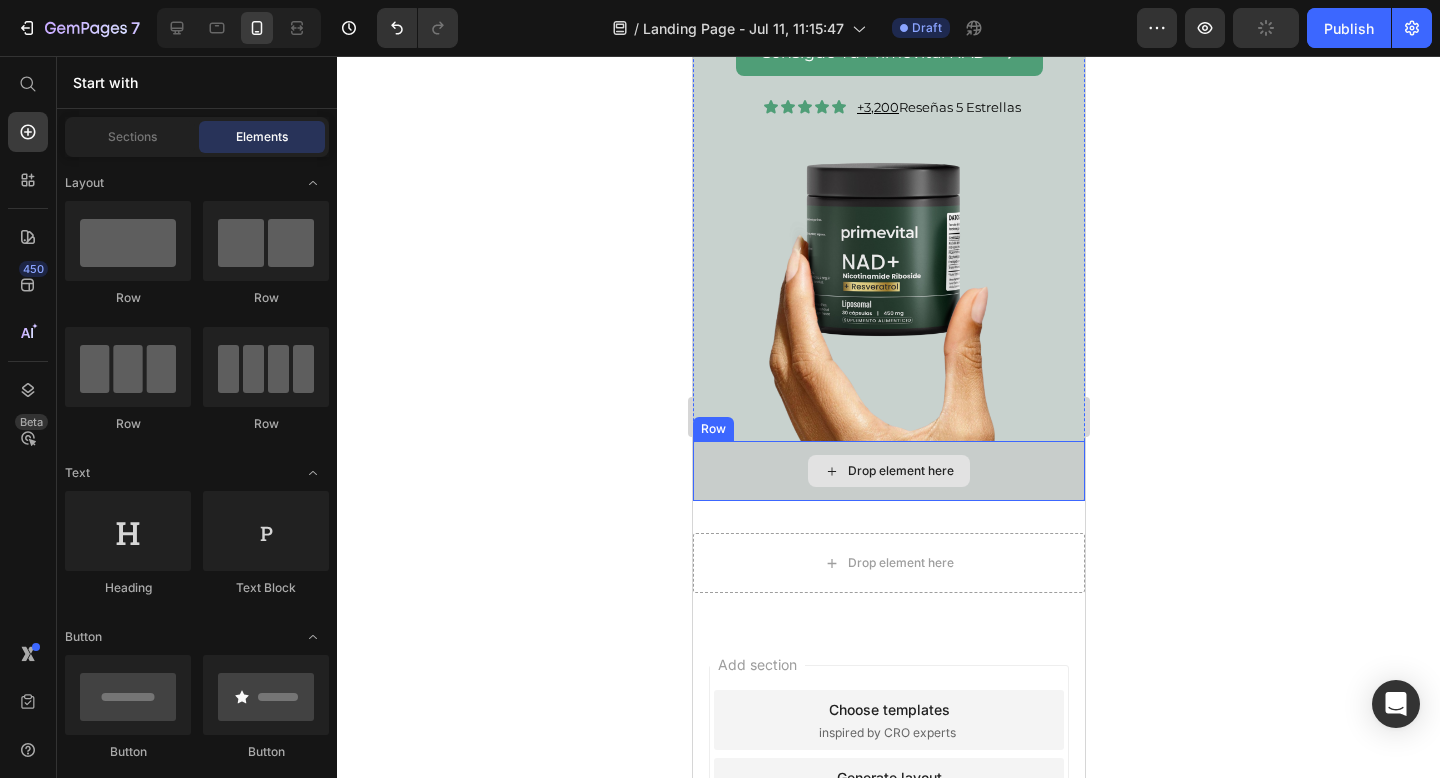 click on "Drop element here" at bounding box center [888, 471] 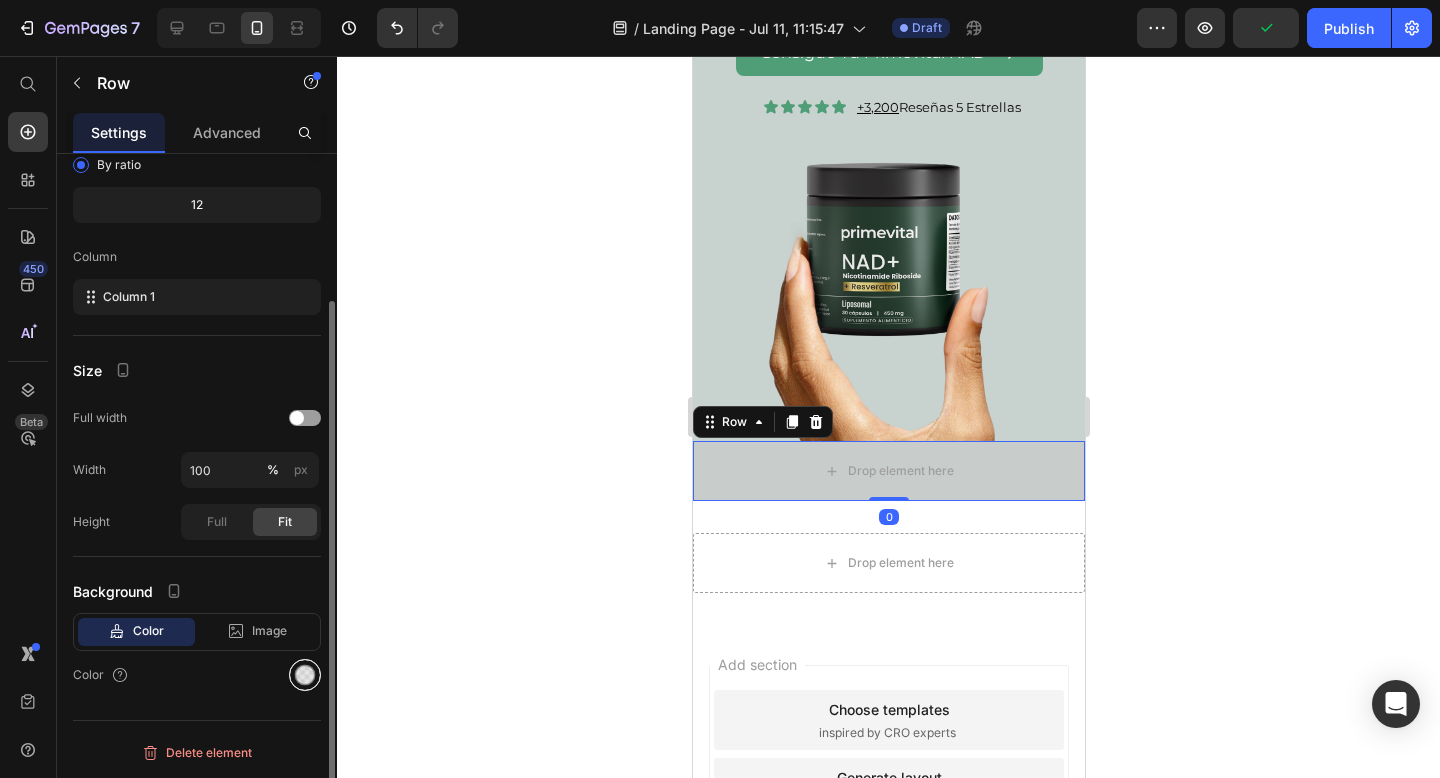click at bounding box center [305, 675] 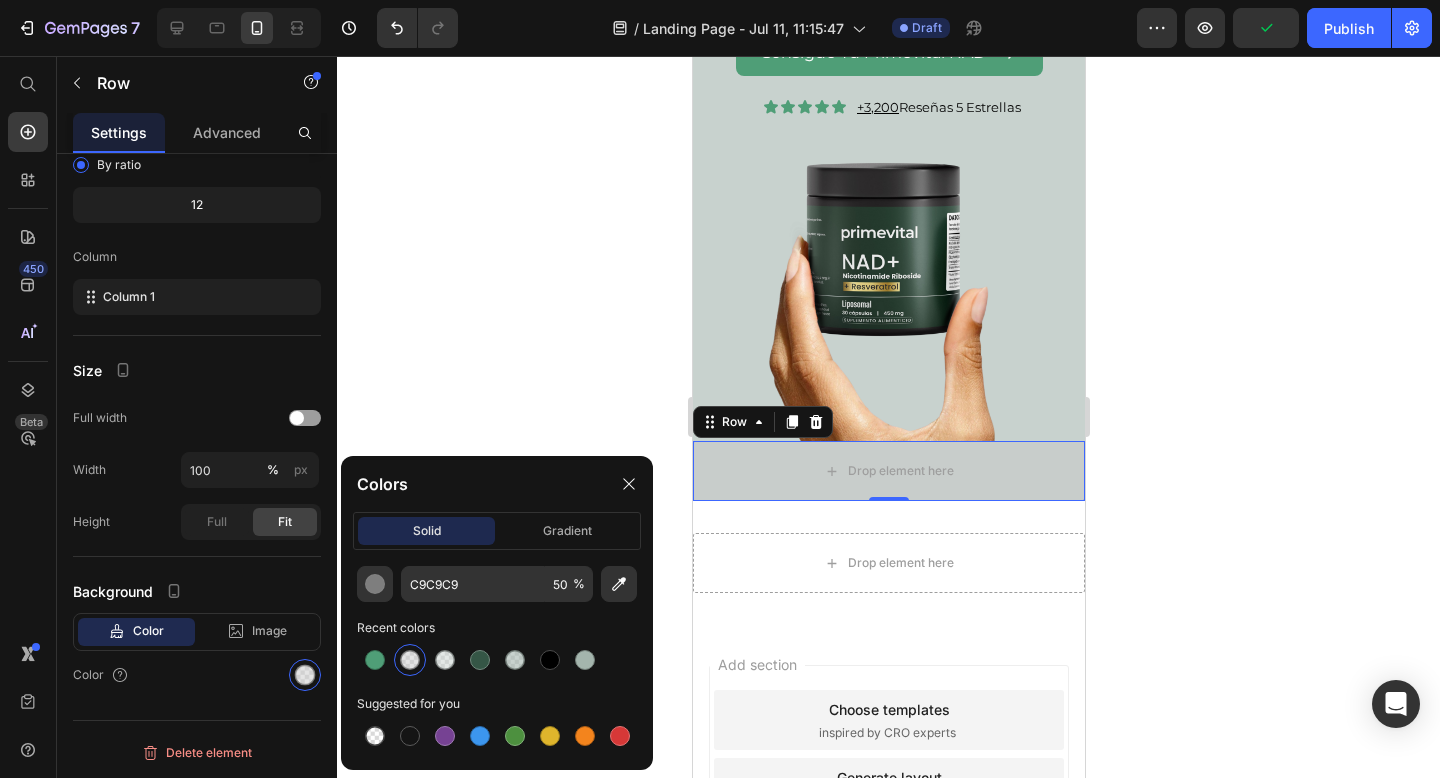 click on "C9C9C9 50 % Recent colors Suggested for you" 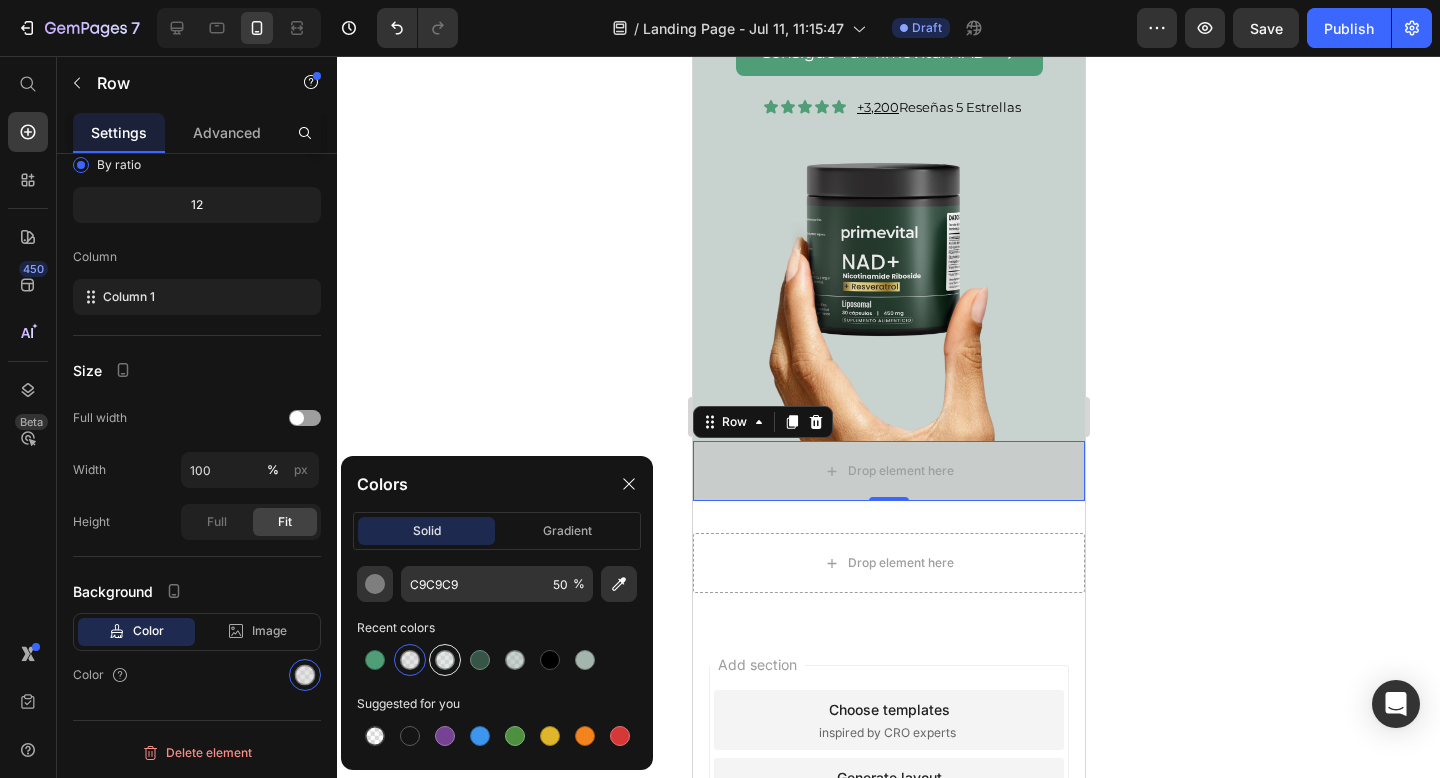 click at bounding box center [445, 660] 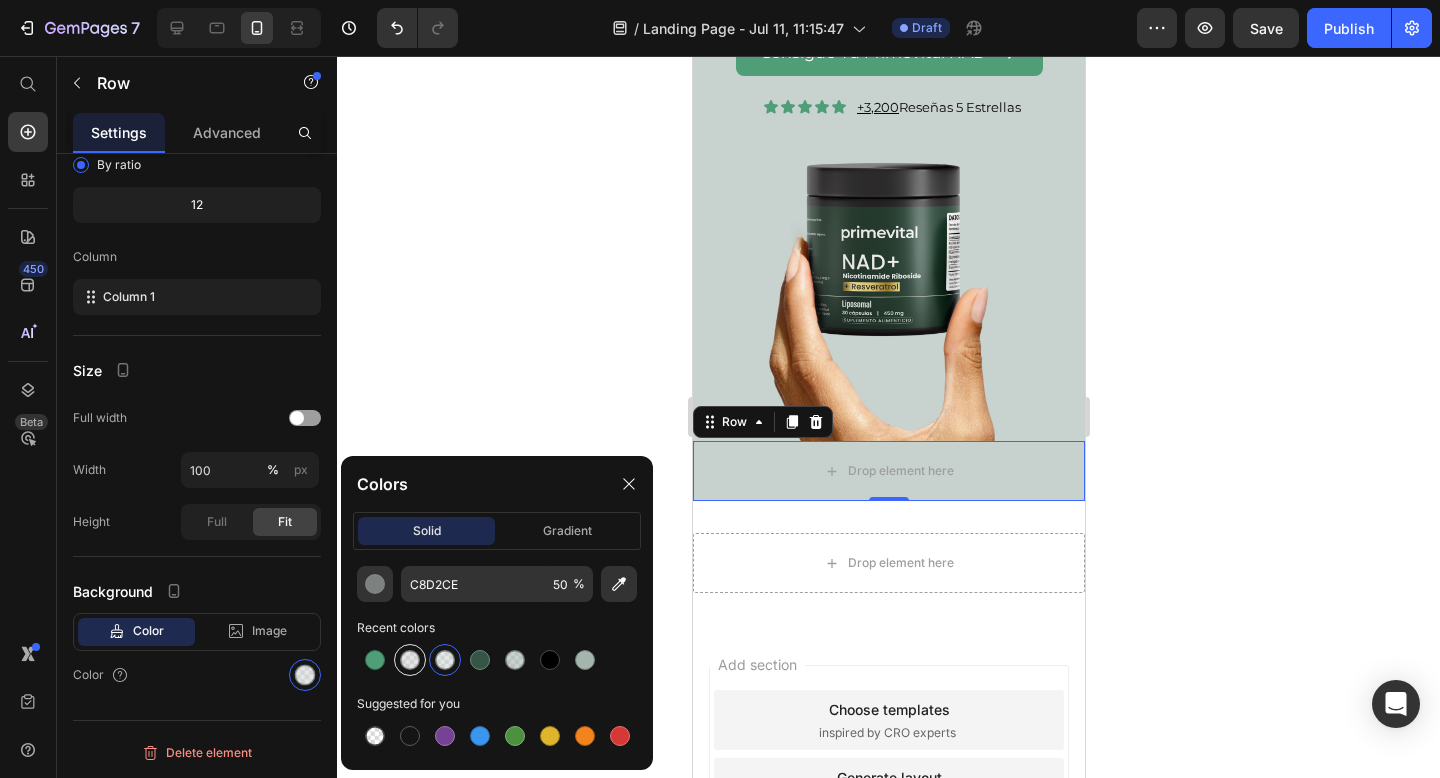 click at bounding box center [410, 660] 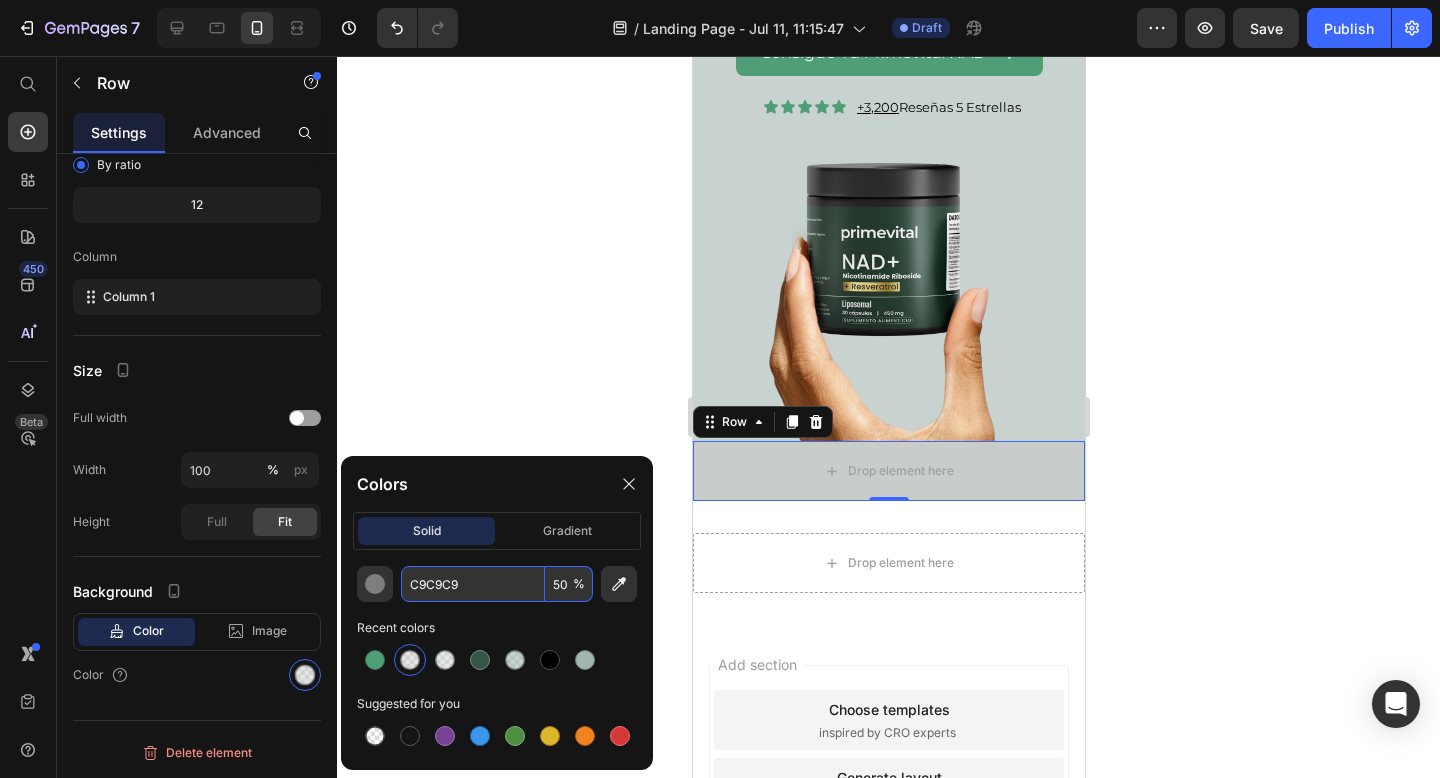 click on "C9C9C9" at bounding box center [473, 584] 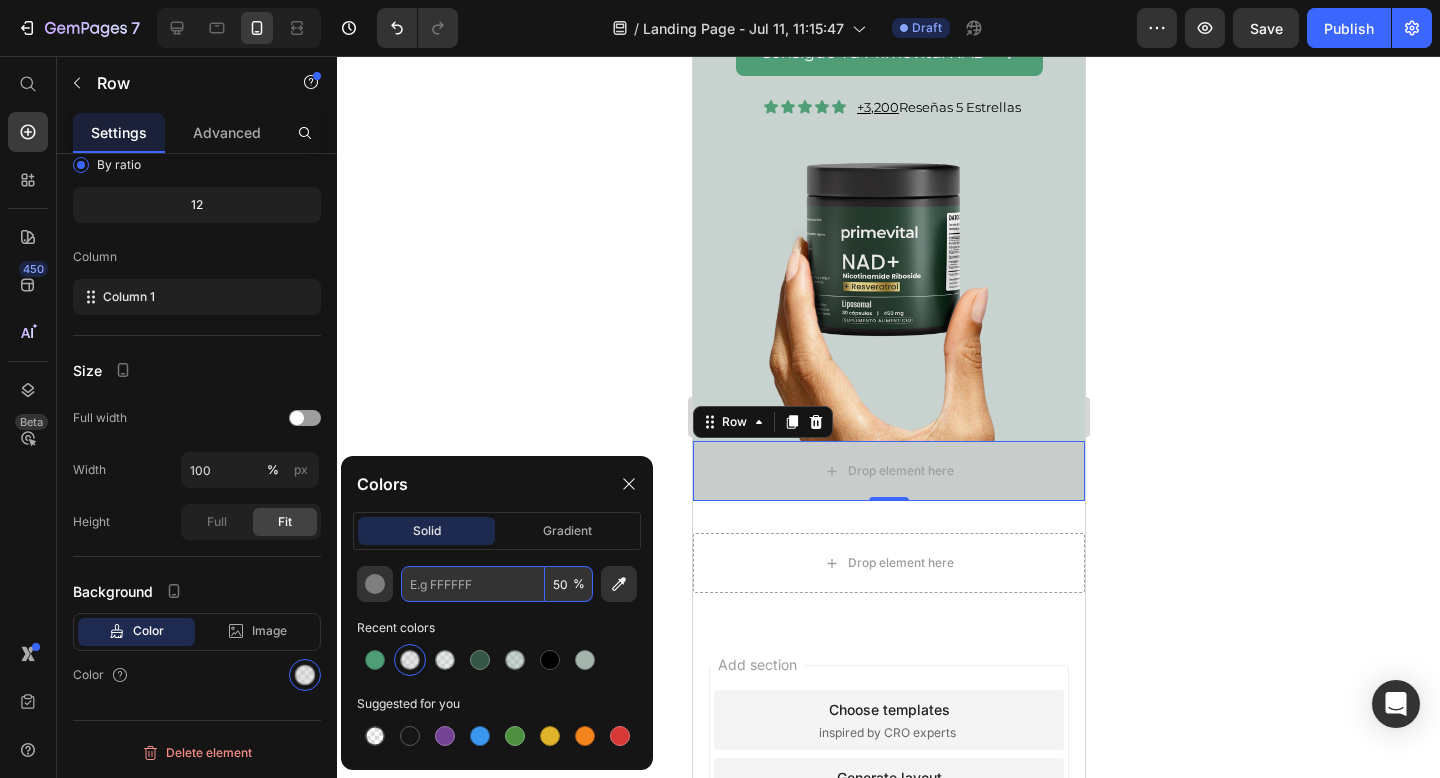 paste on "C8D2CE" 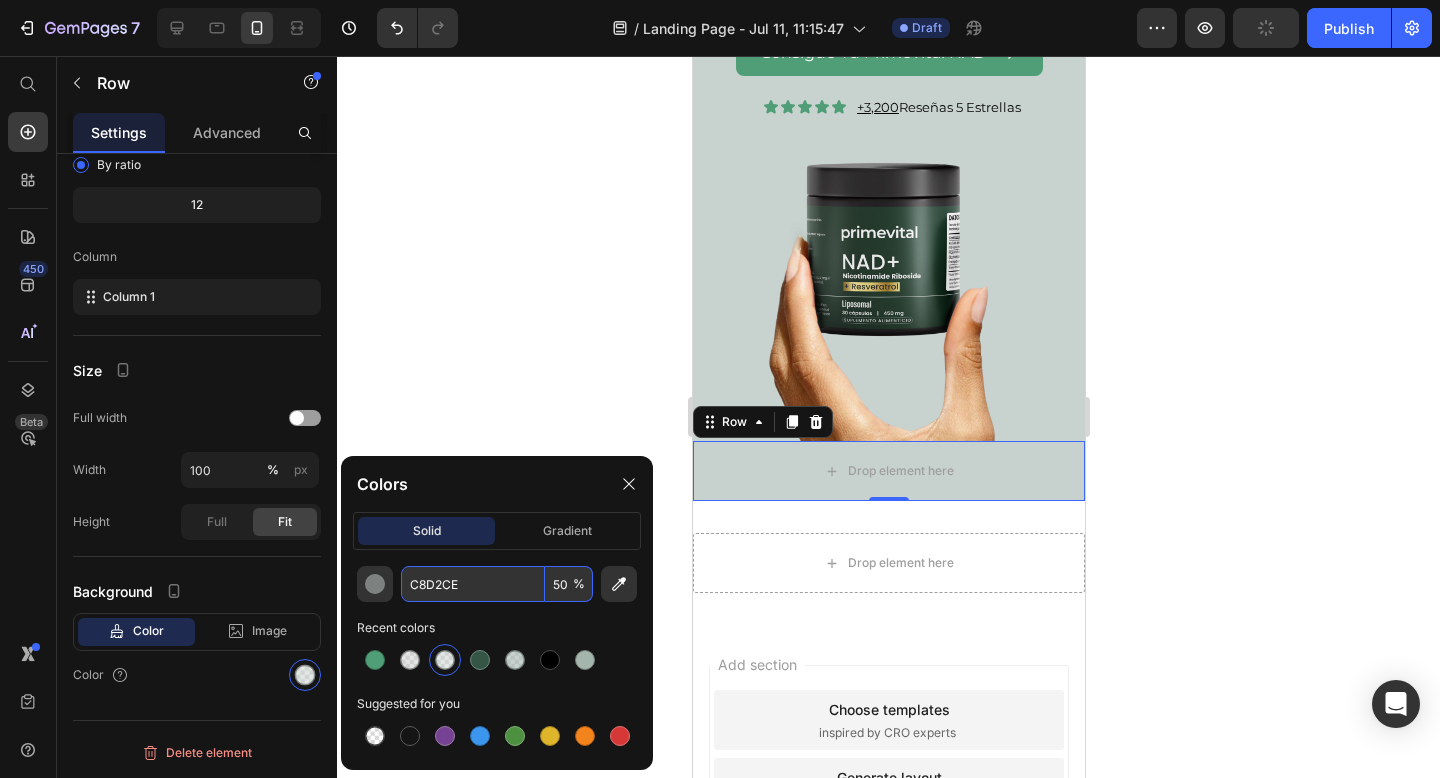 type on "C8D2CE" 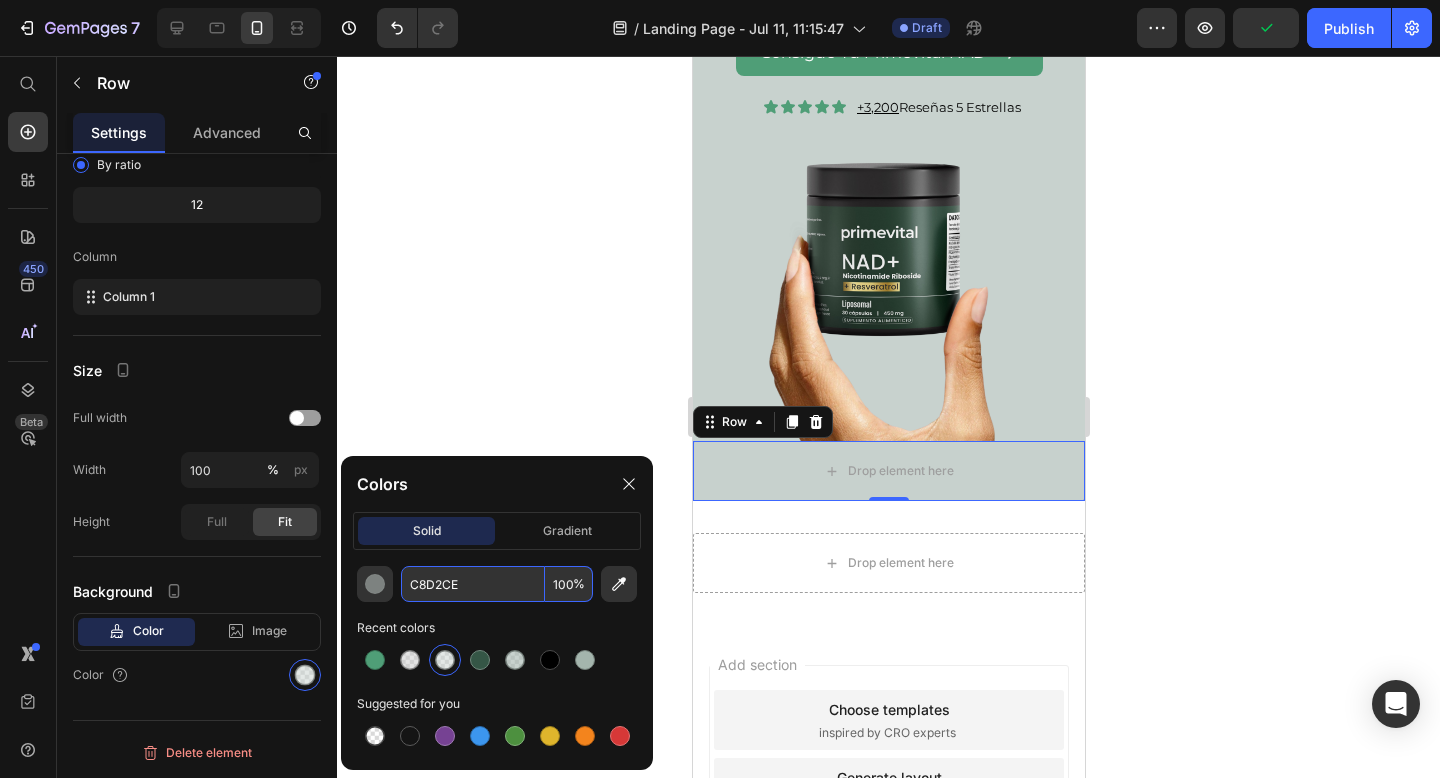 type on "100" 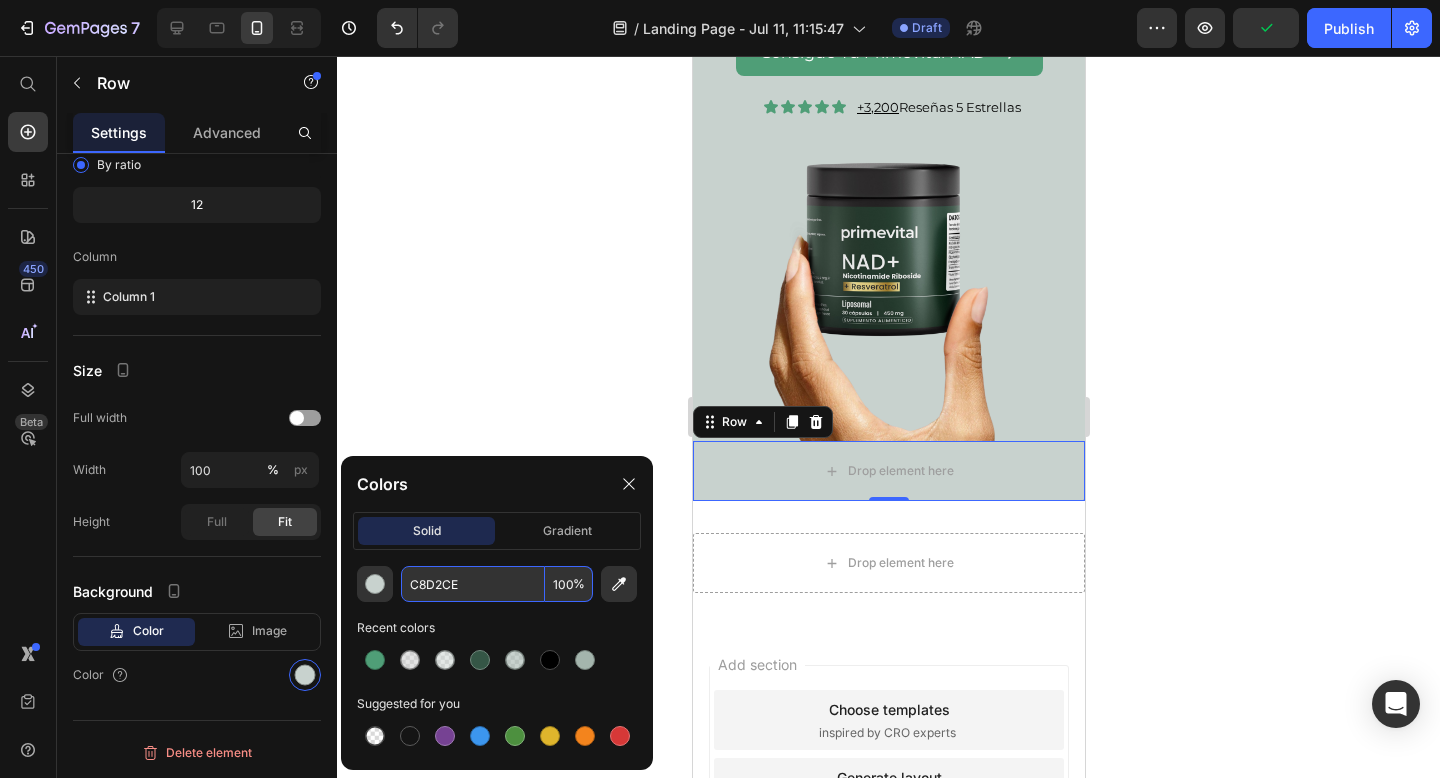 click 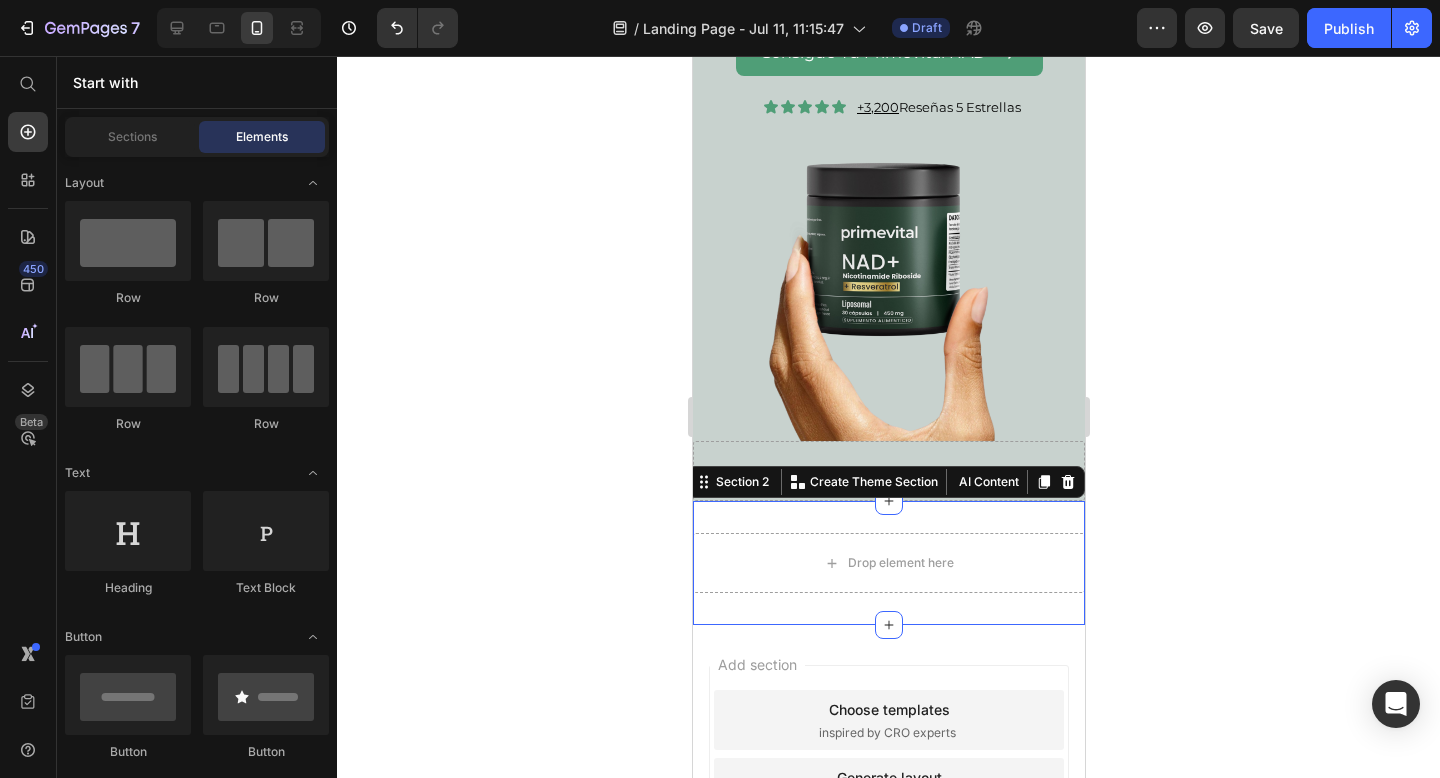 click on "Drop element here Section 2 You can create reusable sections Create Theme Section AI Content Write with GemAI What would you like to describe here? Tone and Voice Persuasive Product PRIMEVITAL NAD+ Show more Generate" at bounding box center [888, 563] 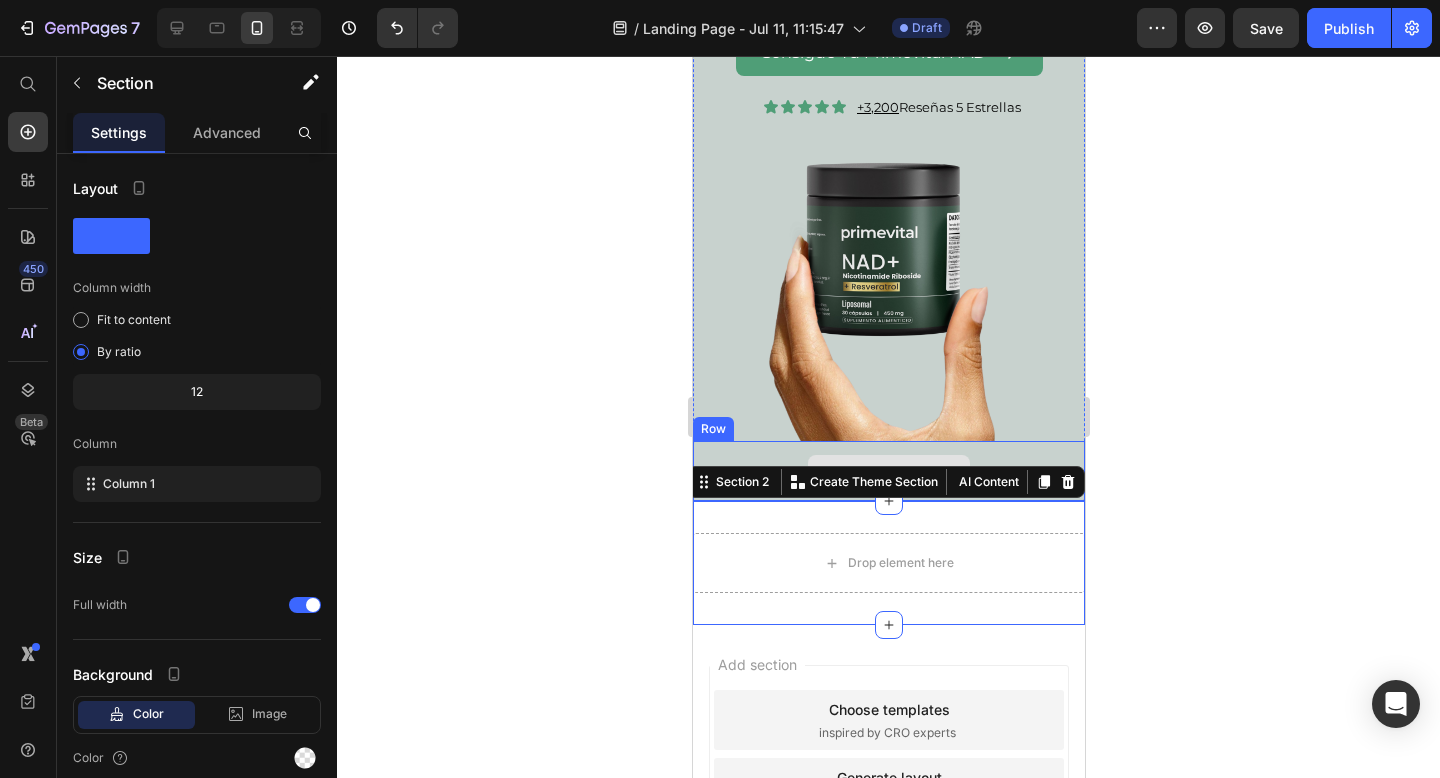 click on "Drop element here" at bounding box center (888, 471) 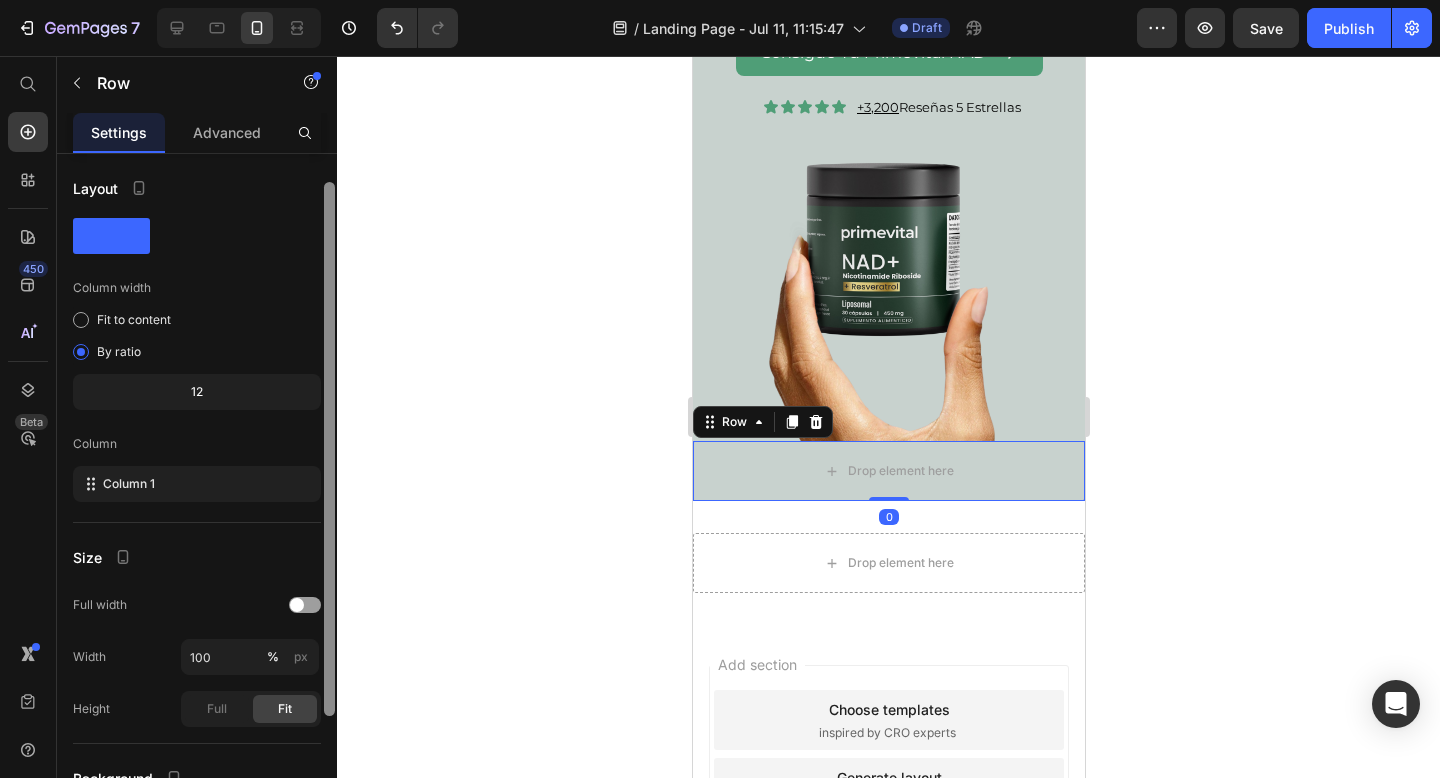 scroll, scrollTop: 187, scrollLeft: 0, axis: vertical 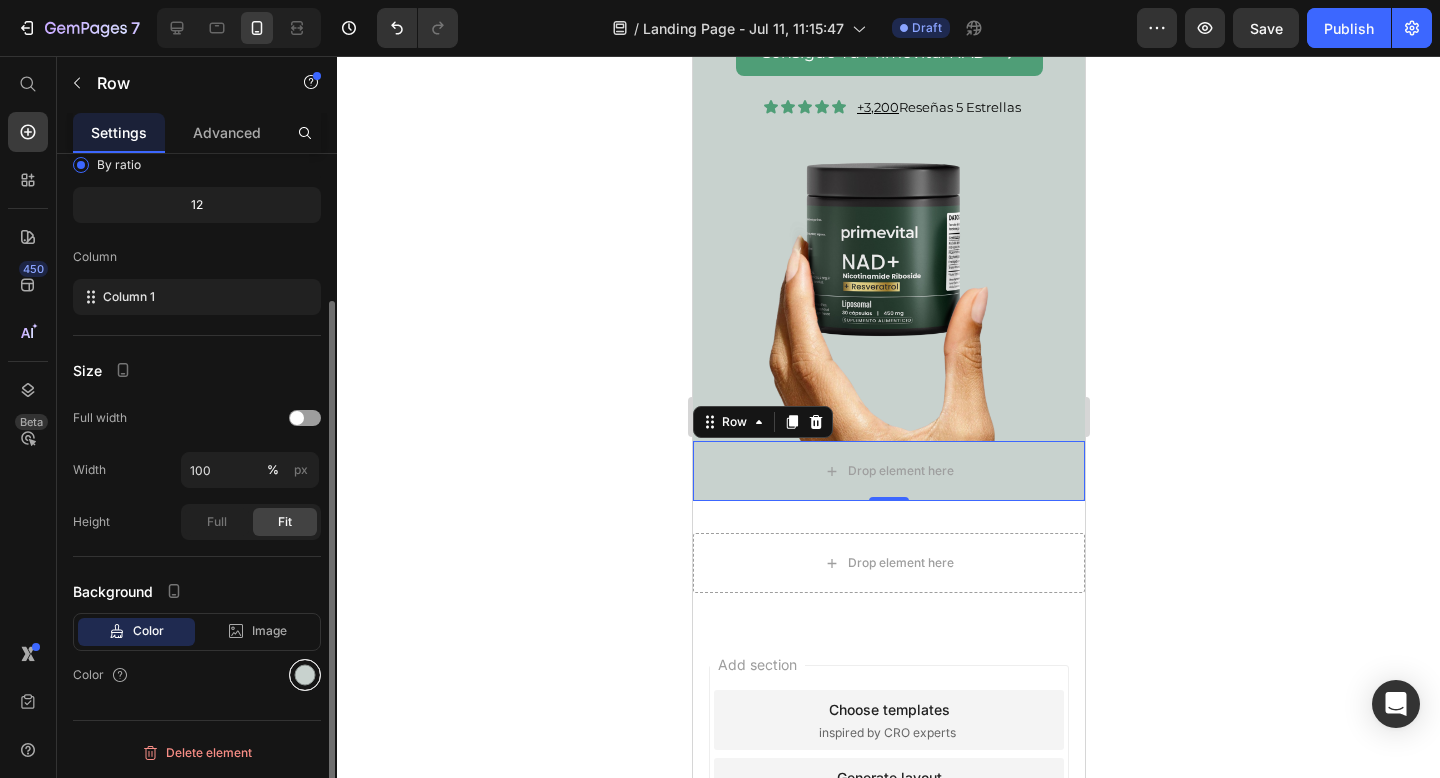 click at bounding box center (305, 675) 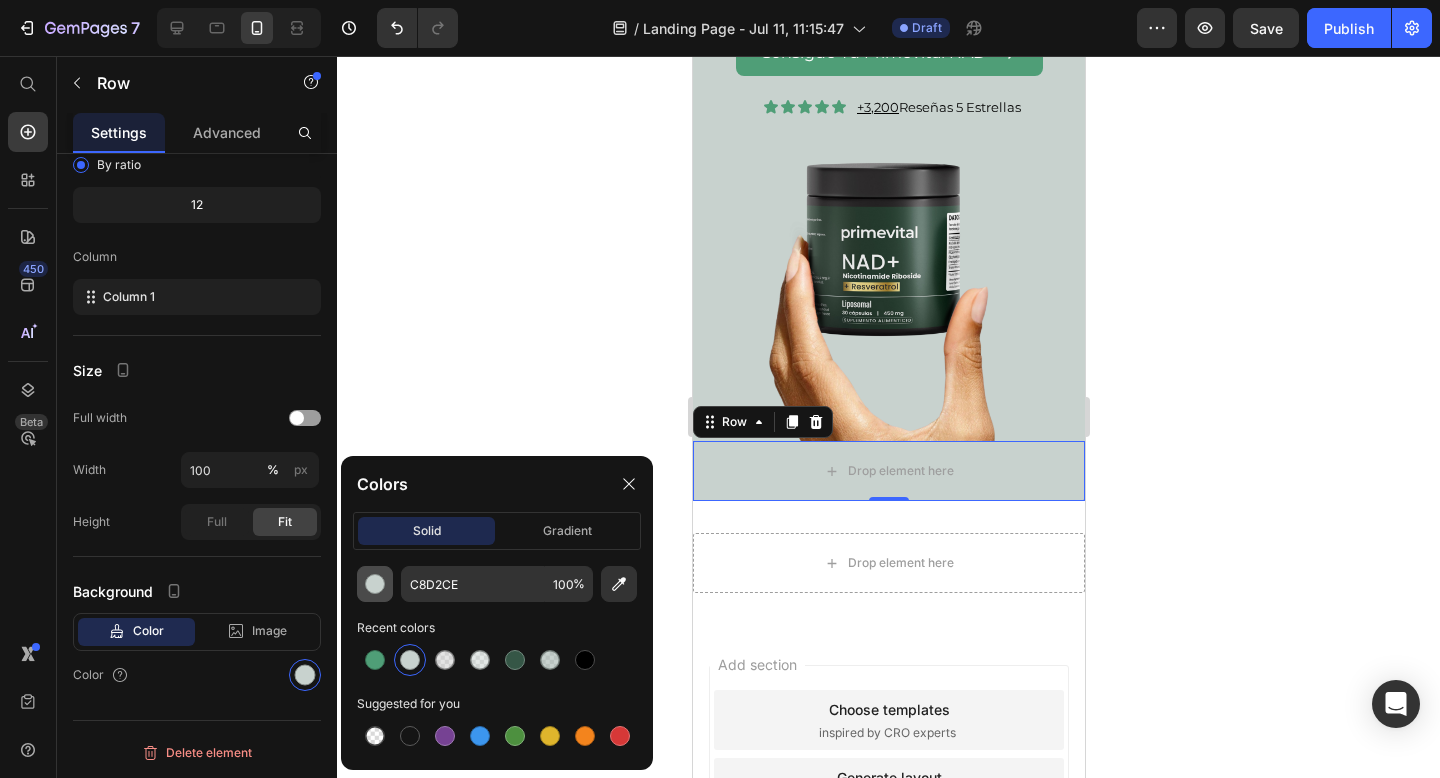 click at bounding box center (375, 584) 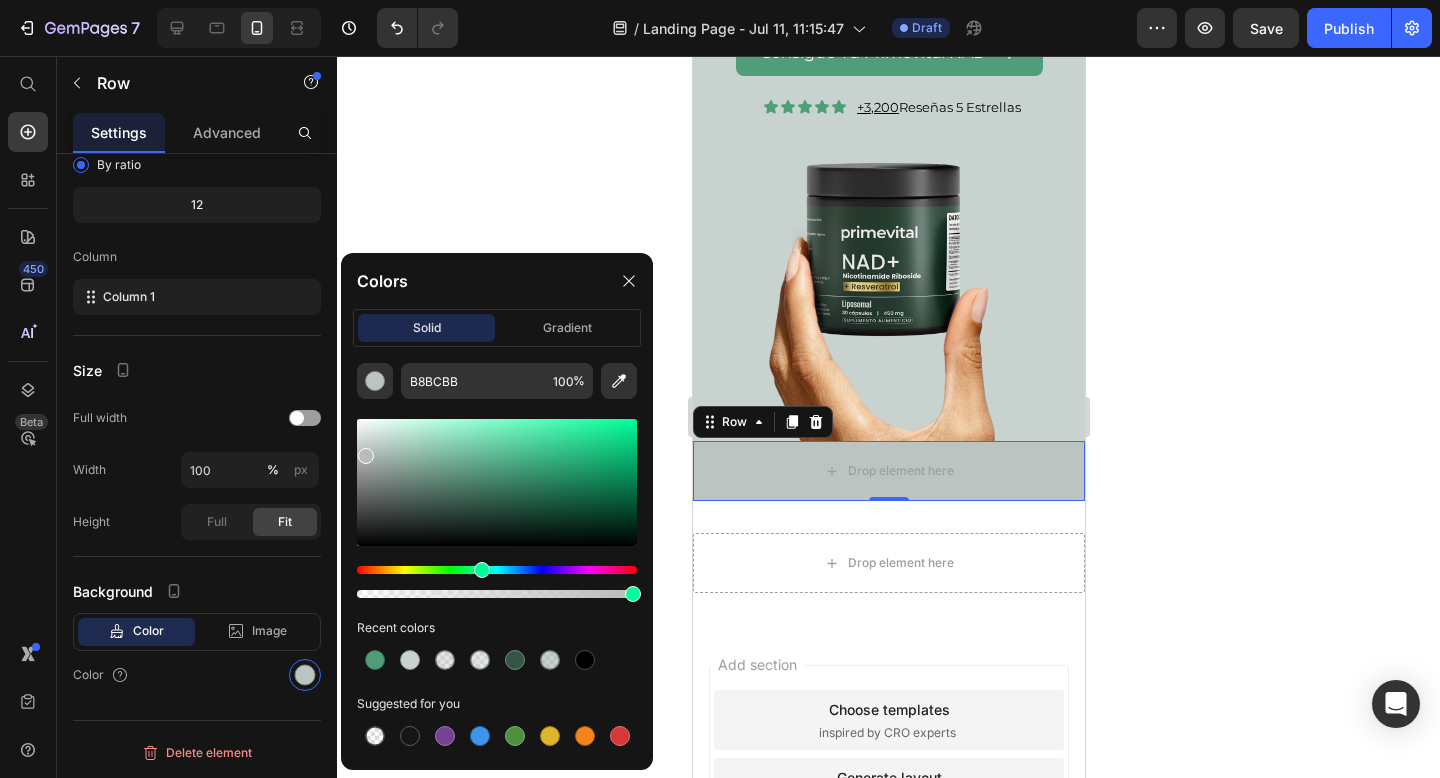 click at bounding box center [366, 456] 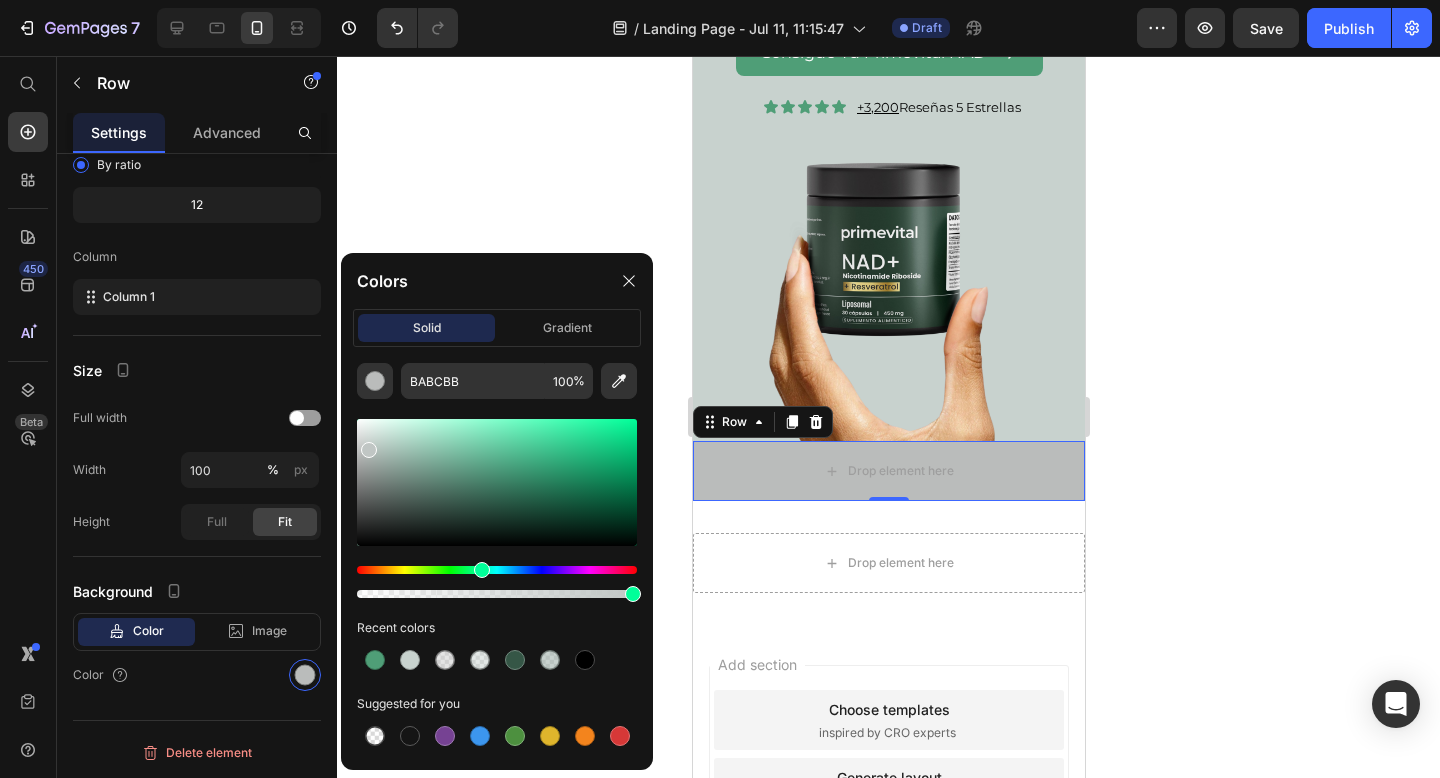 drag, startPoint x: 362, startPoint y: 452, endPoint x: 370, endPoint y: 441, distance: 13.601471 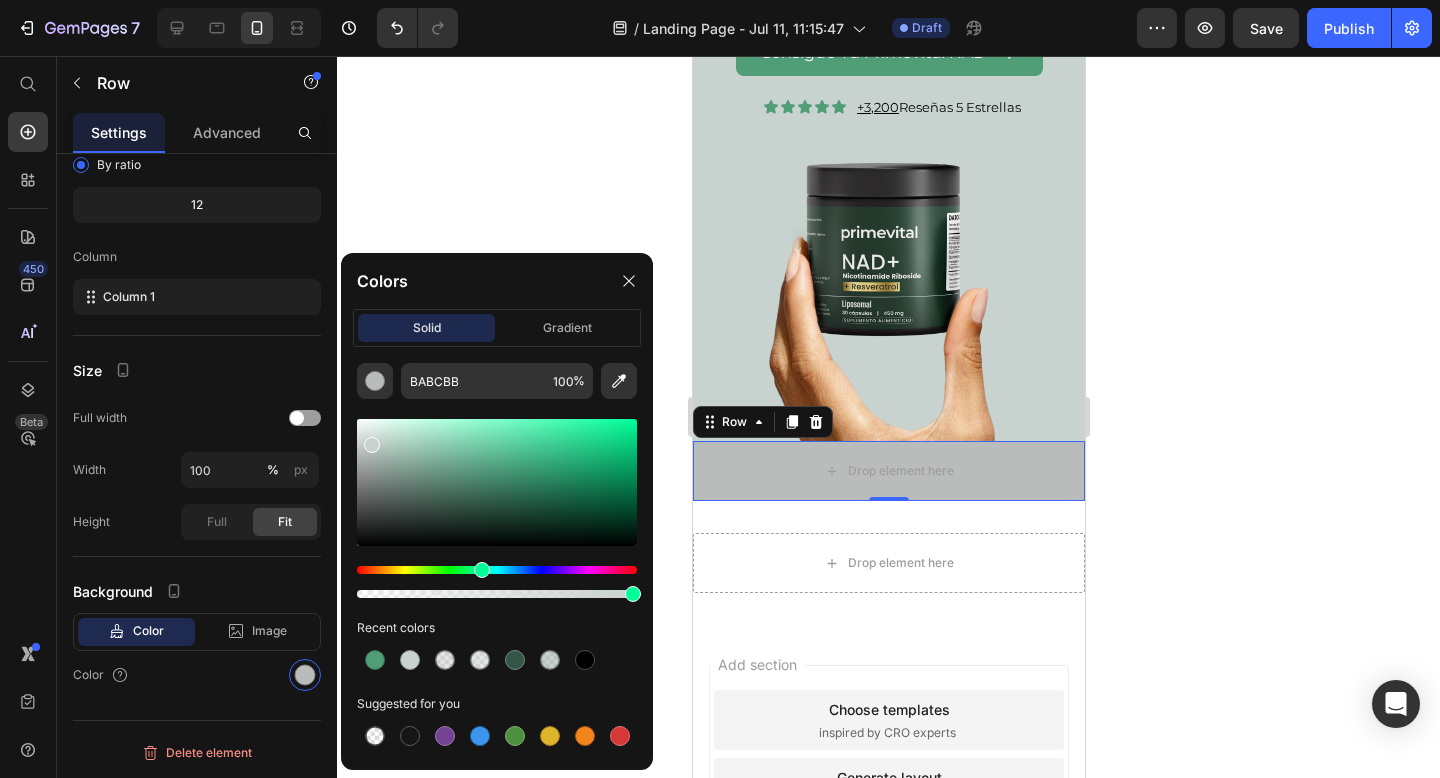 type on "C8D1CD" 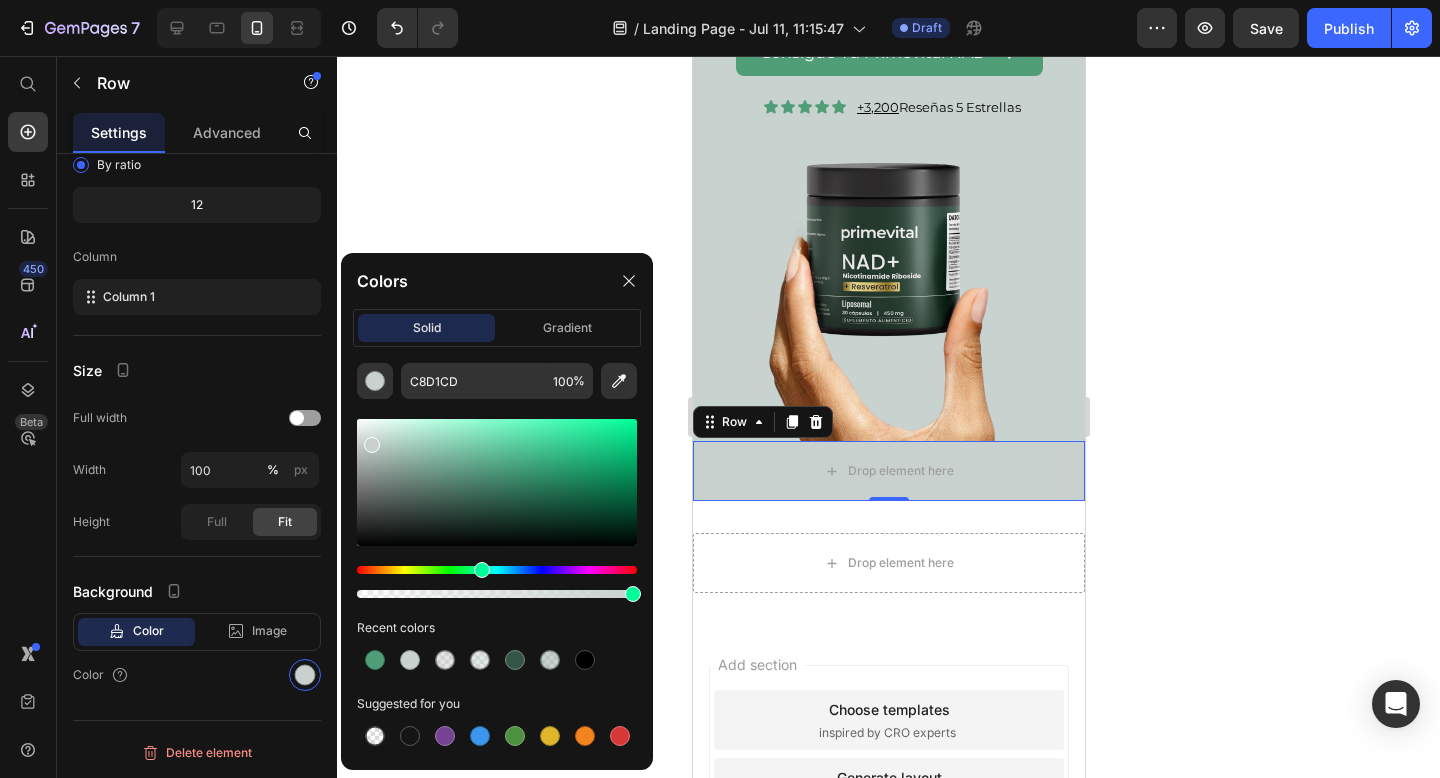 click 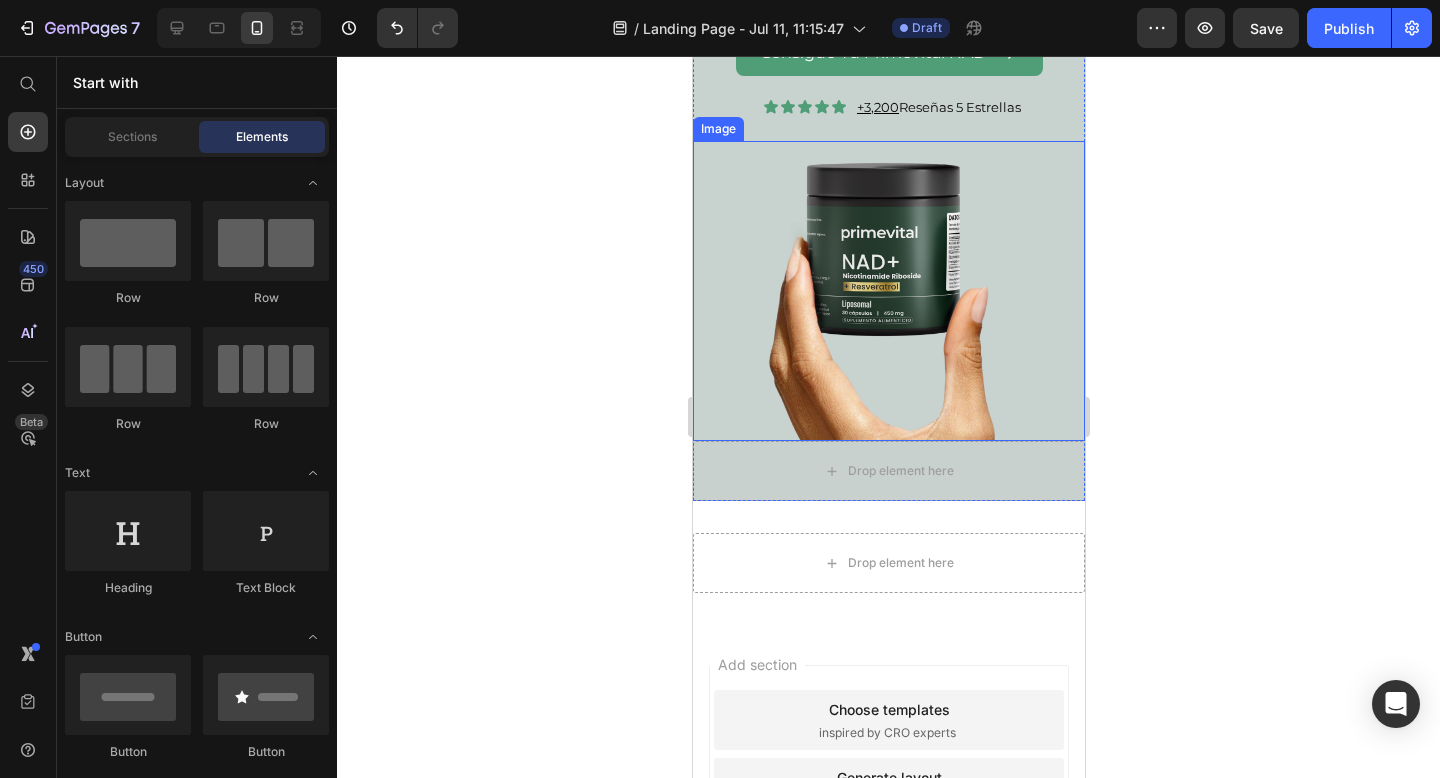 scroll, scrollTop: 0, scrollLeft: 0, axis: both 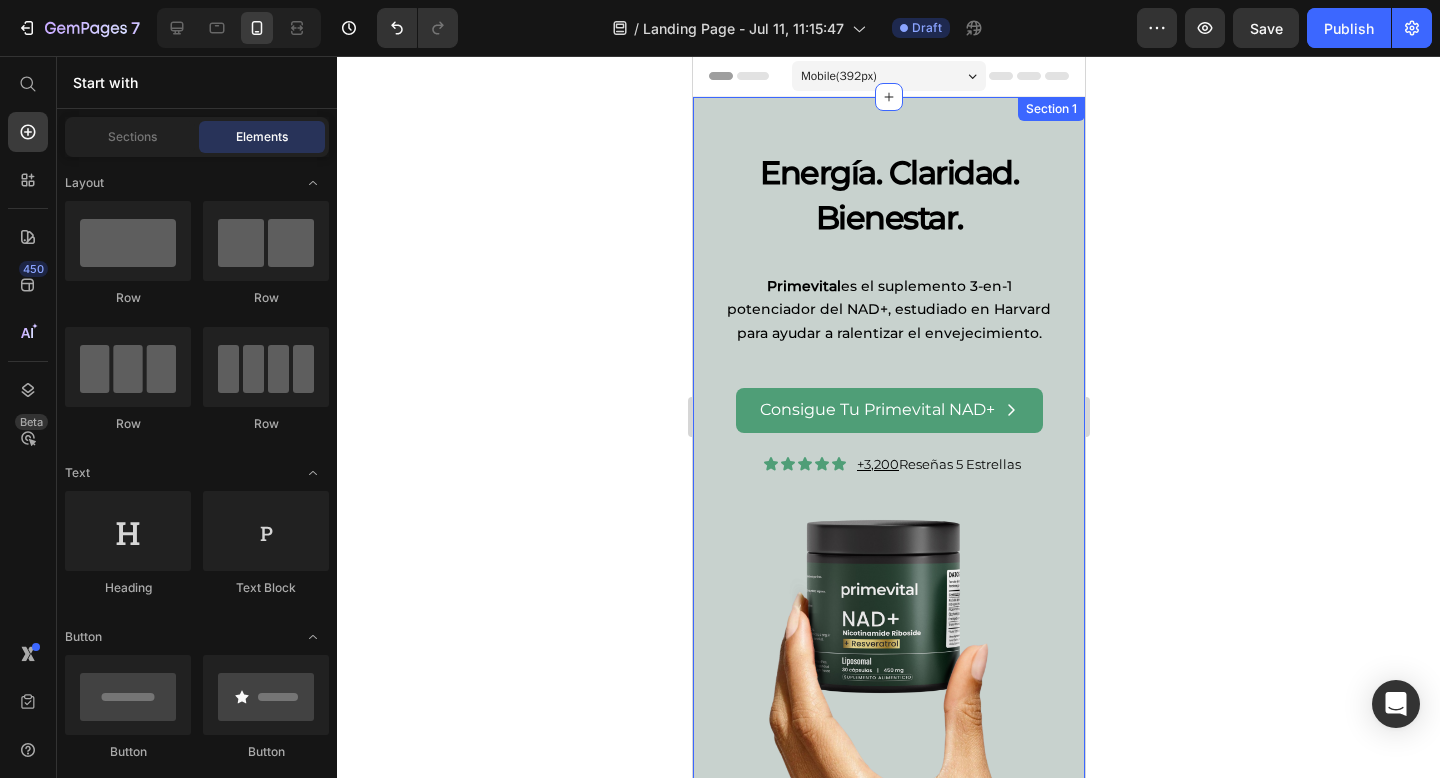 click on "Energía. Claridad. Bienestar. Heading Primevital es el suplemento 3-en-1 potenciador del NAD+, estudiado en [INSTITUTION] para ayudar a ralentizar el envejecimiento. Text Block Row
Consigue Tu Primevital NAD+ Button Icon Icon Icon Icon
Icon Icon List +3,200 Reseñas 5 Estrellas Text Block Row Image
Drop element here Row Section 1" at bounding box center (888, 477) 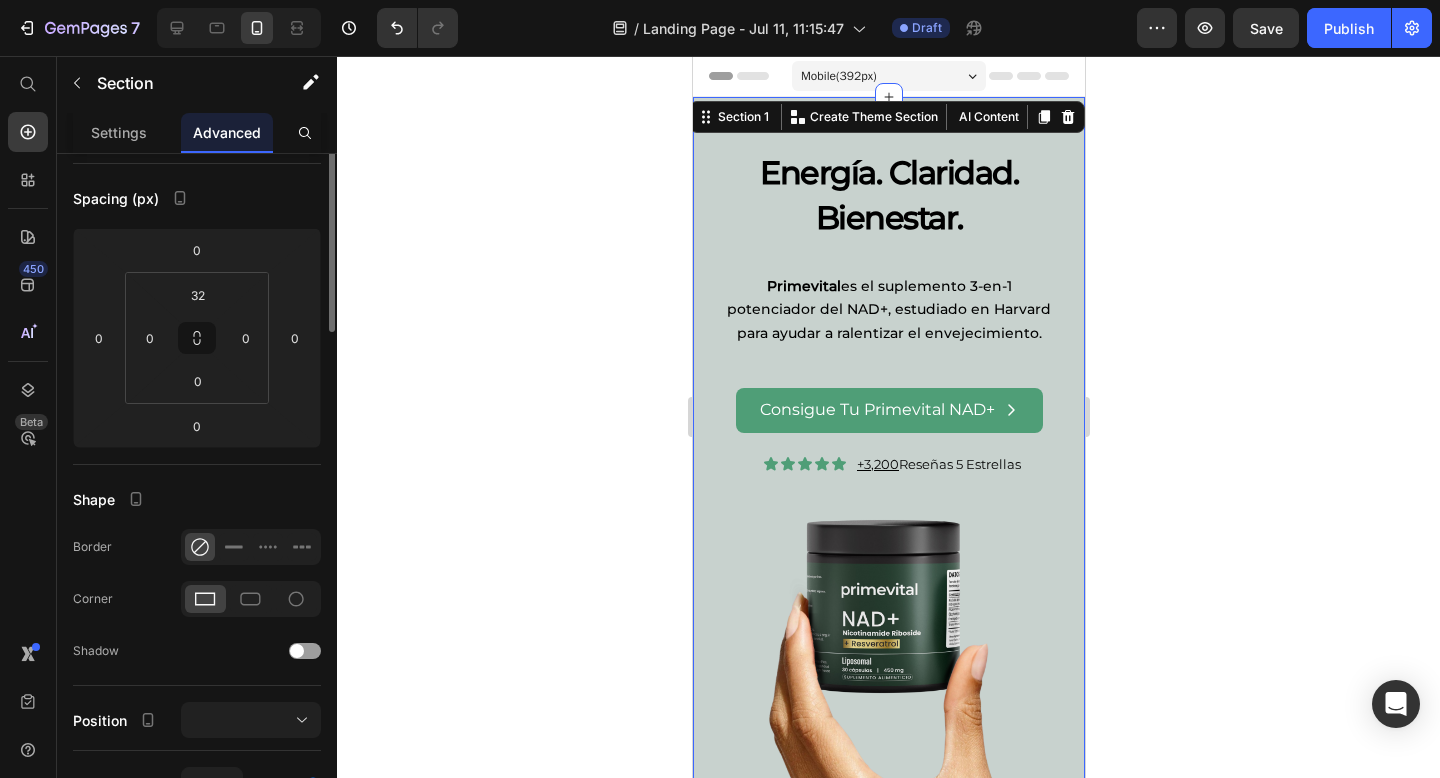 scroll, scrollTop: 0, scrollLeft: 0, axis: both 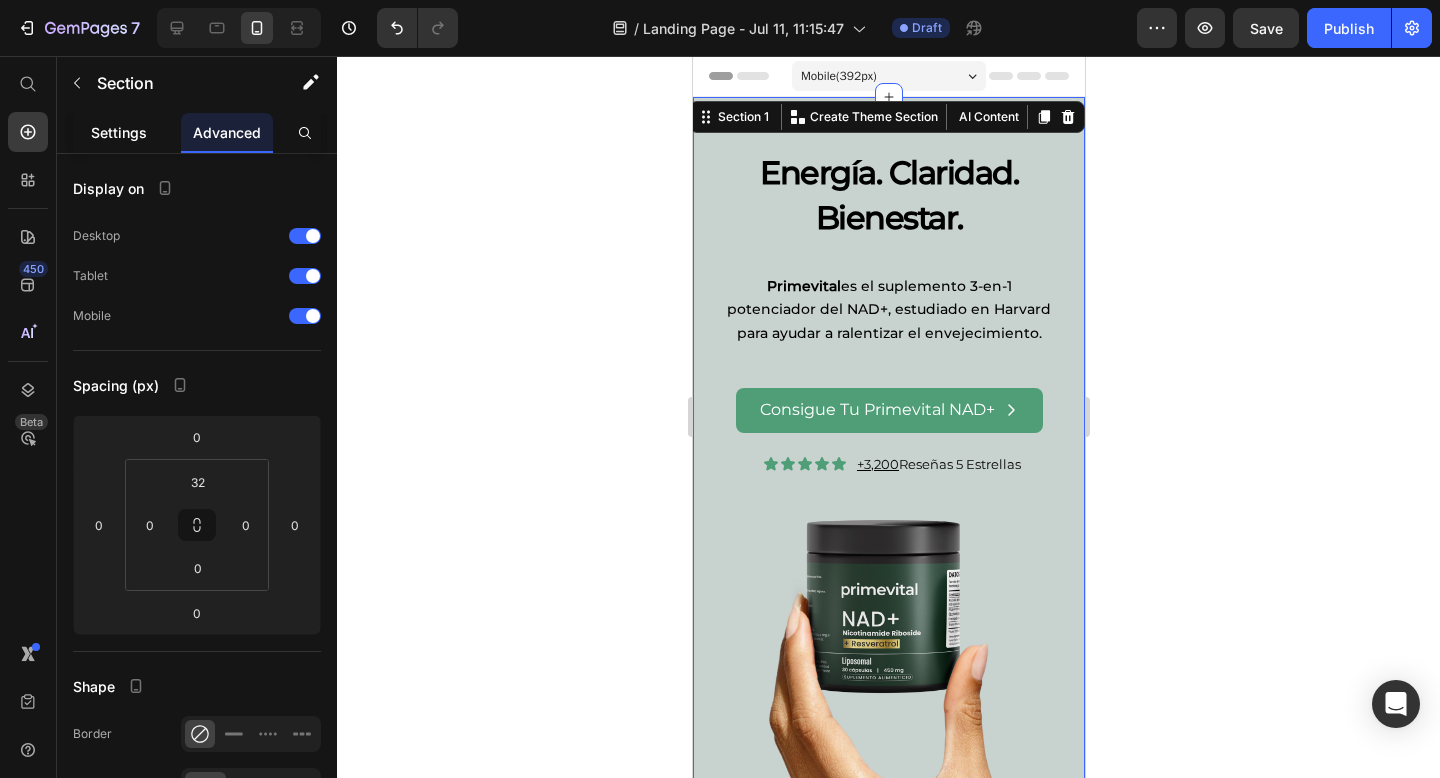click on "Settings" at bounding box center (119, 132) 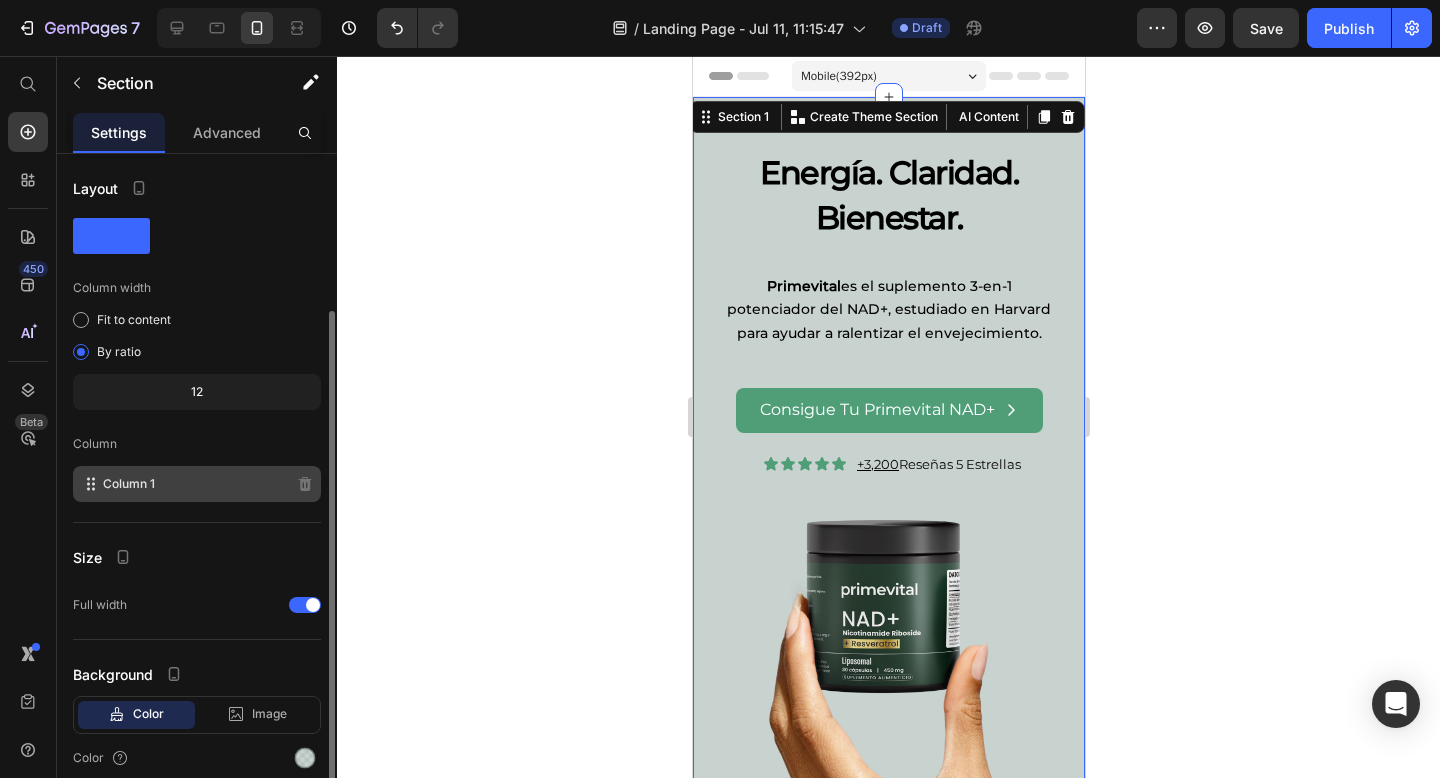scroll, scrollTop: 83, scrollLeft: 0, axis: vertical 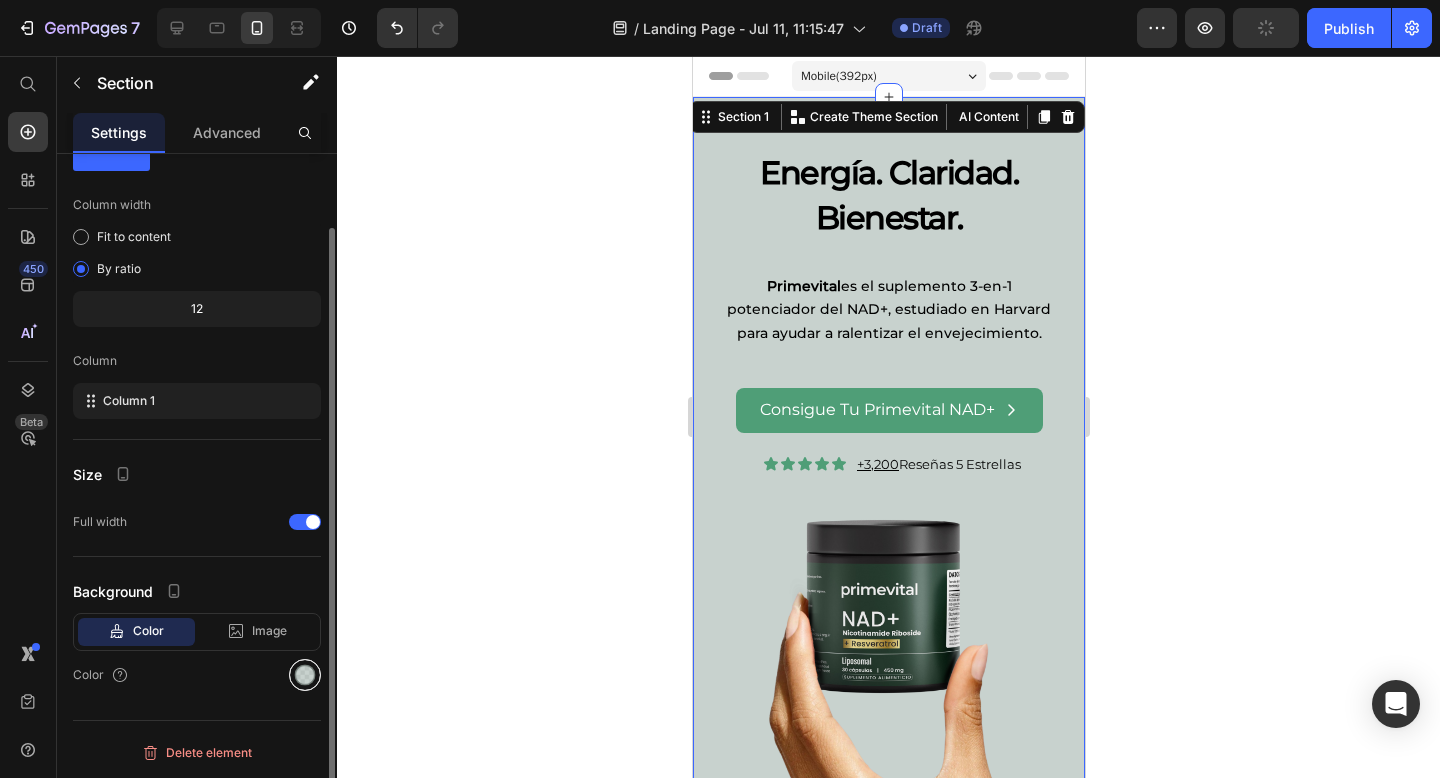 click at bounding box center (305, 675) 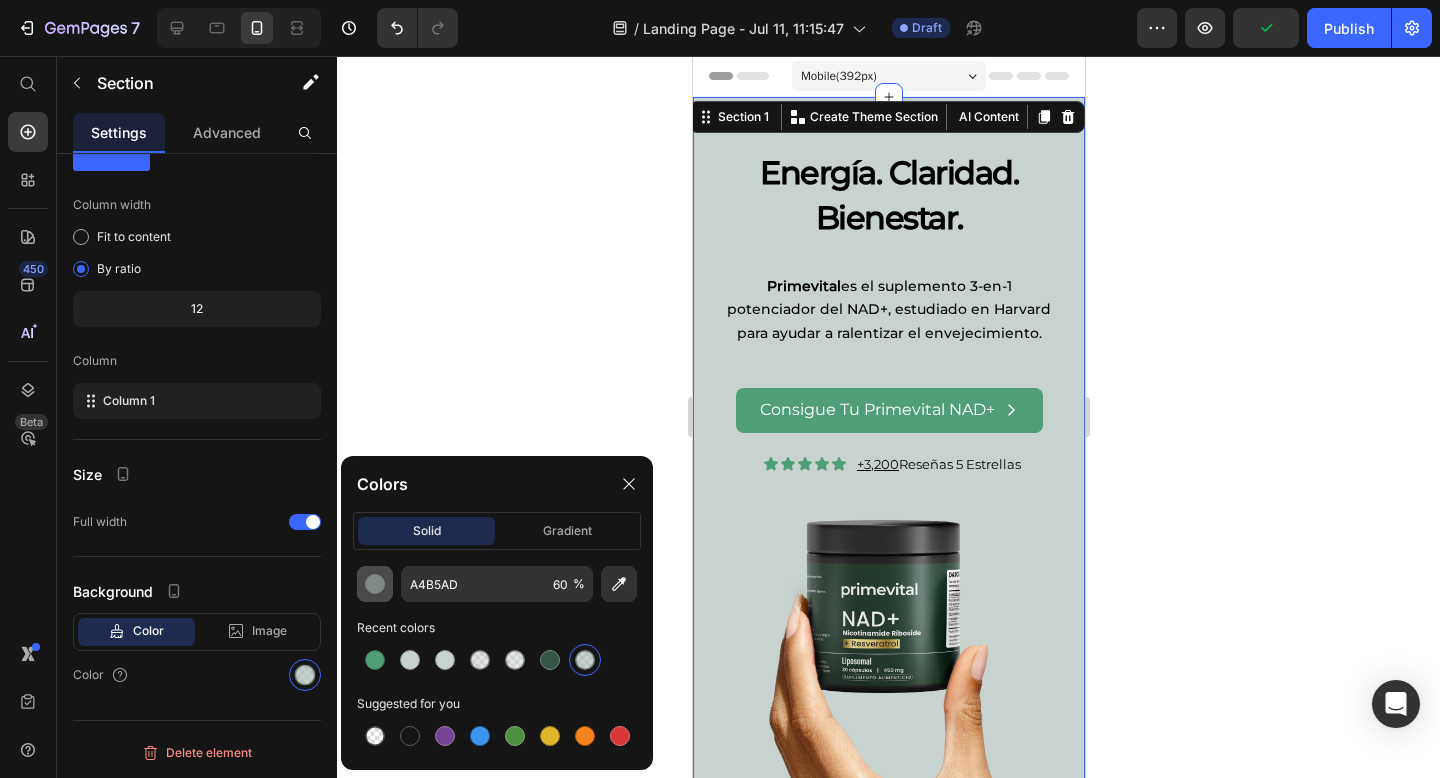 click at bounding box center (375, 584) 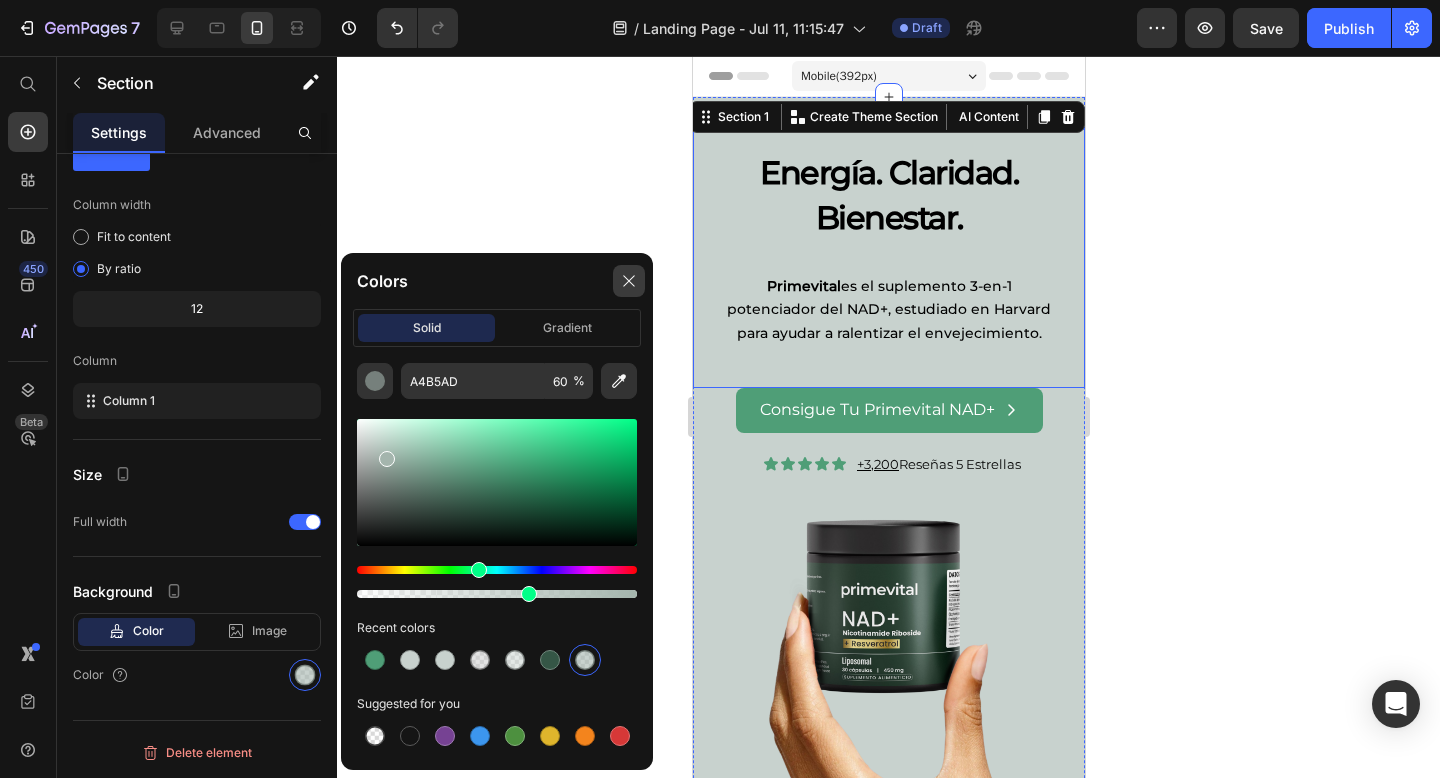 click 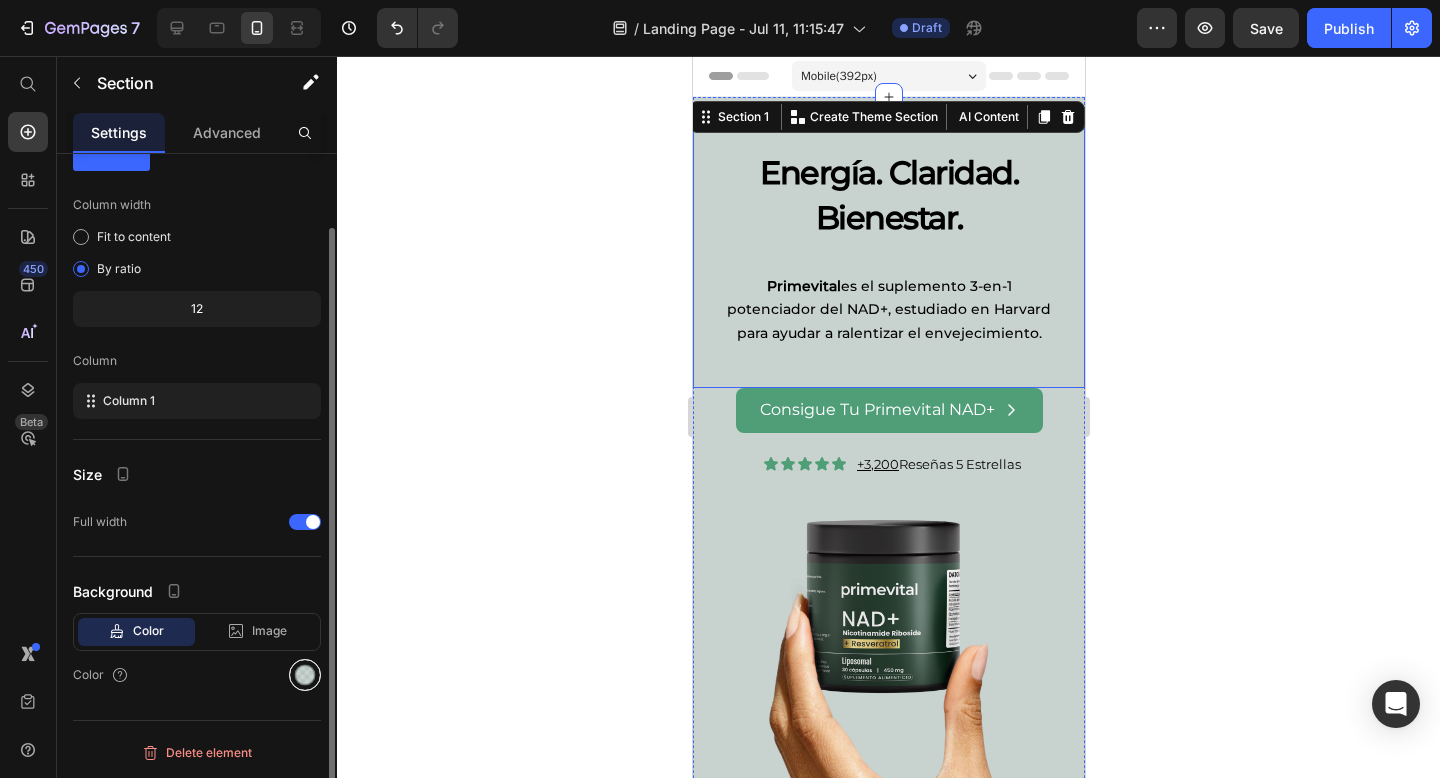 click at bounding box center [305, 675] 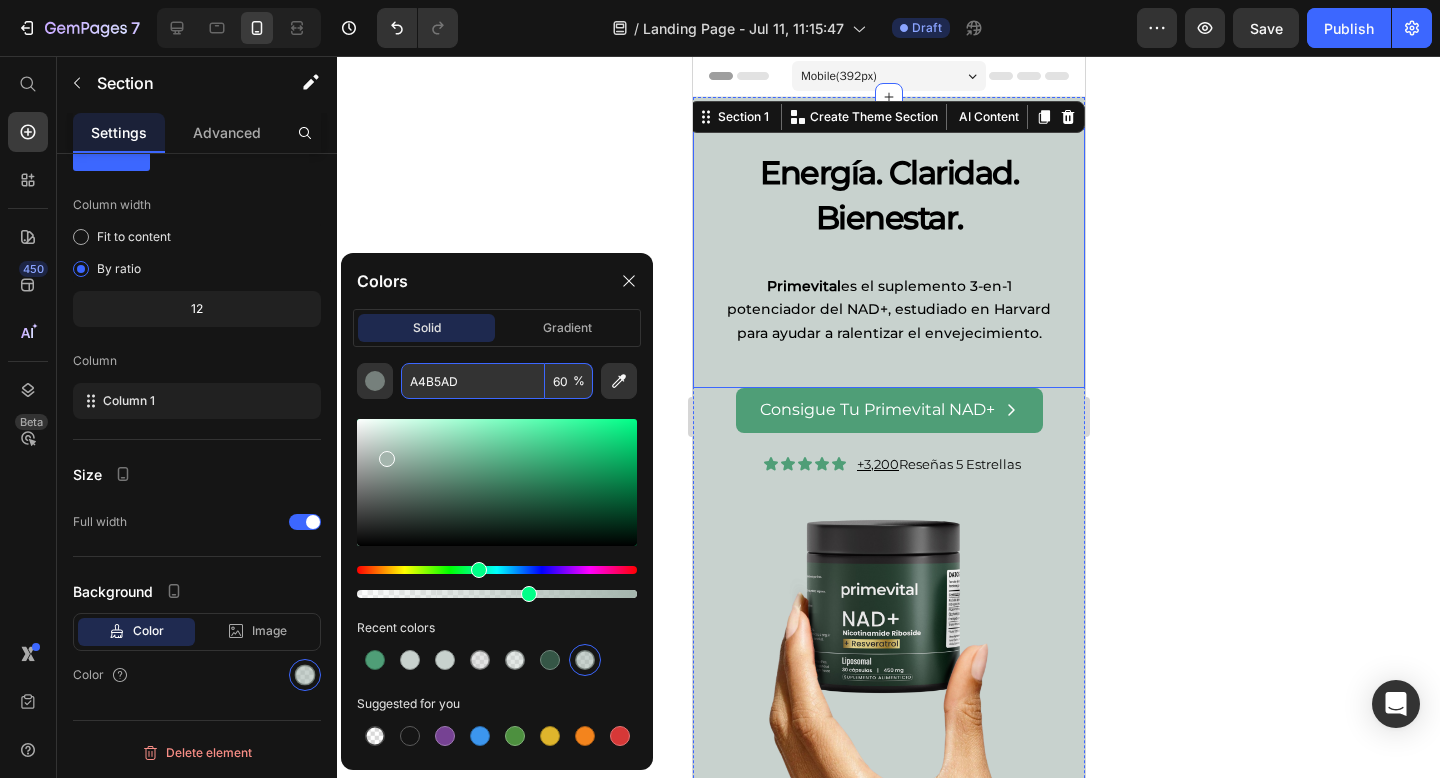 click on "60" at bounding box center (569, 381) 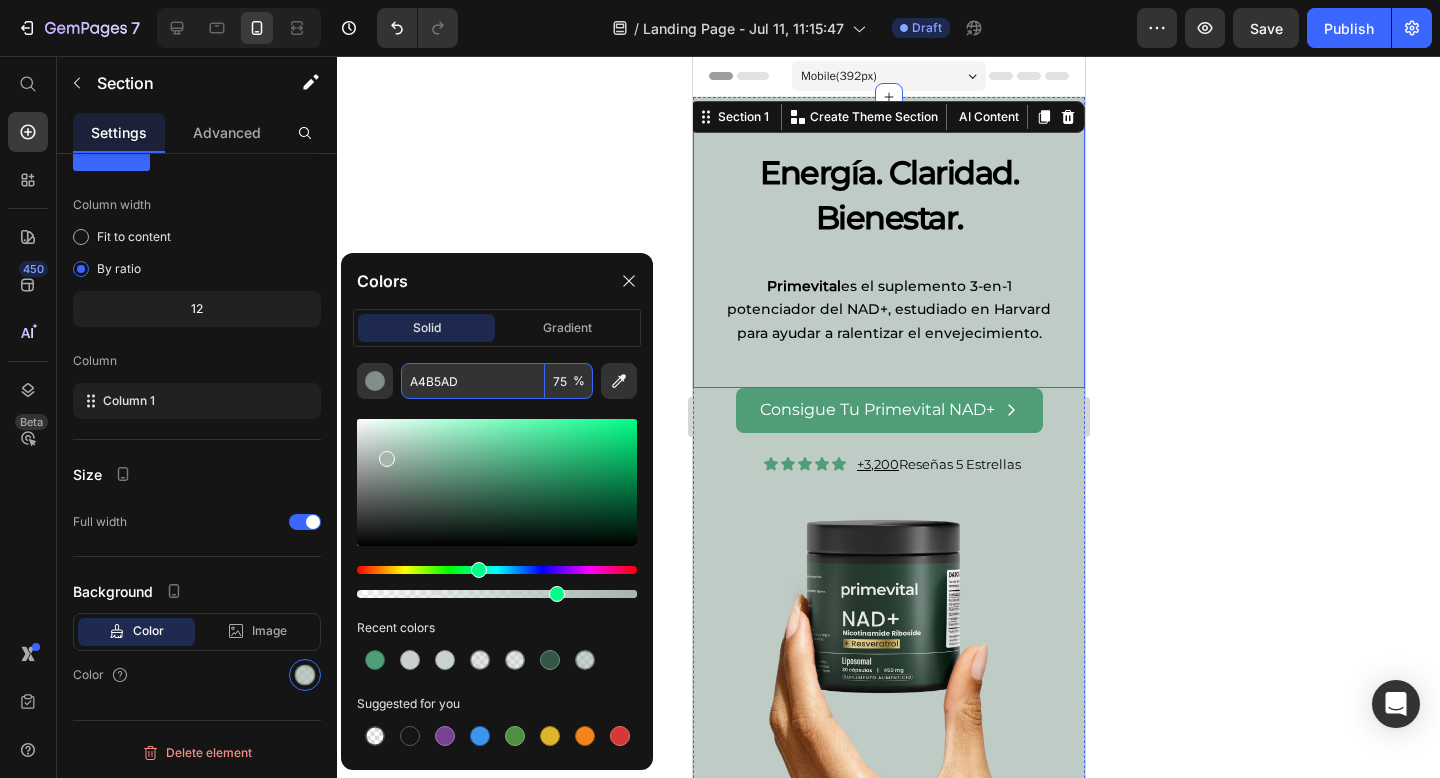 type on "75" 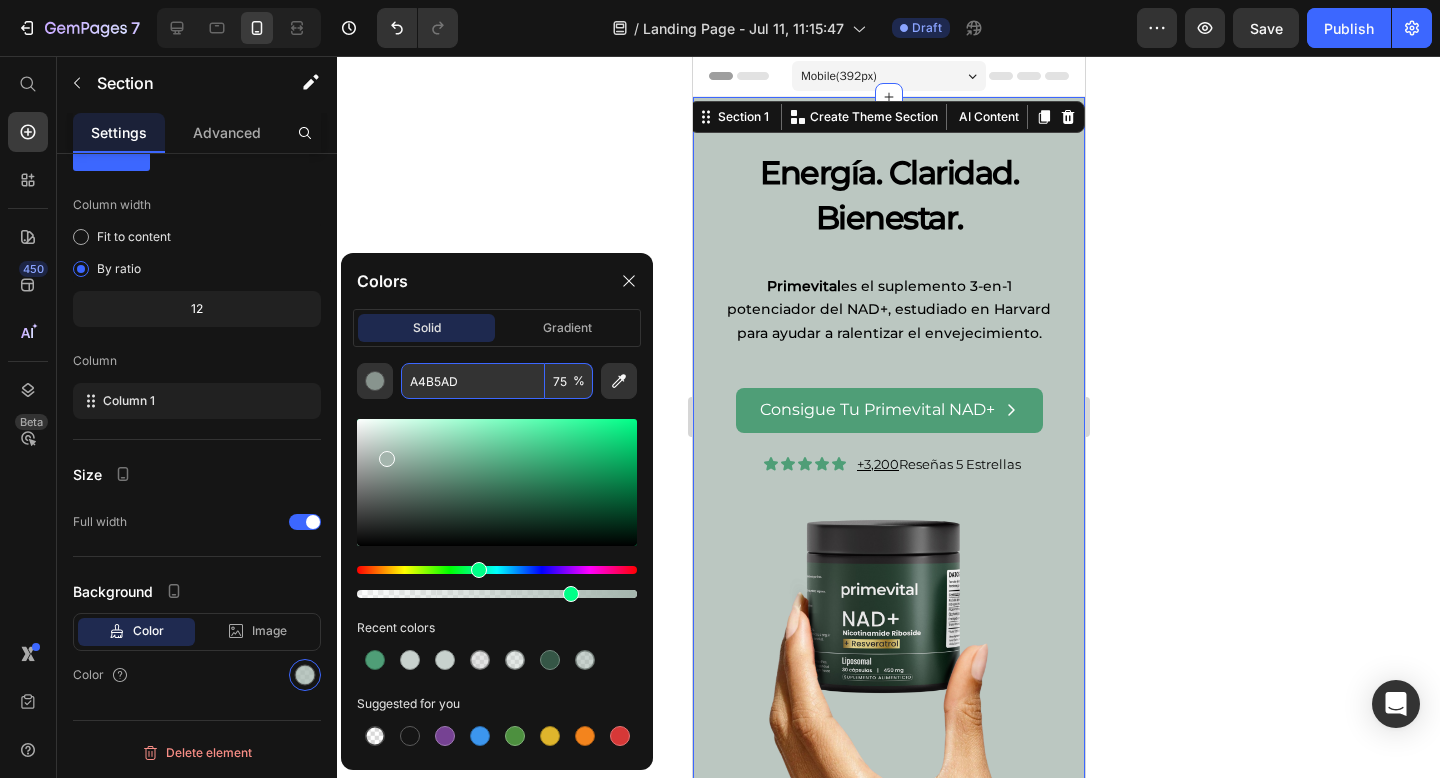 click 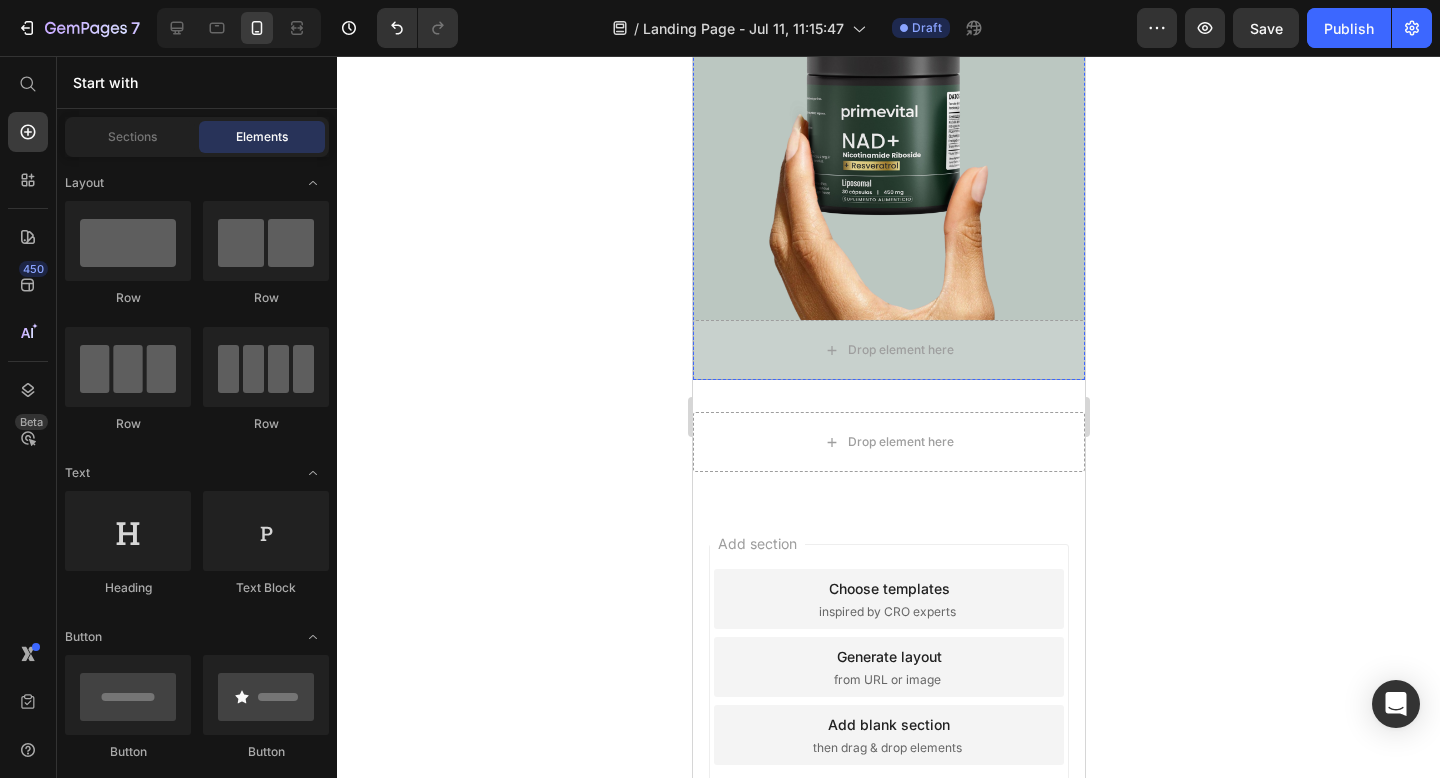 scroll, scrollTop: 540, scrollLeft: 0, axis: vertical 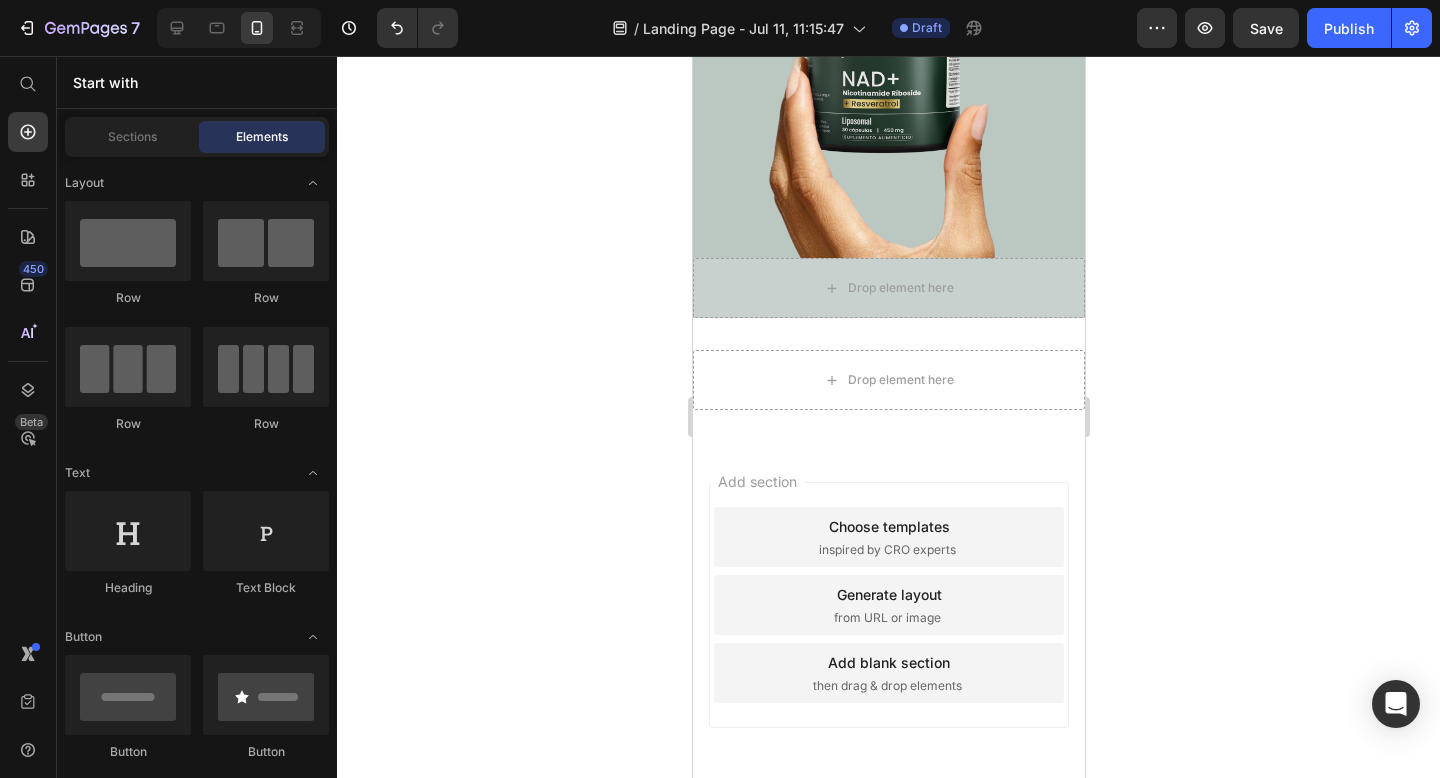 click 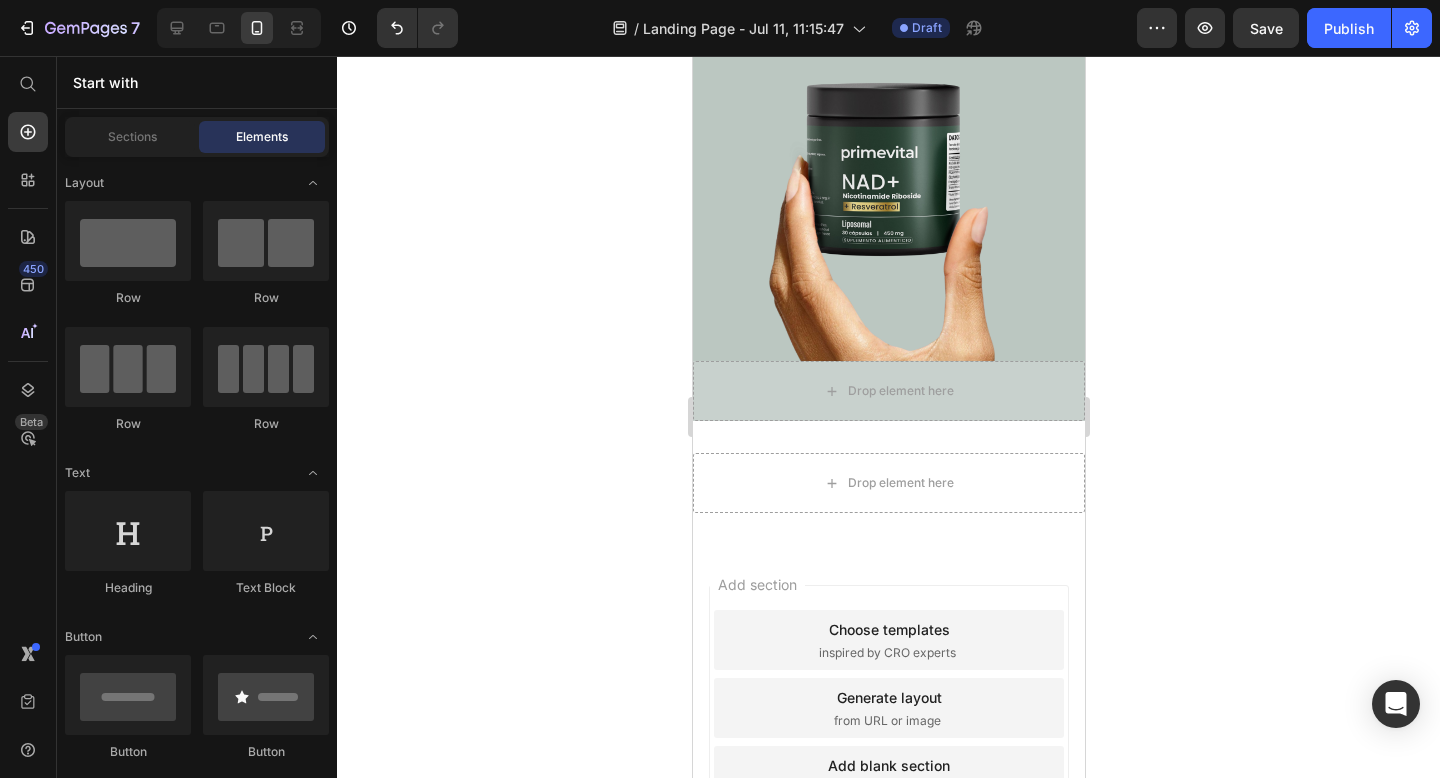 scroll, scrollTop: 414, scrollLeft: 0, axis: vertical 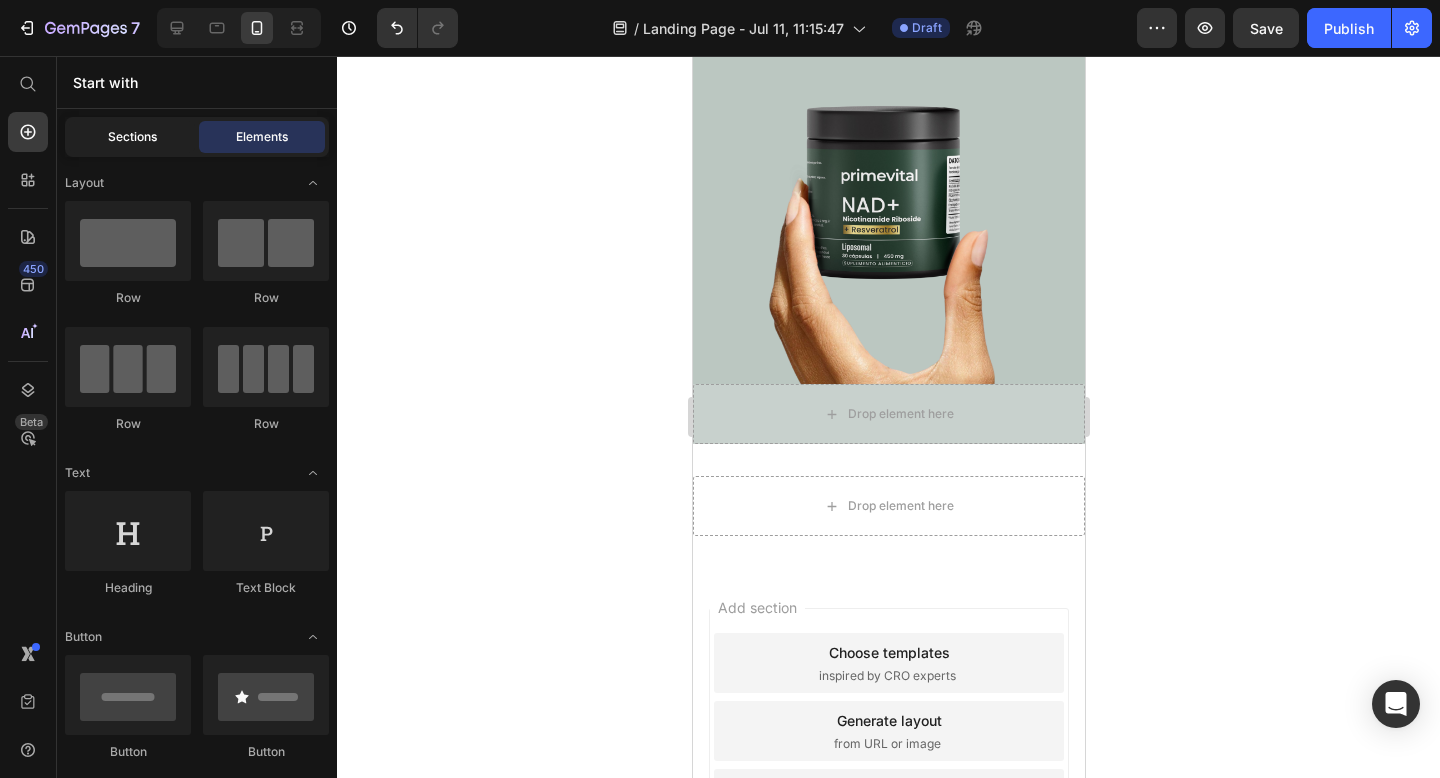 click on "Sections" 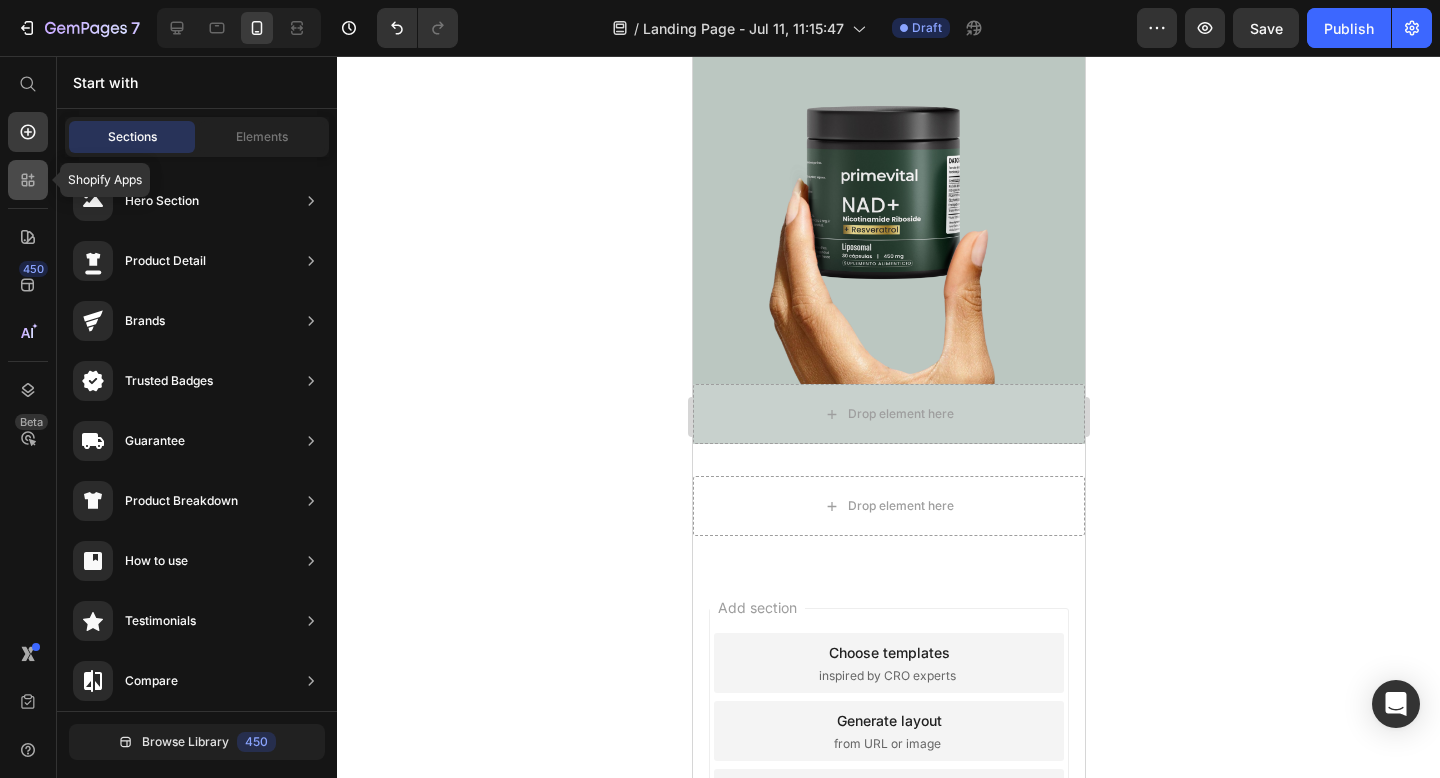 click 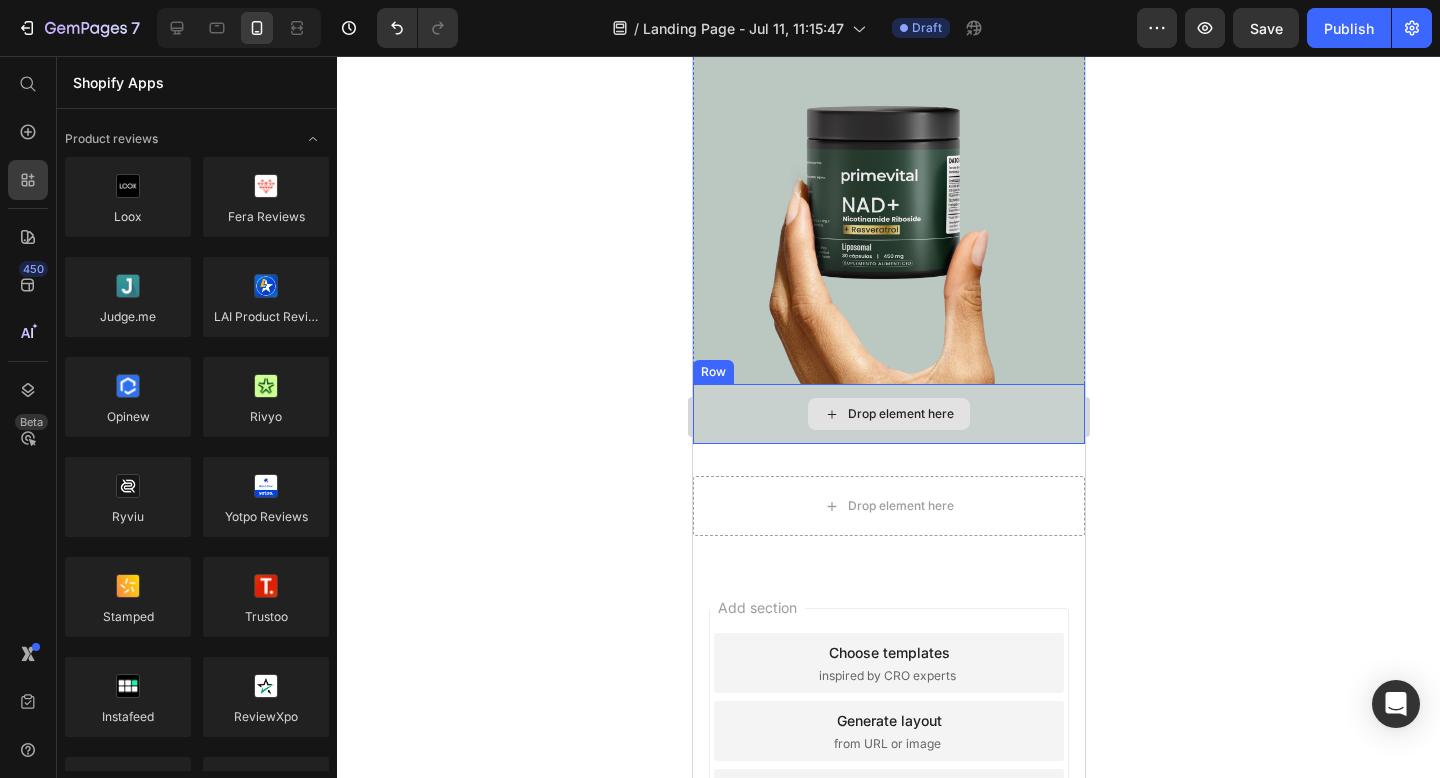 click on "Drop element here" at bounding box center (888, 414) 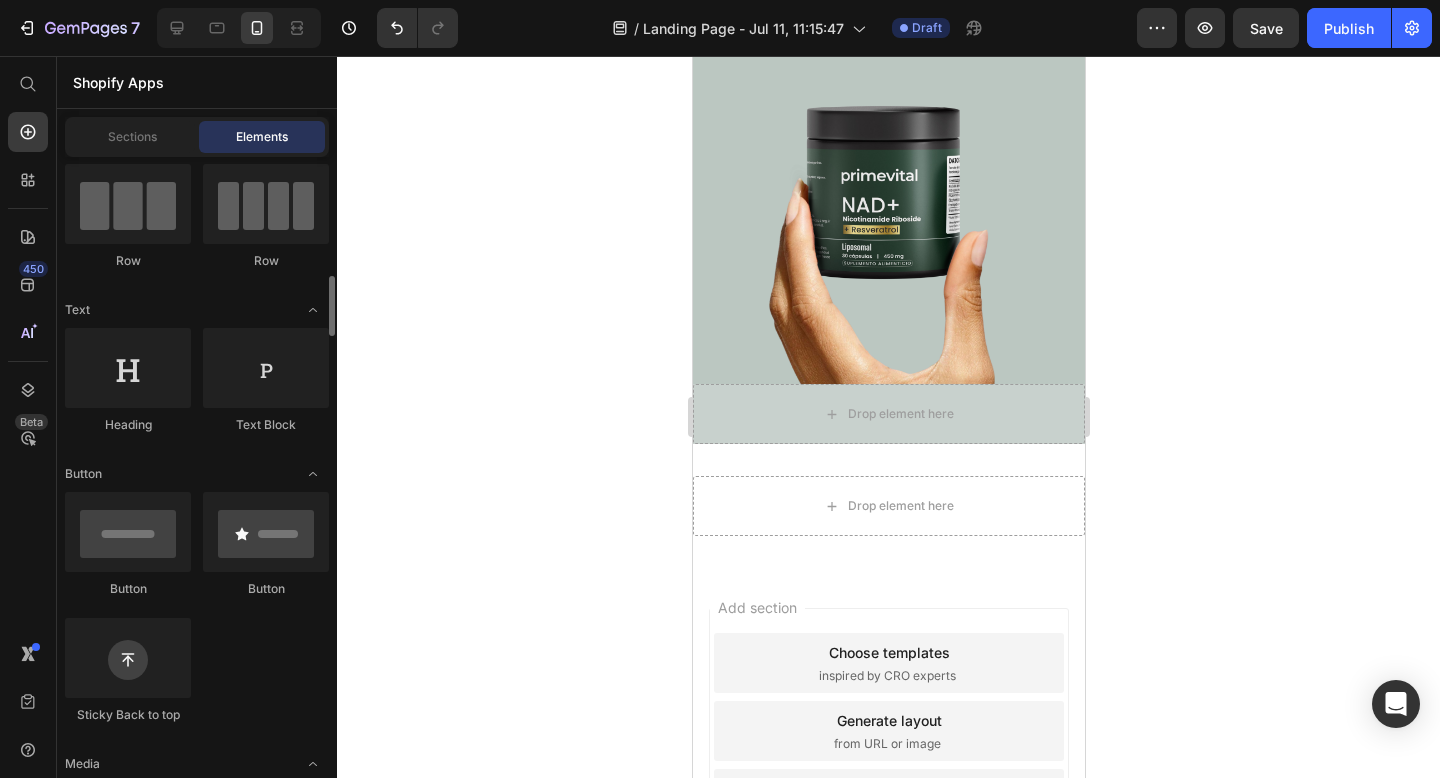 scroll, scrollTop: 391, scrollLeft: 0, axis: vertical 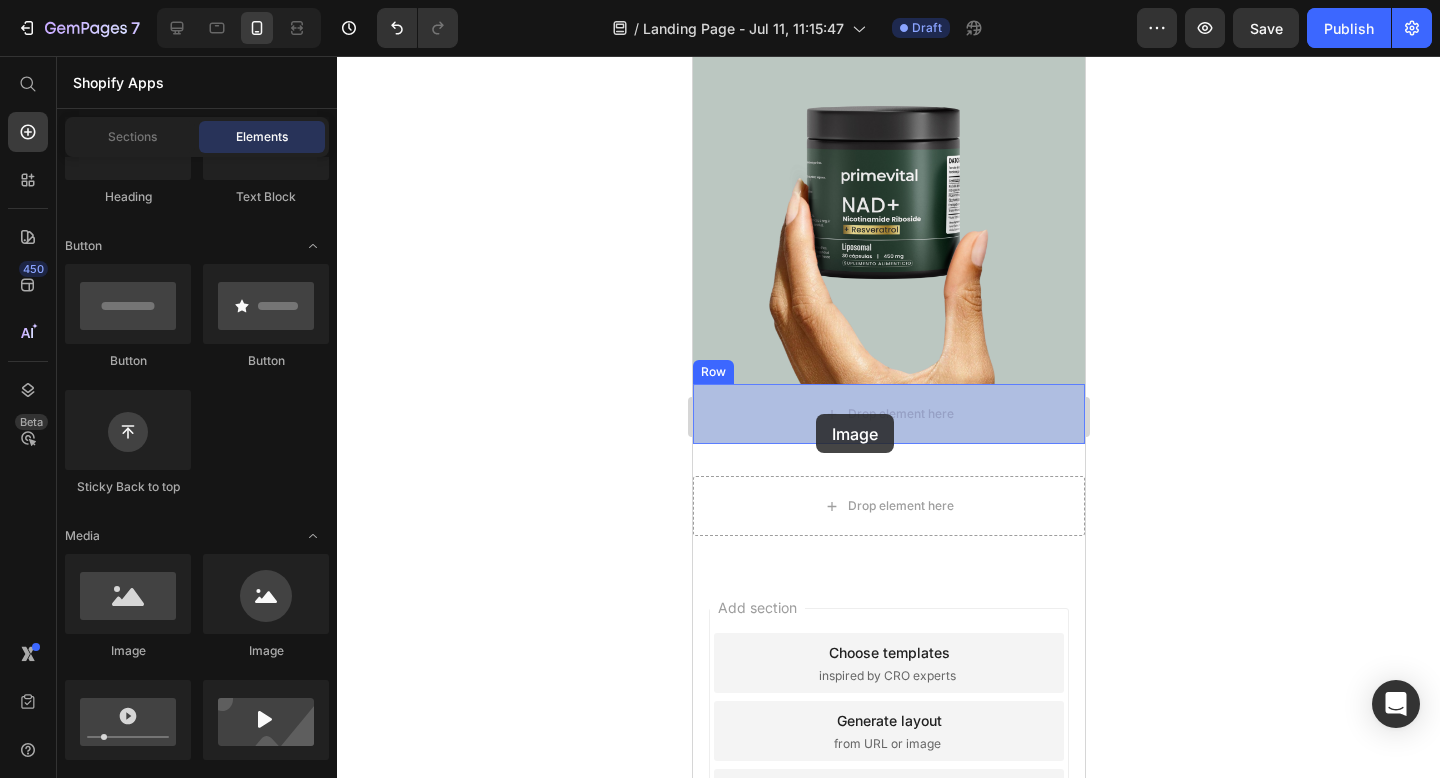 drag, startPoint x: 802, startPoint y: 660, endPoint x: 818, endPoint y: 411, distance: 249.51352 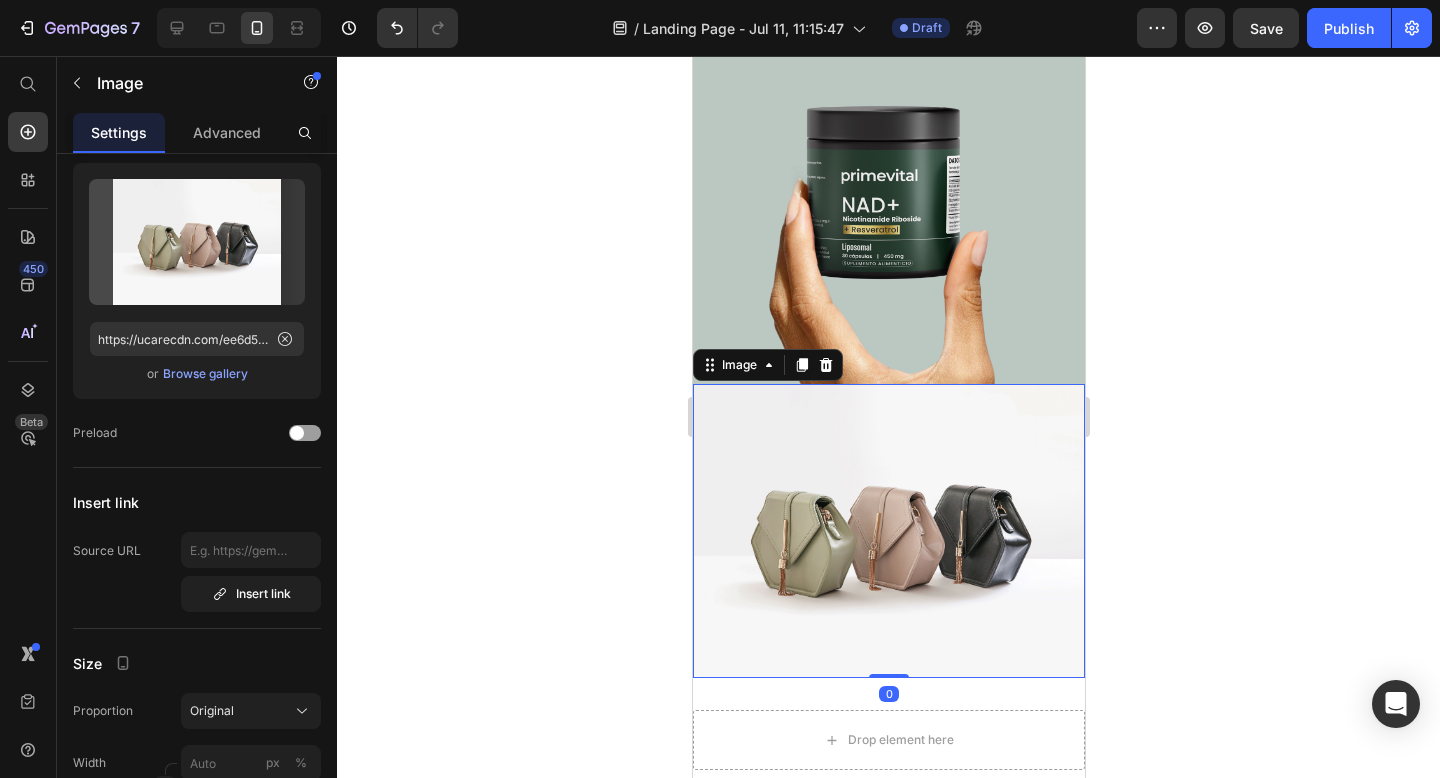 scroll, scrollTop: 0, scrollLeft: 0, axis: both 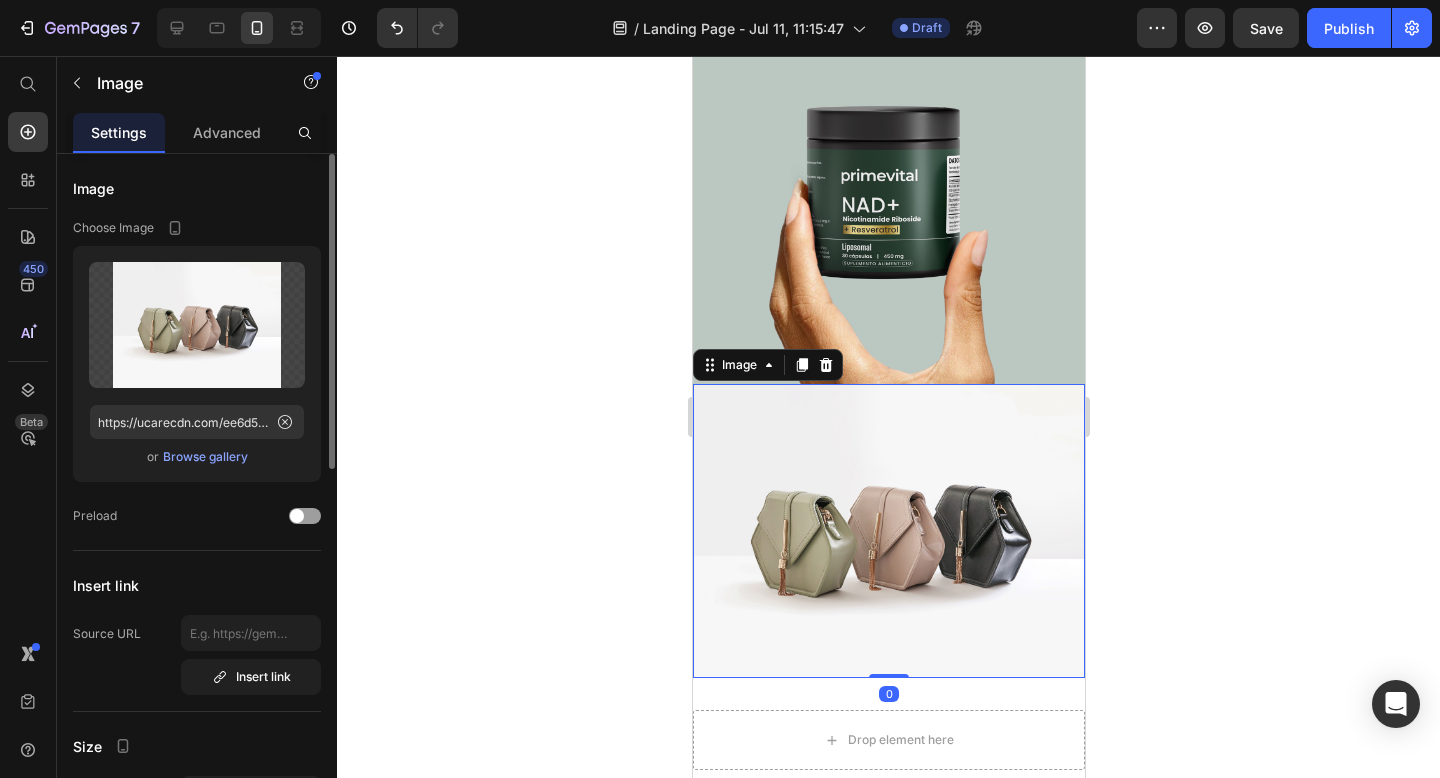 click on "Upload Image https://ucarecdn.com/ee6d5074-1640-4cc7-8933-47c8589c3dee/-/format/auto/  or   Browse gallery" at bounding box center [197, 364] 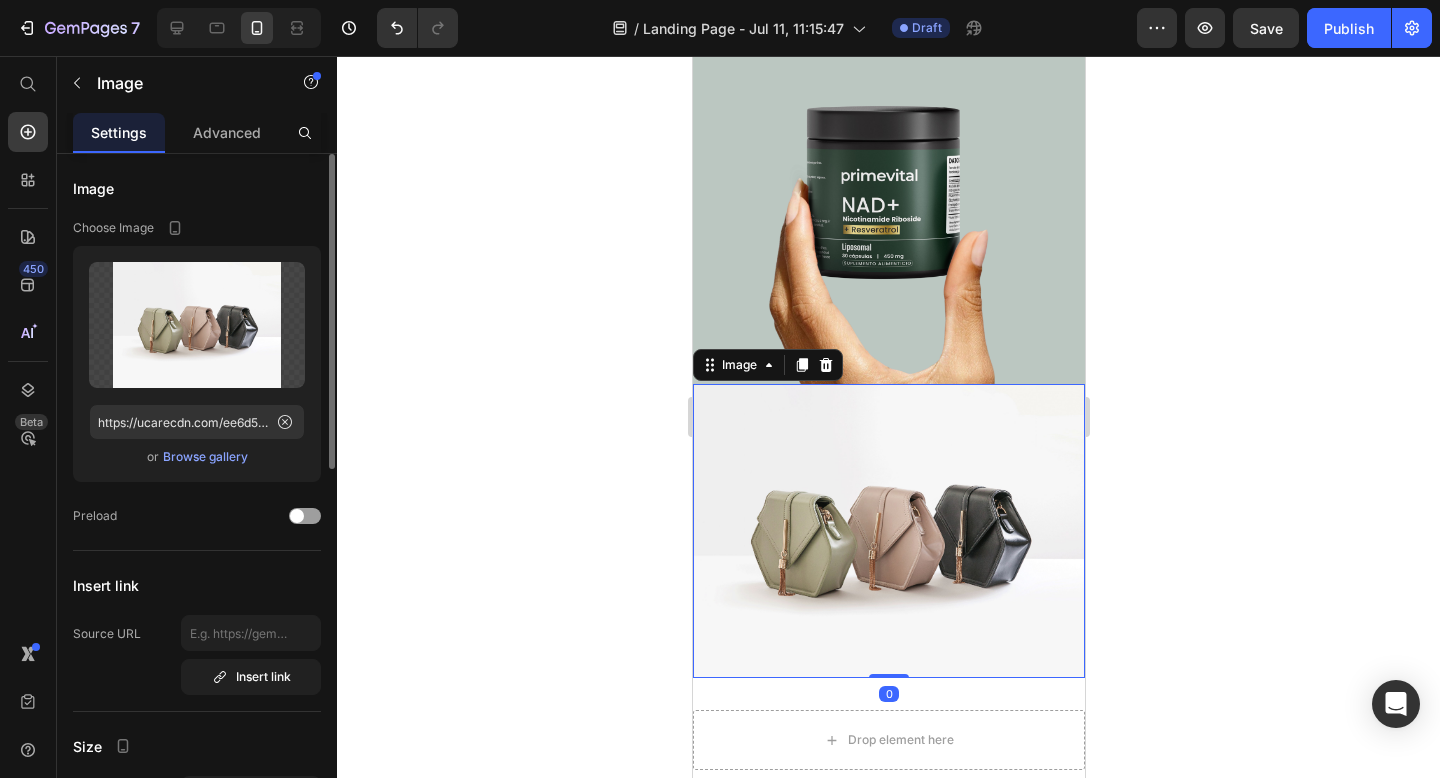 click on "Browse gallery" at bounding box center (205, 457) 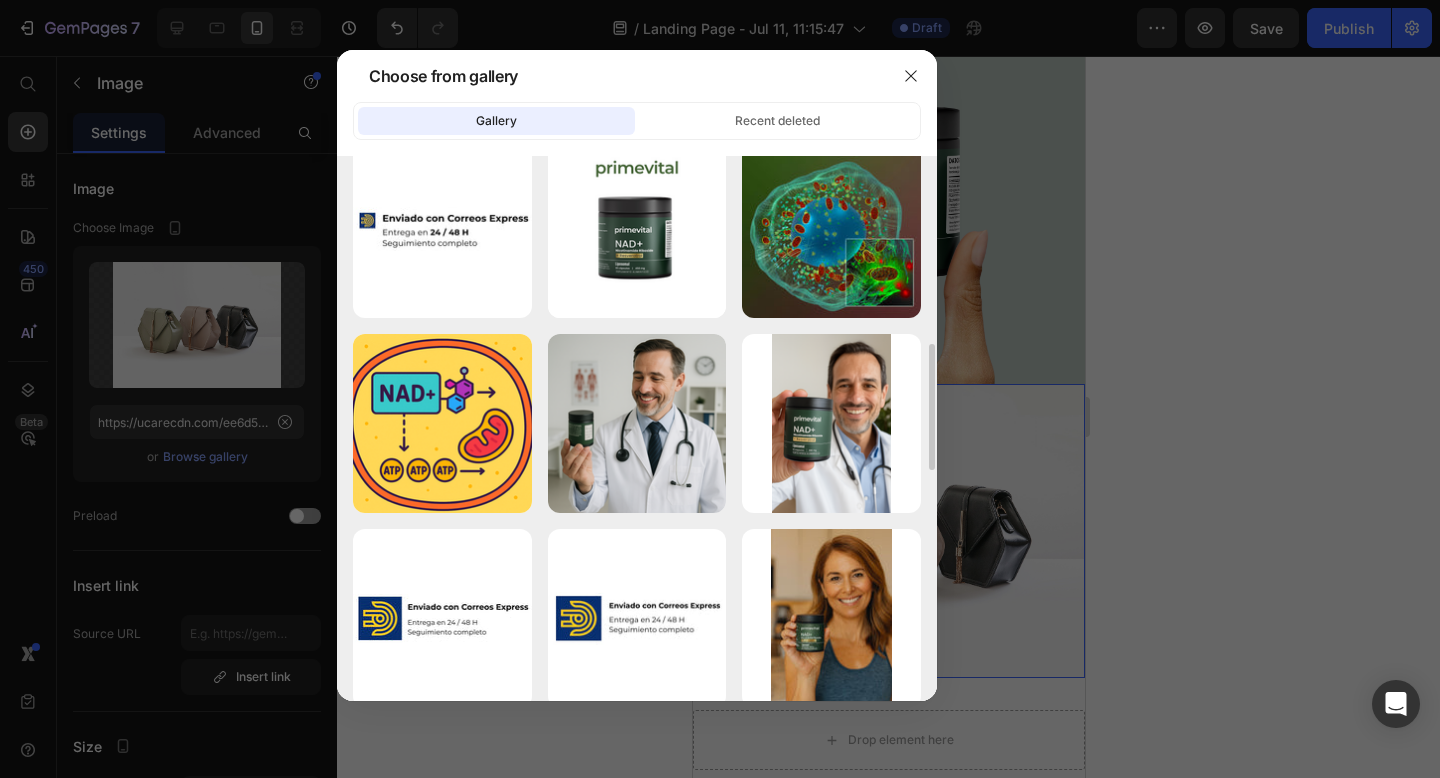 scroll, scrollTop: 0, scrollLeft: 0, axis: both 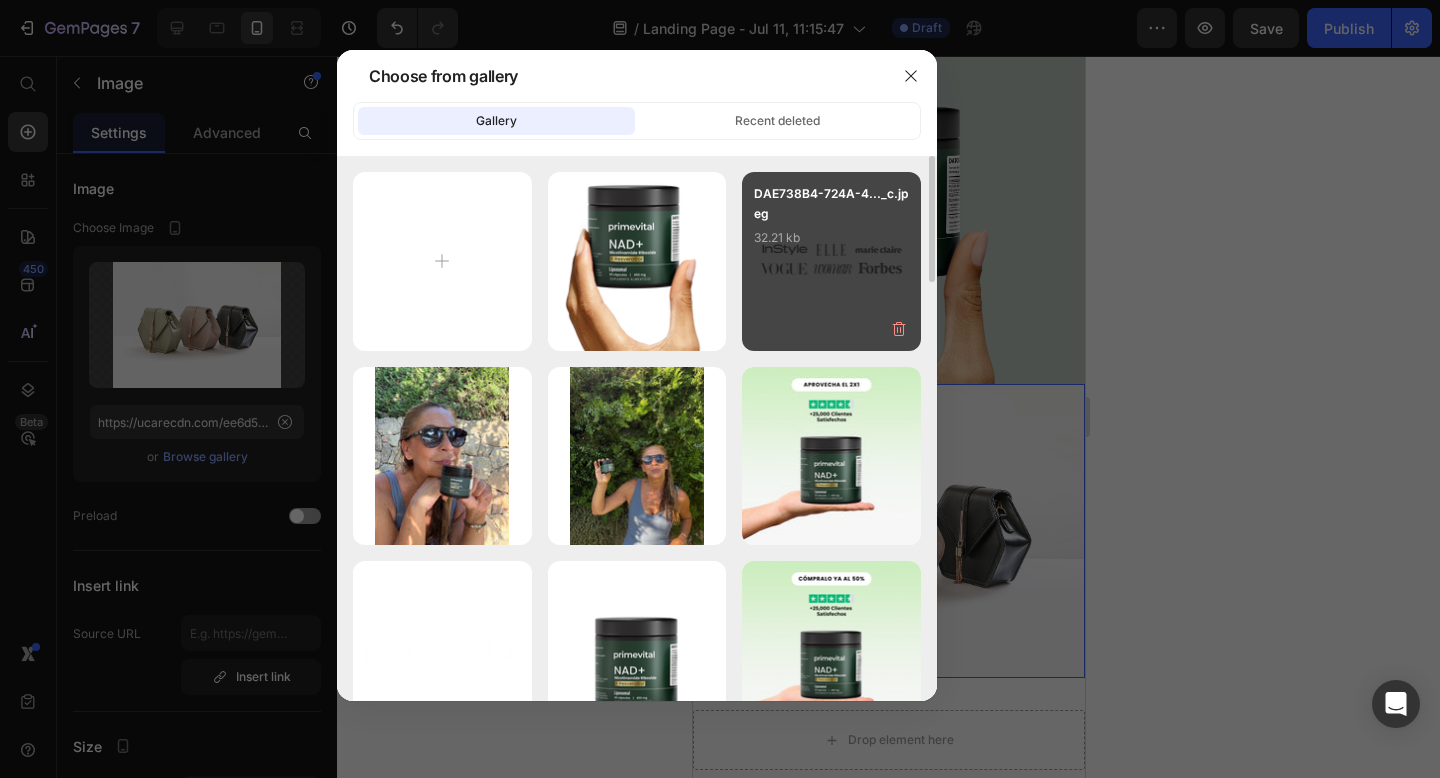 click on "DAE738B4-724A-4..._c.jpeg 32.21 kb" at bounding box center [831, 261] 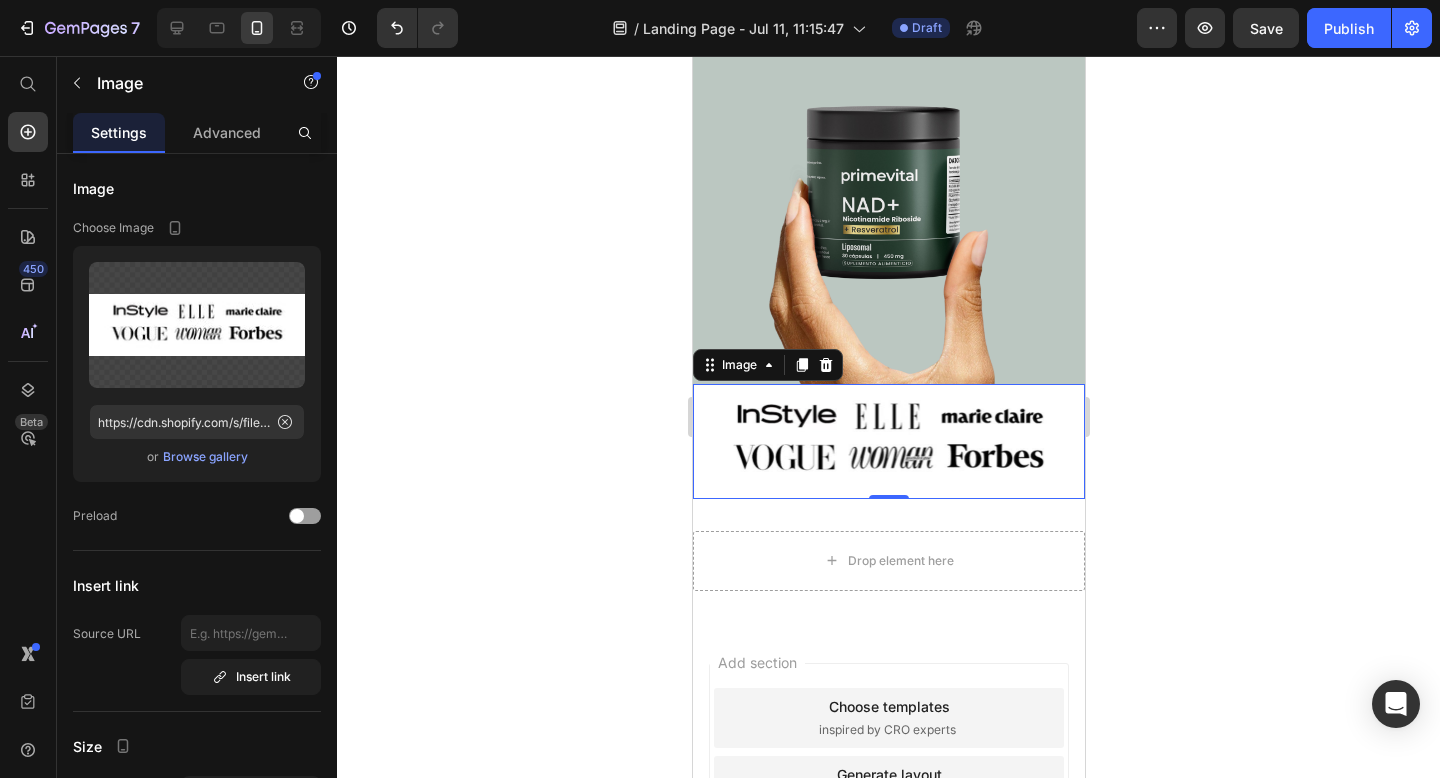 click 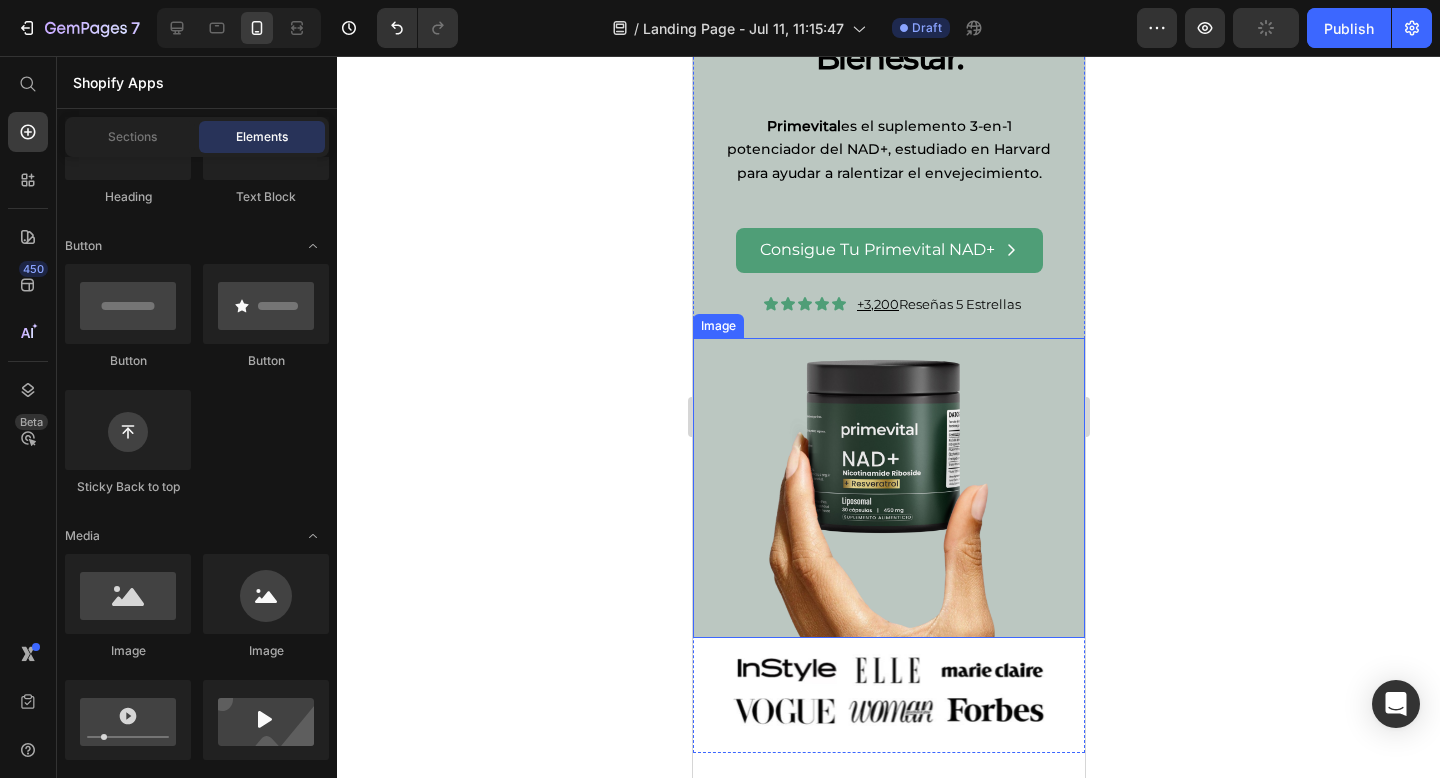 scroll, scrollTop: 135, scrollLeft: 0, axis: vertical 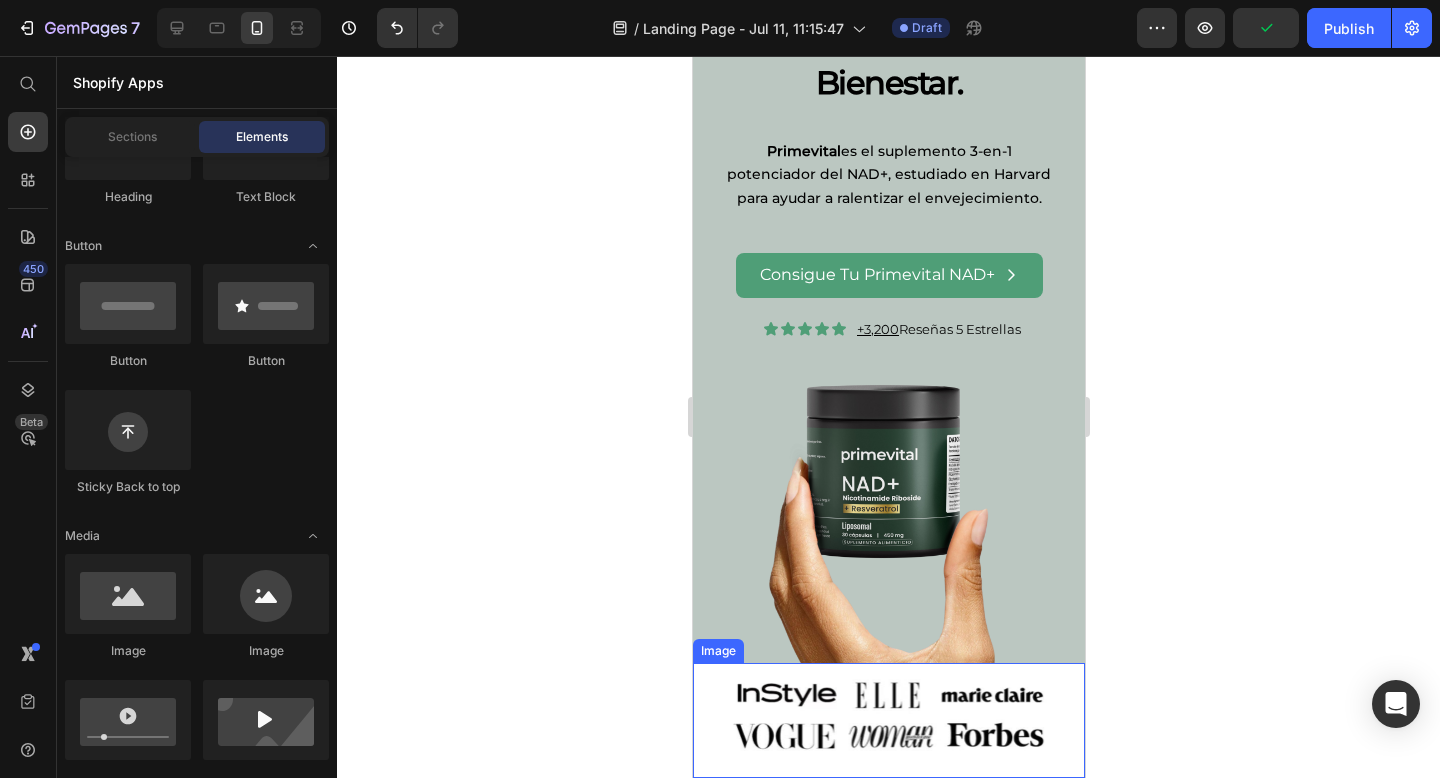 click at bounding box center (888, 720) 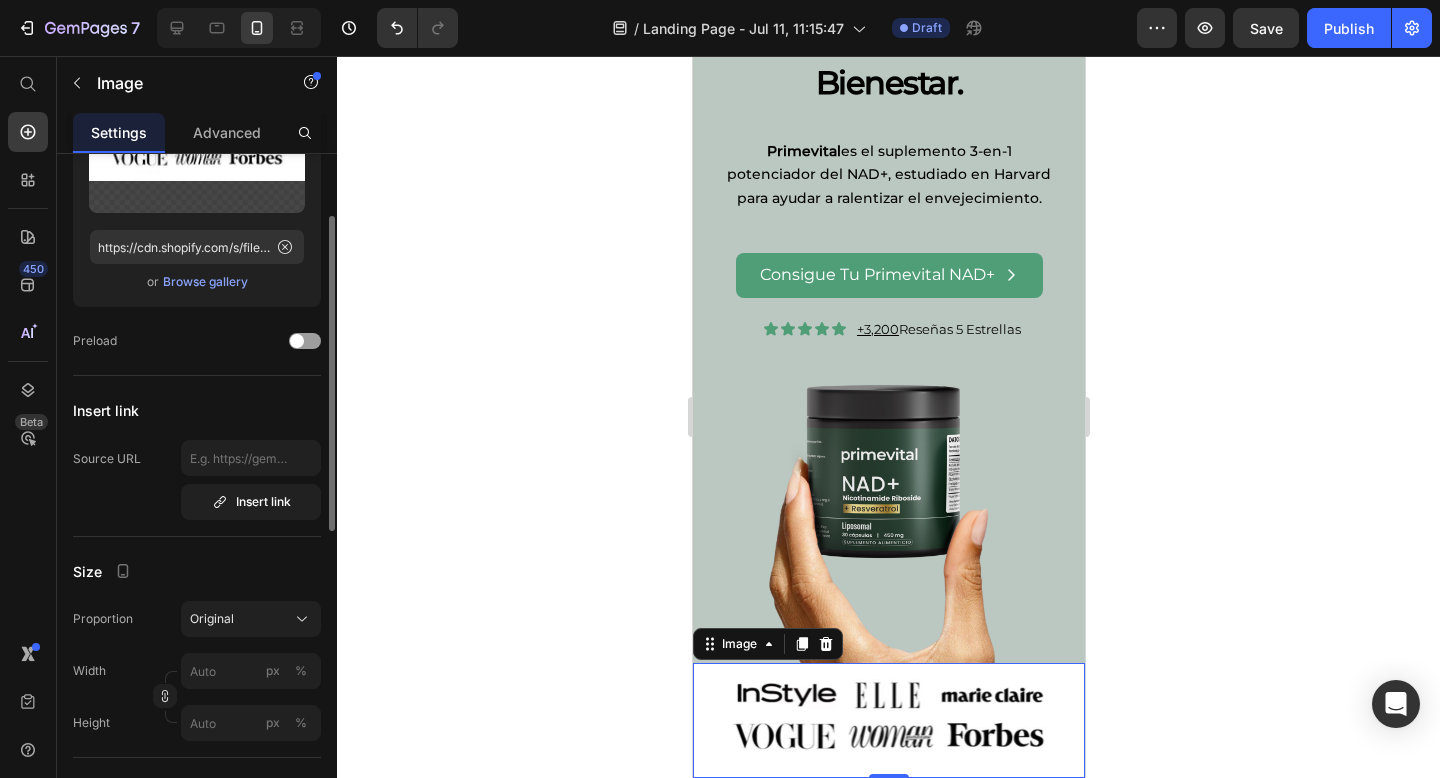 scroll, scrollTop: 173, scrollLeft: 0, axis: vertical 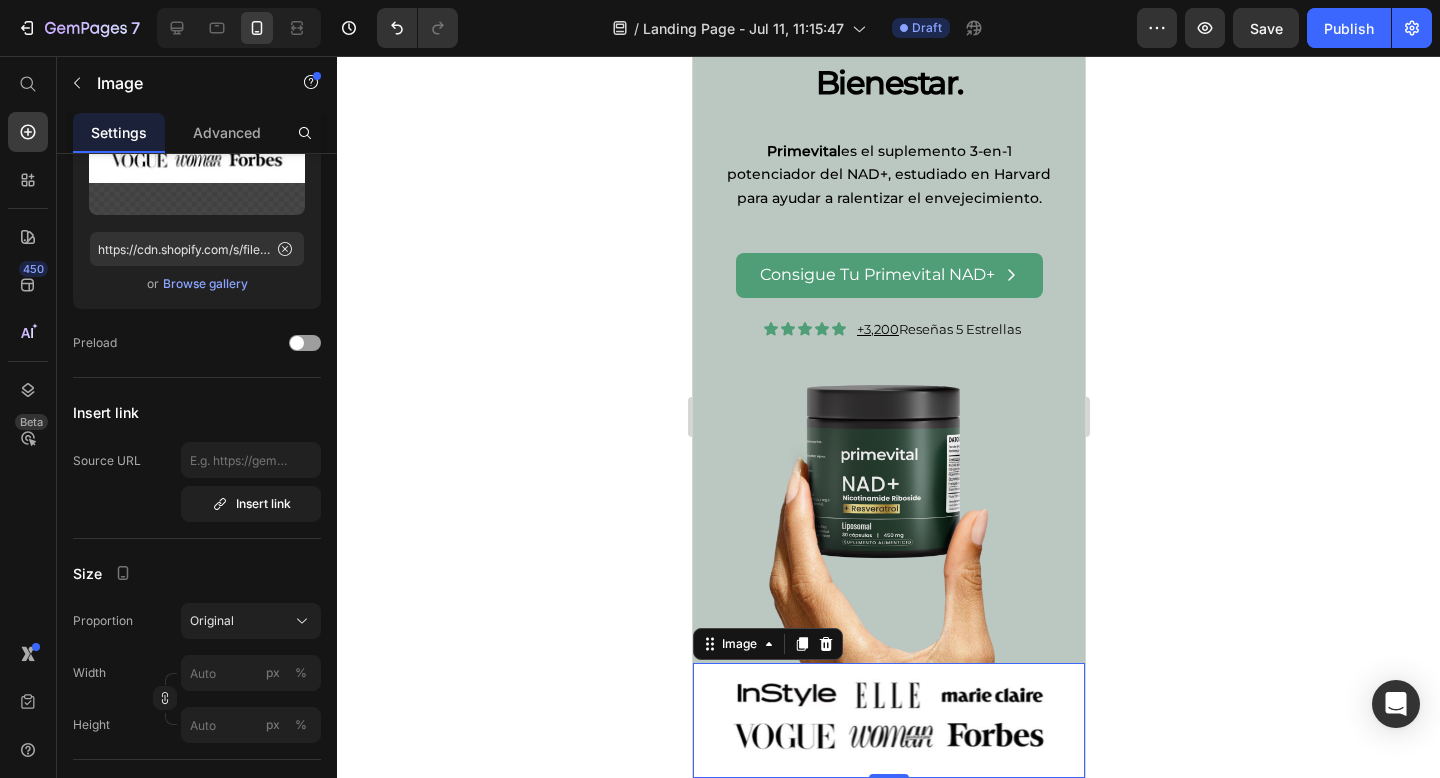 click 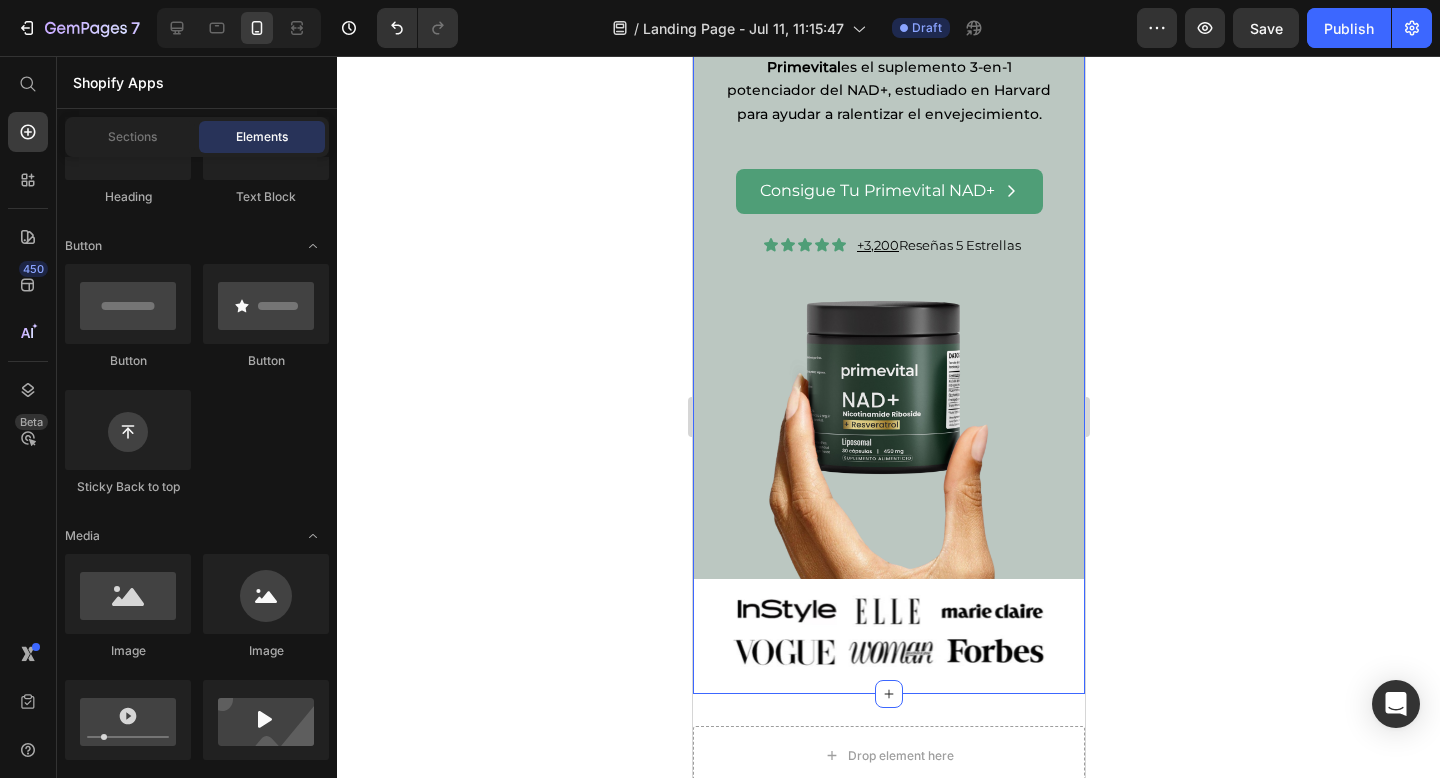 scroll, scrollTop: 228, scrollLeft: 0, axis: vertical 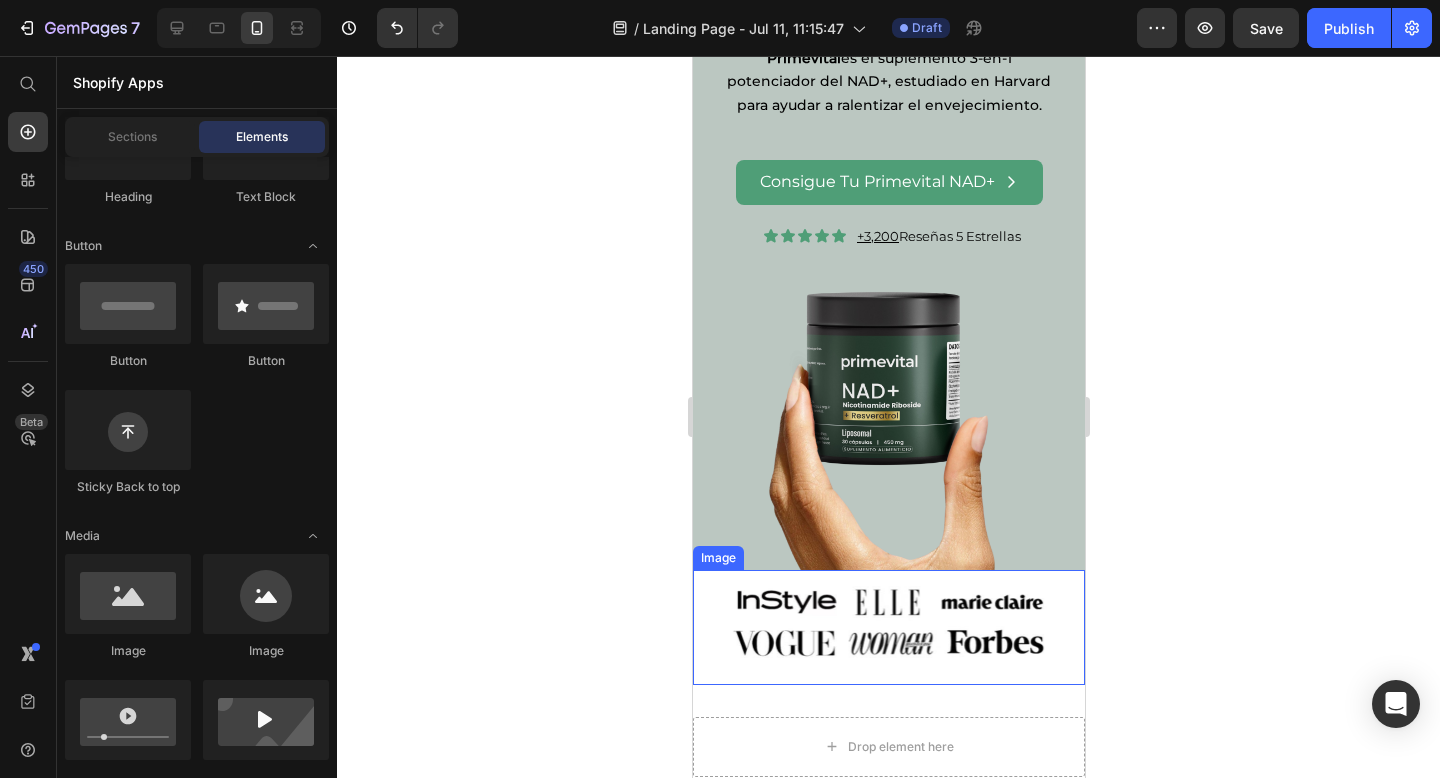 click at bounding box center [888, 627] 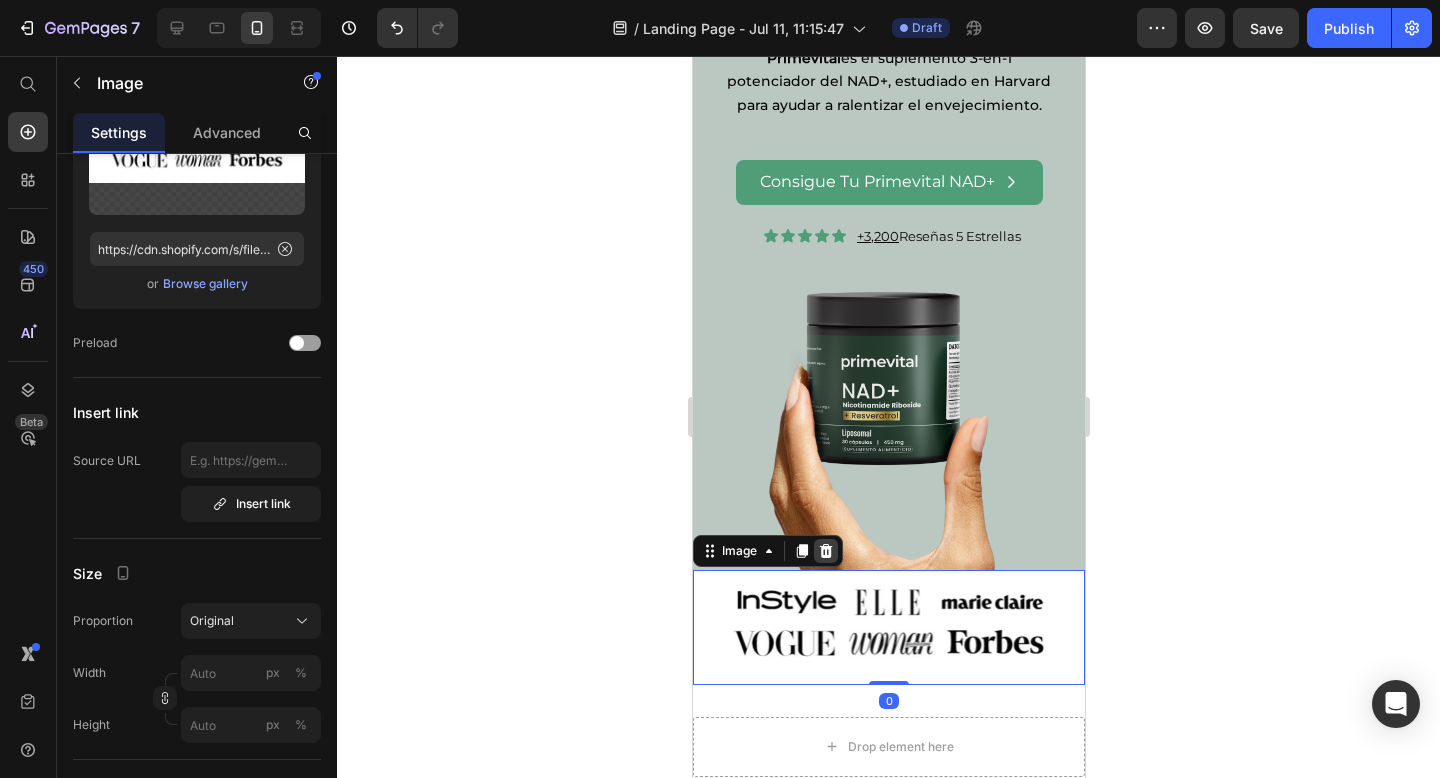 click 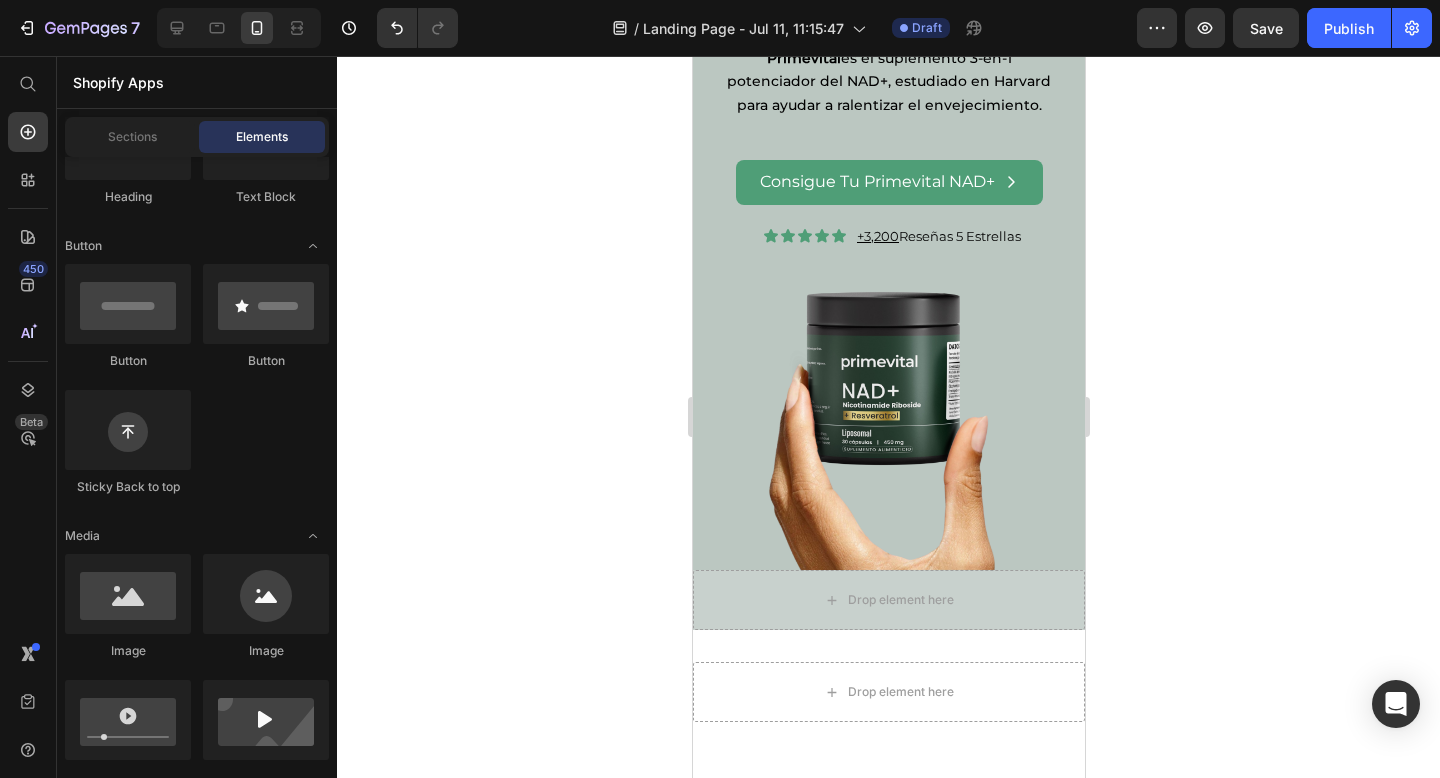 click 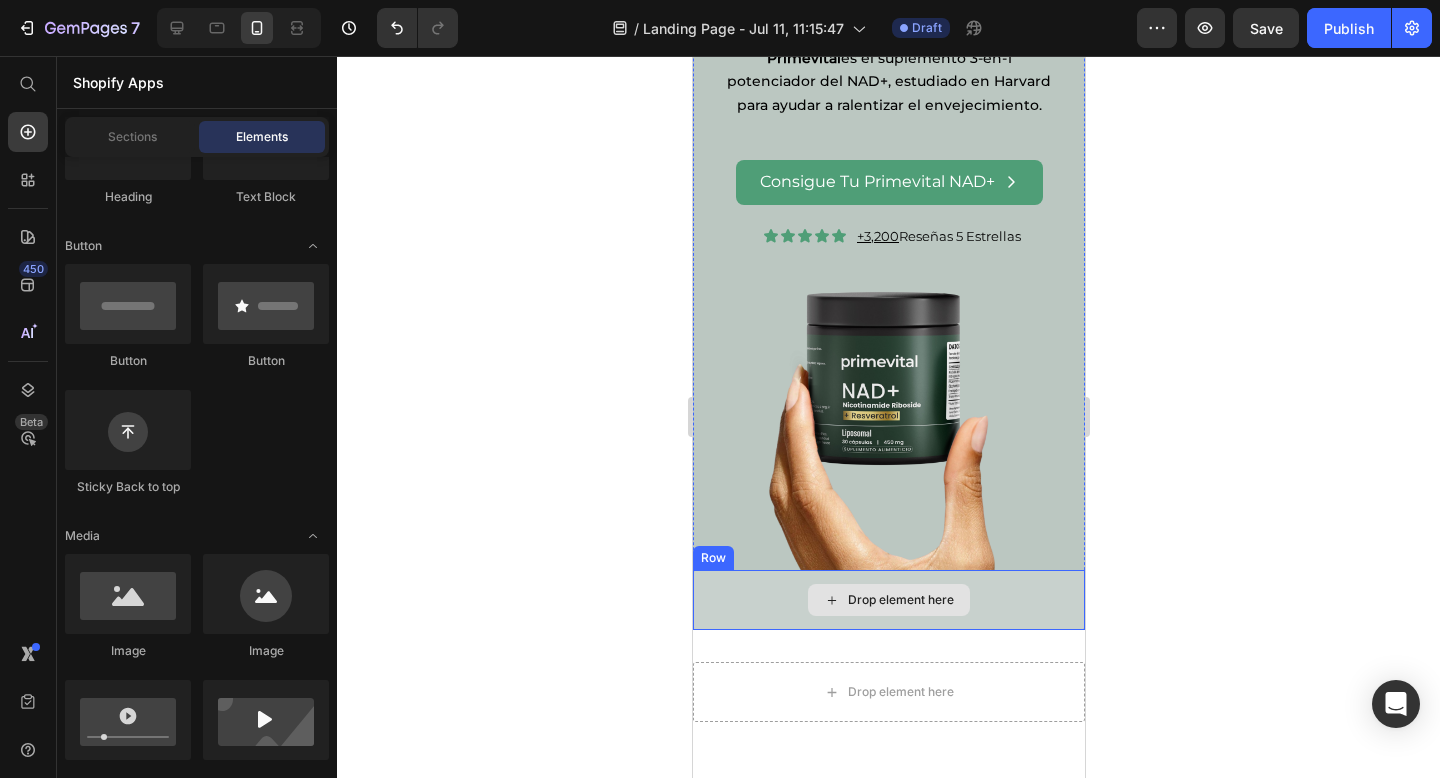 click on "Drop element here" at bounding box center [888, 600] 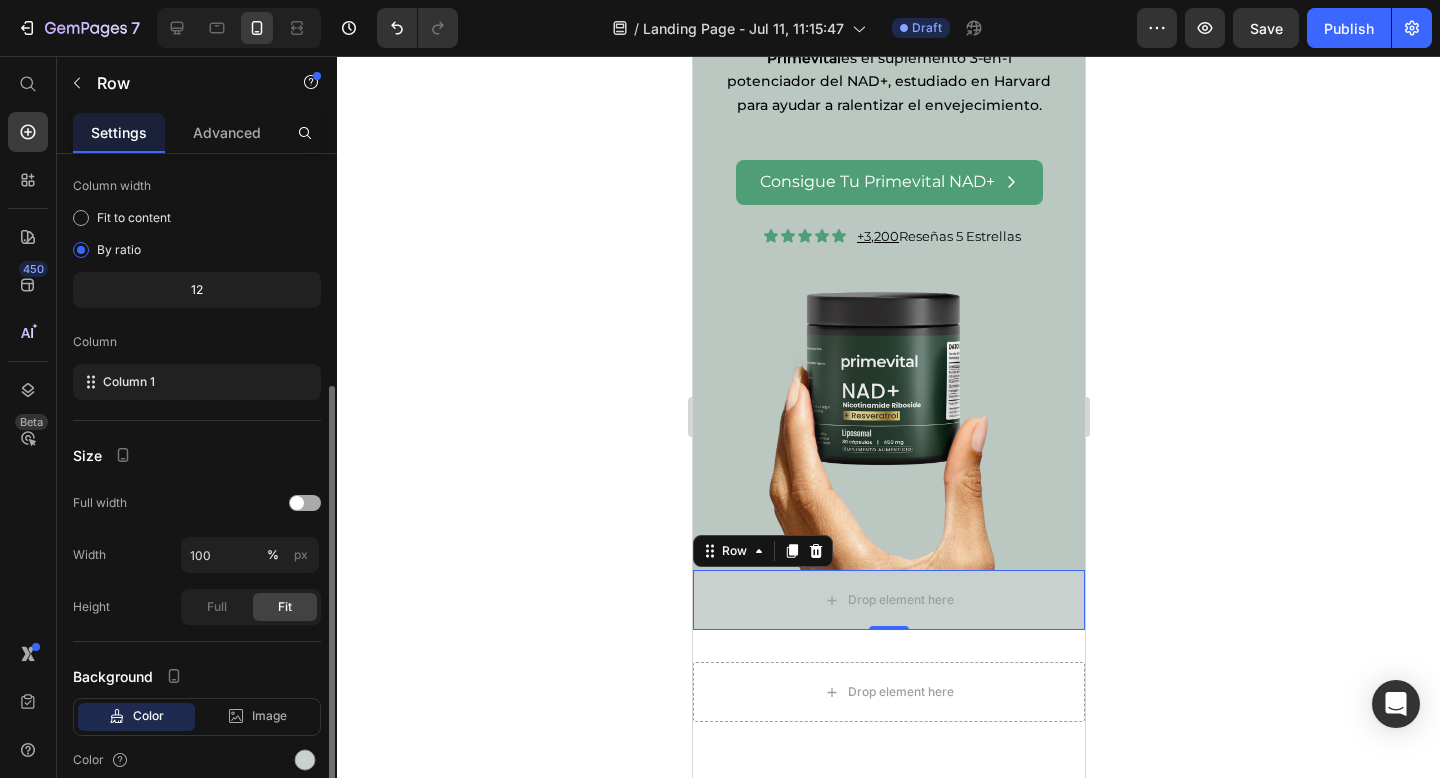 scroll, scrollTop: 187, scrollLeft: 0, axis: vertical 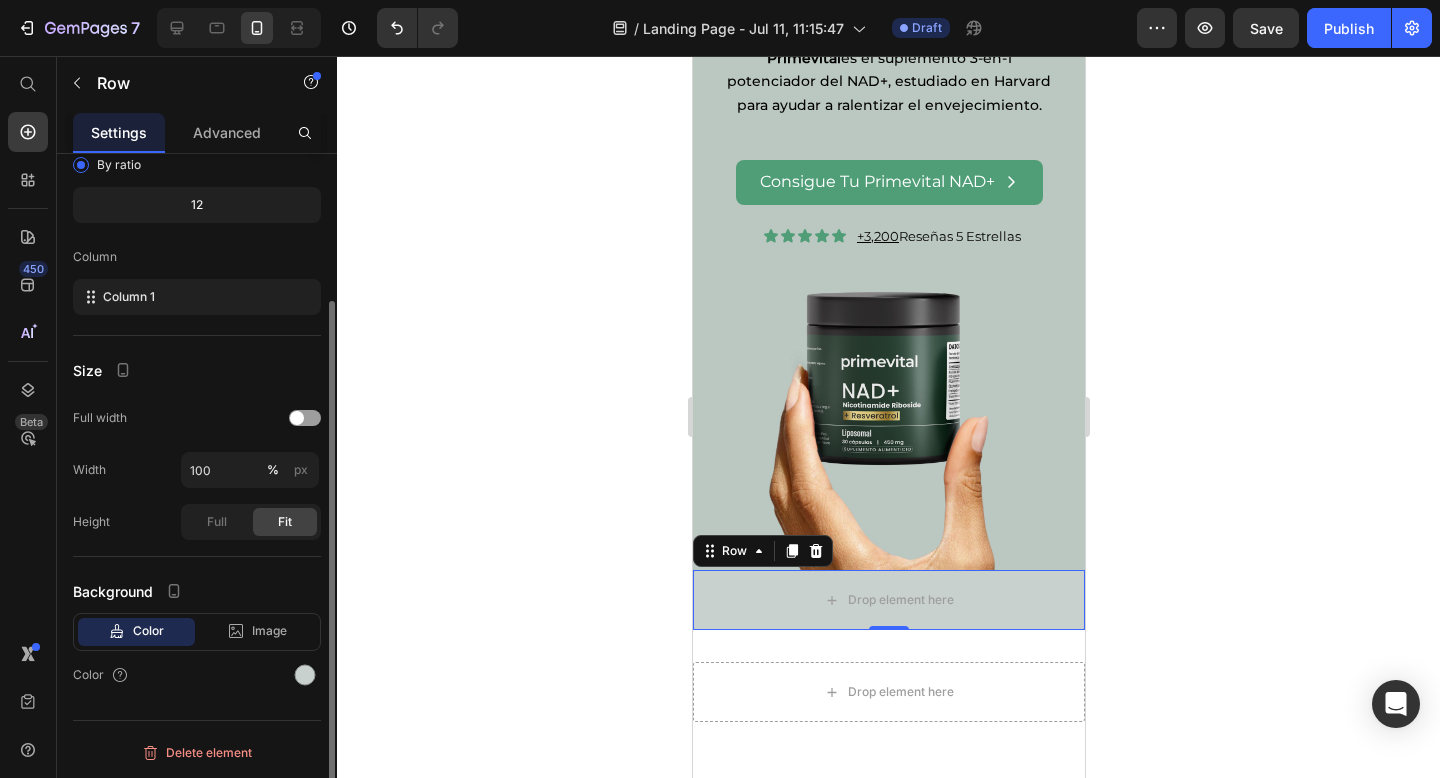 click on "Color" at bounding box center (197, 675) 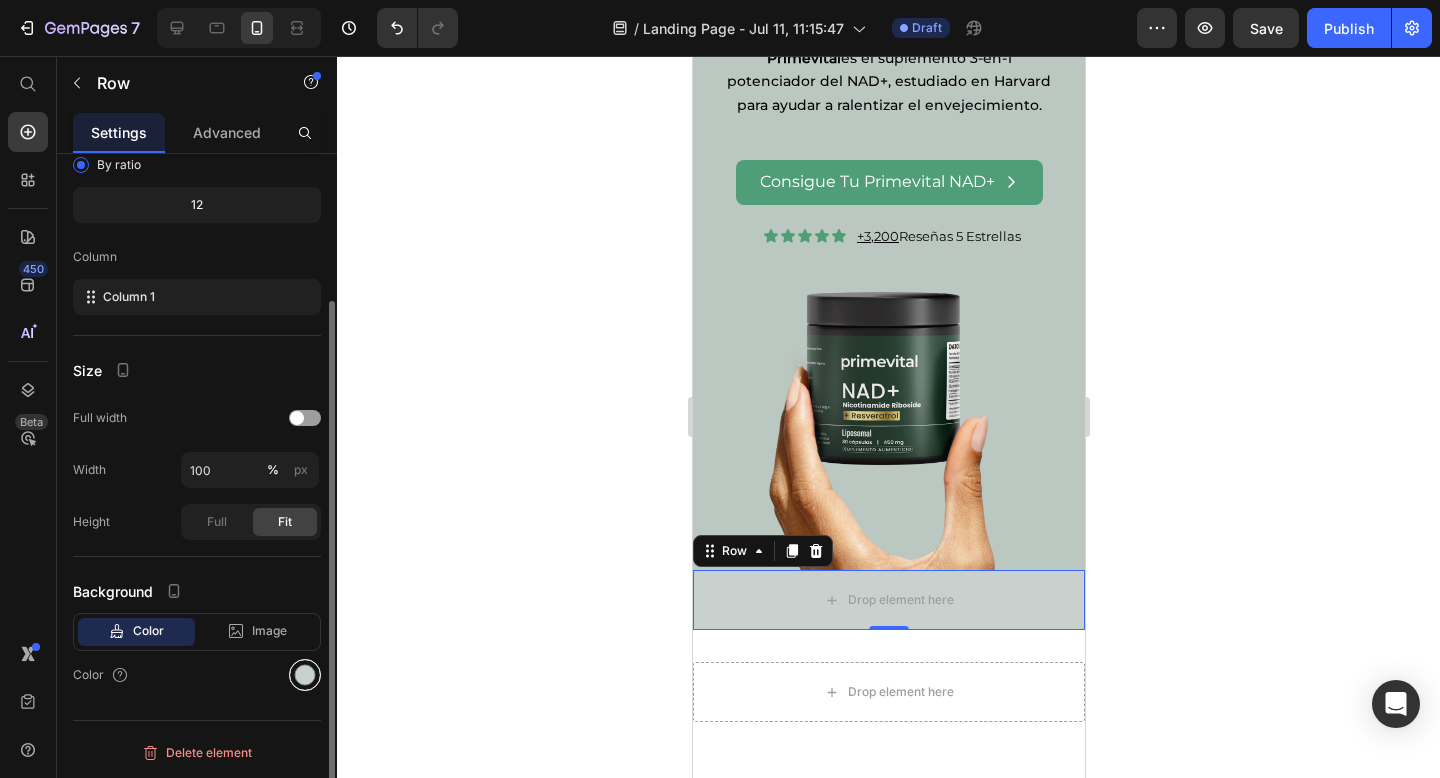 click at bounding box center (305, 675) 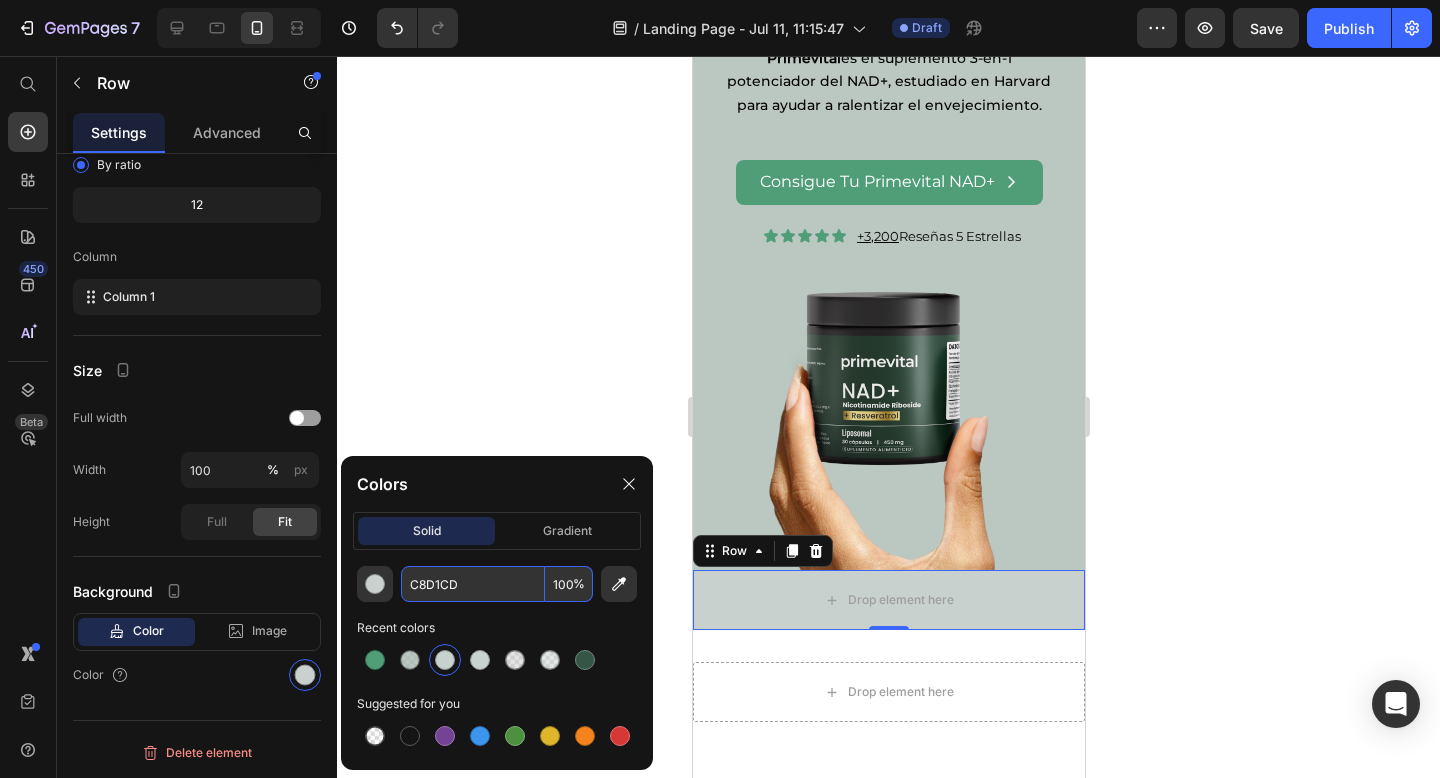 click on "100" at bounding box center (569, 584) 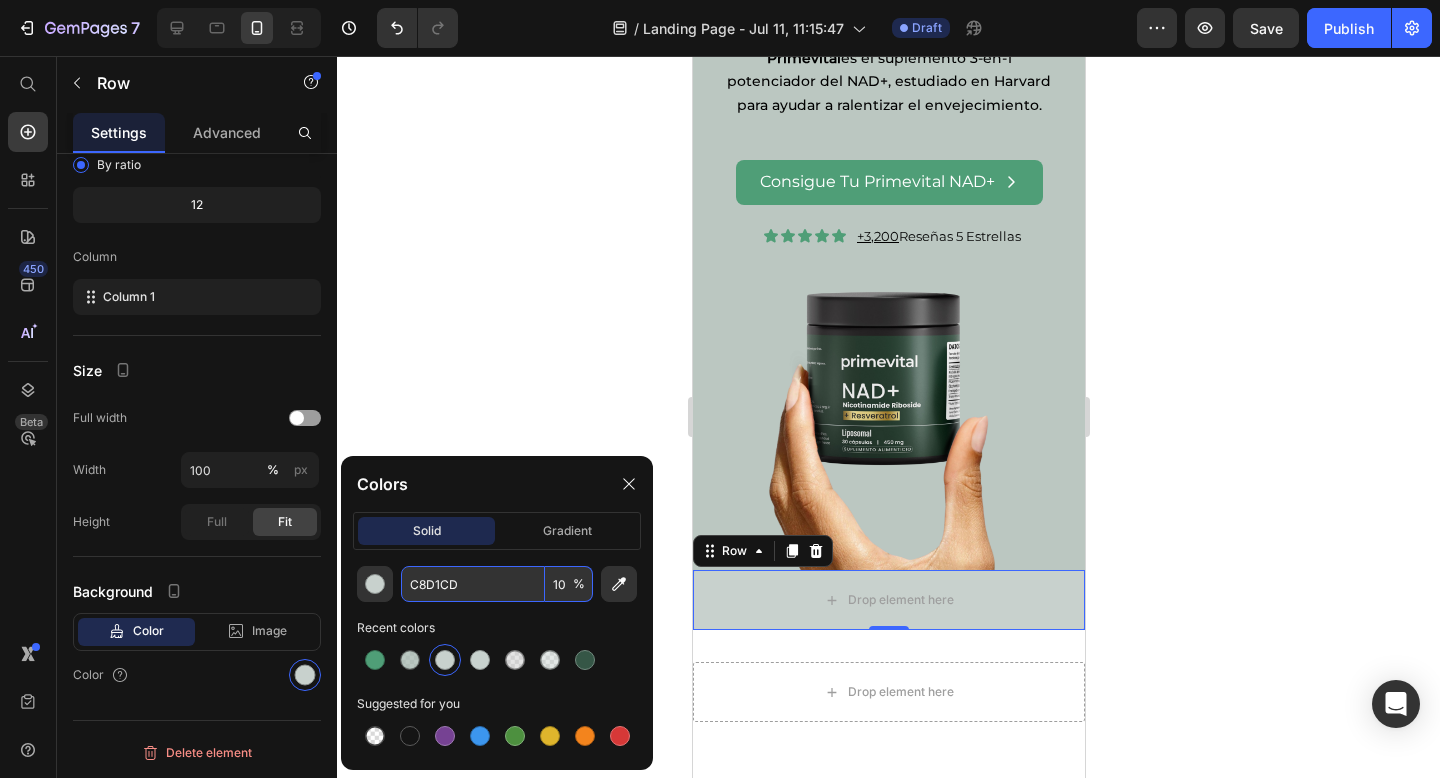 type on "1" 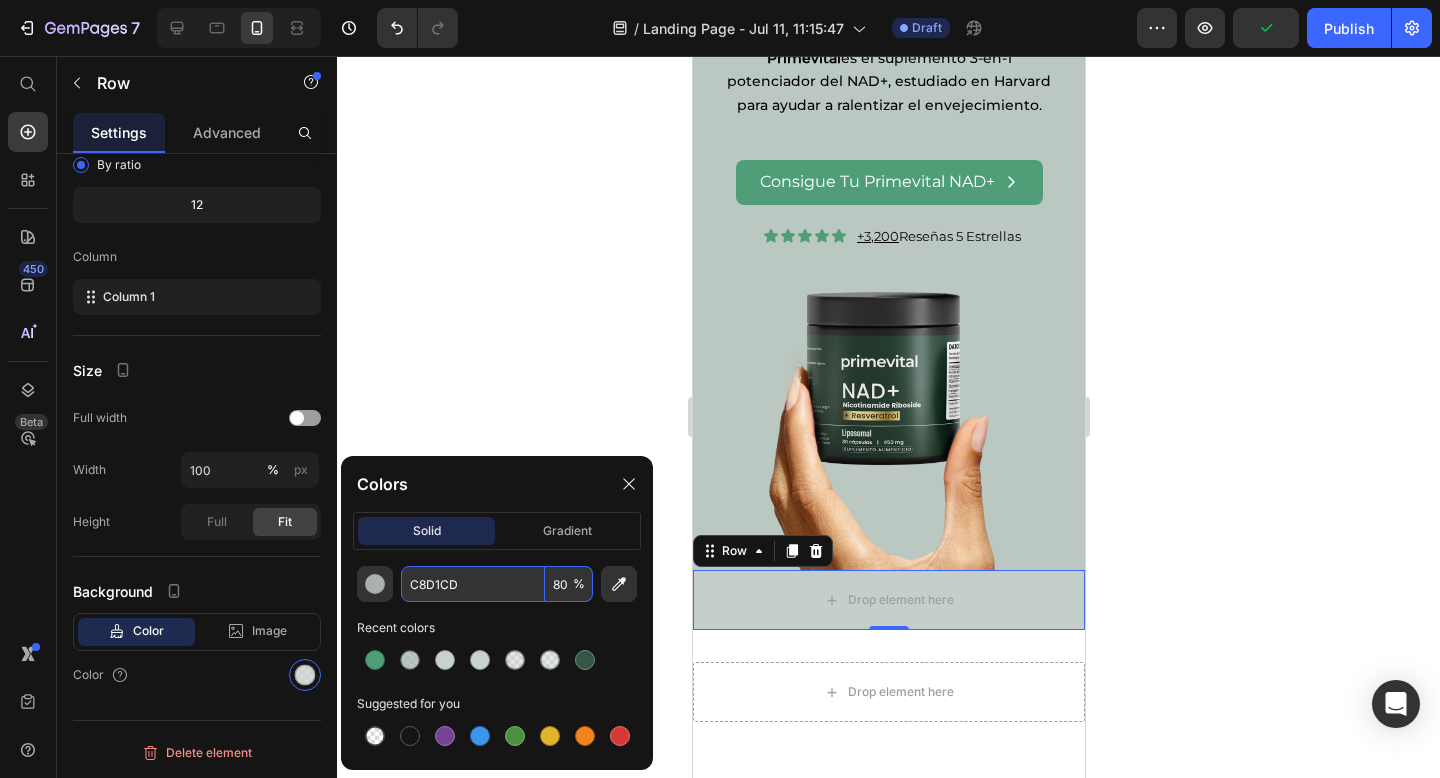 type on "80" 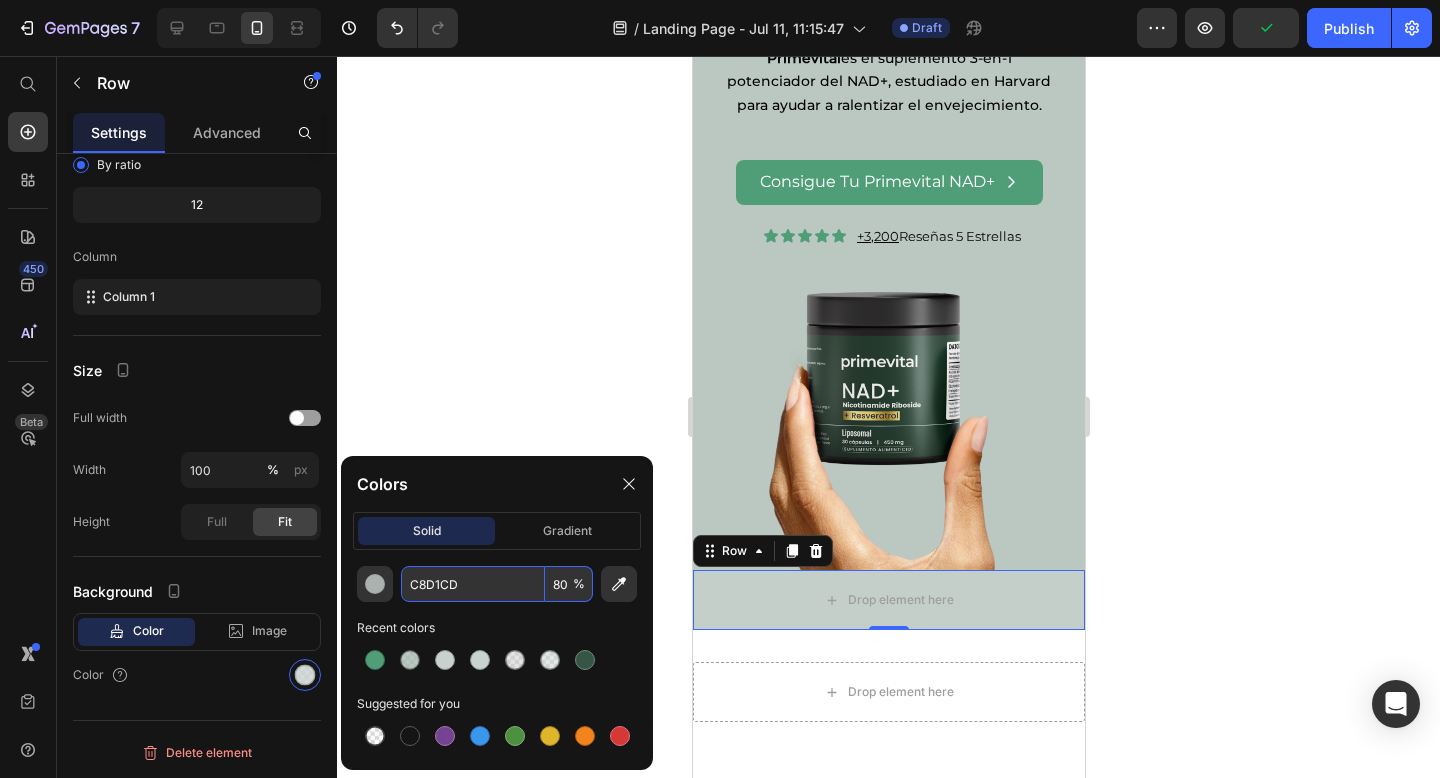 click 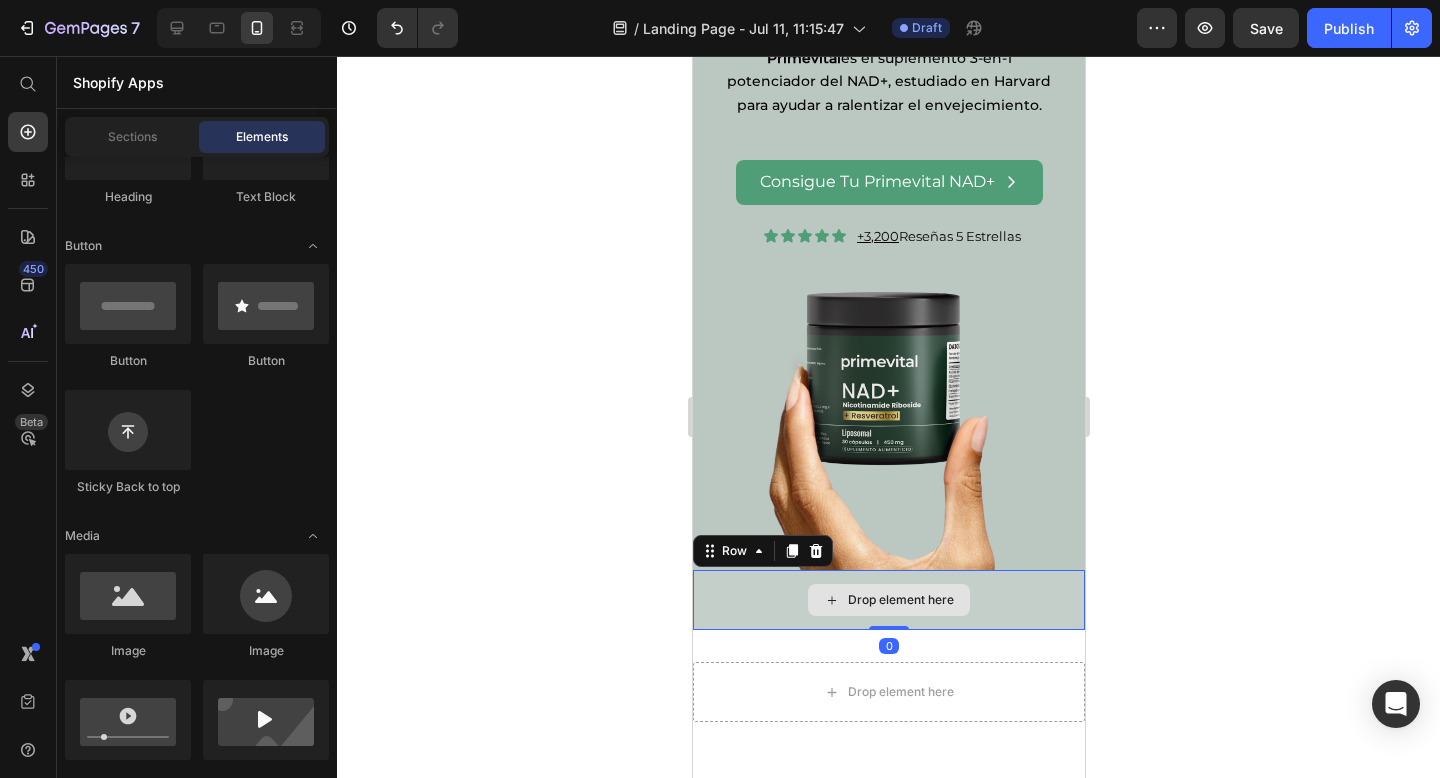 click on "Drop element here" at bounding box center [888, 600] 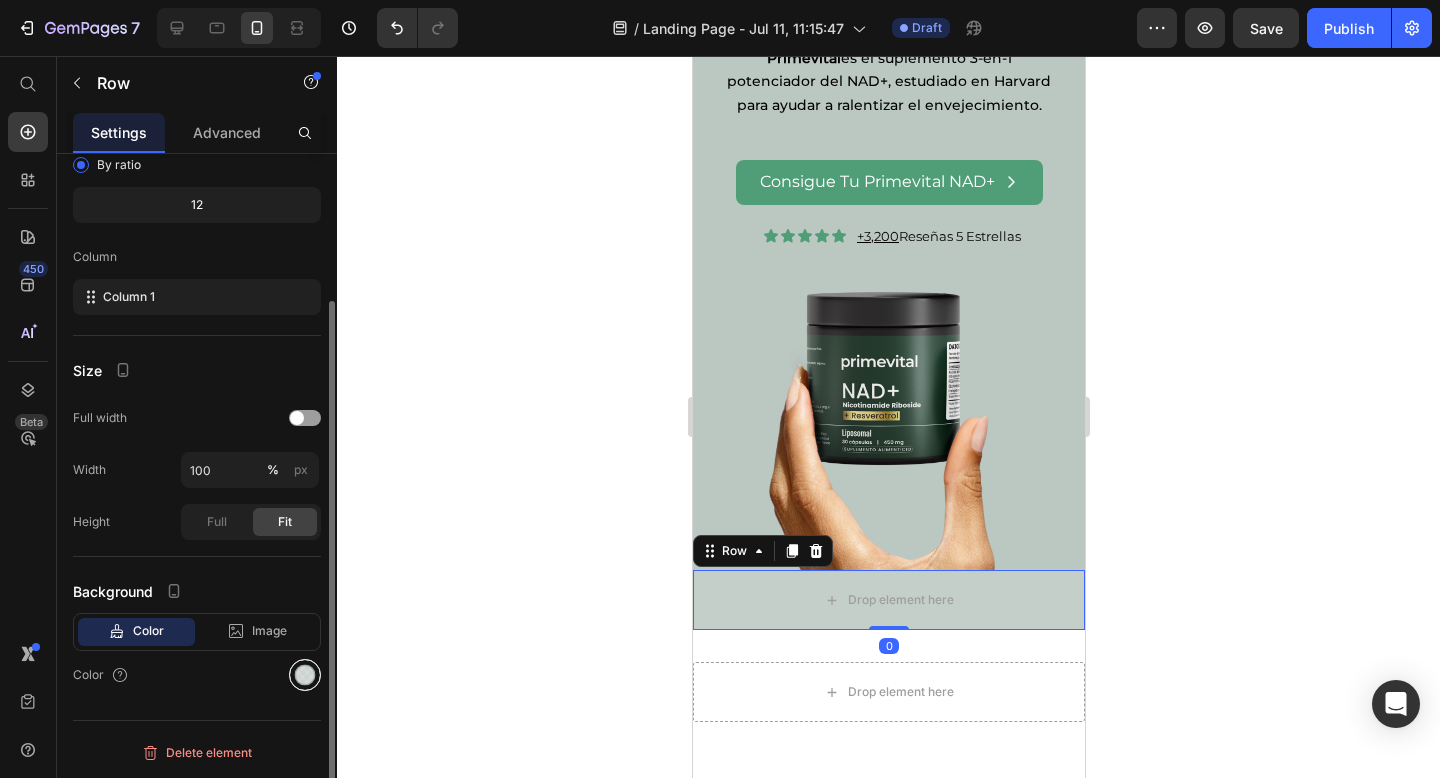 click at bounding box center (305, 675) 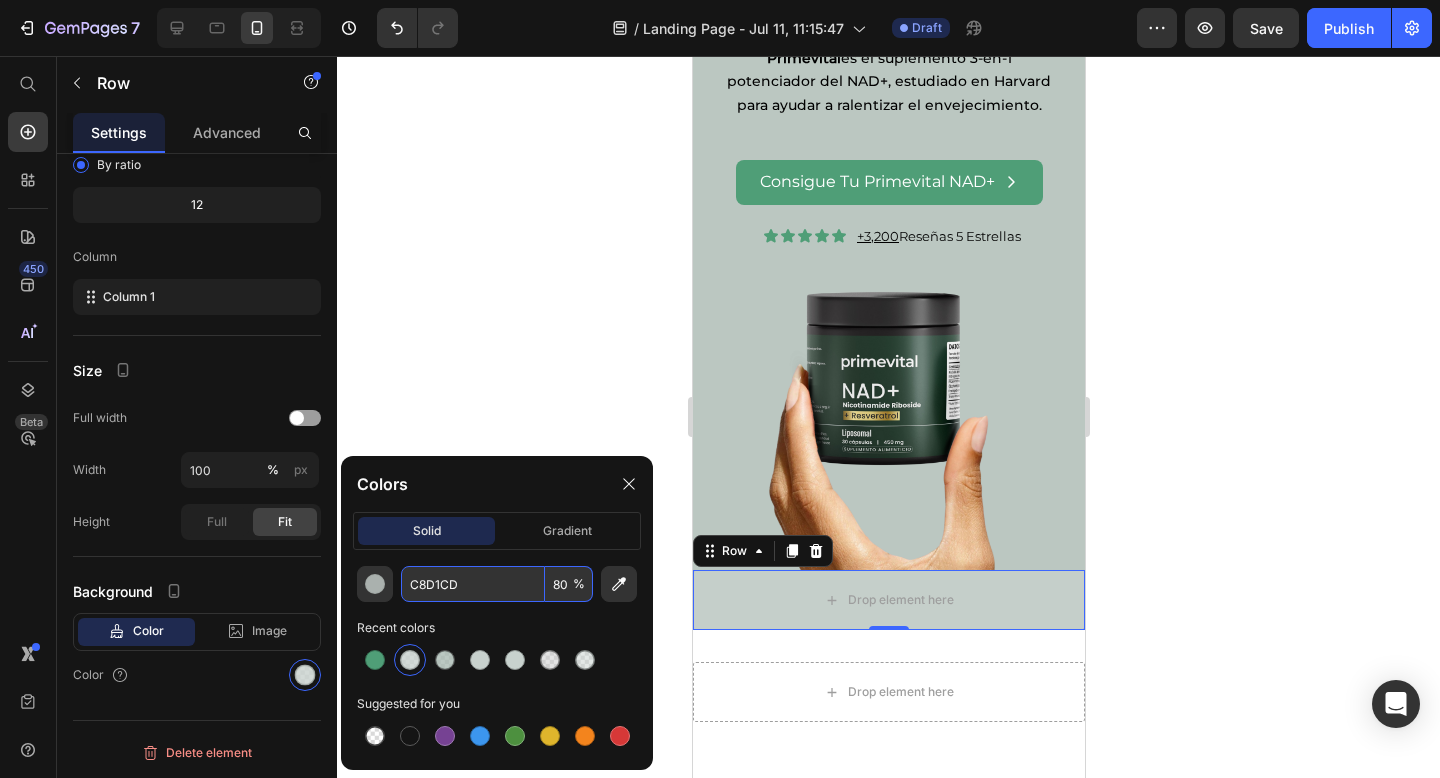 click on "80" at bounding box center (569, 584) 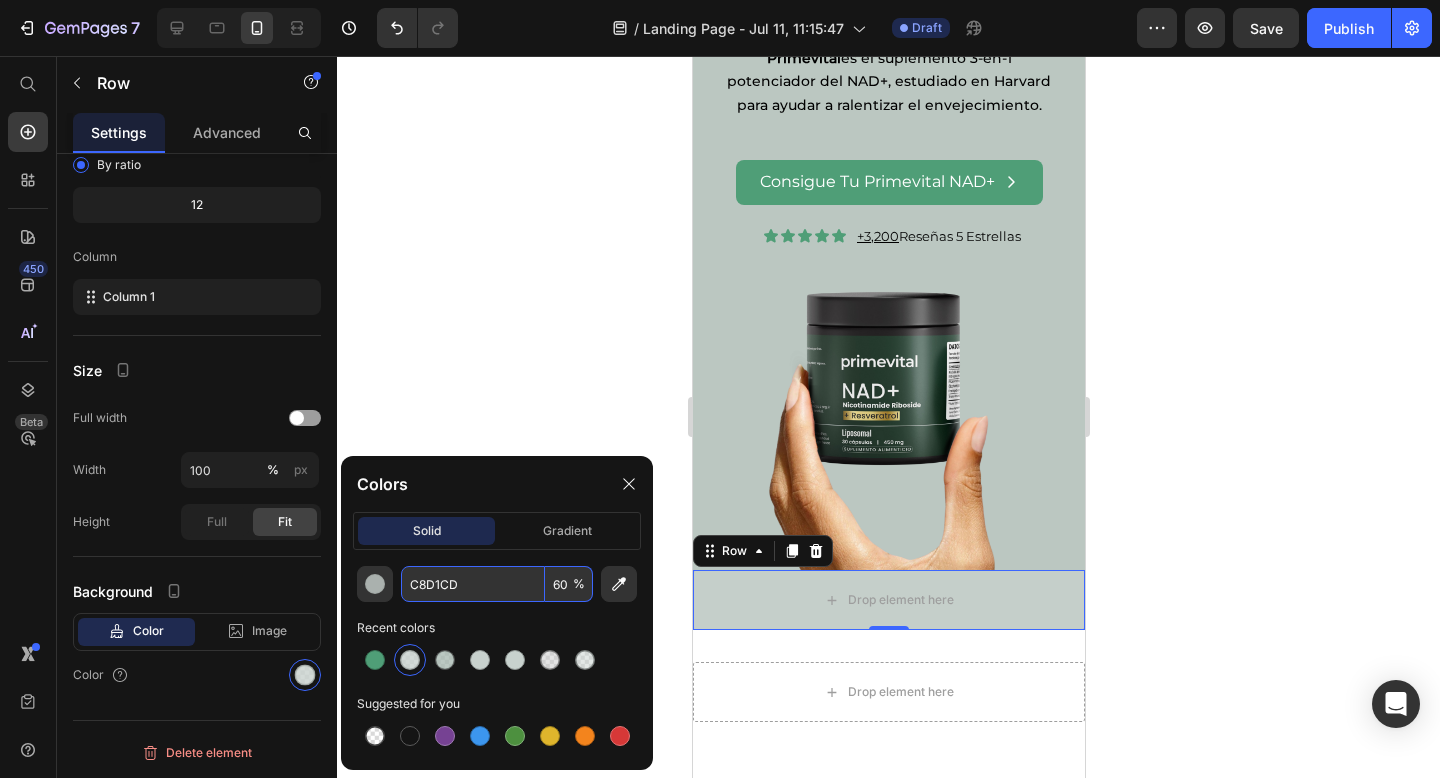 type on "60" 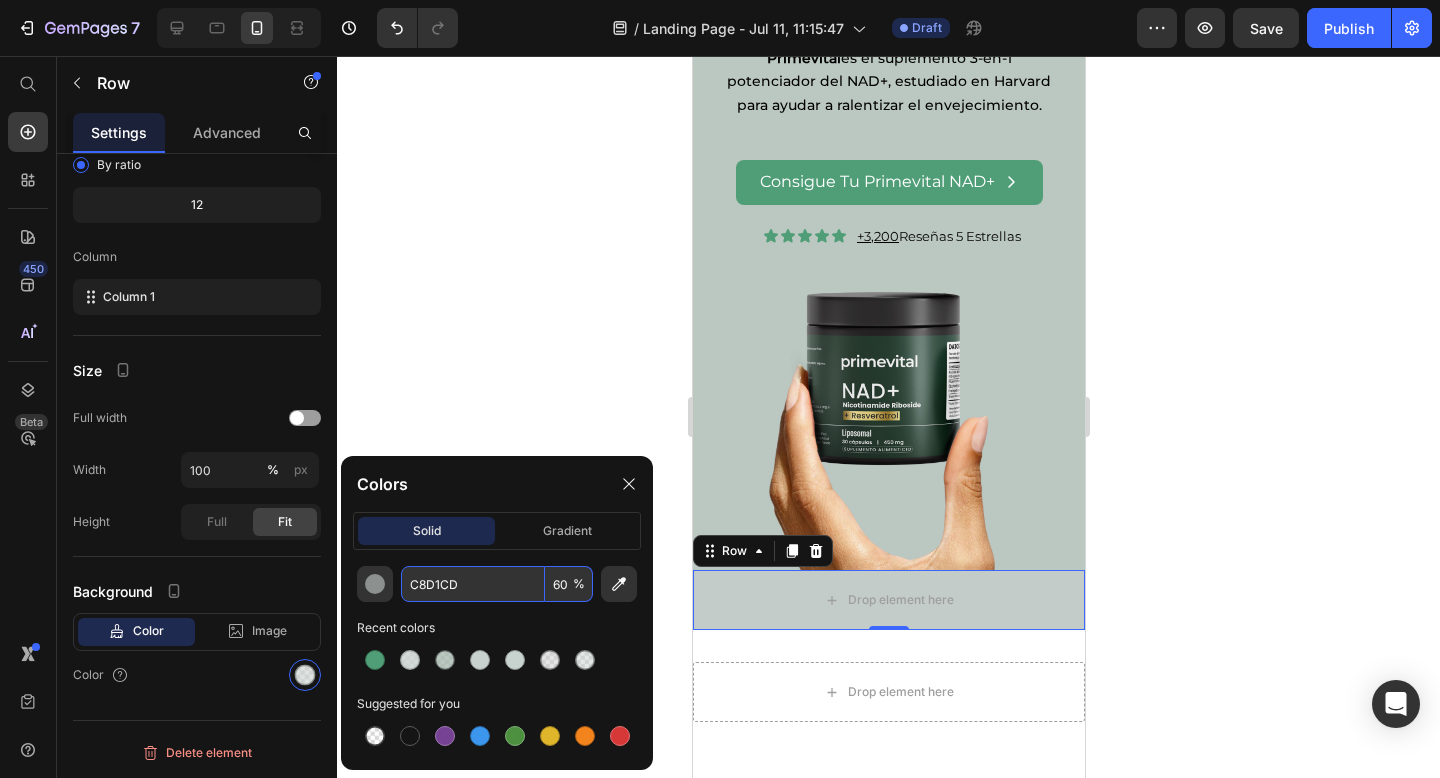 click 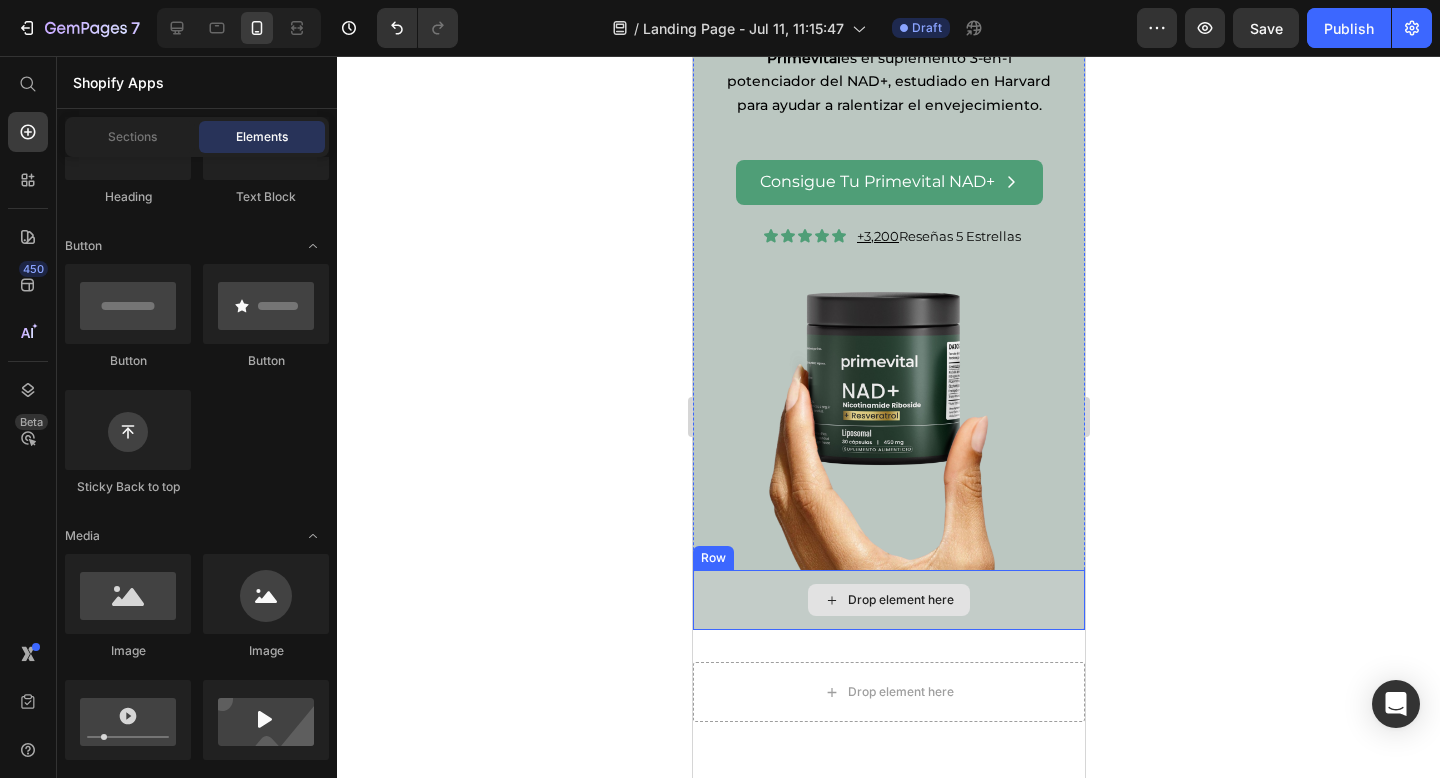 click on "Drop element here" at bounding box center [888, 600] 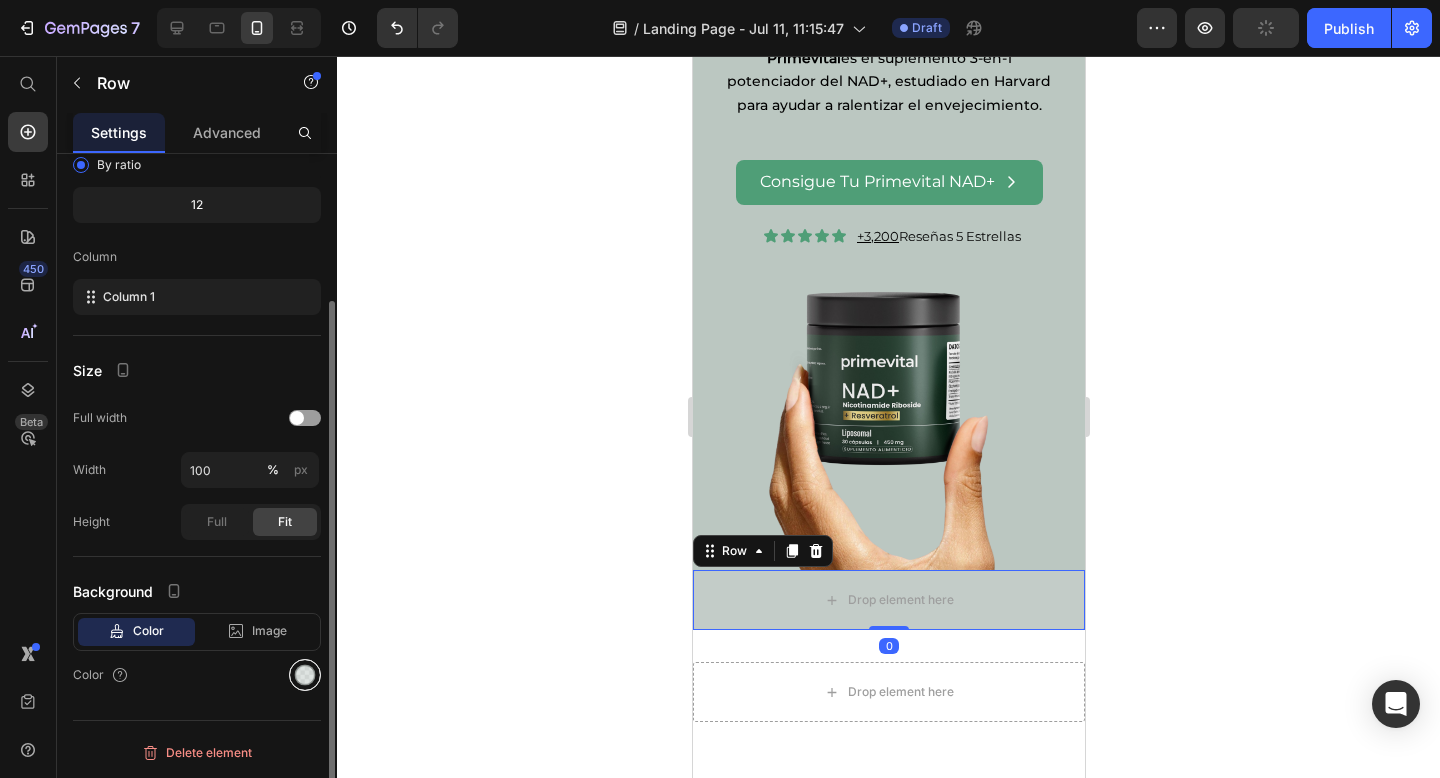 click at bounding box center (305, 675) 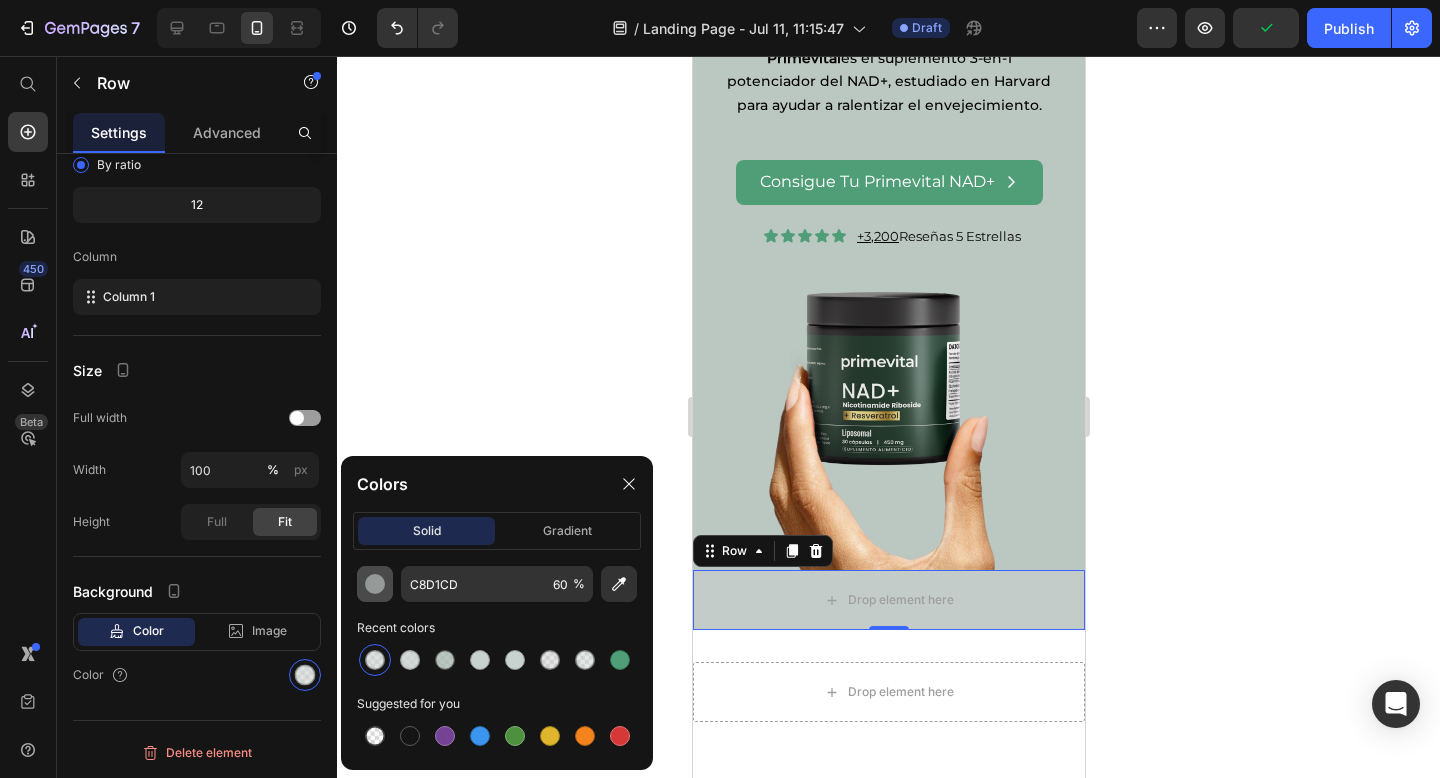 click at bounding box center (375, 584) 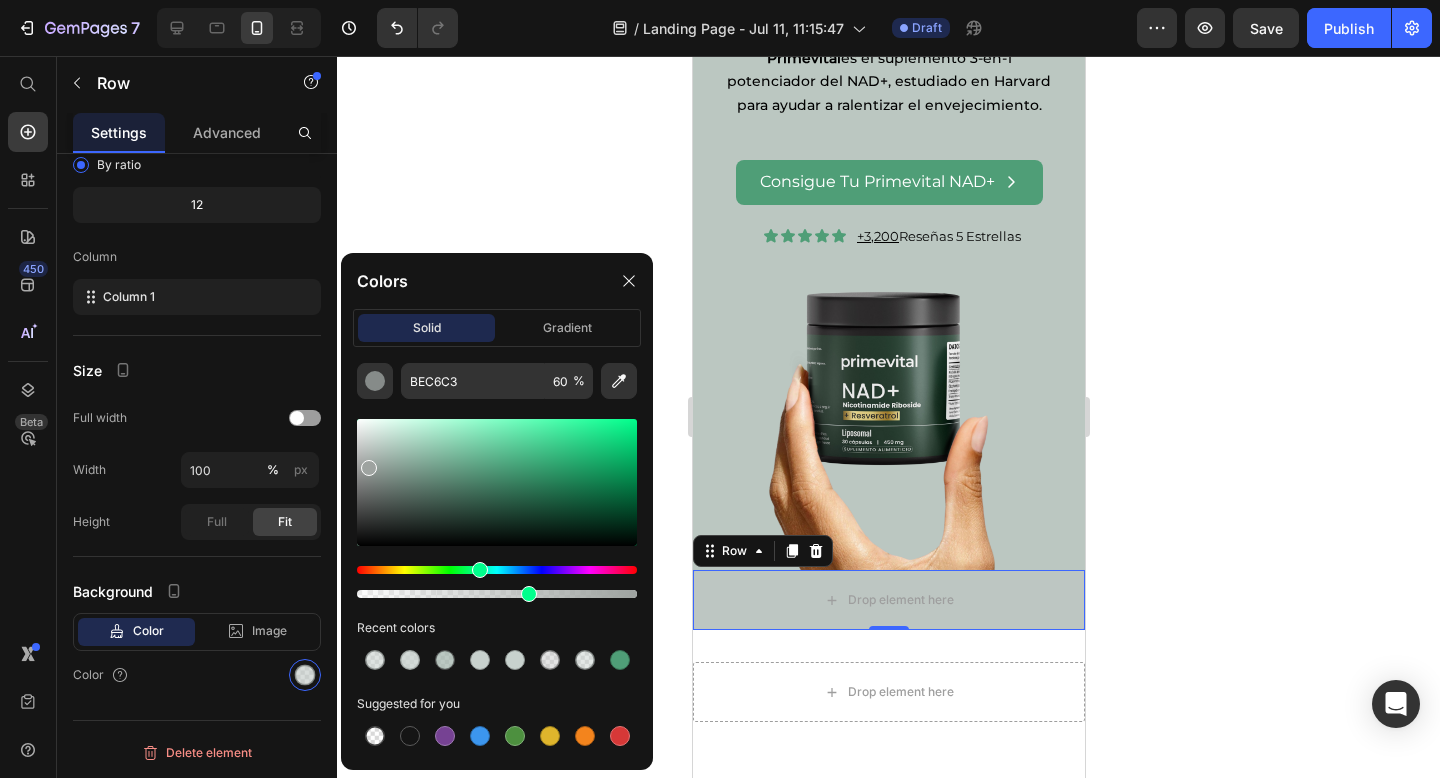 drag, startPoint x: 369, startPoint y: 446, endPoint x: 367, endPoint y: 463, distance: 17.117243 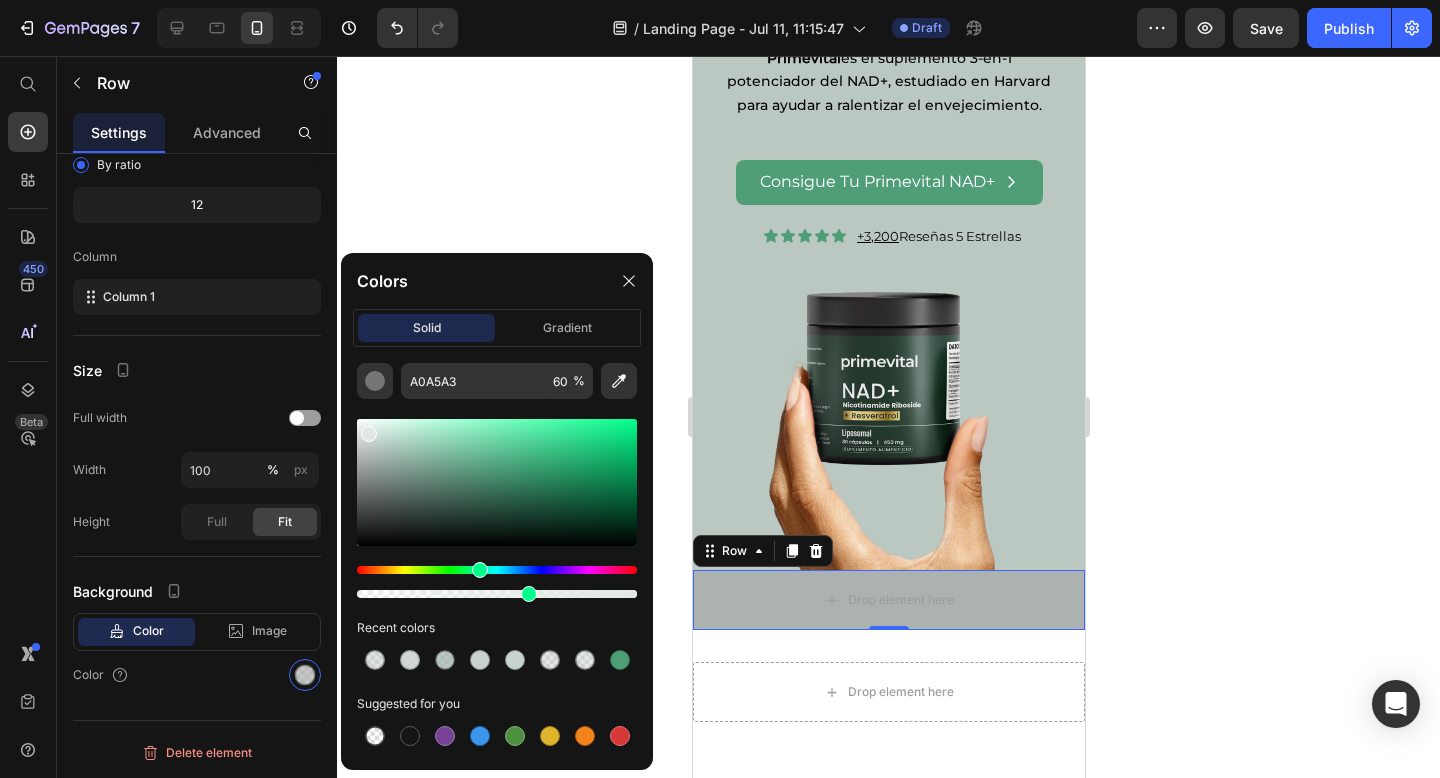 drag, startPoint x: 367, startPoint y: 463, endPoint x: 366, endPoint y: 428, distance: 35.014282 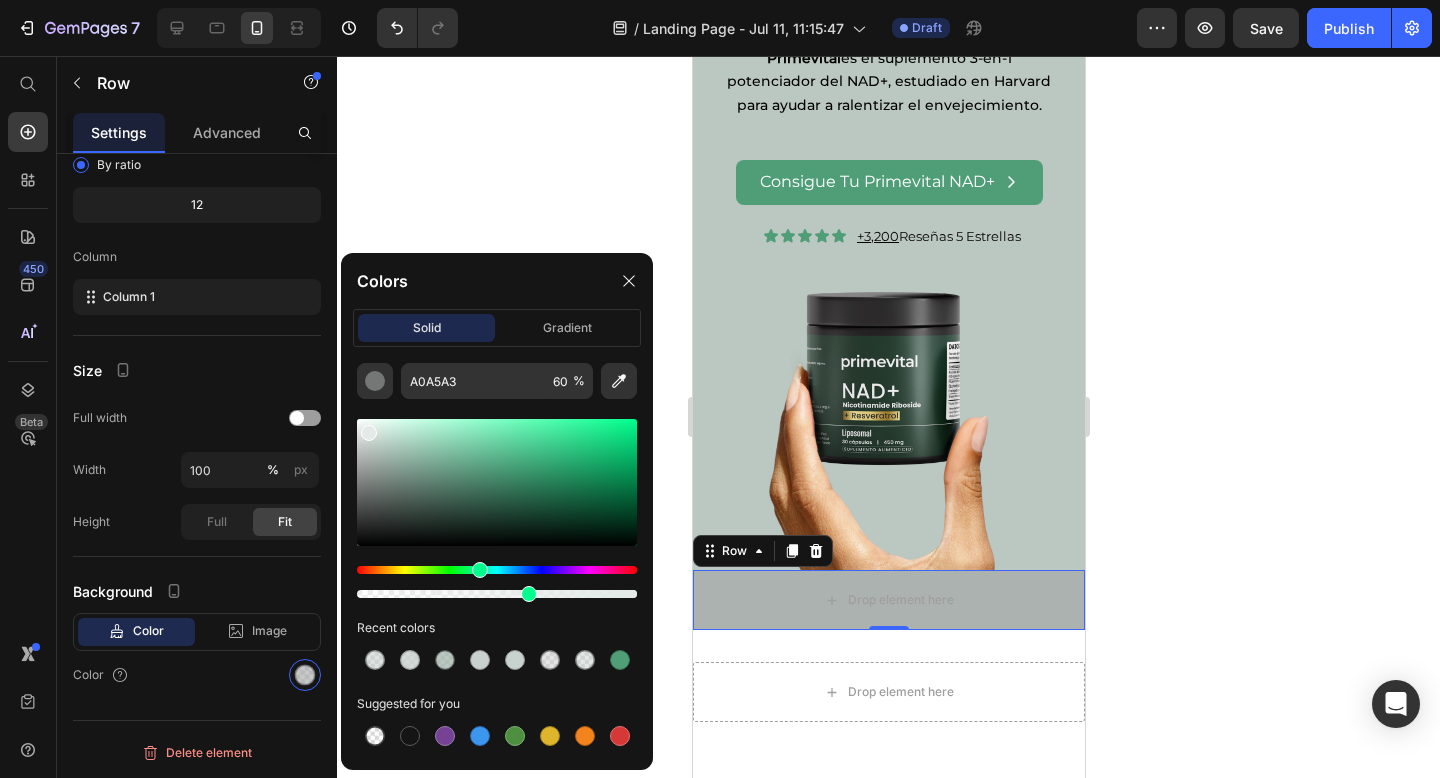 type on "E3EAE7" 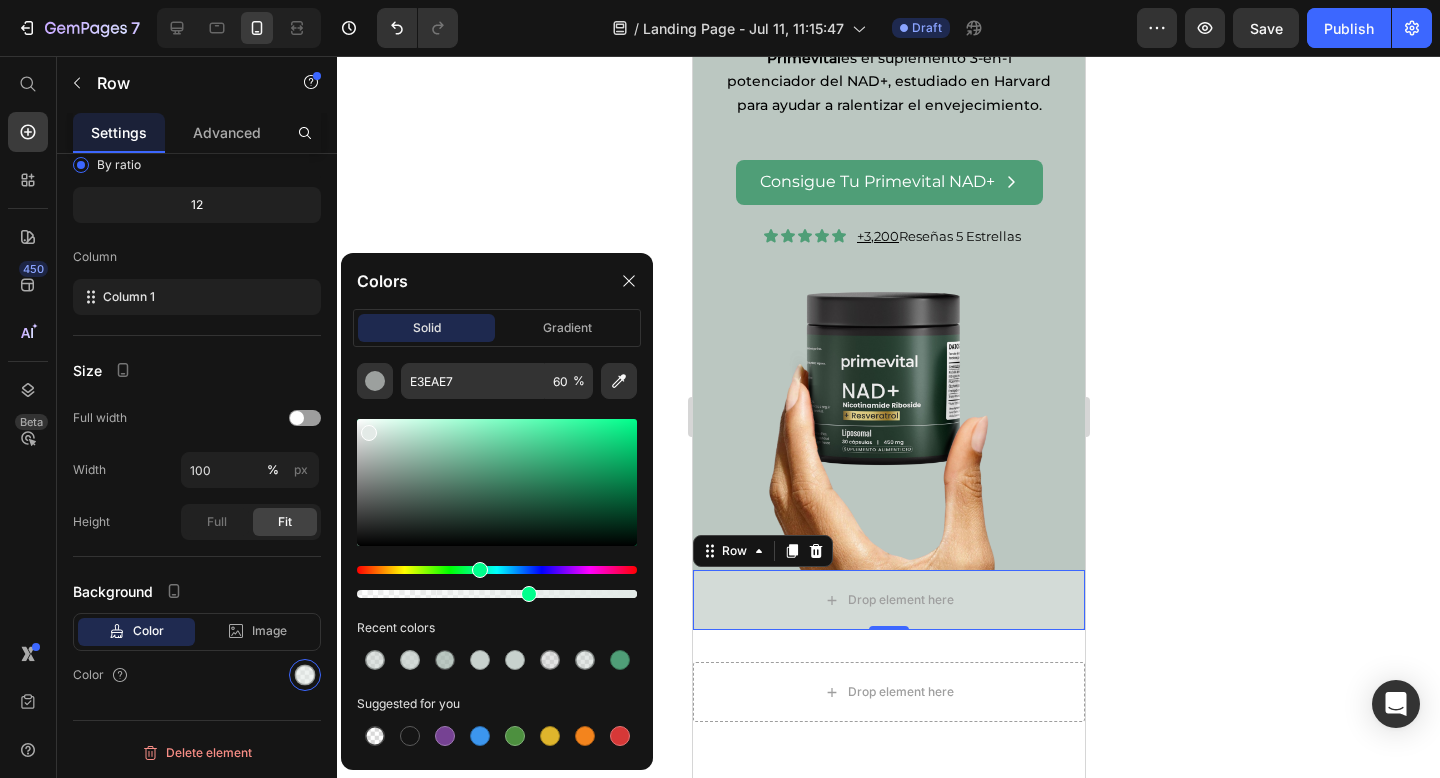 click 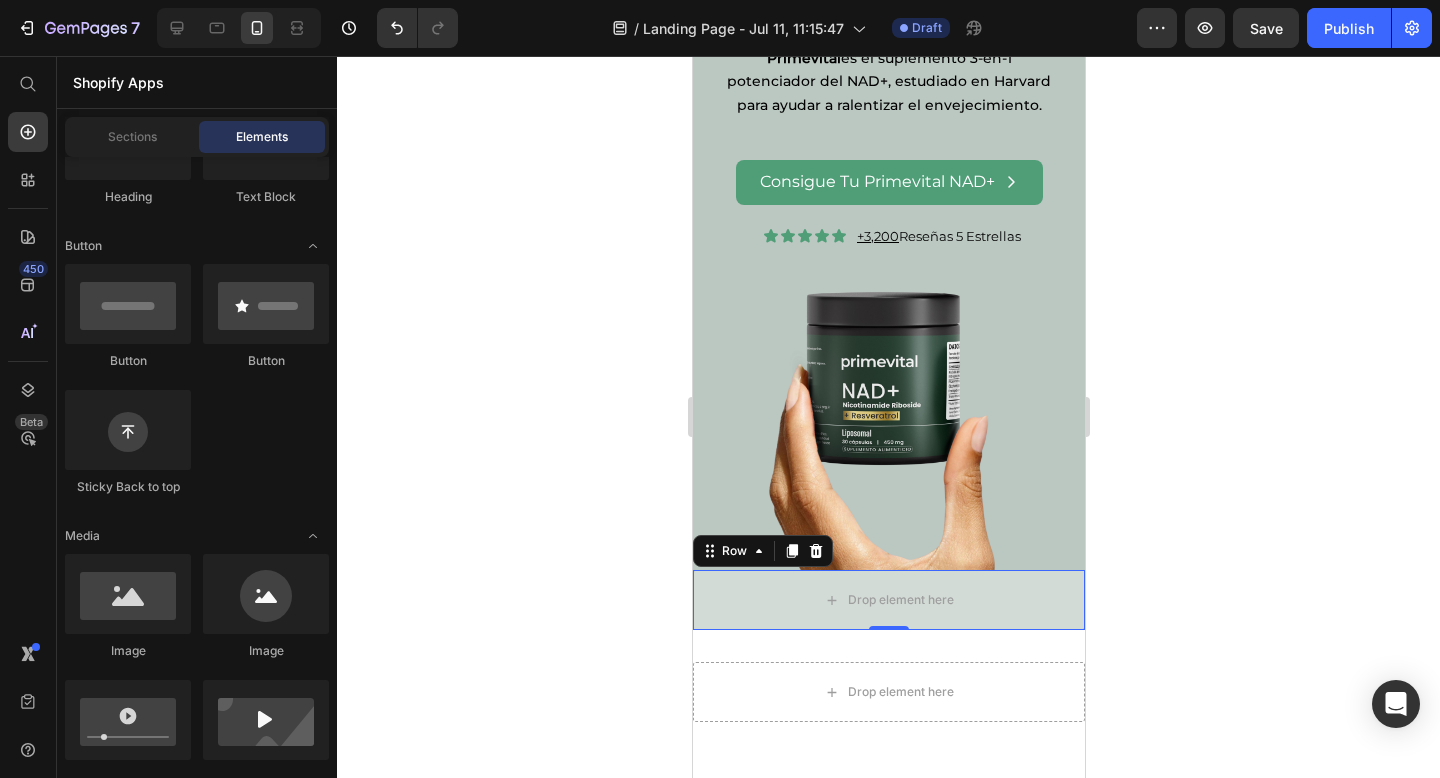 click 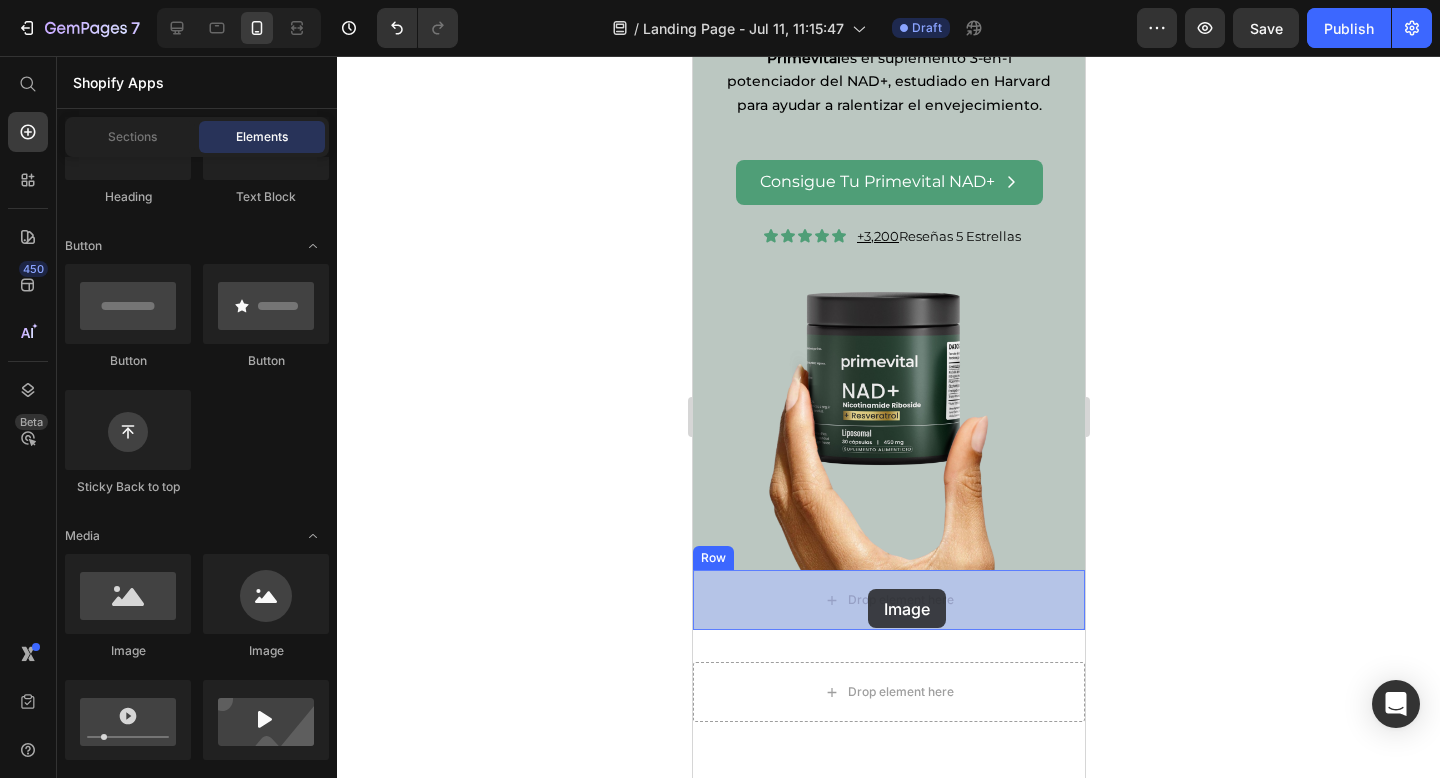 drag, startPoint x: 806, startPoint y: 645, endPoint x: 865, endPoint y: 587, distance: 82.73451 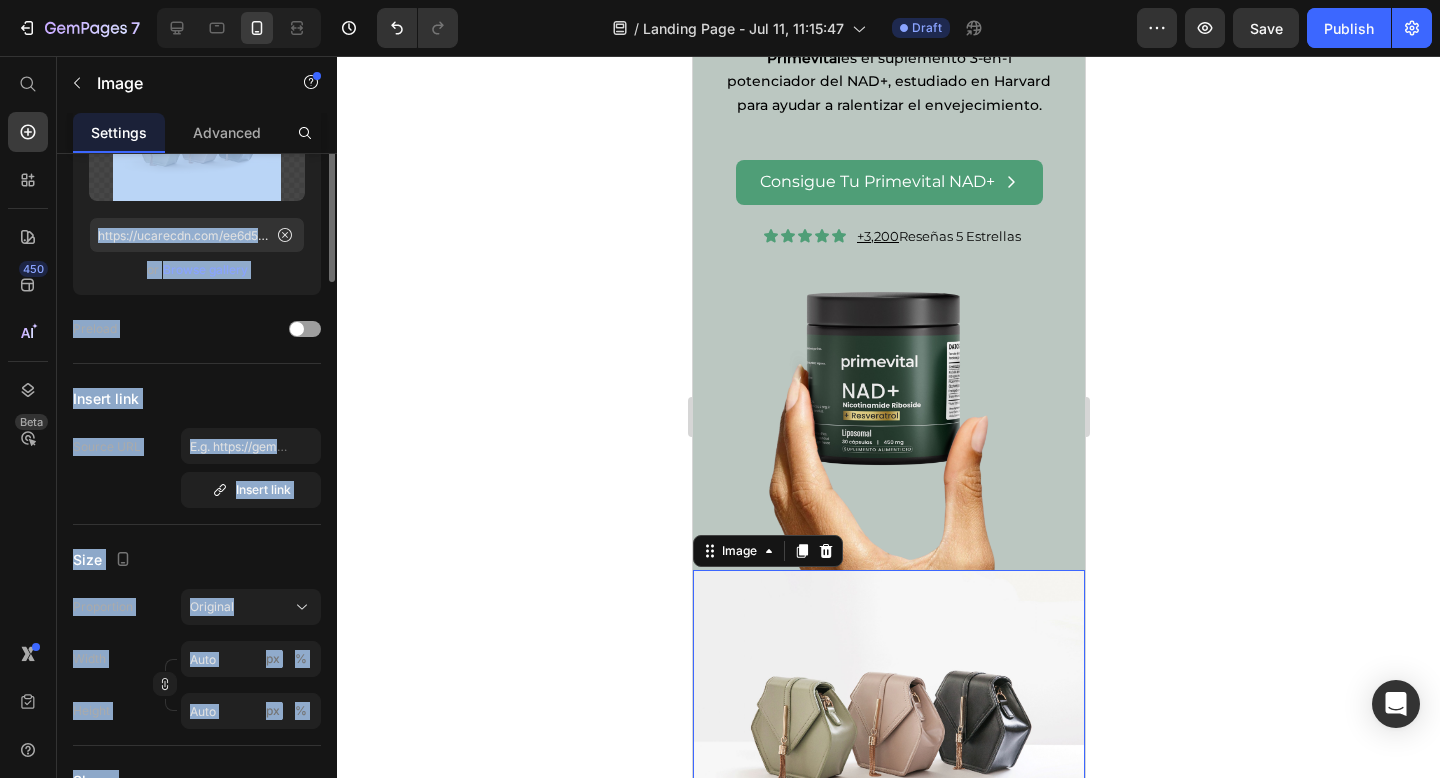 scroll, scrollTop: 0, scrollLeft: 0, axis: both 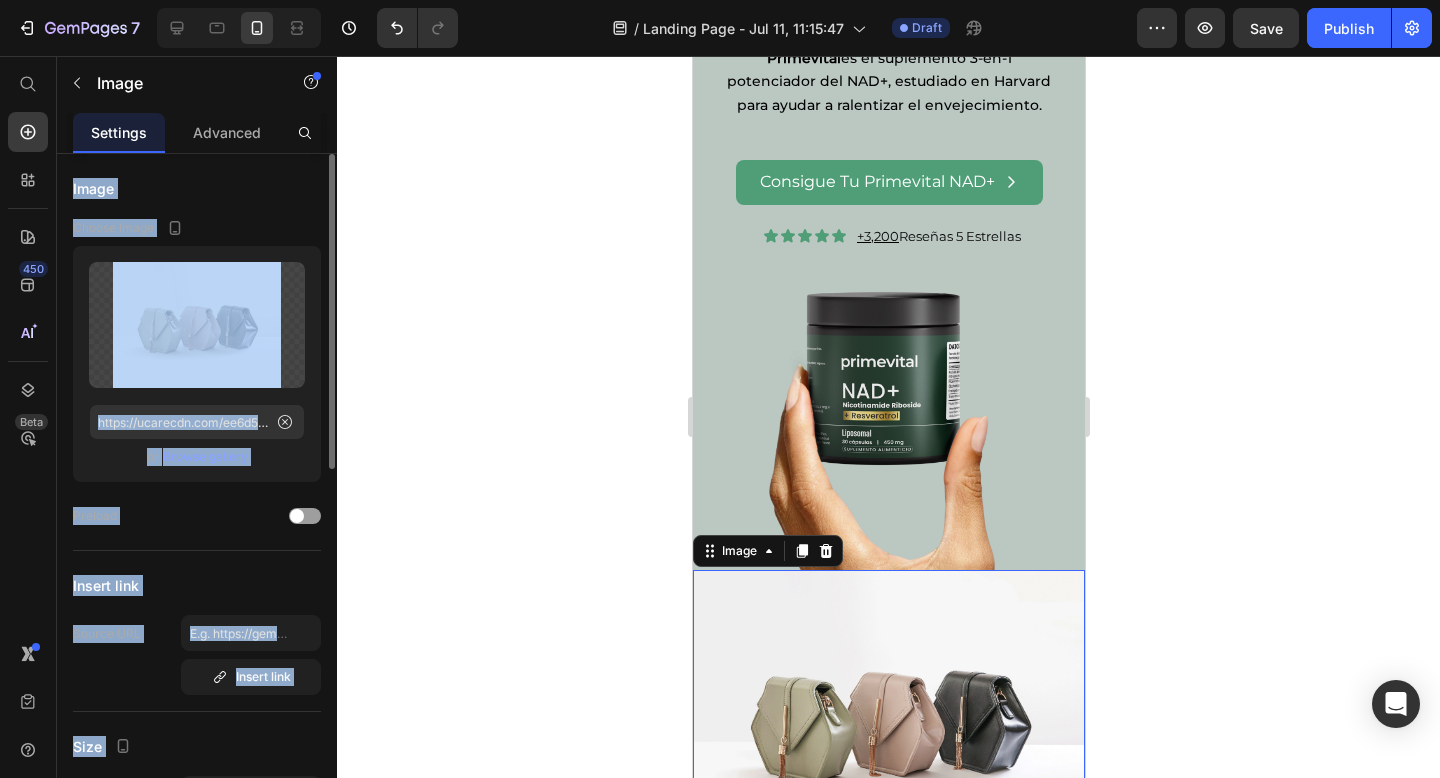 click on "Image" at bounding box center (197, 188) 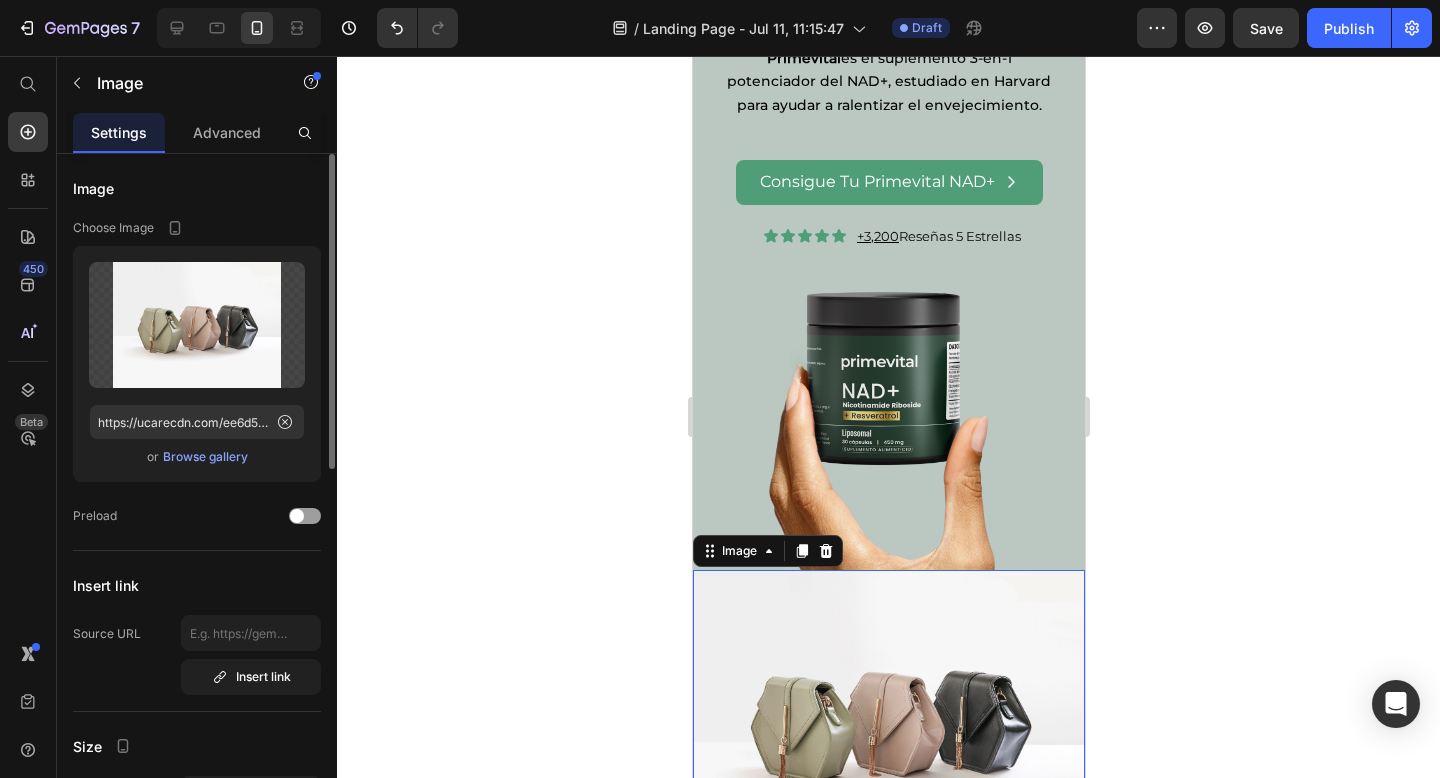 click on "Browse gallery" at bounding box center (205, 457) 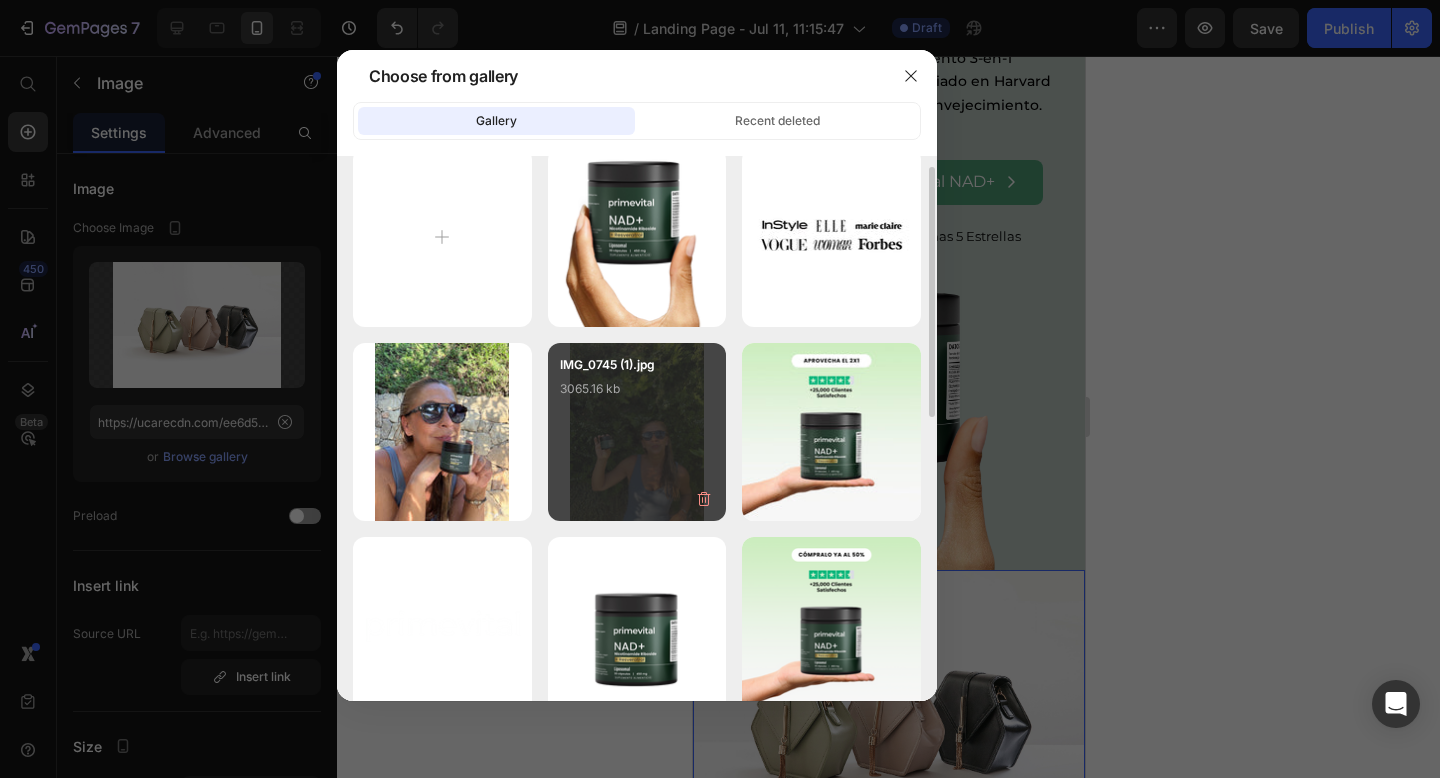 scroll, scrollTop: 0, scrollLeft: 0, axis: both 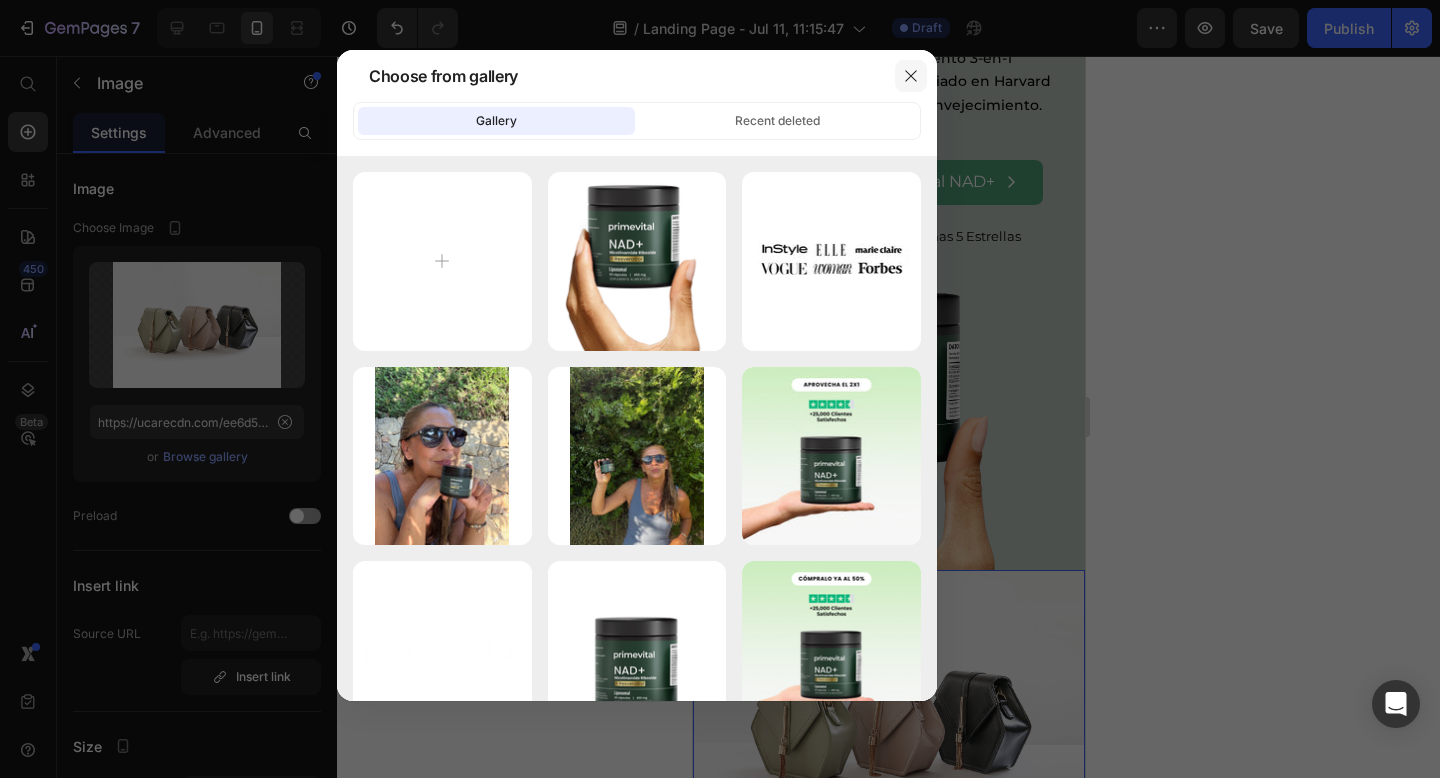 click at bounding box center [911, 76] 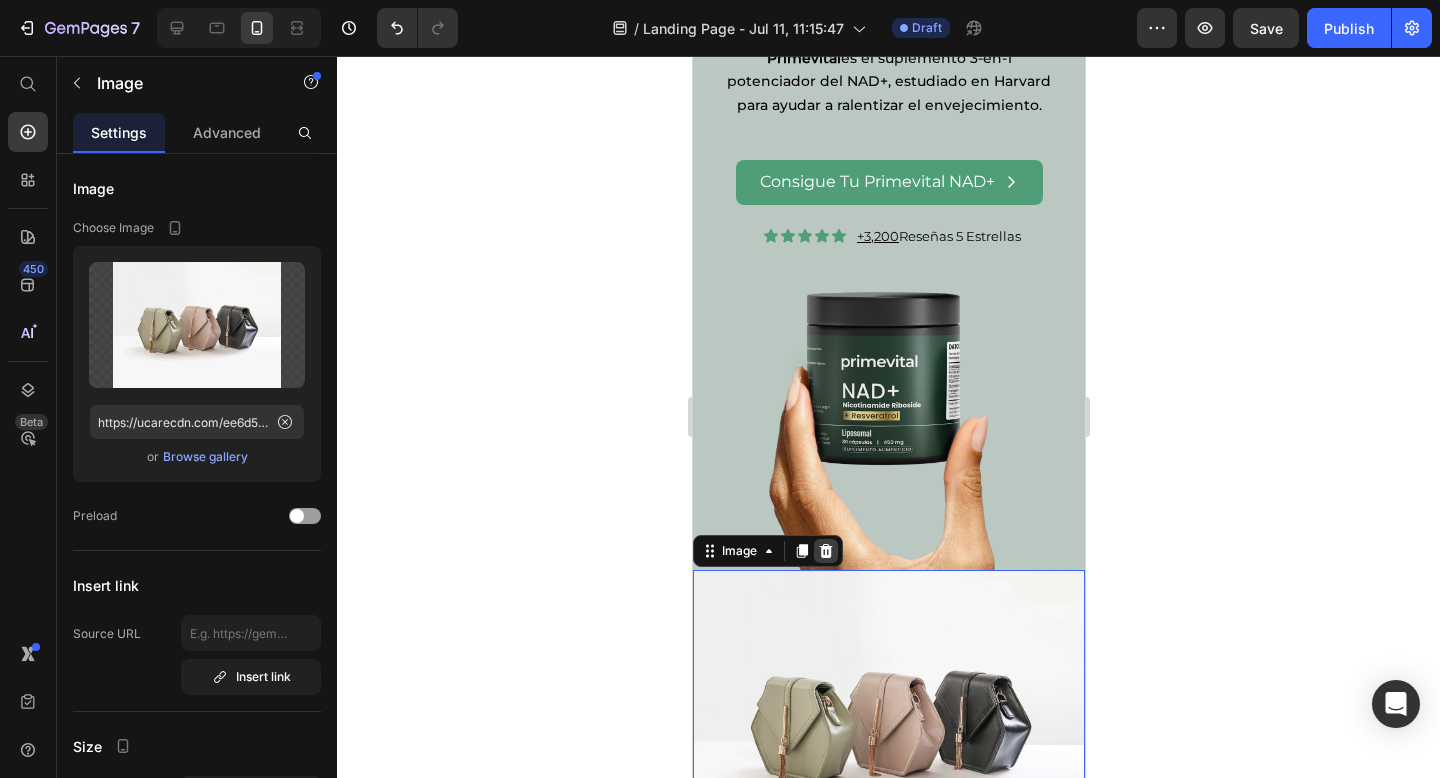 click at bounding box center (825, 551) 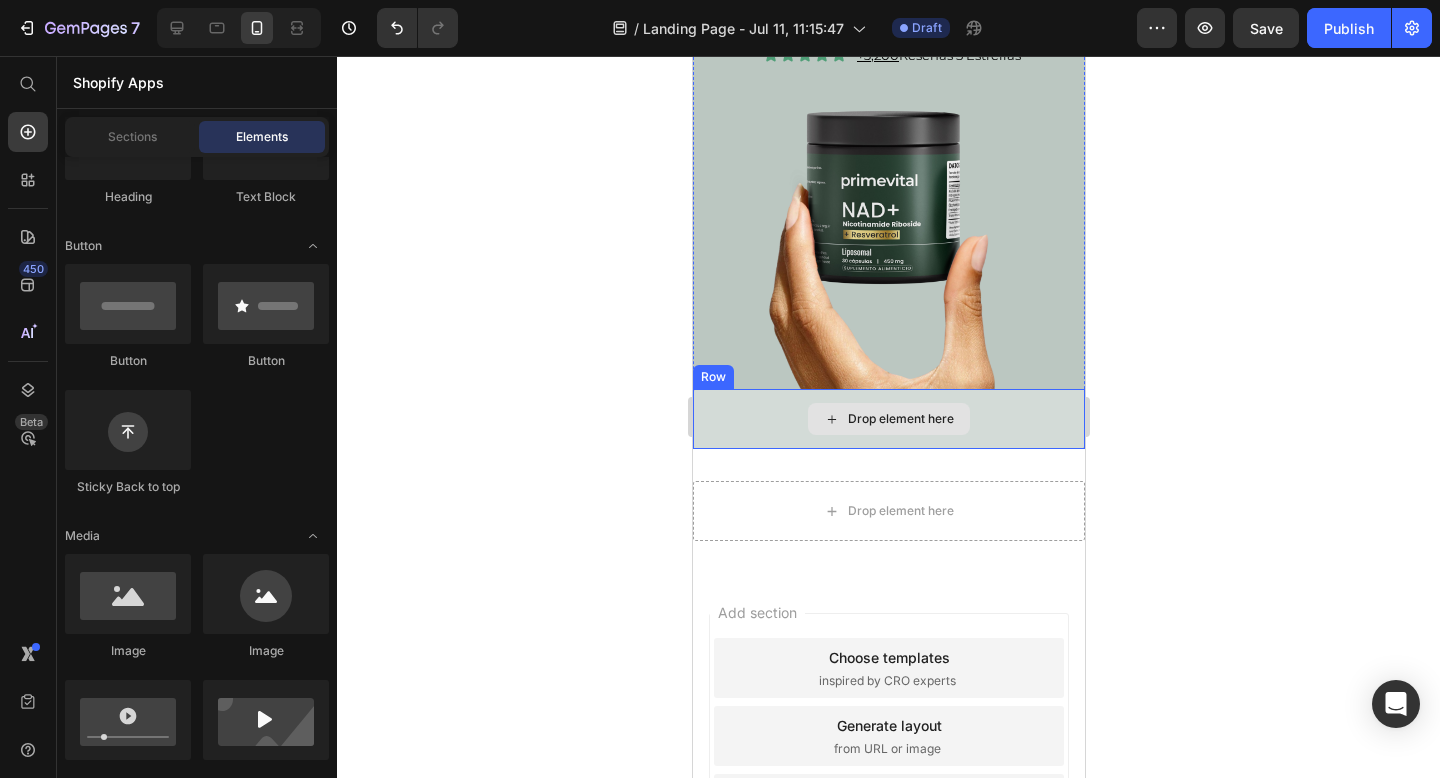 scroll, scrollTop: 607, scrollLeft: 0, axis: vertical 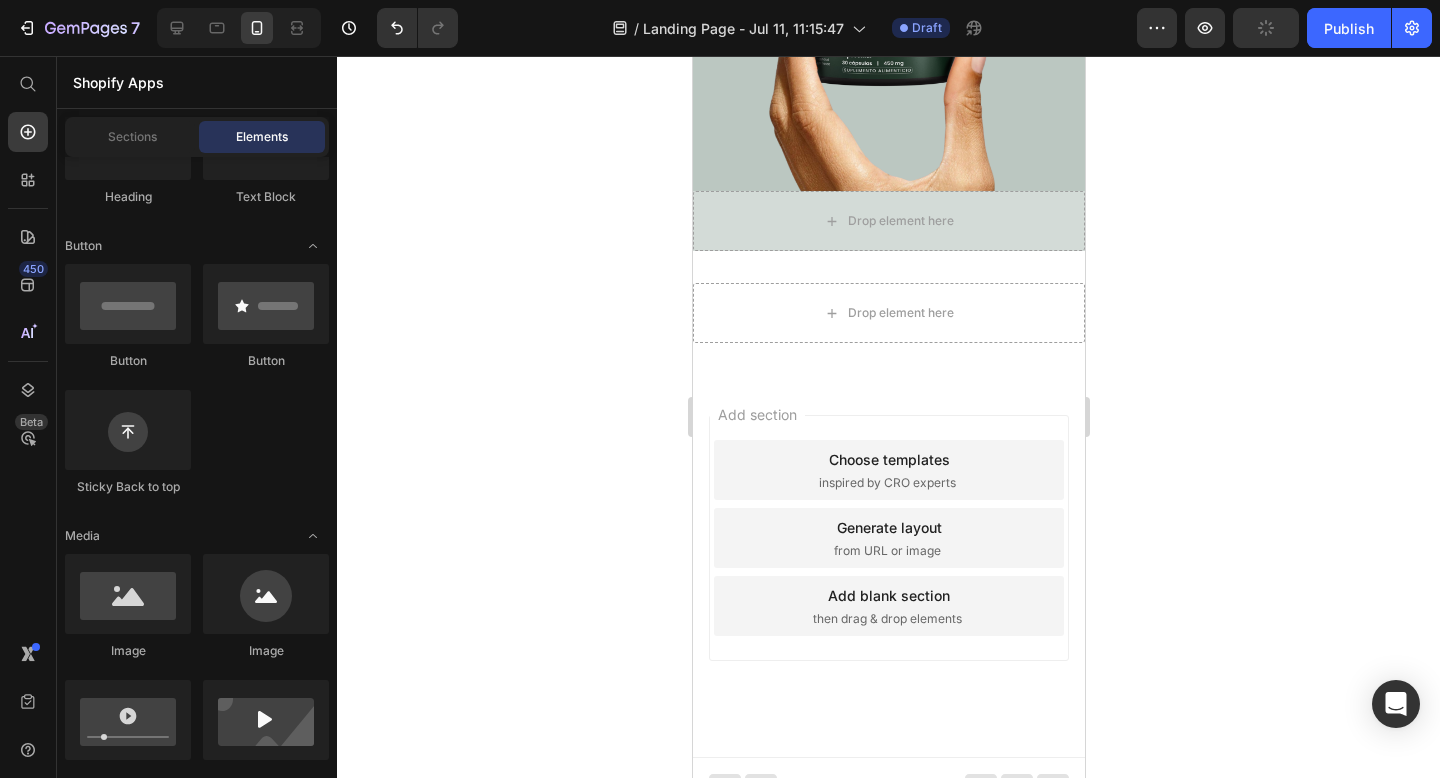 click at bounding box center (125, 56) 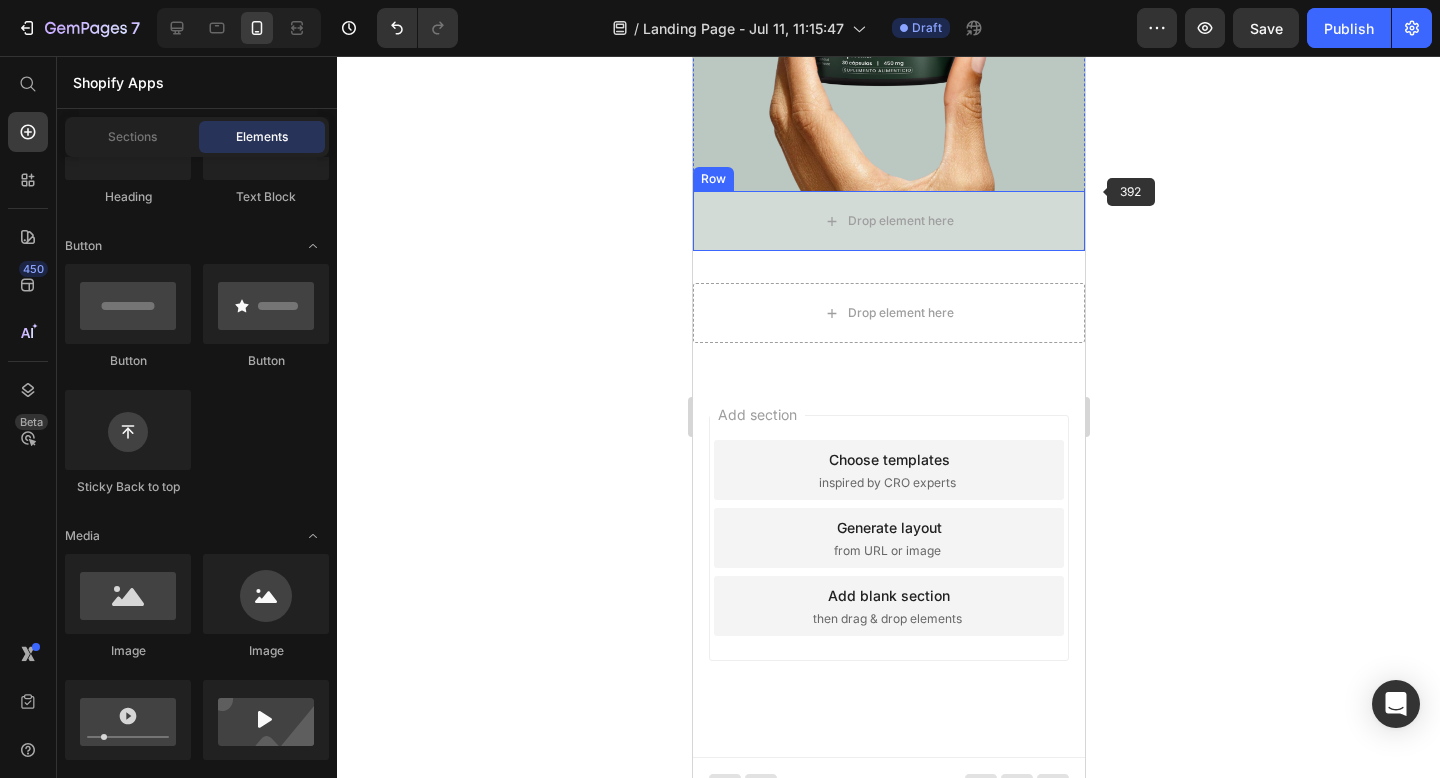 click 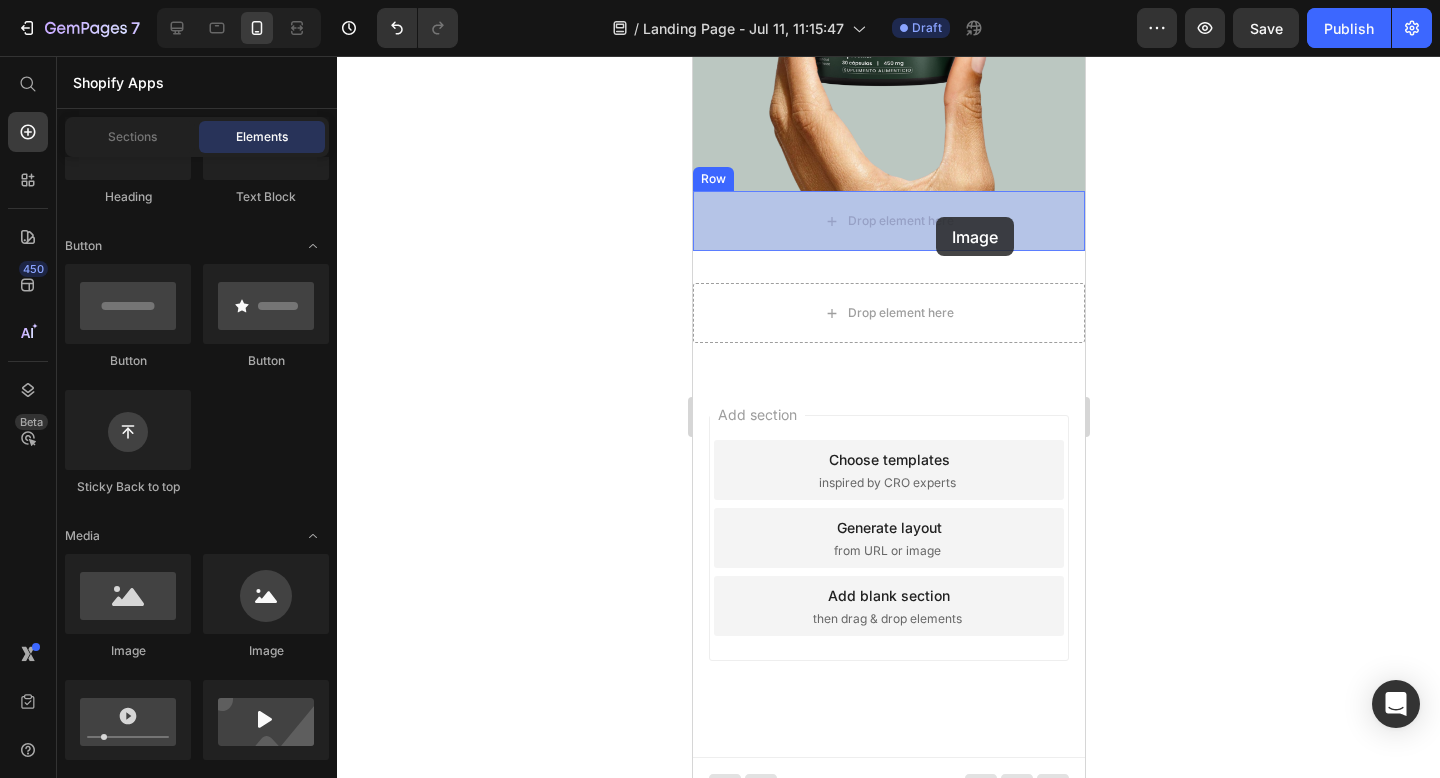drag, startPoint x: 823, startPoint y: 687, endPoint x: 935, endPoint y: 217, distance: 483.16043 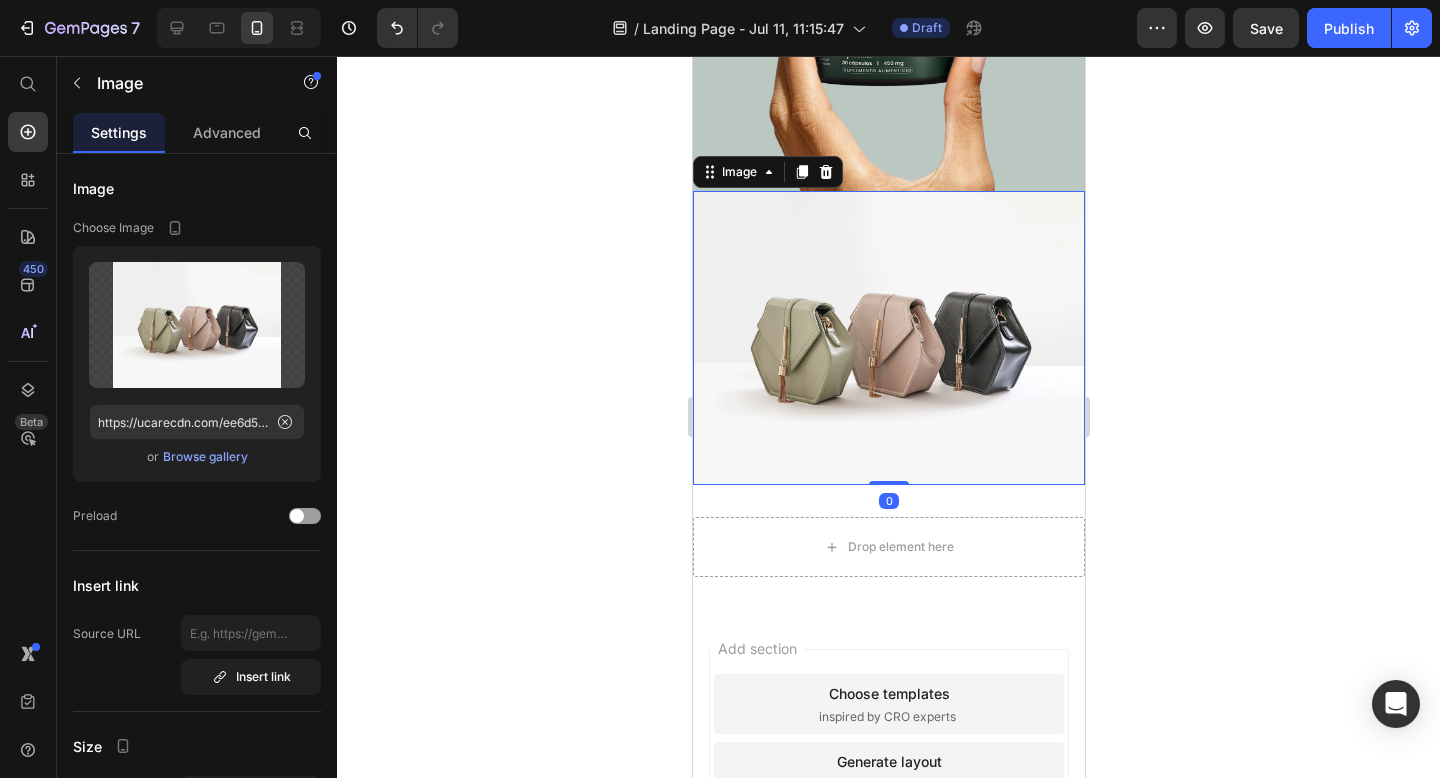 drag, startPoint x: 934, startPoint y: 251, endPoint x: 241, endPoint y: 195, distance: 695.259 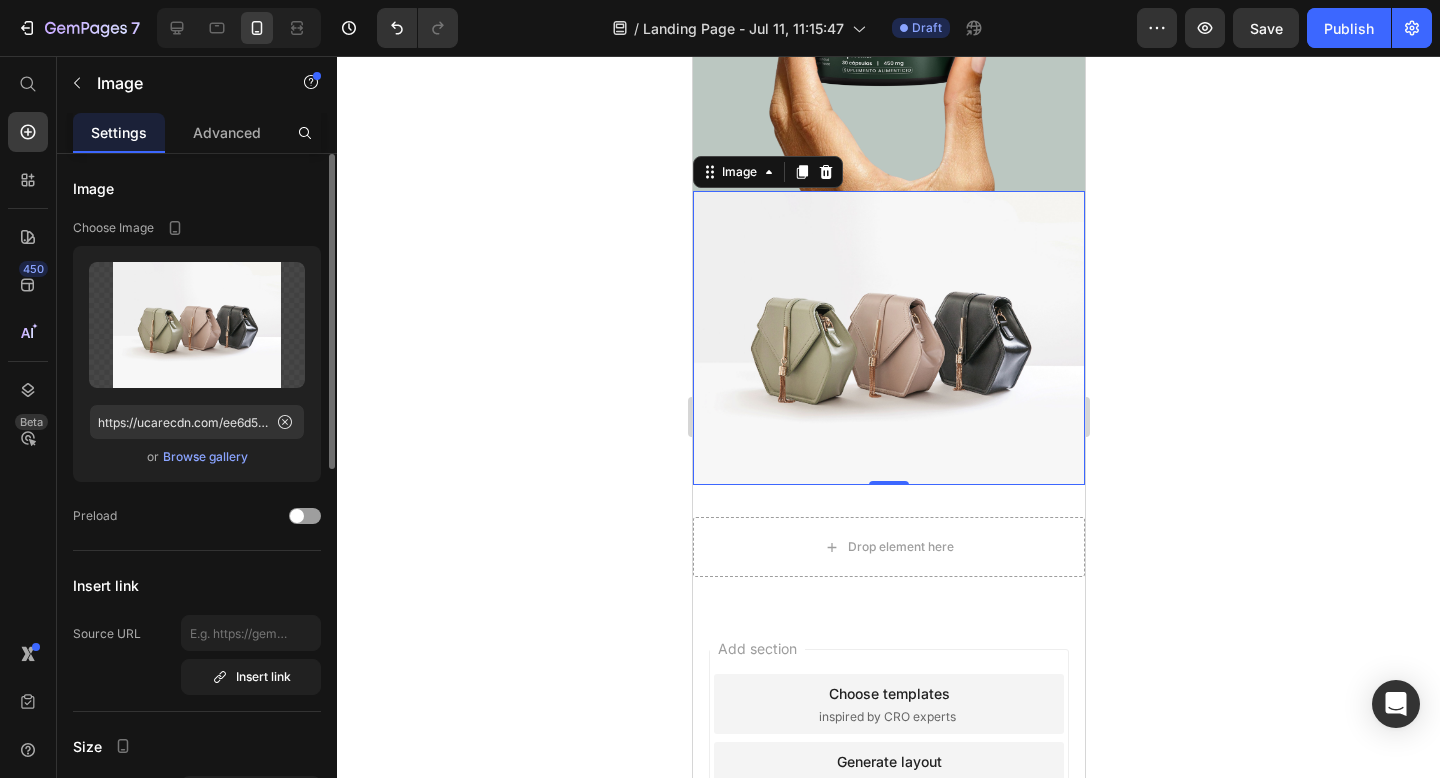 click on "Browse gallery" at bounding box center (205, 457) 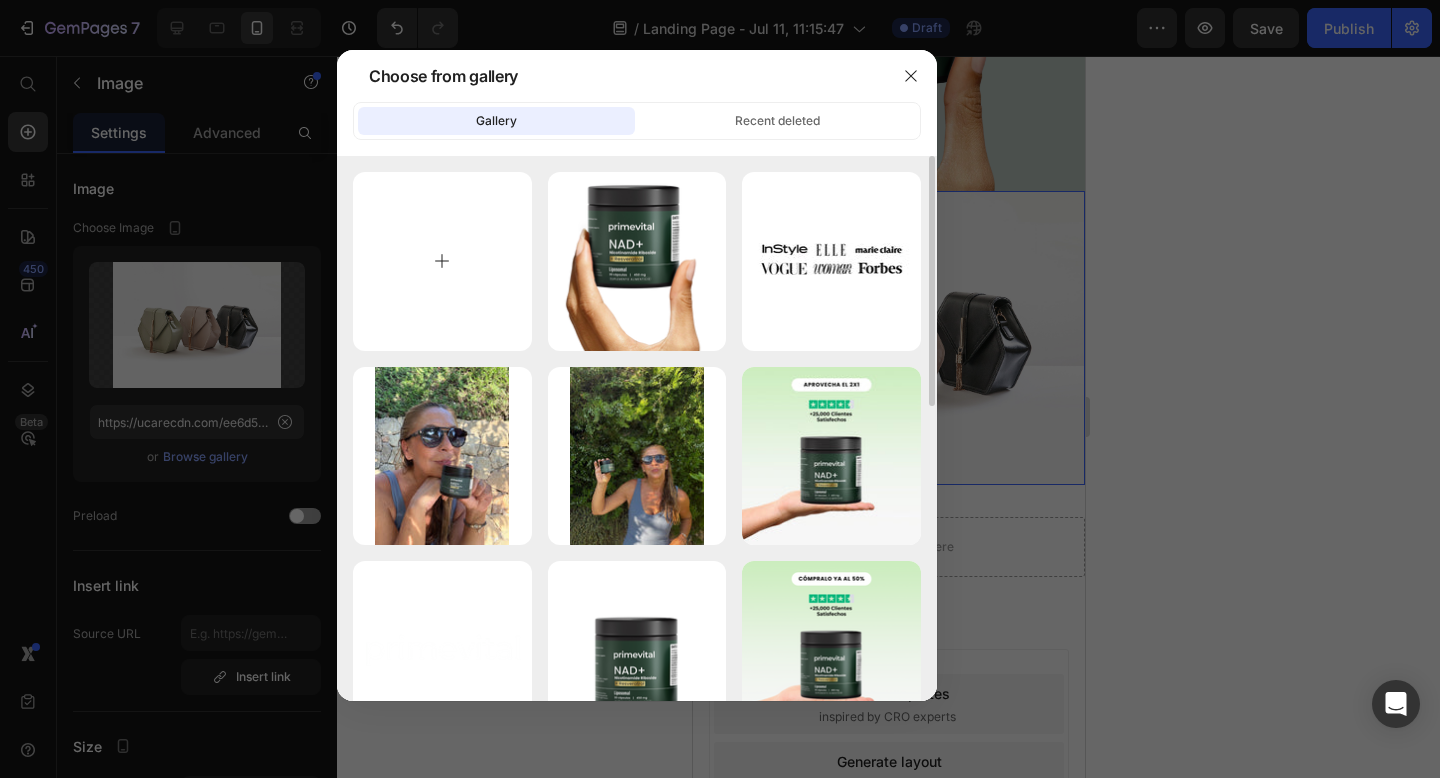click at bounding box center [442, 261] 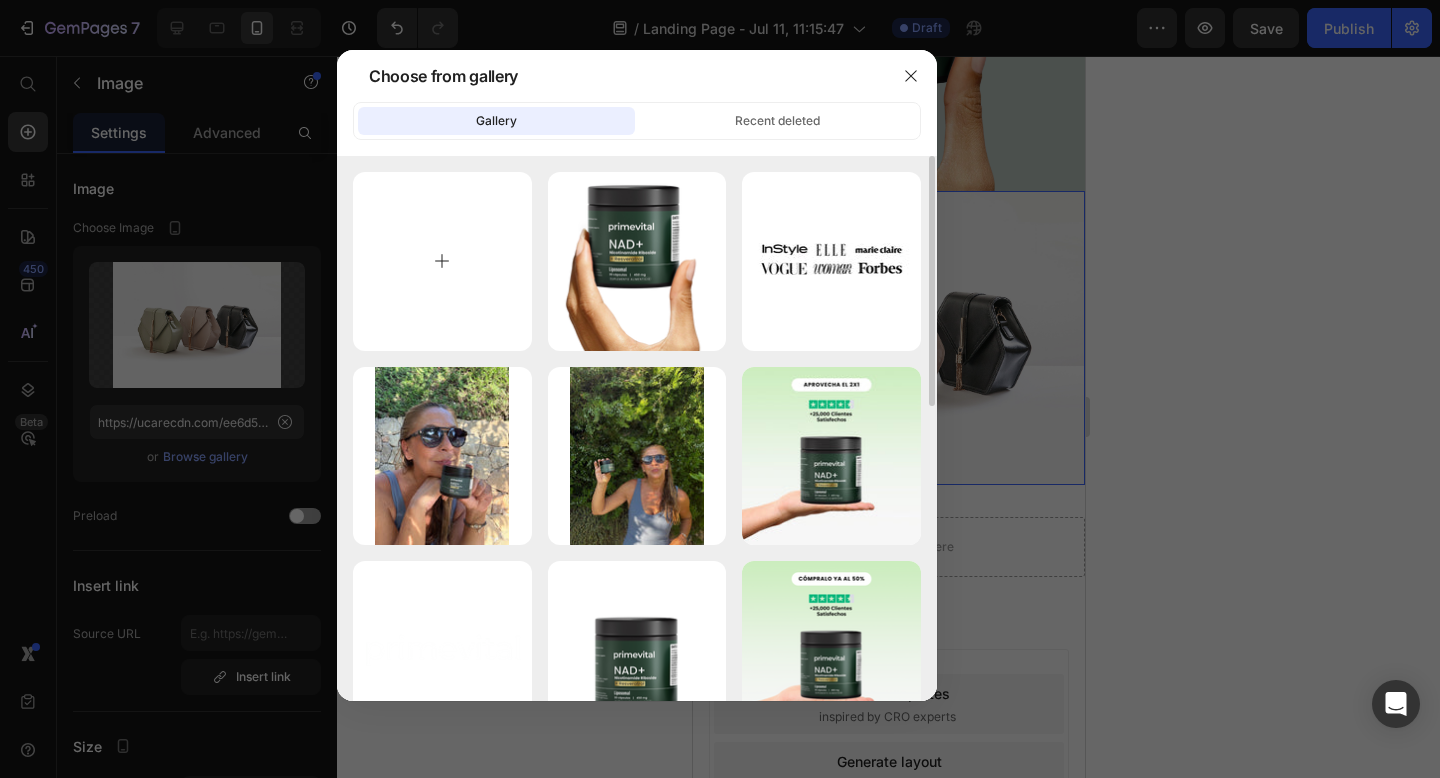 type on "C:\fakepath\6388C7BB-6002-4B1E-83E8-9FBE91ECF9F8_4_5005_c.jpeg" 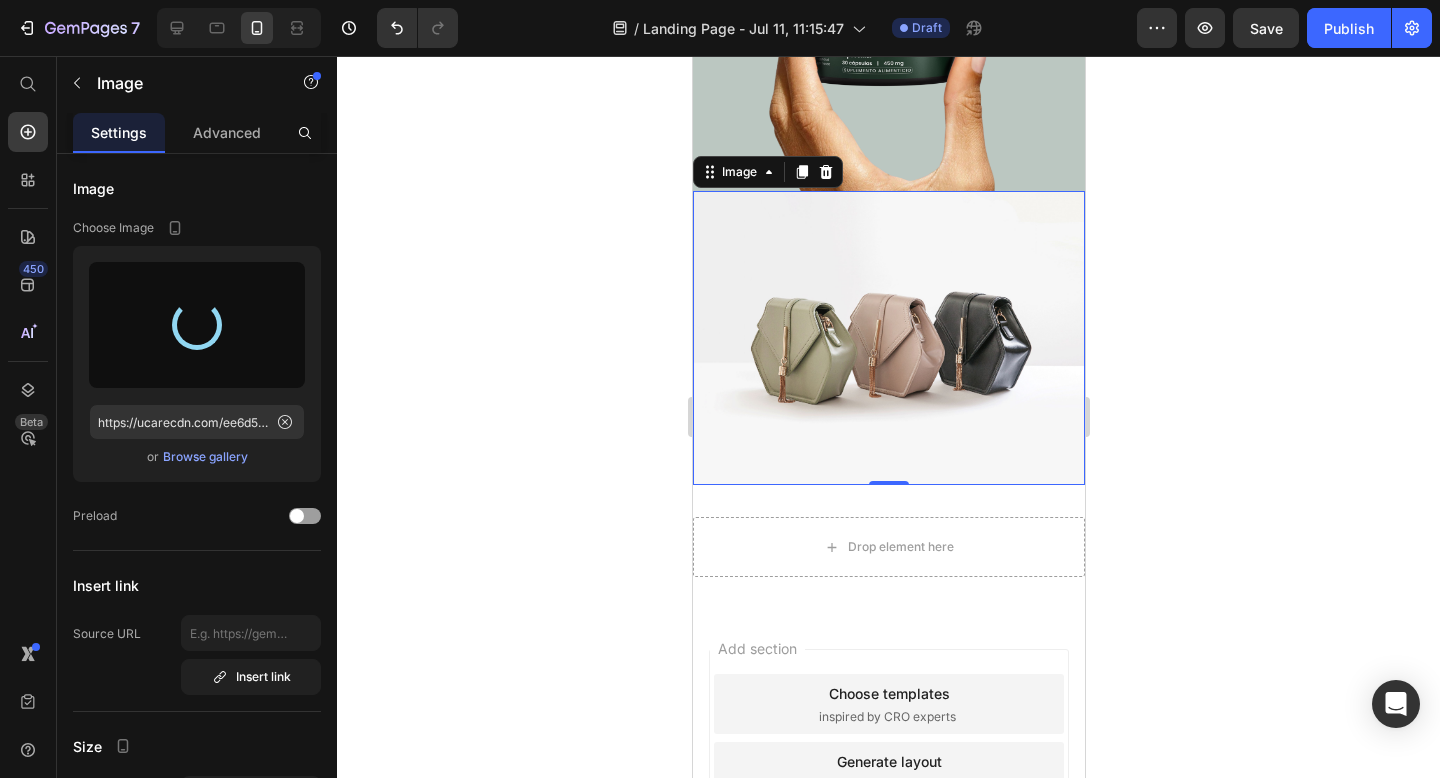 type on "https://cdn.shopify.com/s/files/1/0925/7579/3416/files/gempages_551516249830458582-0cb4066c-81b1-467c-a113-36ce77ac2634.jpg" 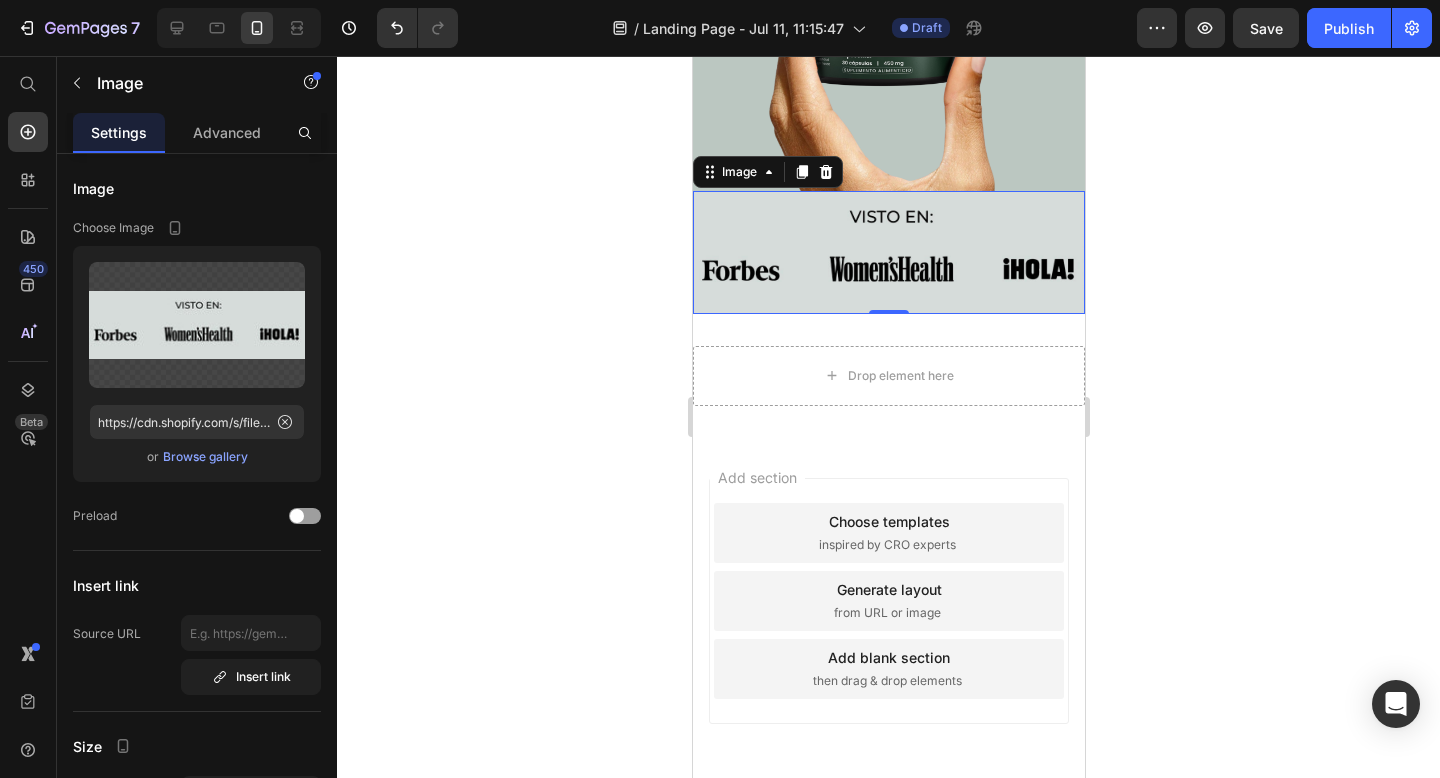 click 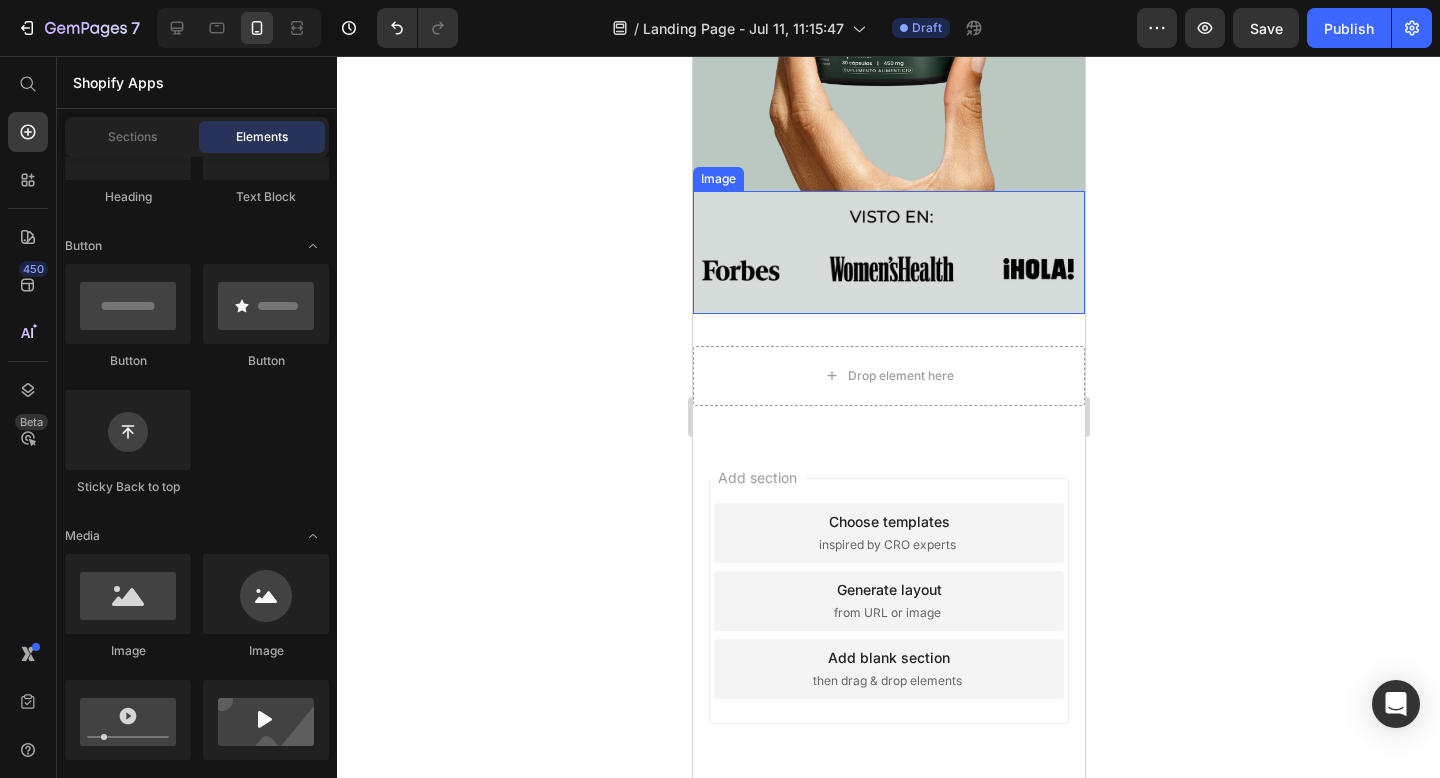 click at bounding box center [888, 252] 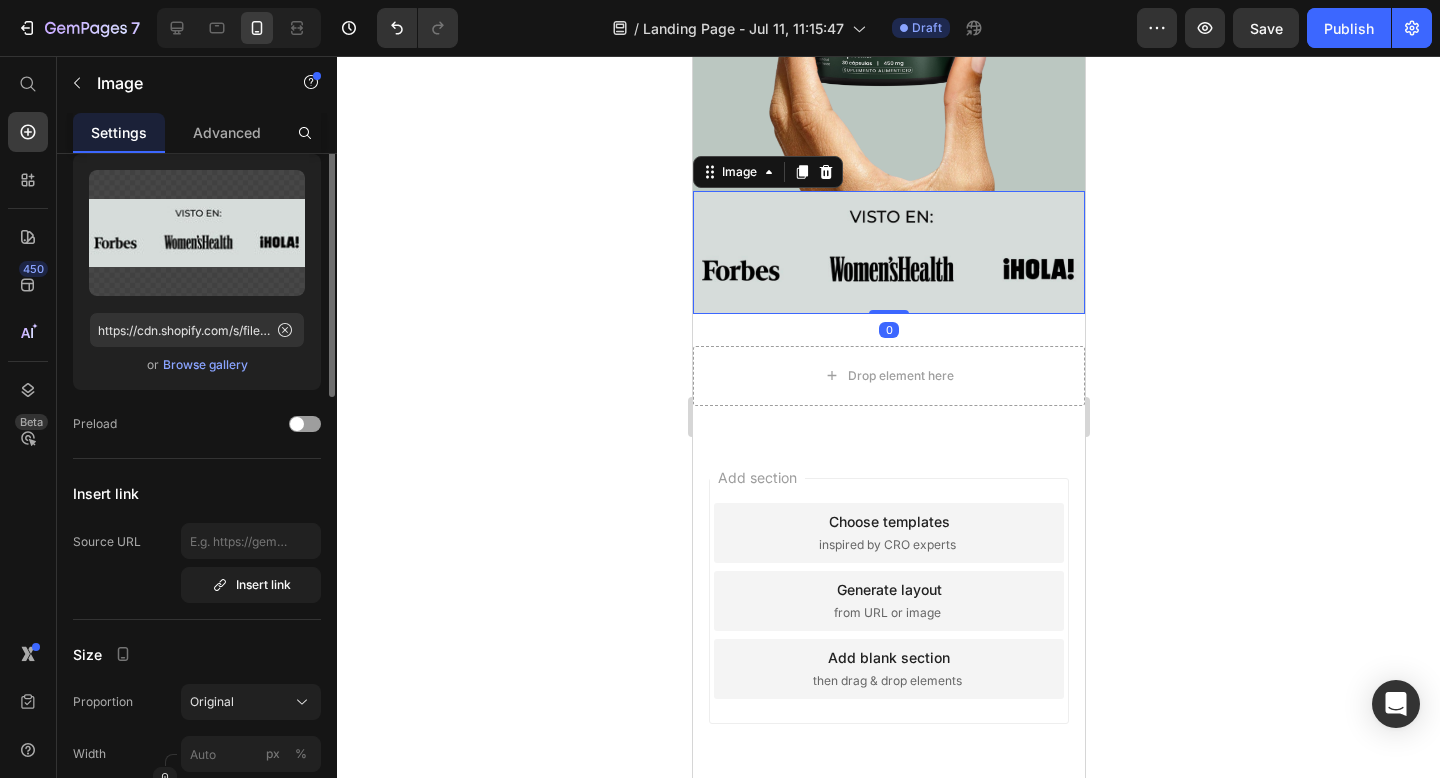 scroll, scrollTop: 299, scrollLeft: 0, axis: vertical 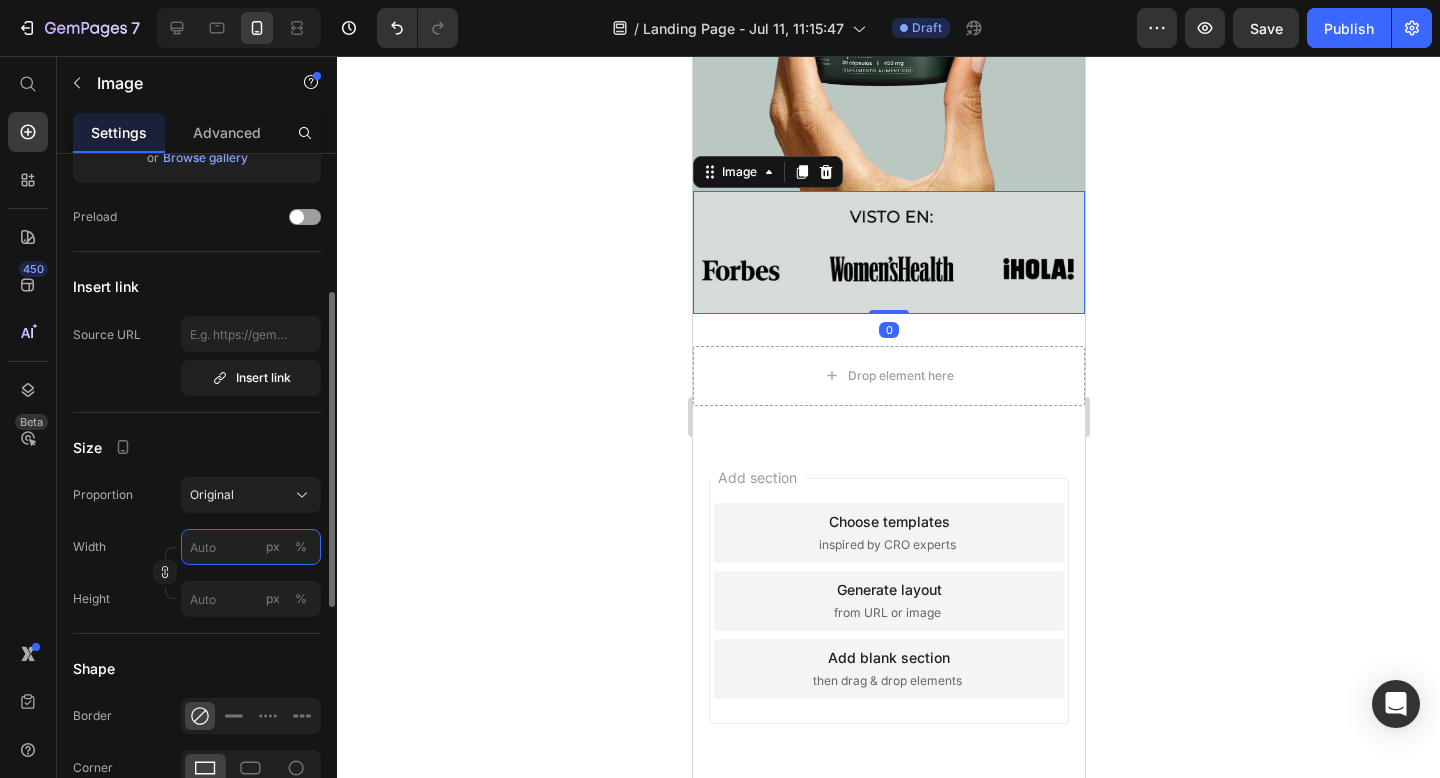 click on "px %" at bounding box center (251, 547) 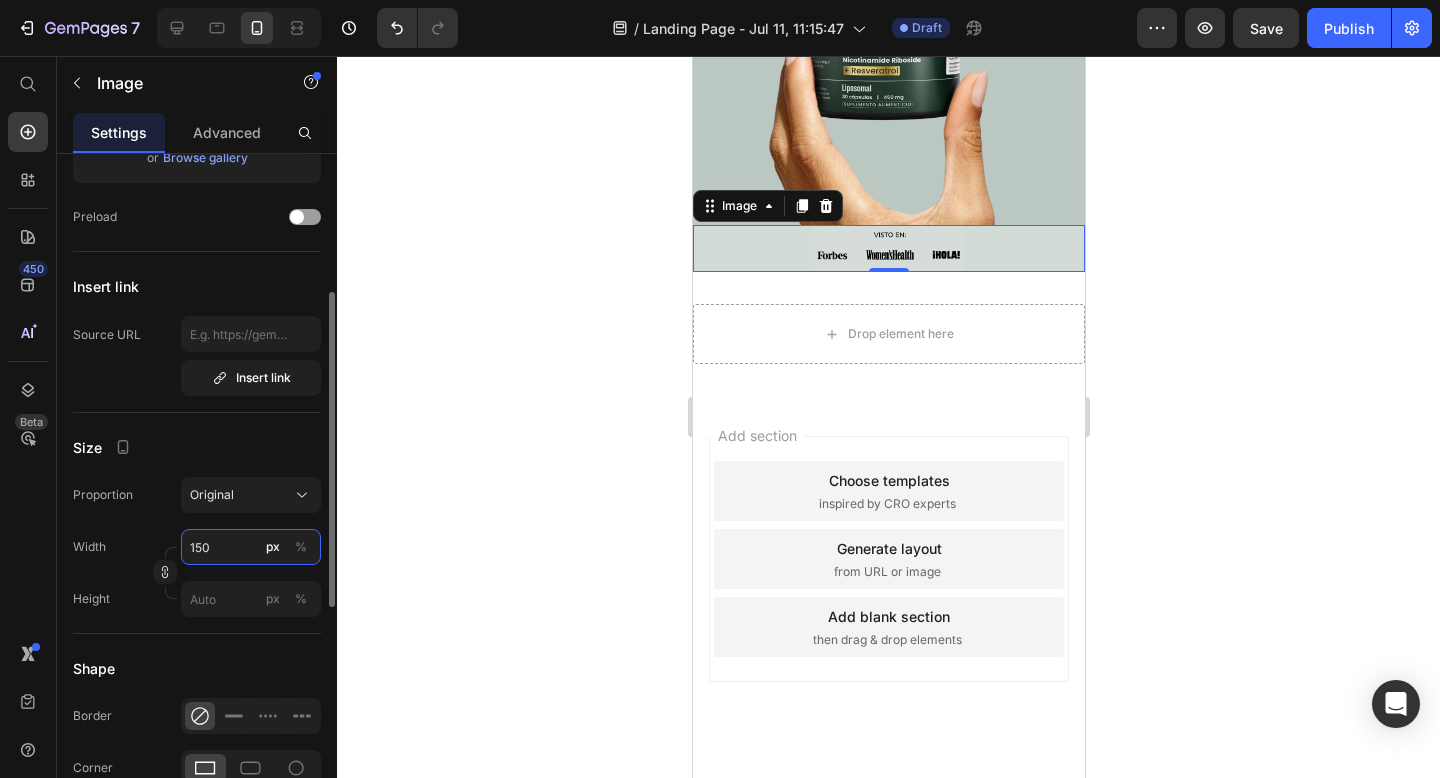 scroll, scrollTop: 607, scrollLeft: 0, axis: vertical 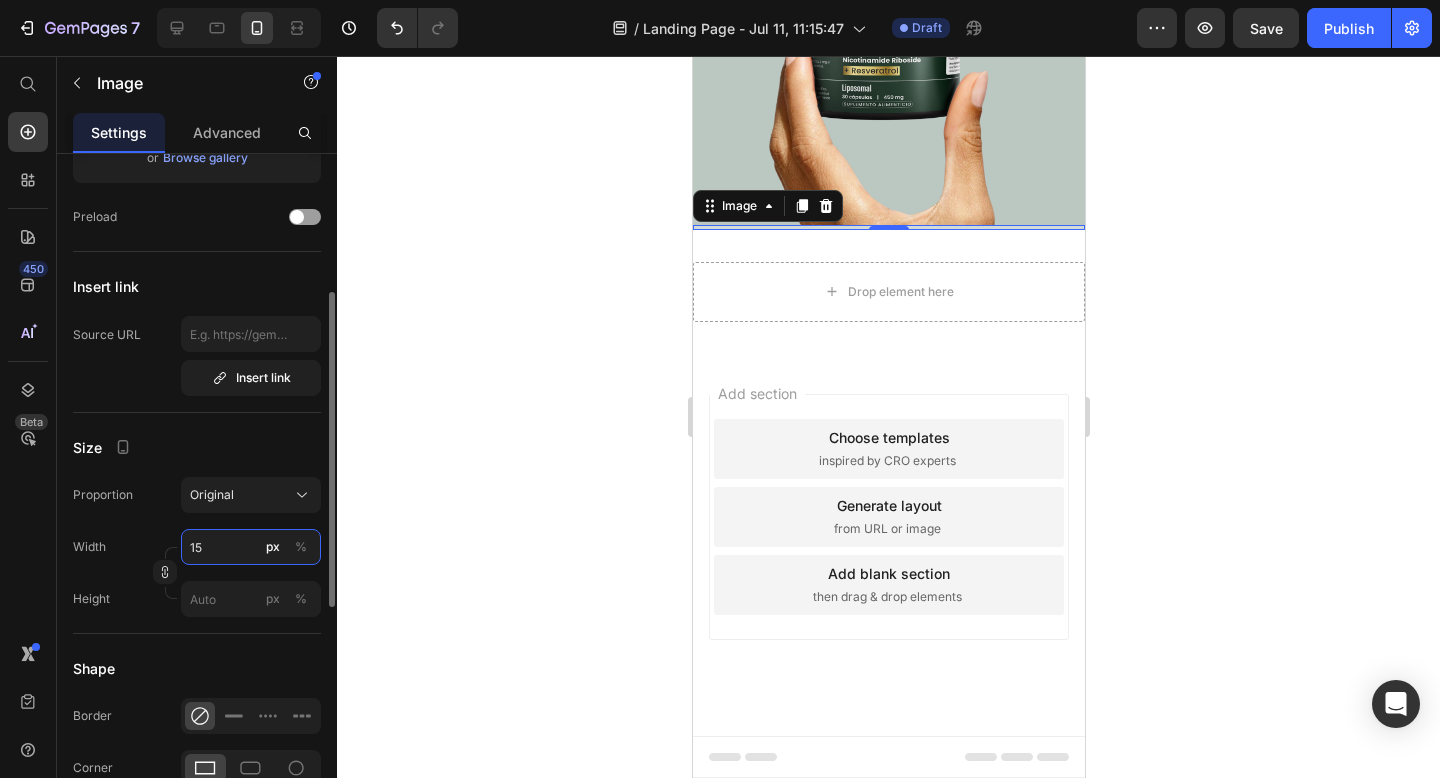 type on "1" 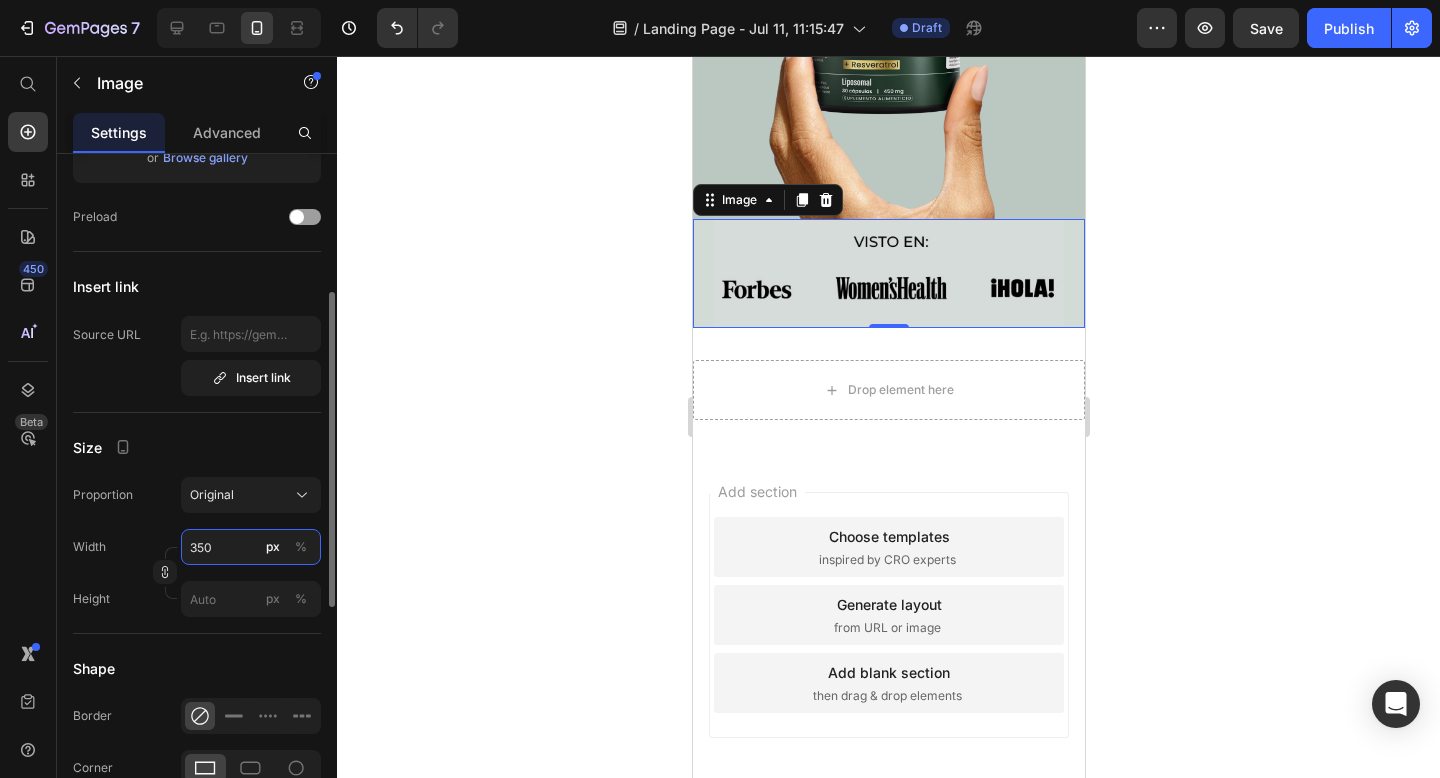 scroll, scrollTop: 607, scrollLeft: 0, axis: vertical 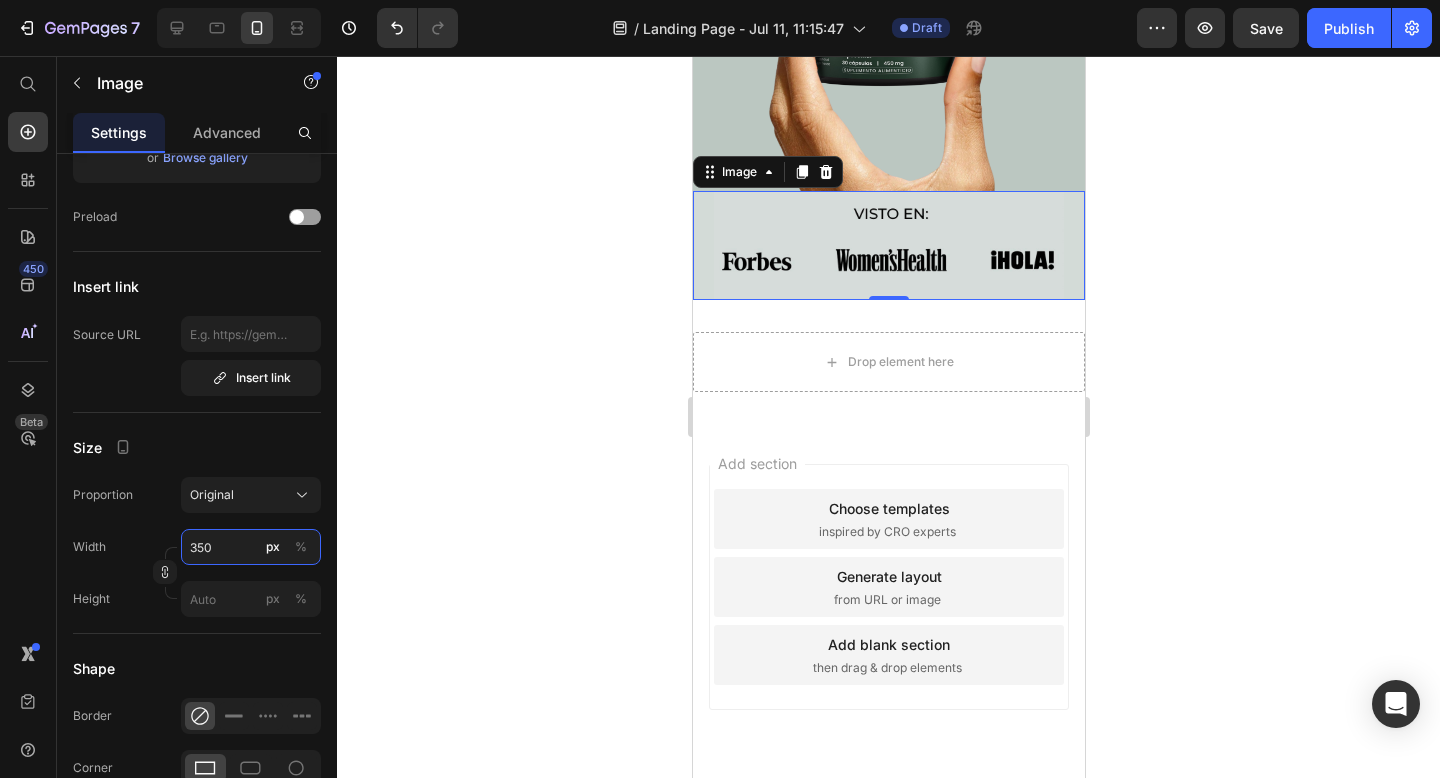 type on "350" 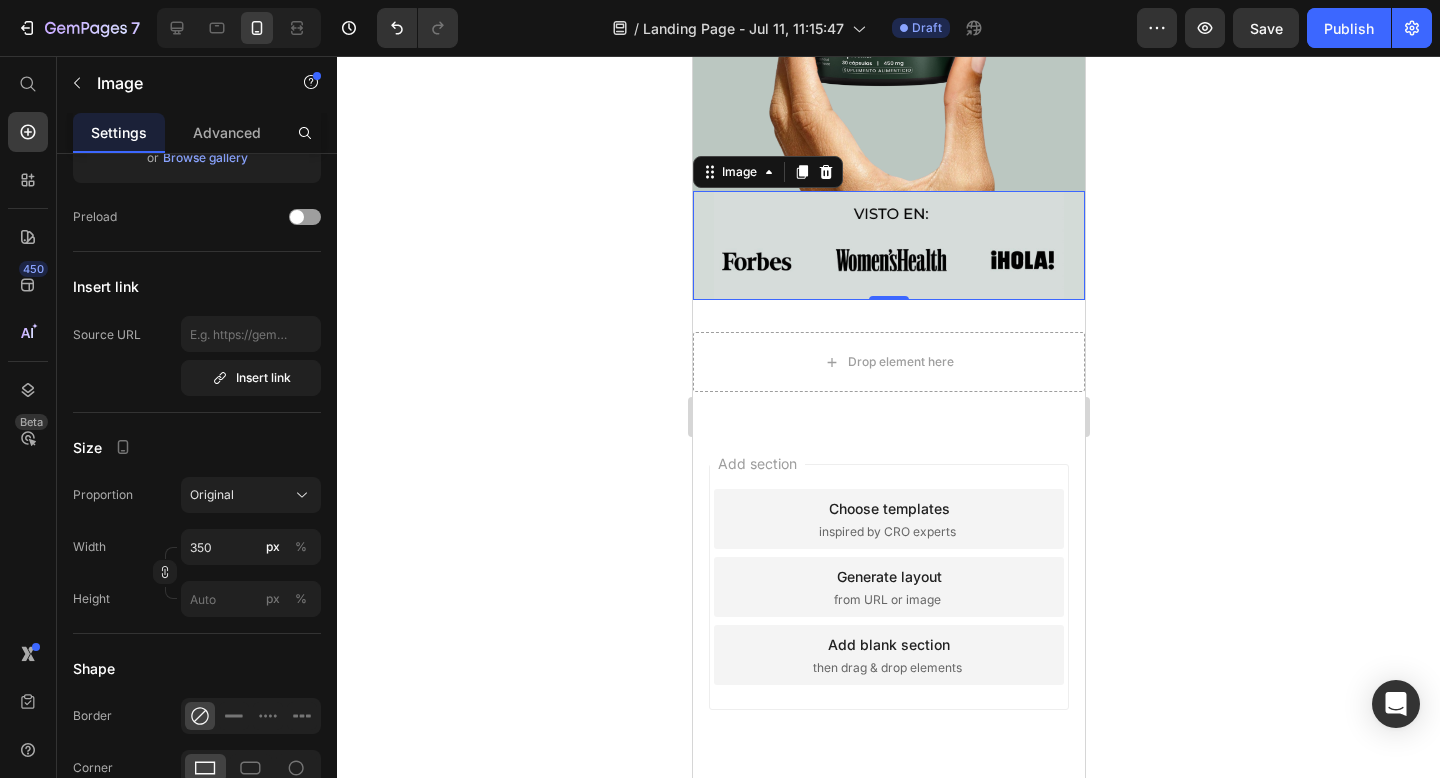click 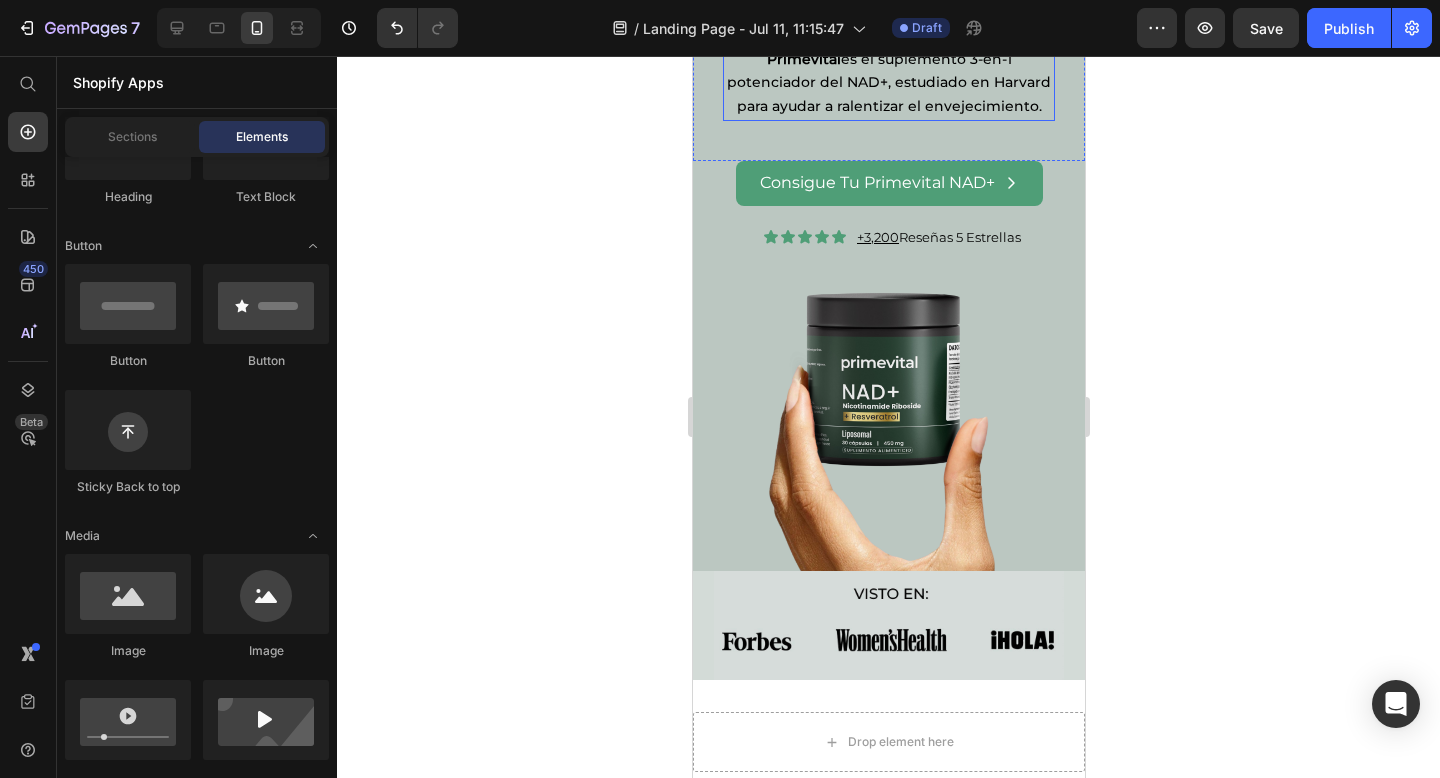 scroll, scrollTop: 677, scrollLeft: 0, axis: vertical 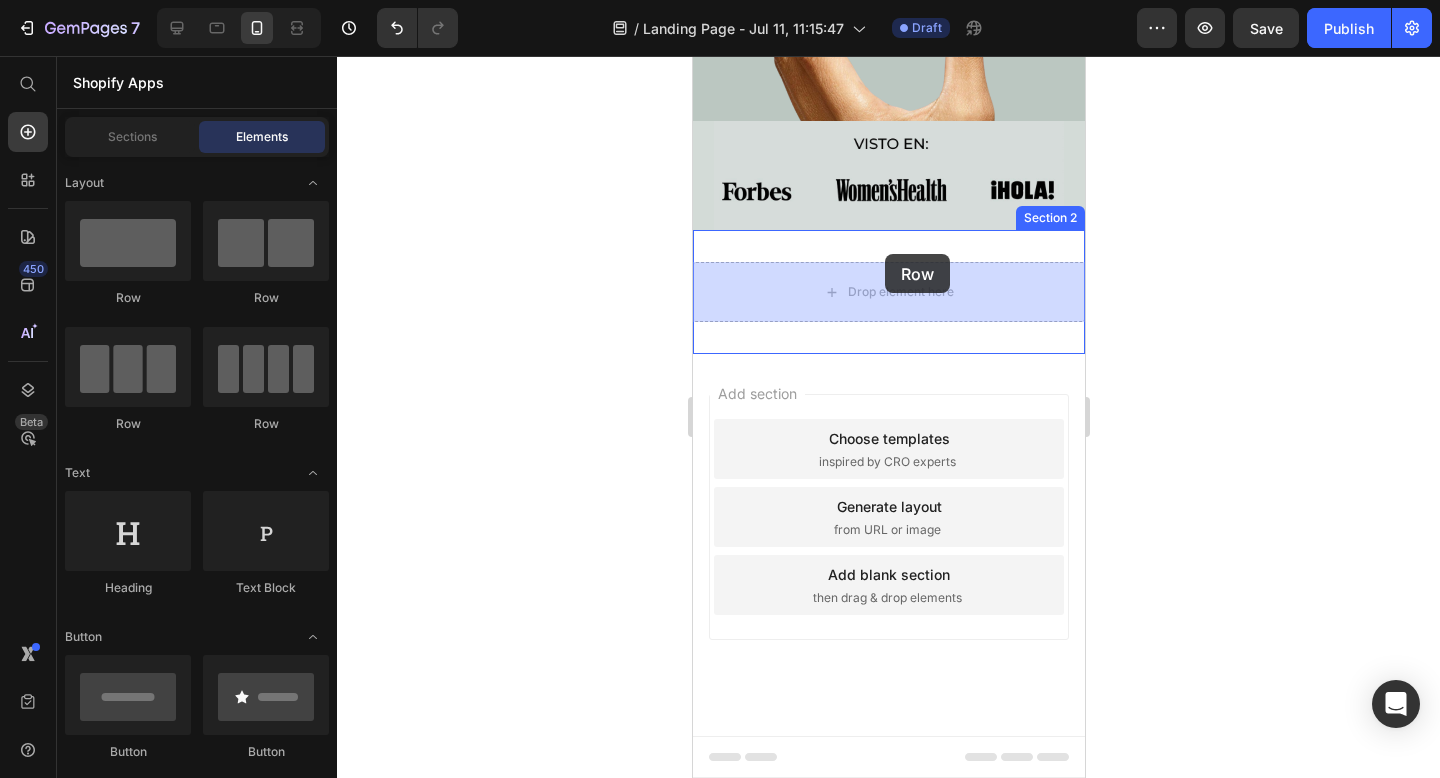 drag, startPoint x: 812, startPoint y: 315, endPoint x: 880, endPoint y: 255, distance: 90.68627 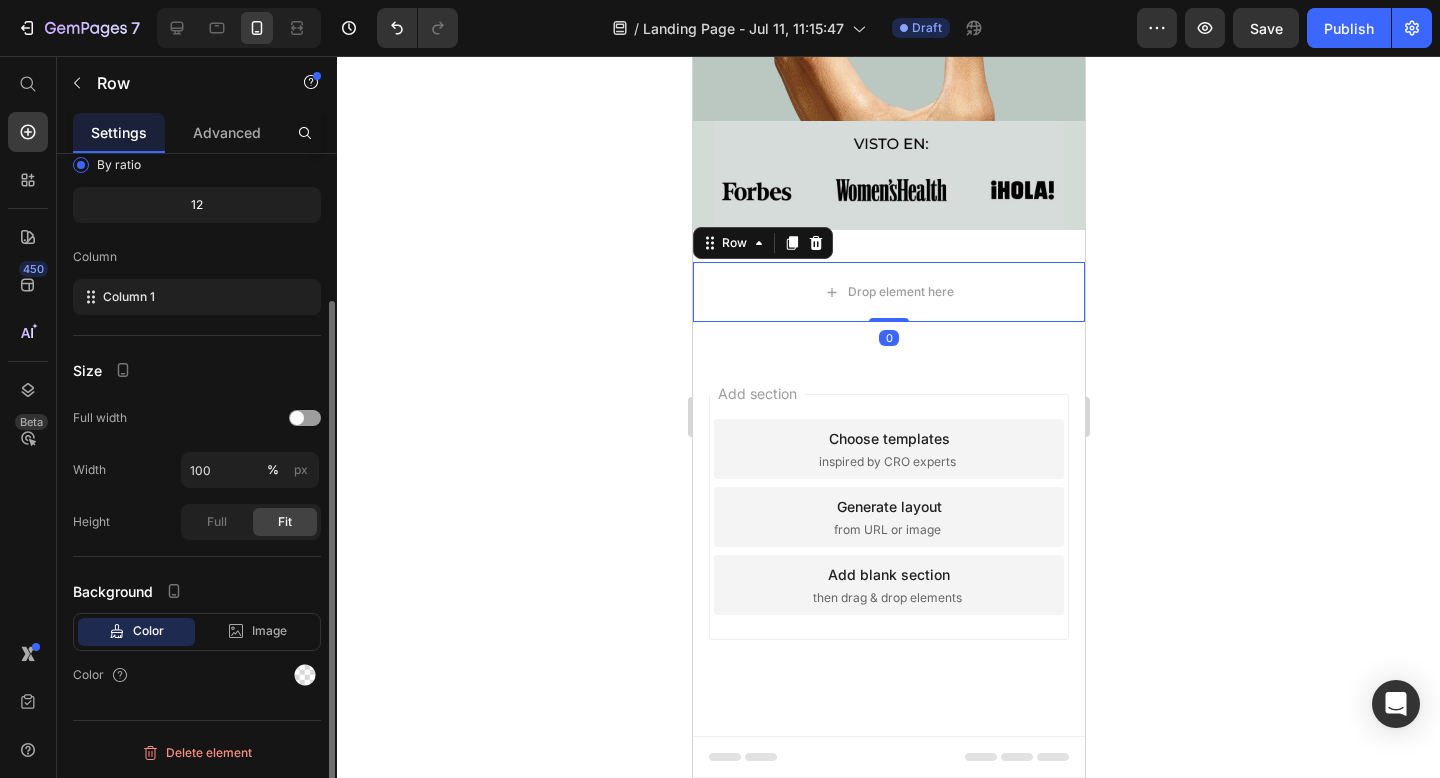 scroll, scrollTop: 0, scrollLeft: 0, axis: both 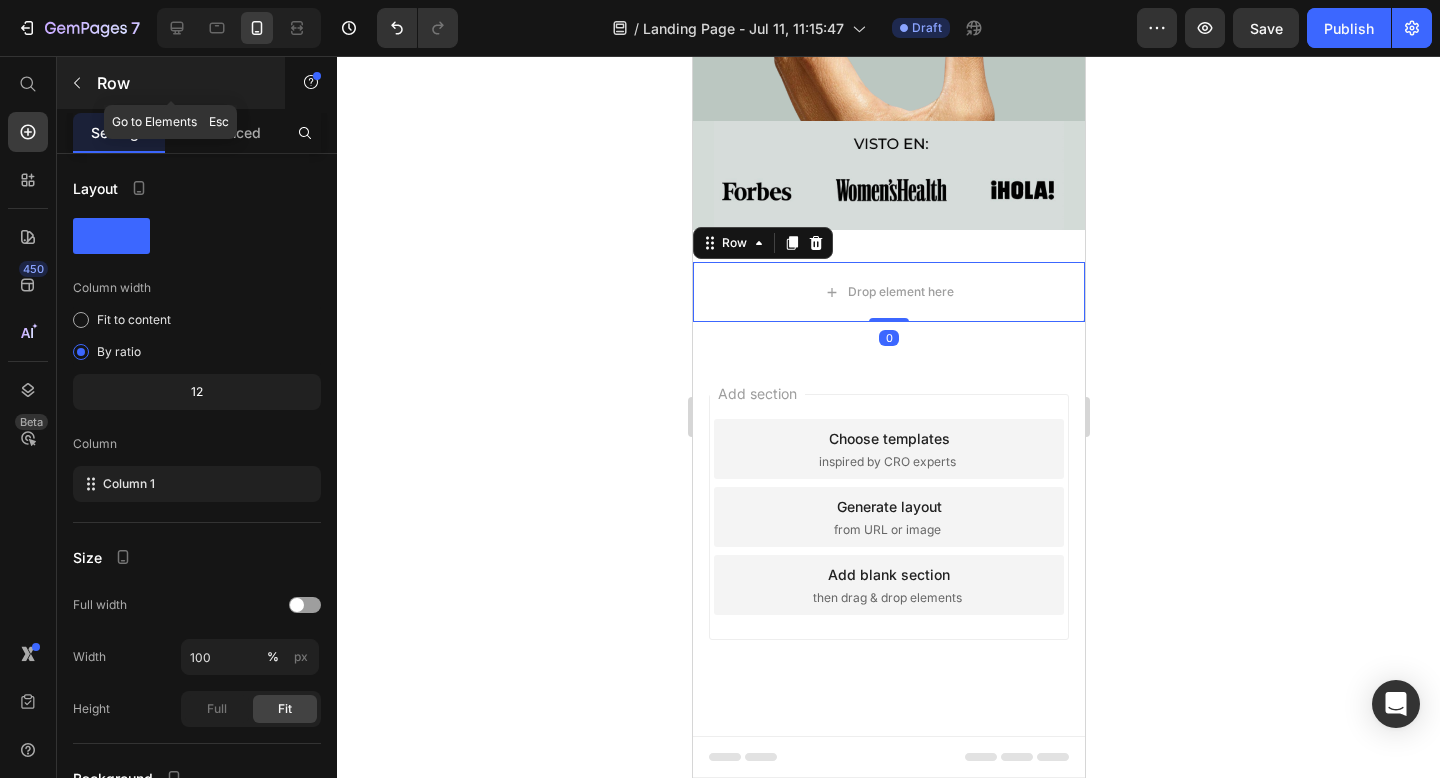 click on "Row" at bounding box center [171, 83] 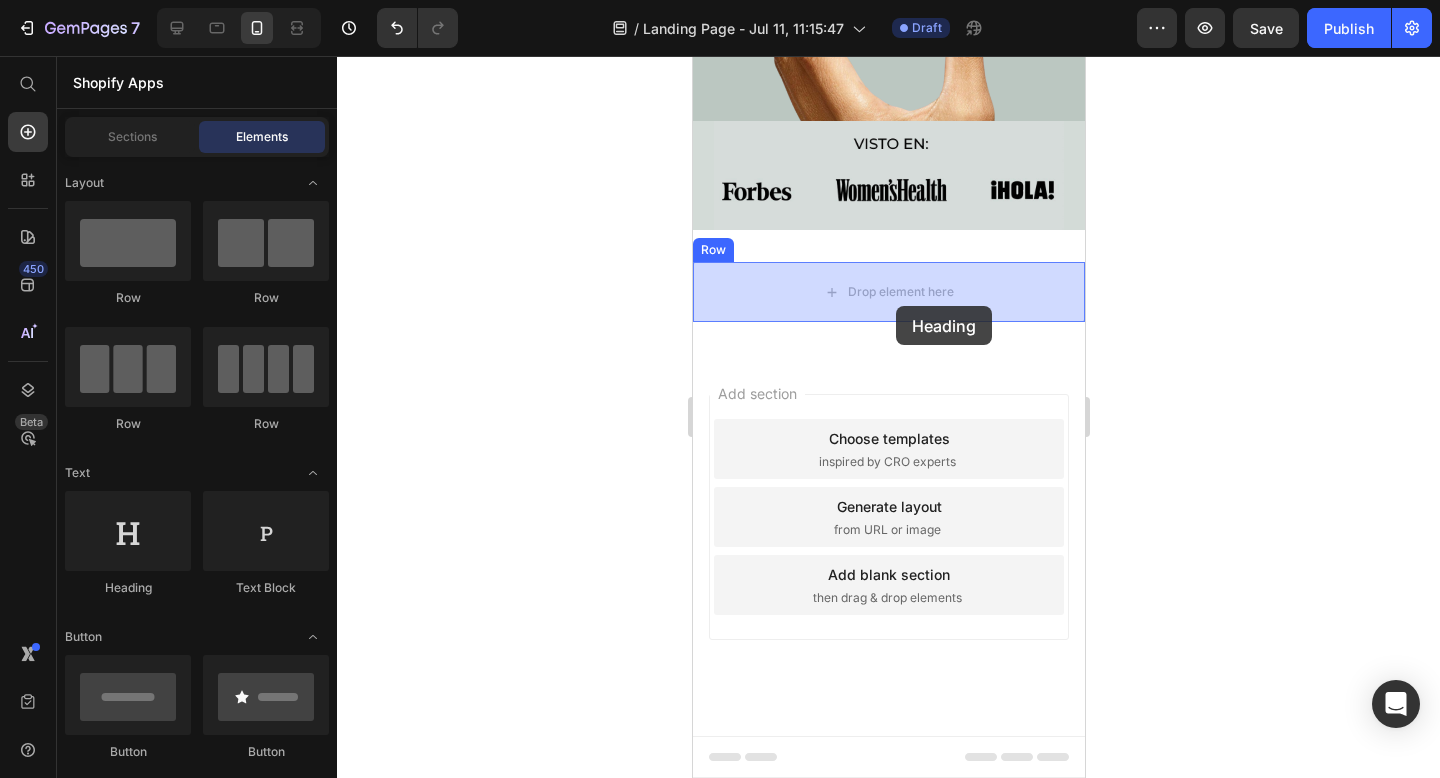 drag, startPoint x: 835, startPoint y: 577, endPoint x: 893, endPoint y: 317, distance: 266.3907 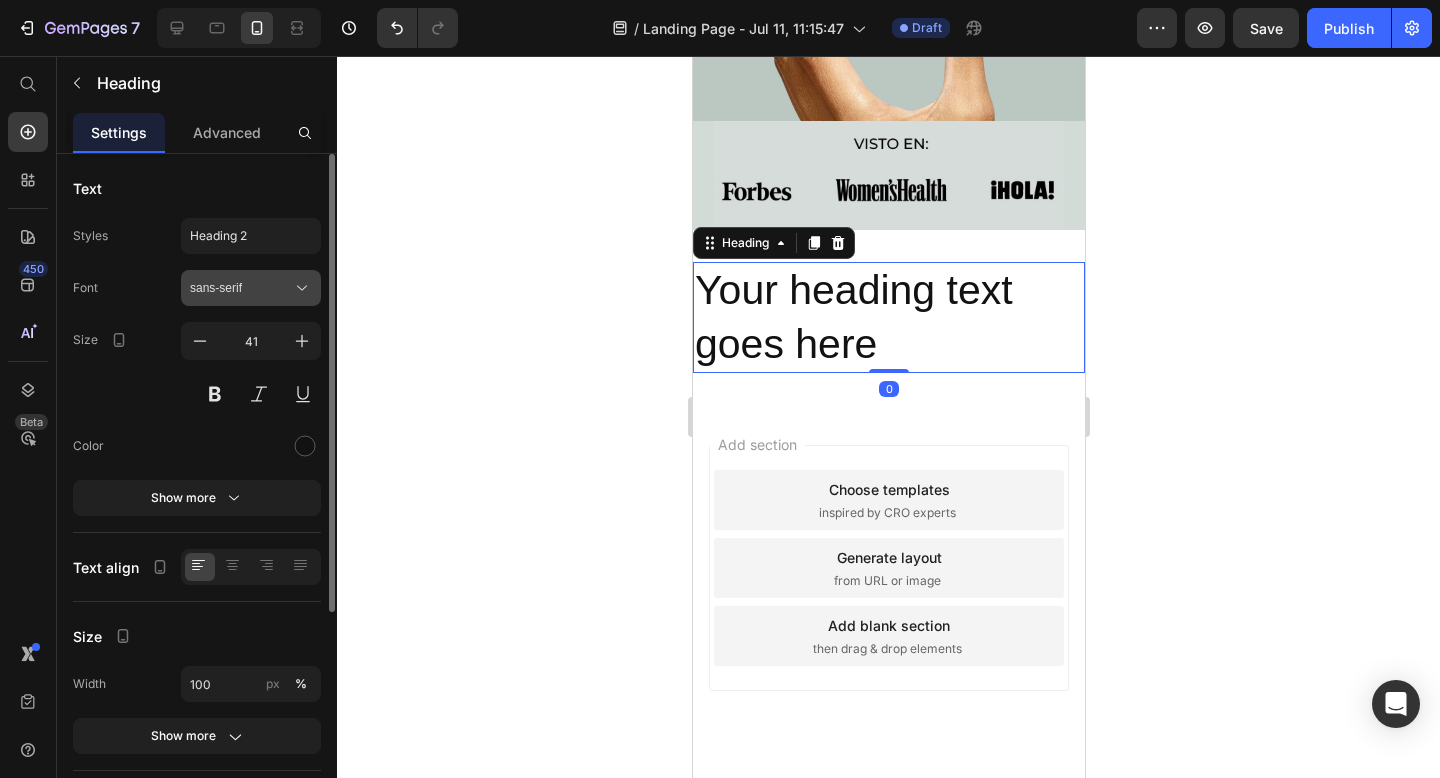 click on "sans-serif" at bounding box center [241, 288] 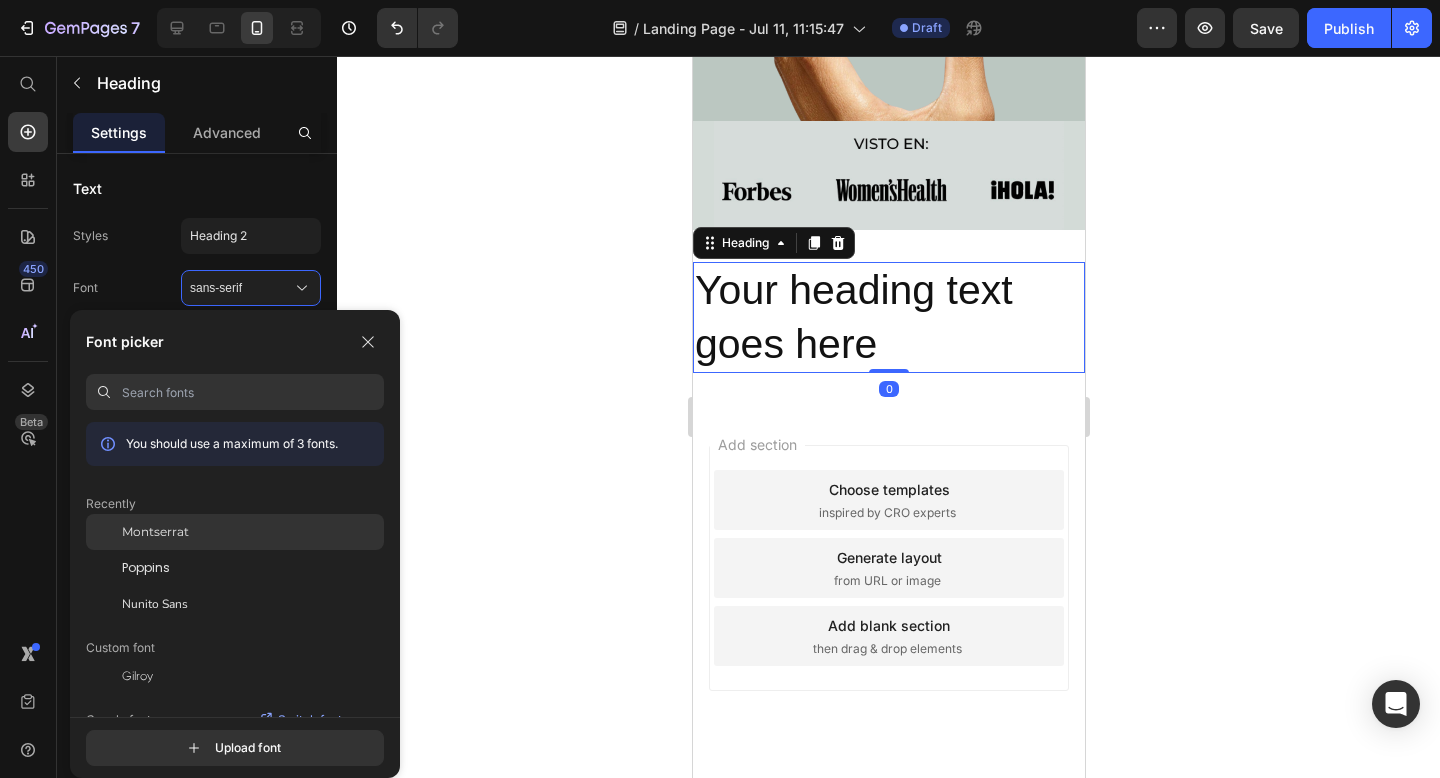 click on "Montserrat" at bounding box center [155, 532] 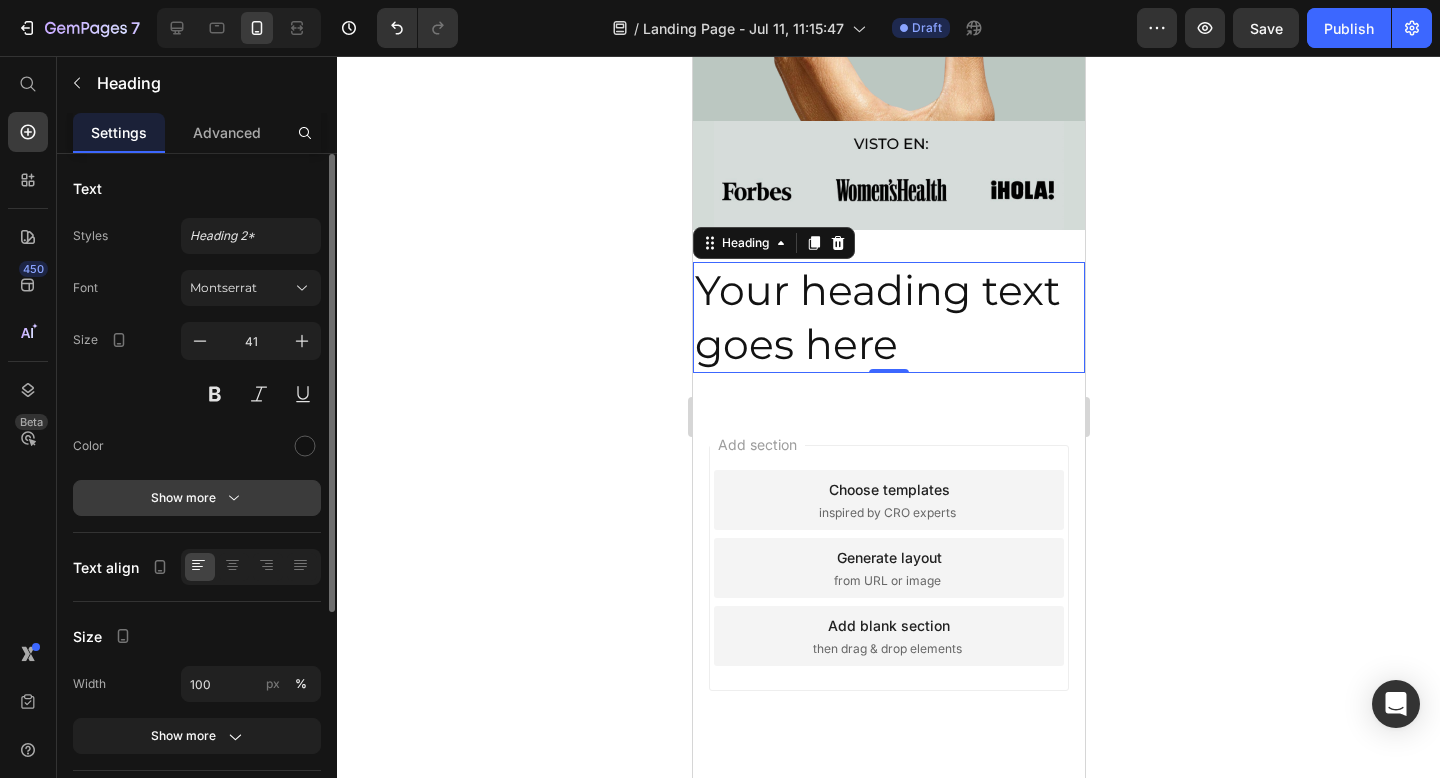 click on "Show more" at bounding box center [197, 498] 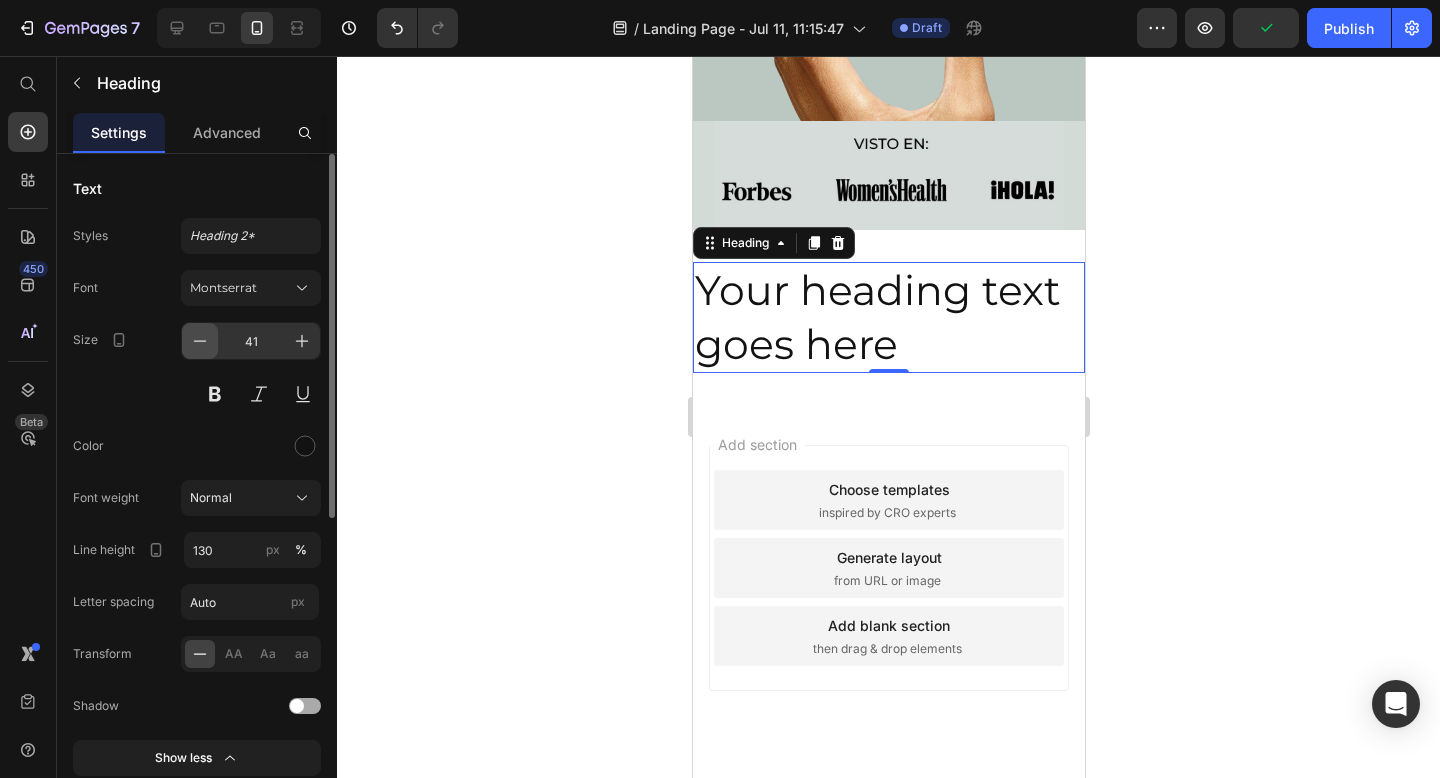 click 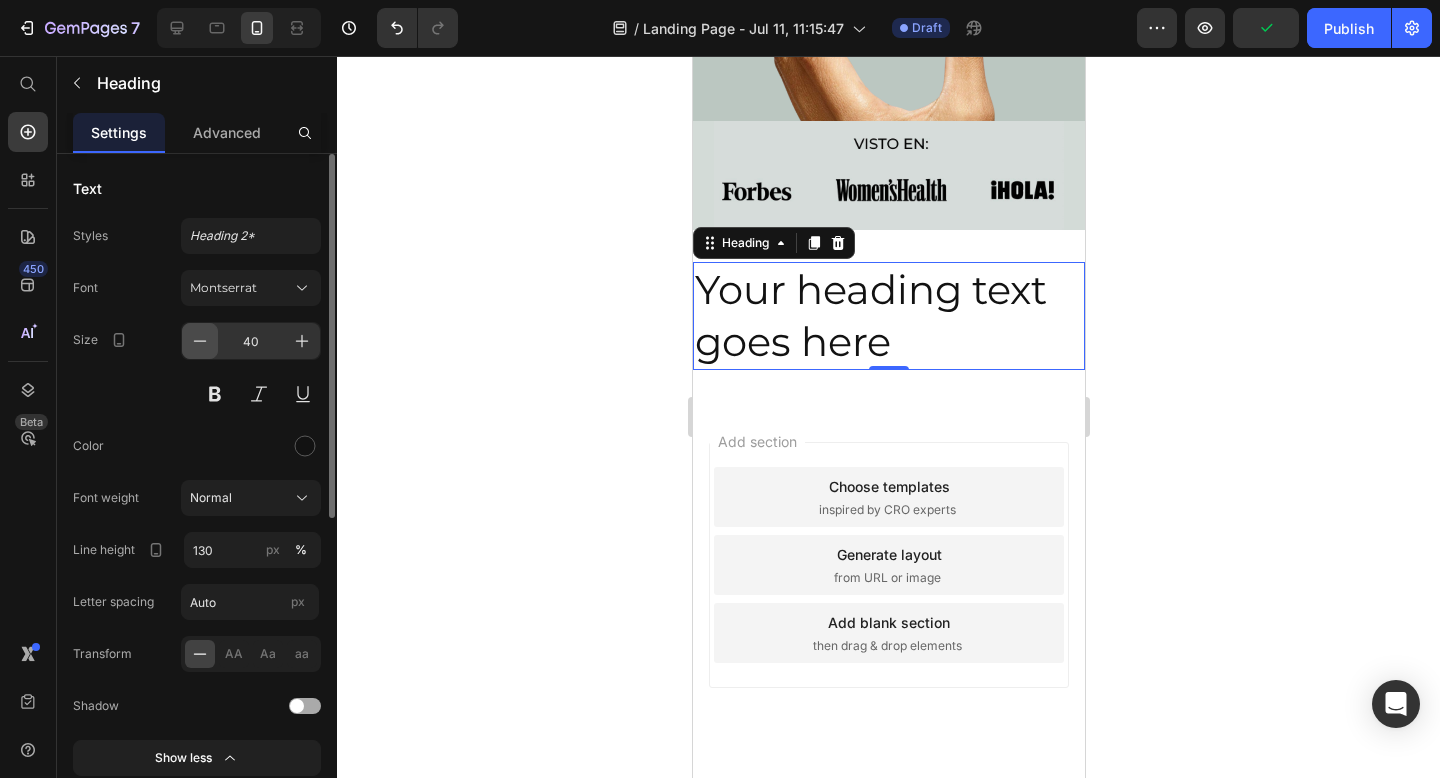 click 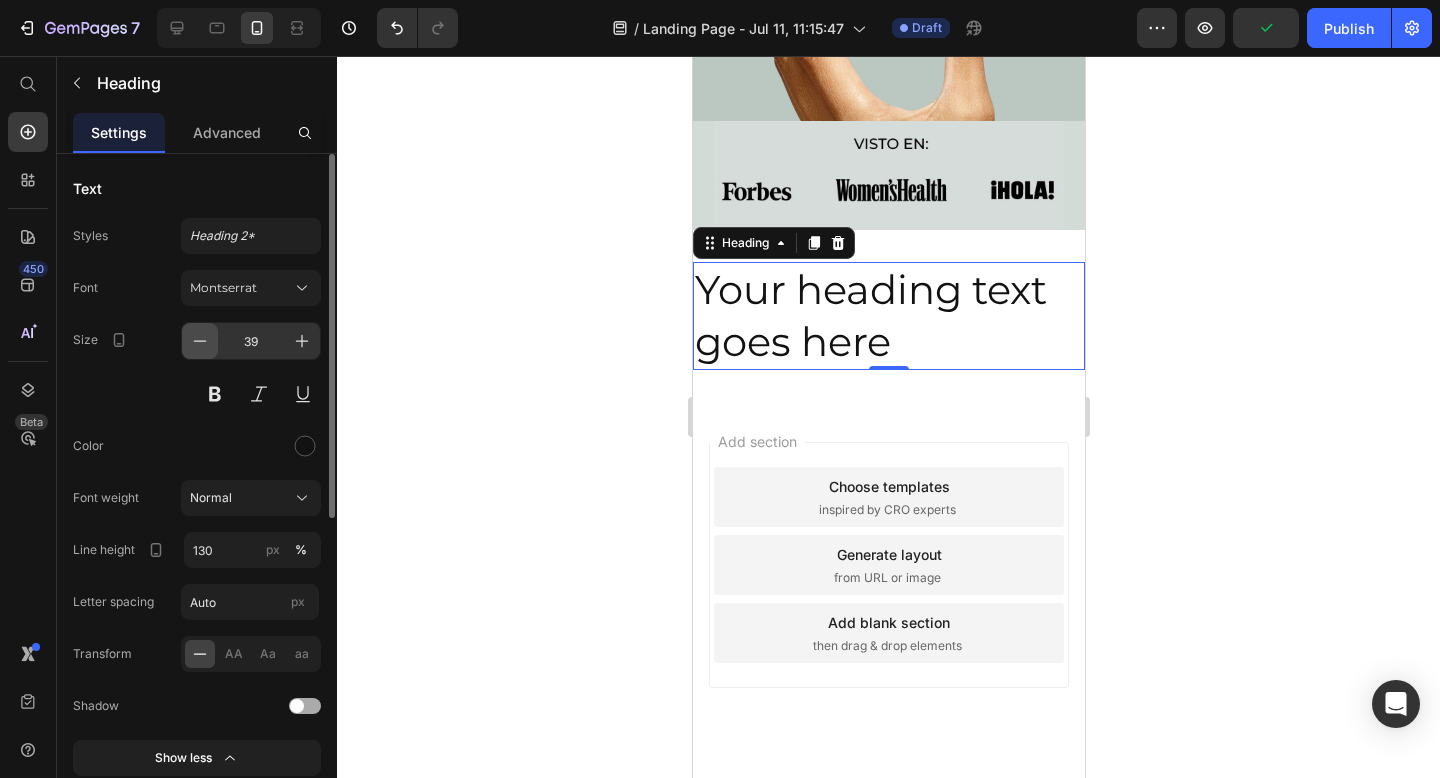 click 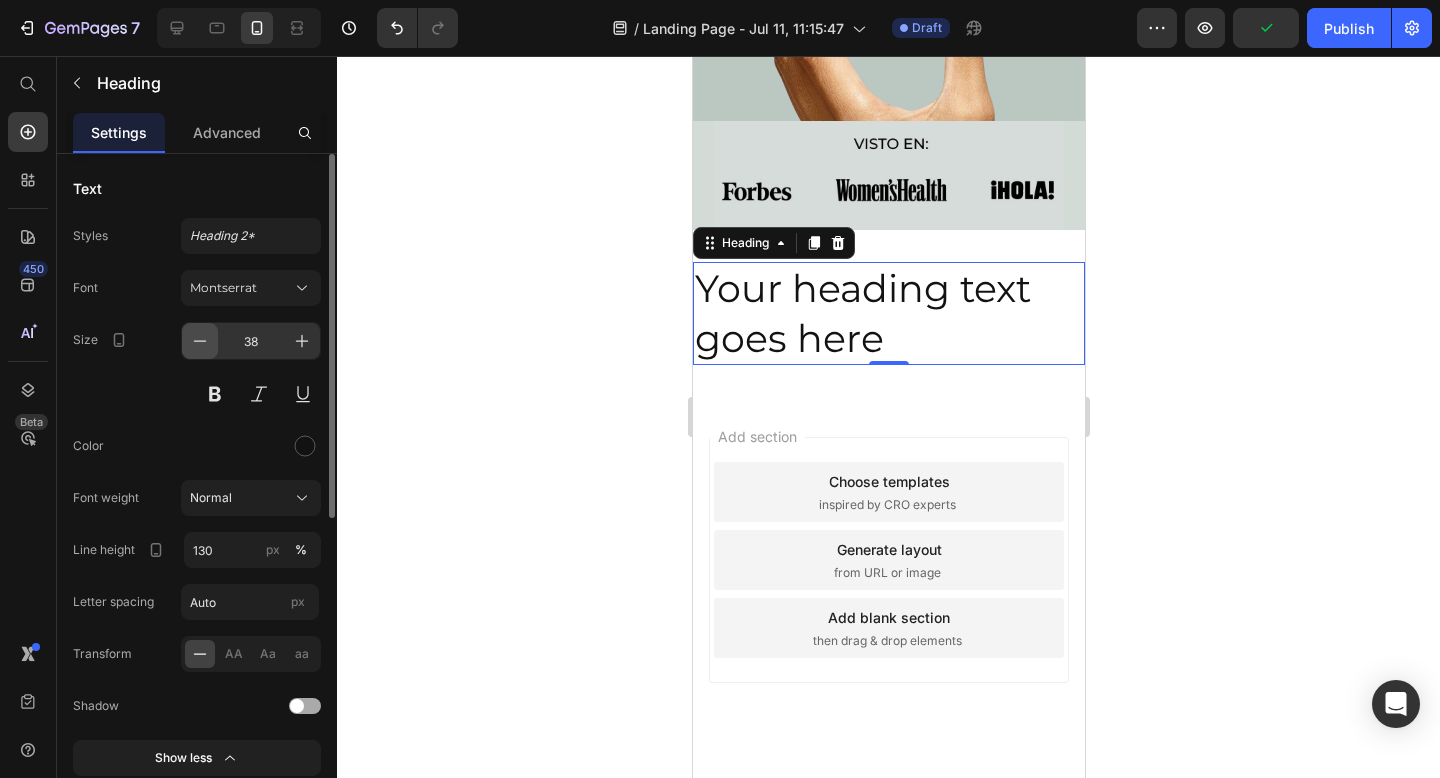 click 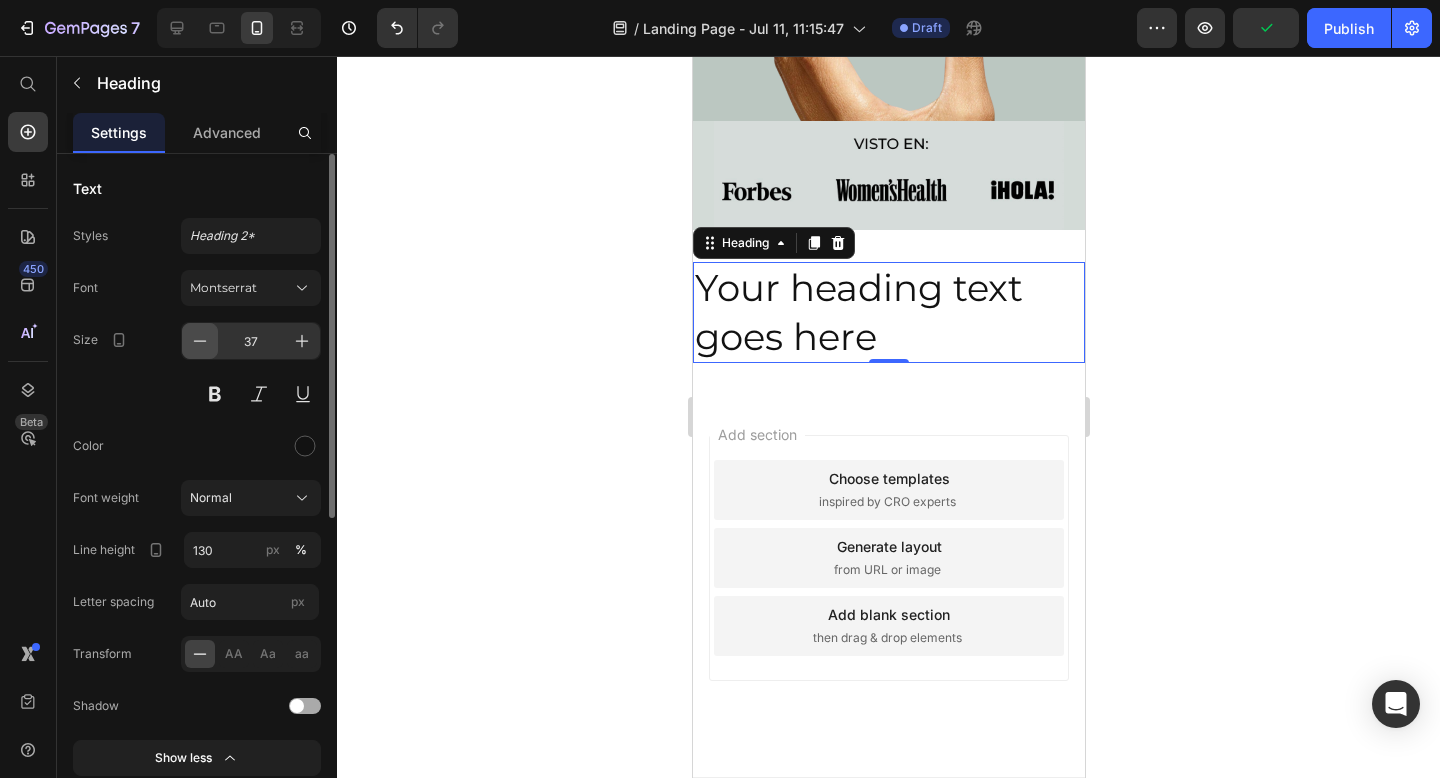 click 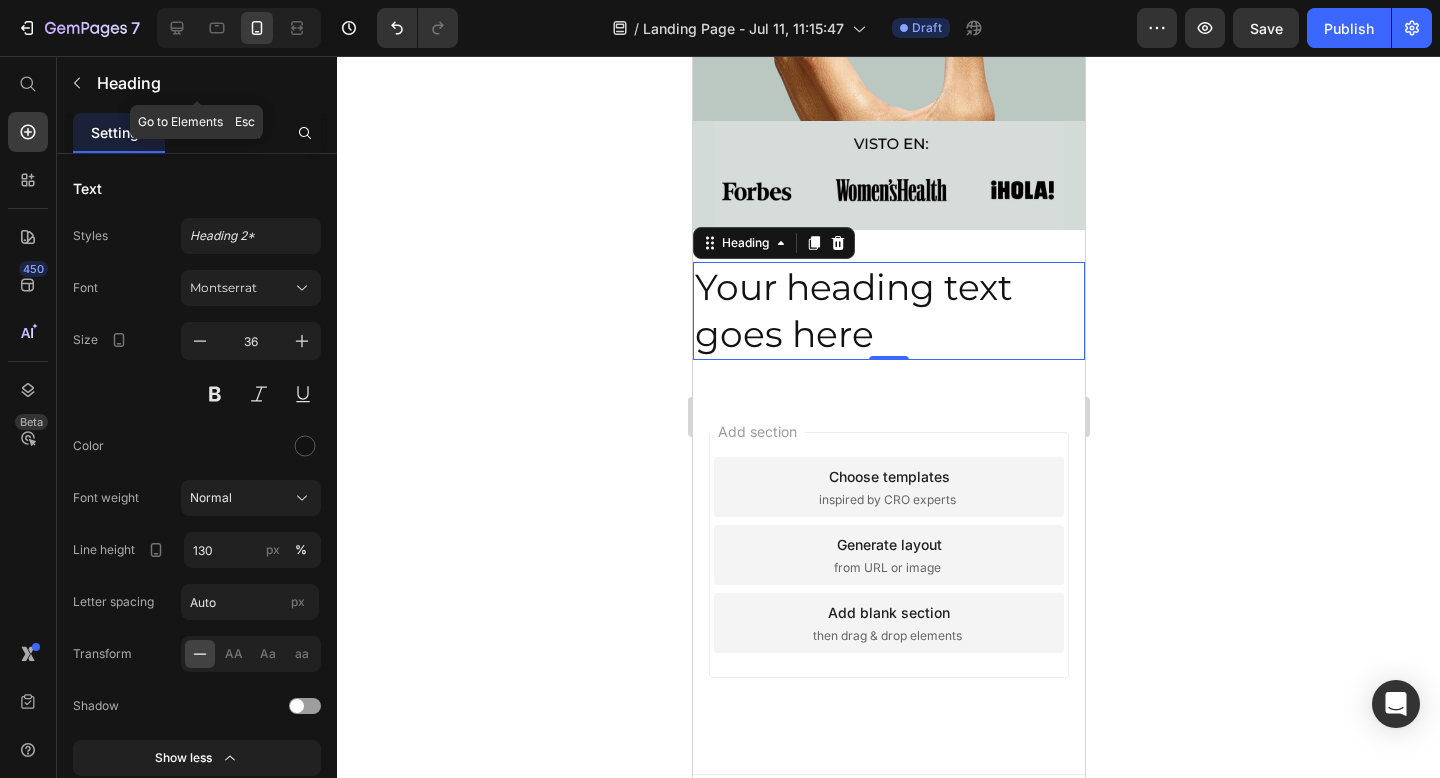 click on "Heading" 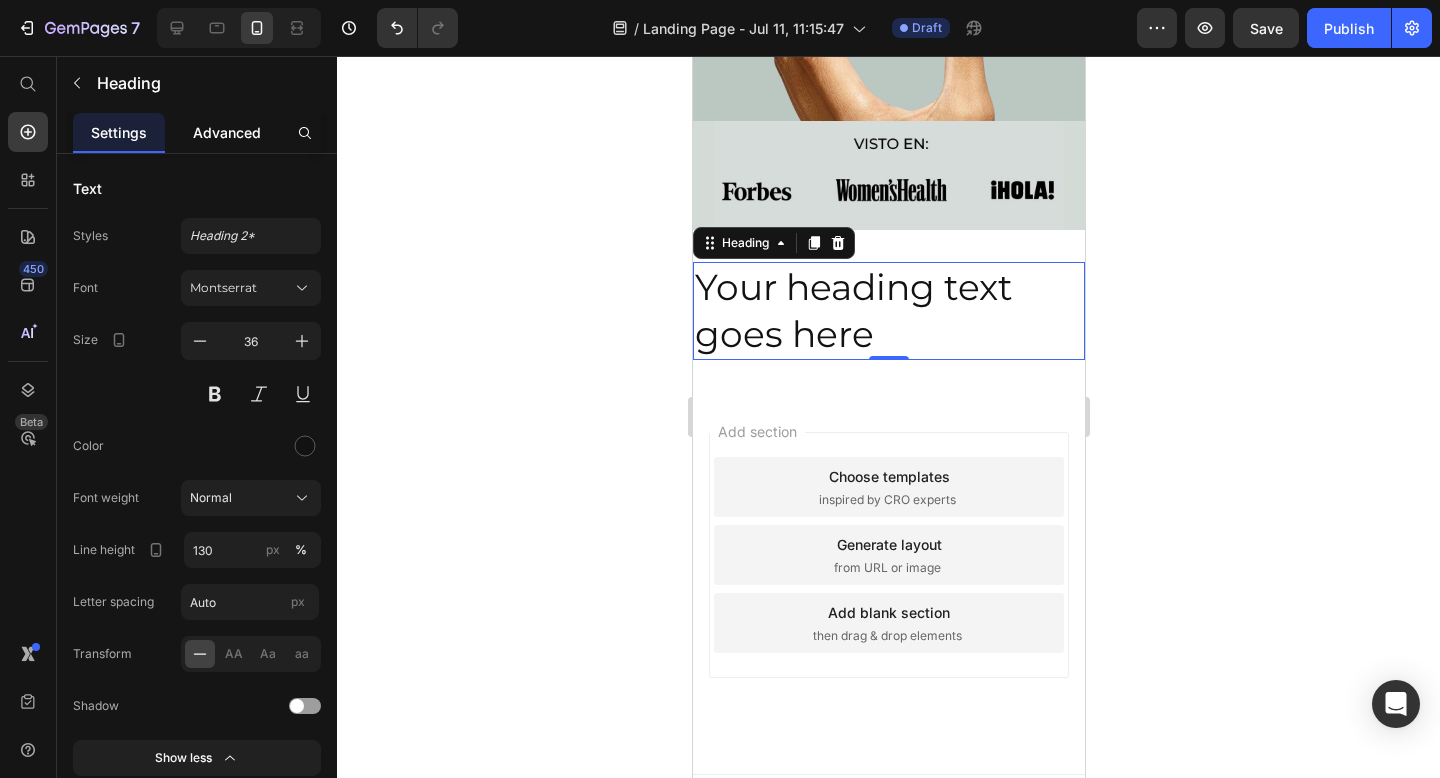 click on "Advanced" at bounding box center [227, 132] 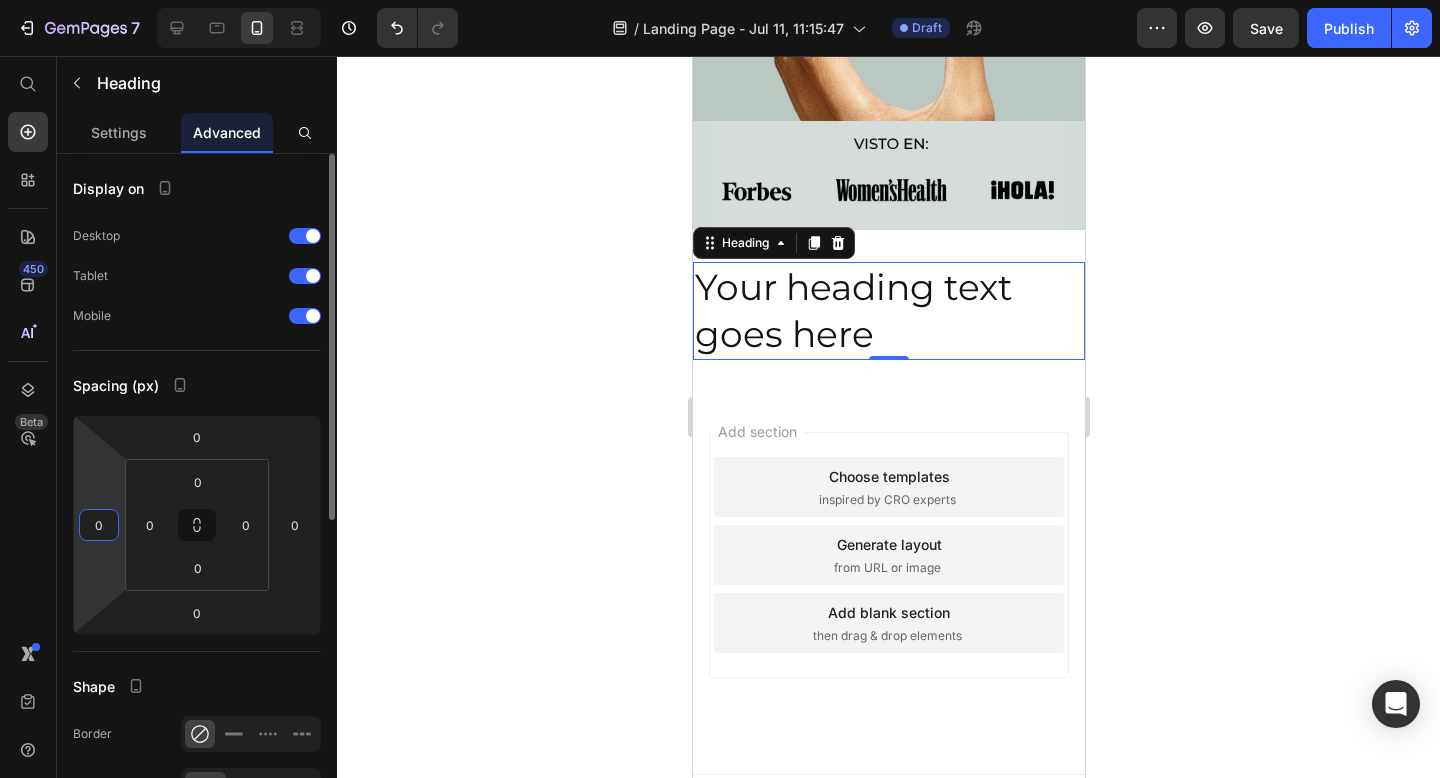 click on "0" at bounding box center [99, 525] 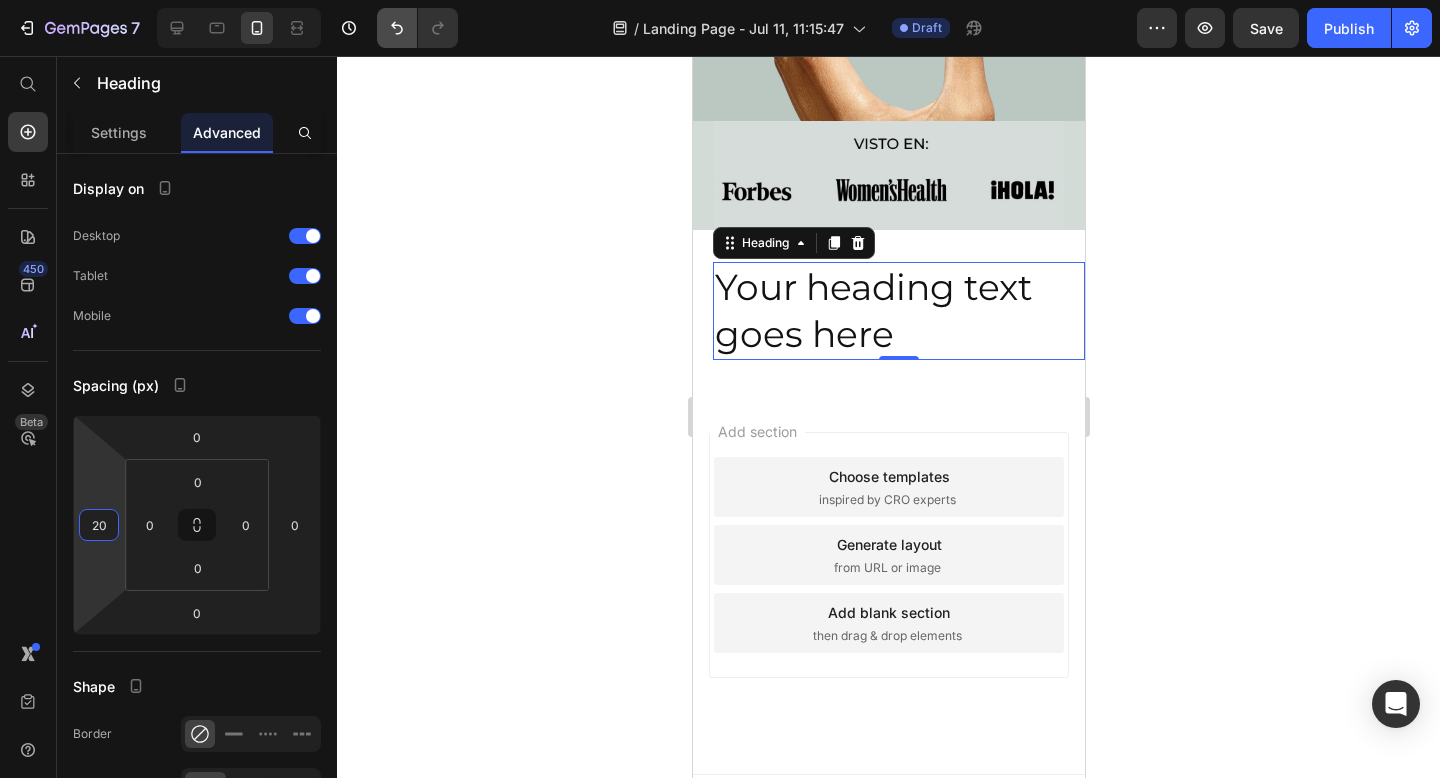 type on "20" 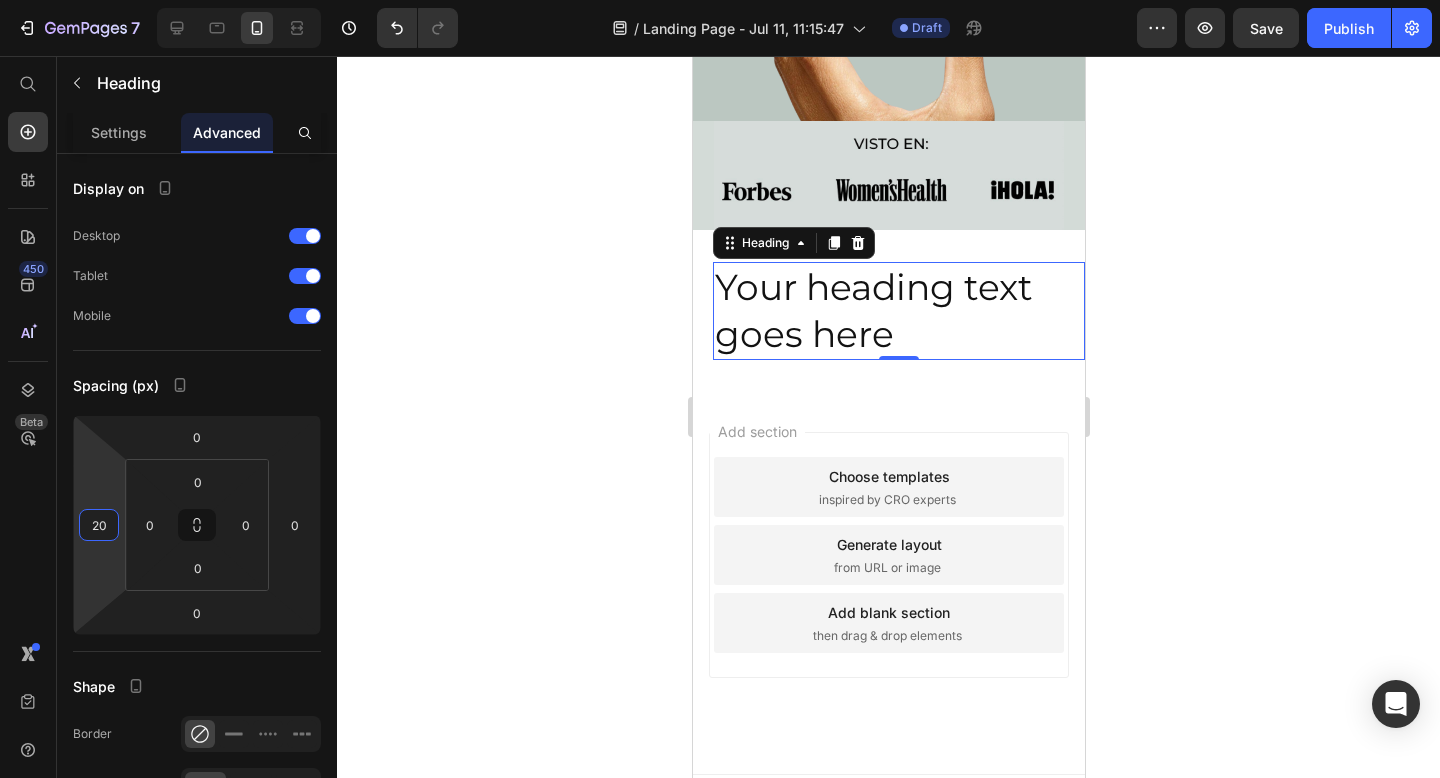click on "Your heading text goes here" at bounding box center [898, 311] 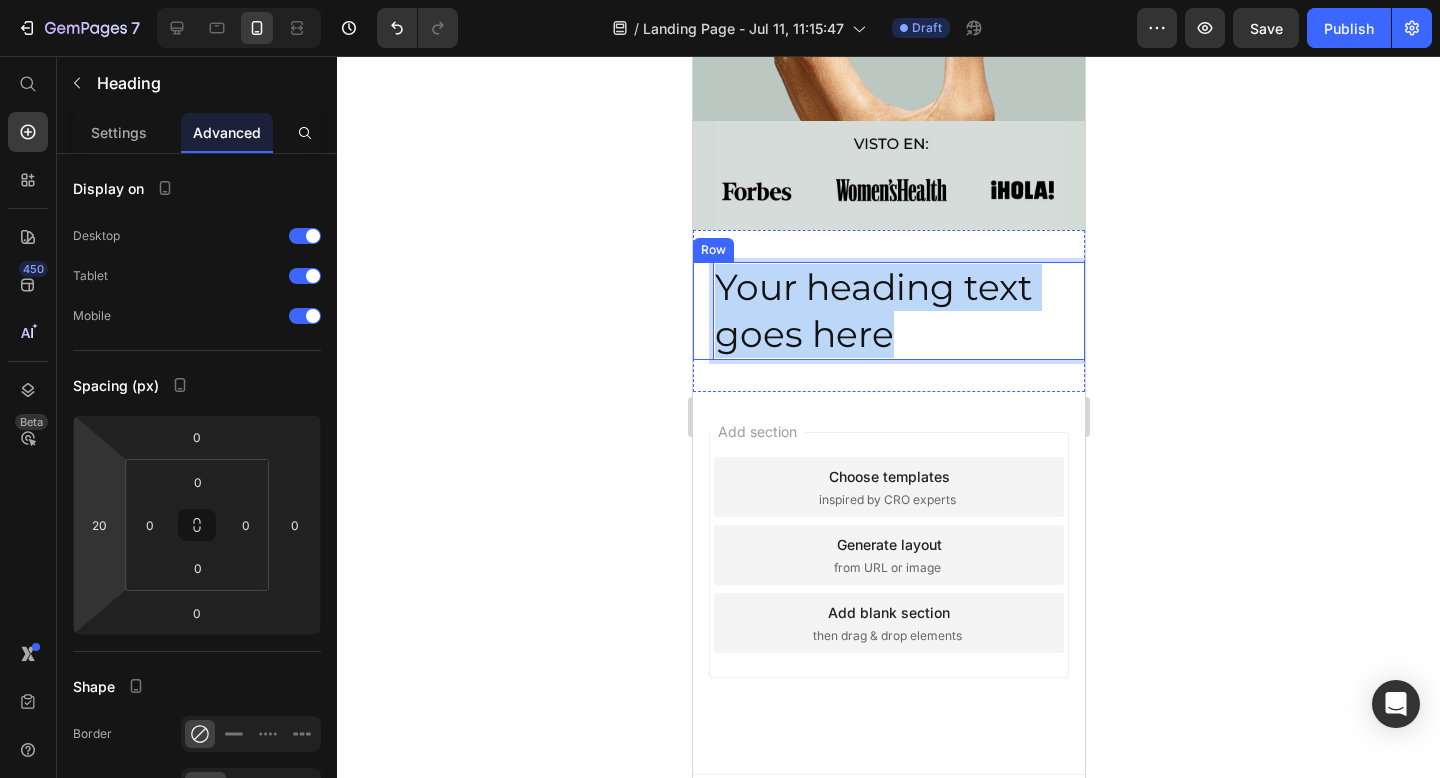 drag, startPoint x: 907, startPoint y: 337, endPoint x: 693, endPoint y: 269, distance: 224.54398 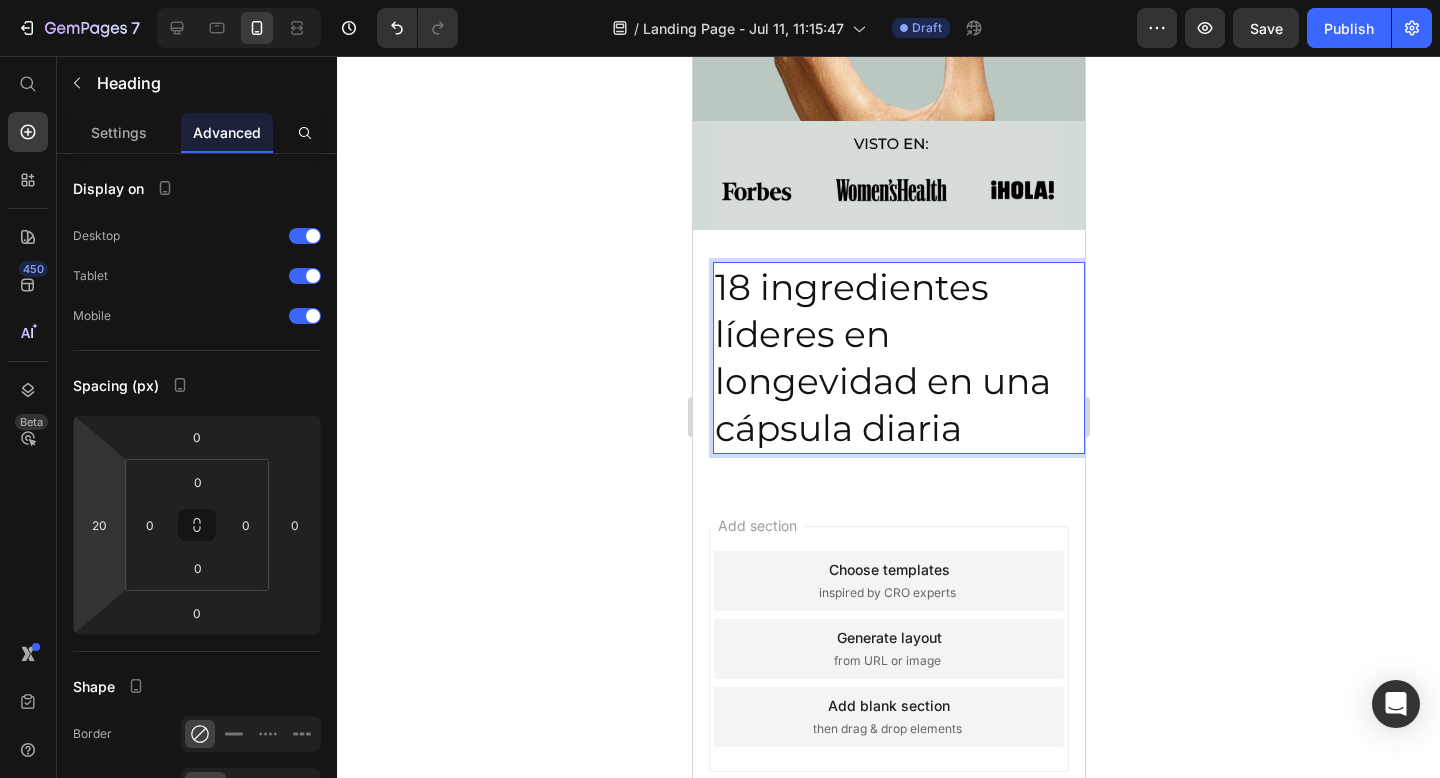 click on "18 ingredientes líderes en longevidad en una cápsula diaria" at bounding box center [898, 357] 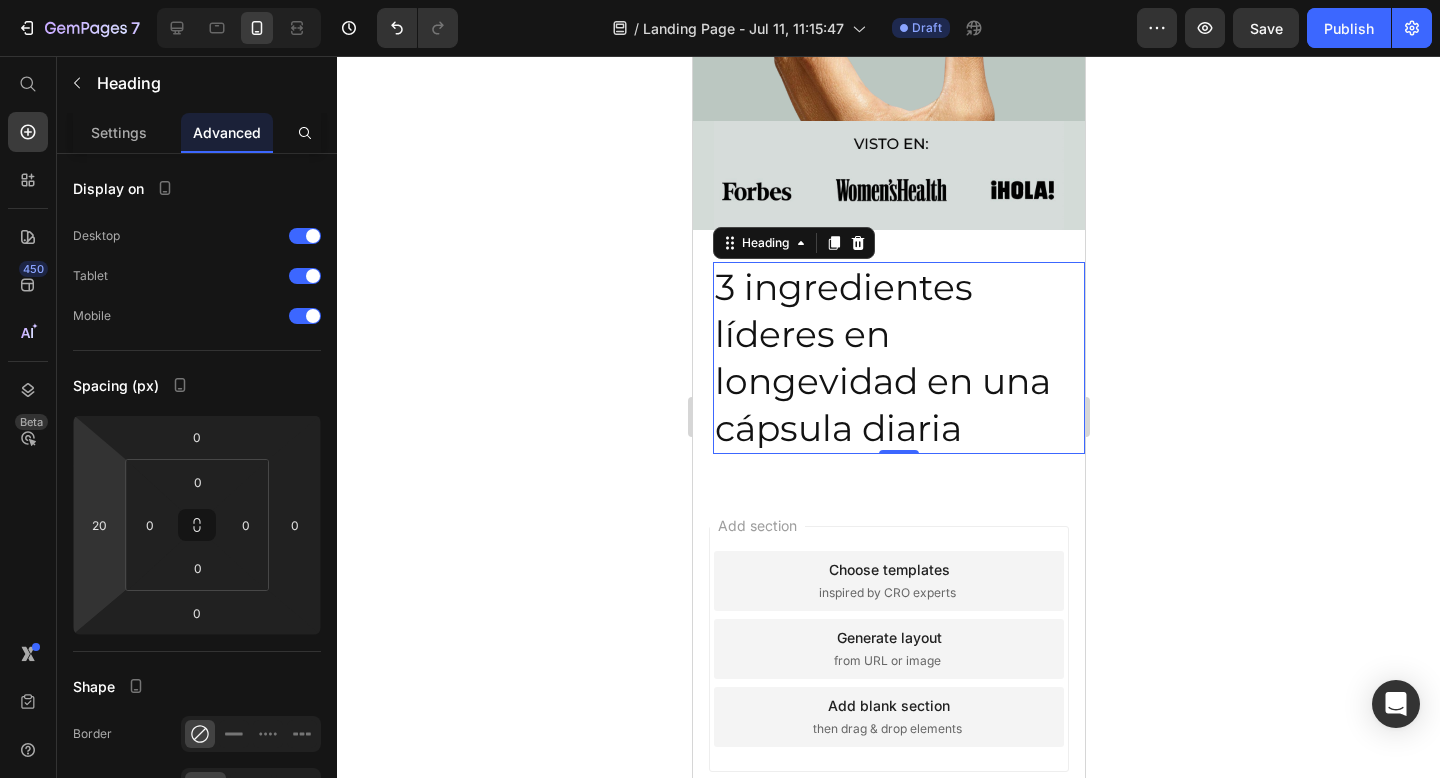click 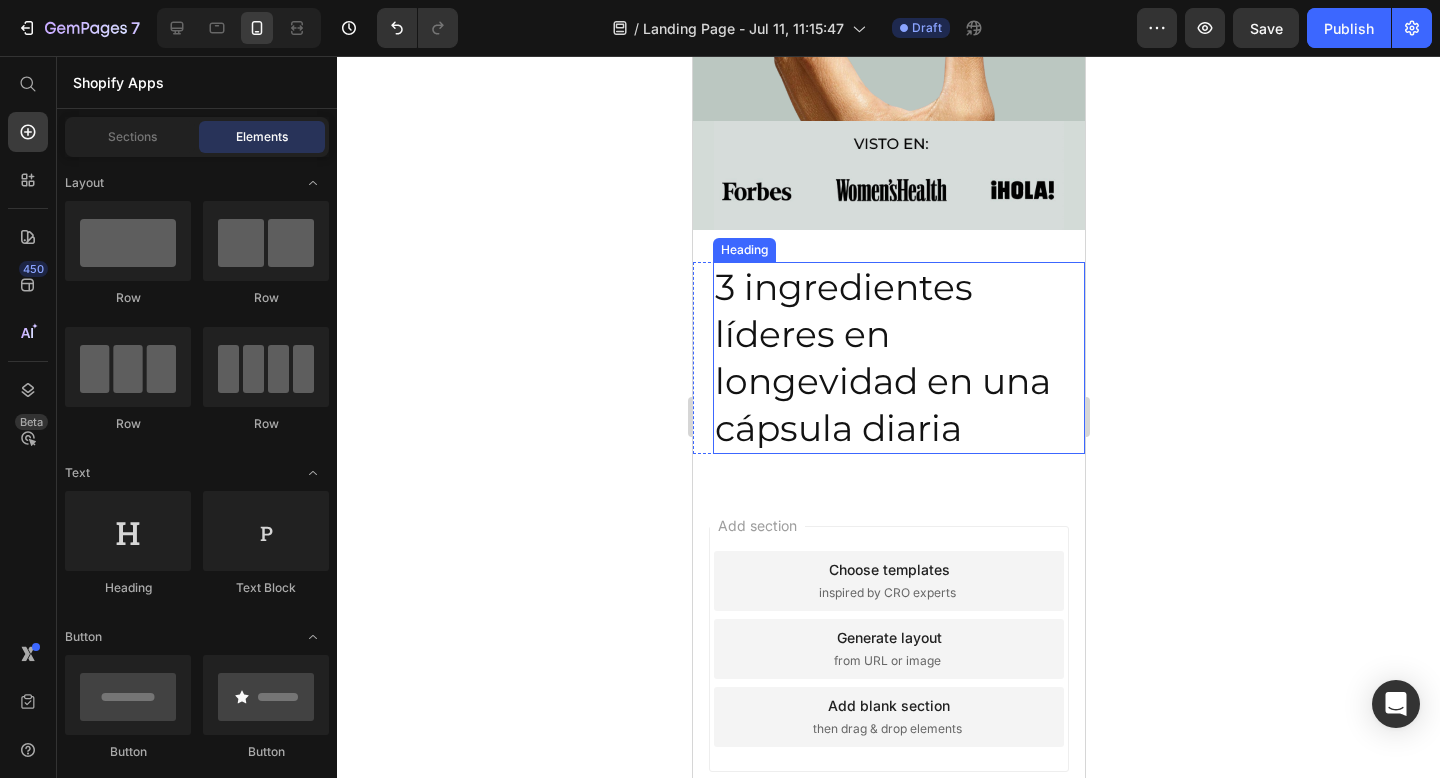 click on "3 ingredientes líderes en longevidad en una cápsula diaria" at bounding box center (898, 357) 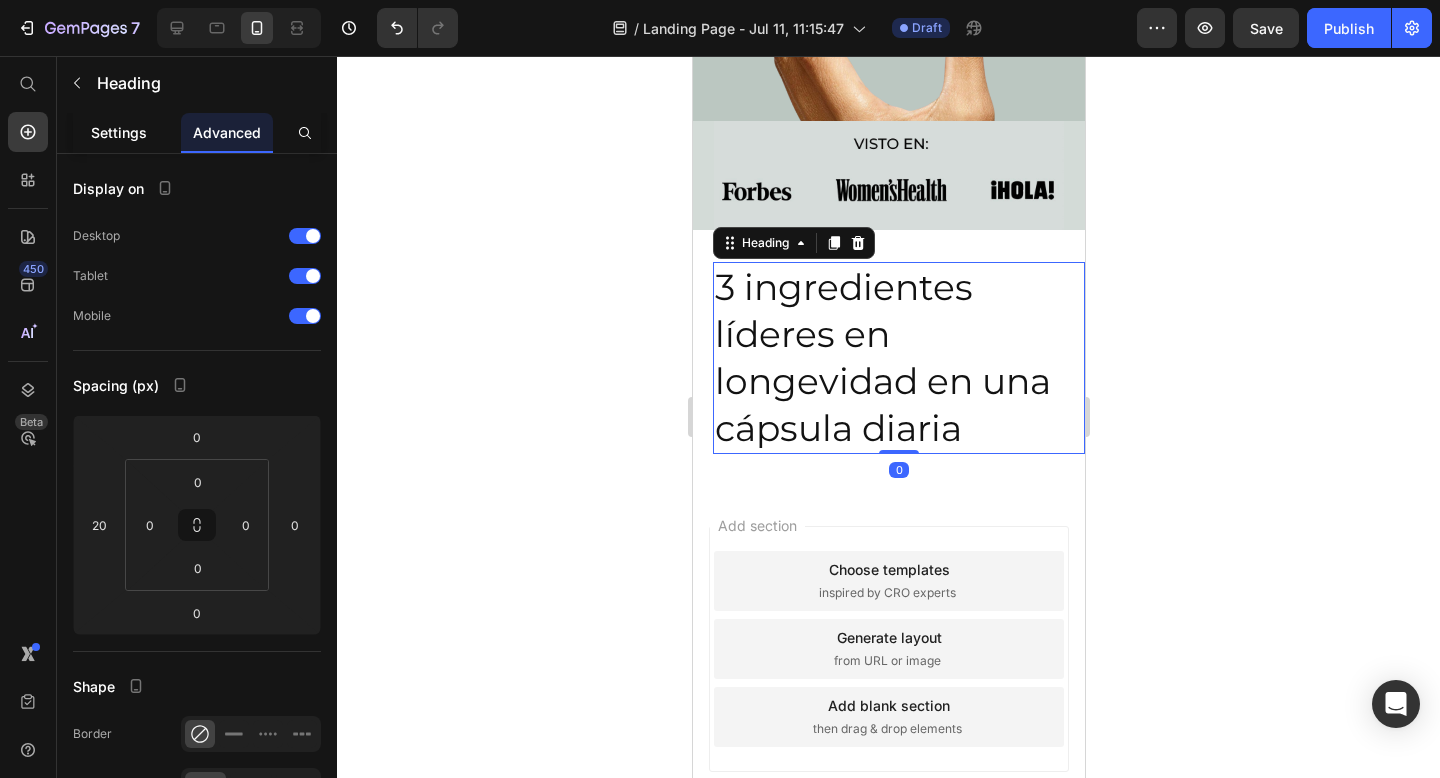 click on "Settings" at bounding box center (119, 132) 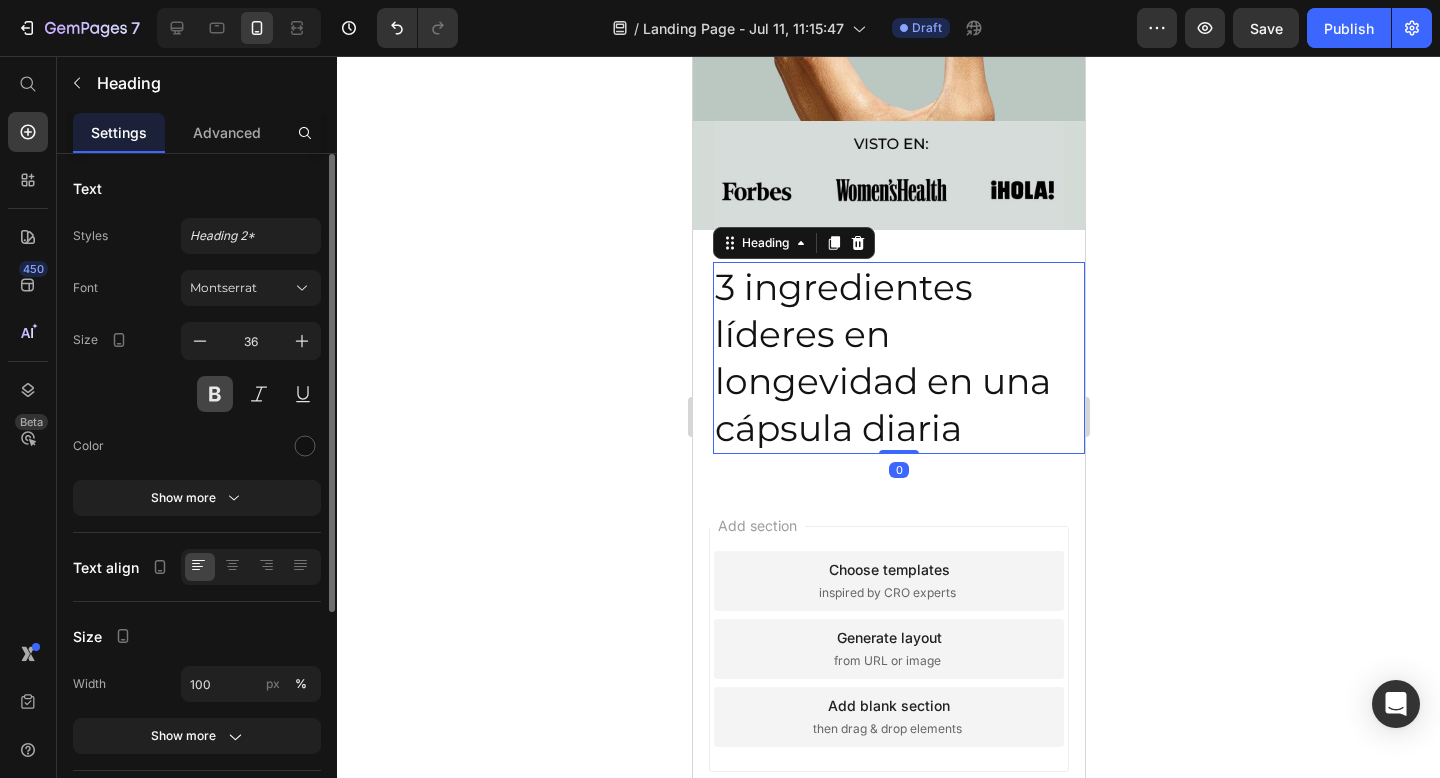 click at bounding box center (215, 394) 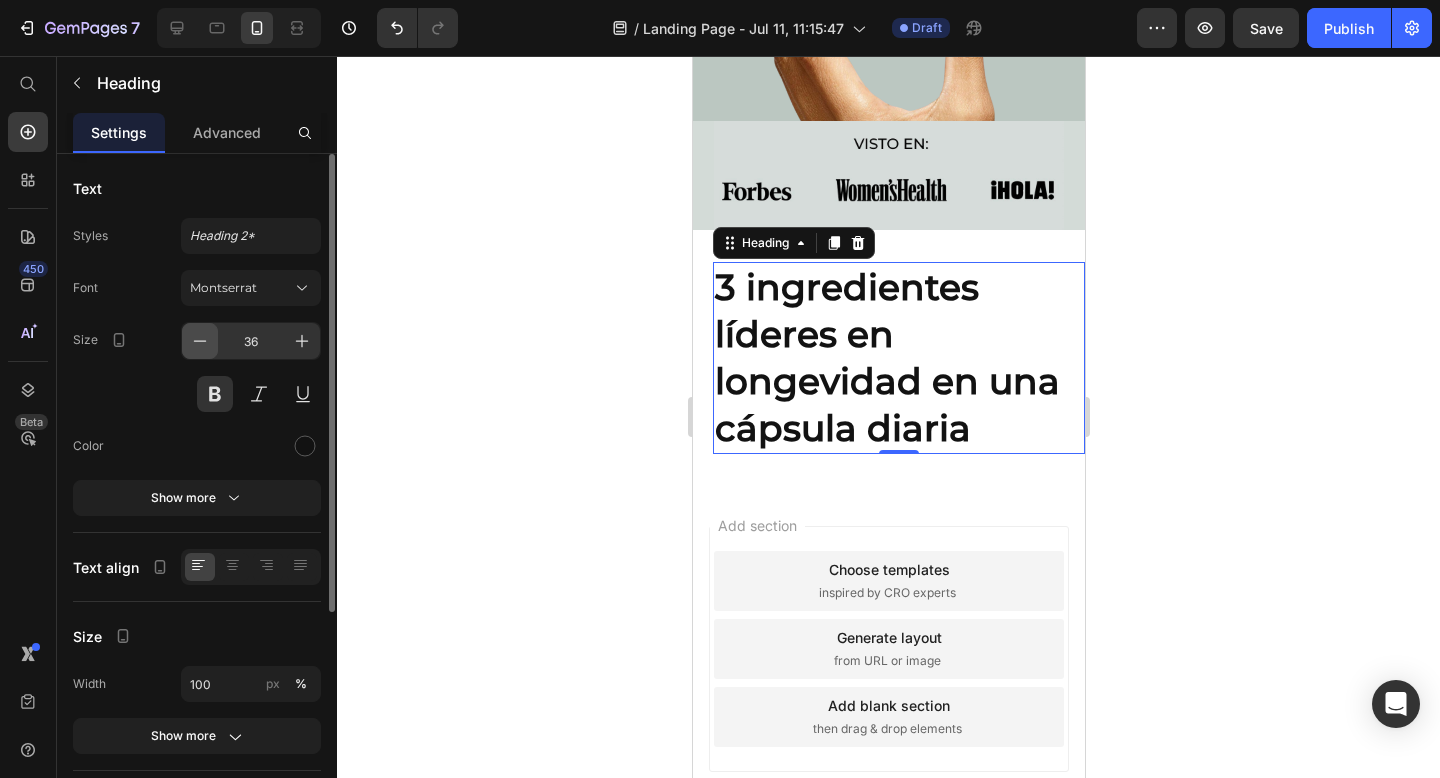 click 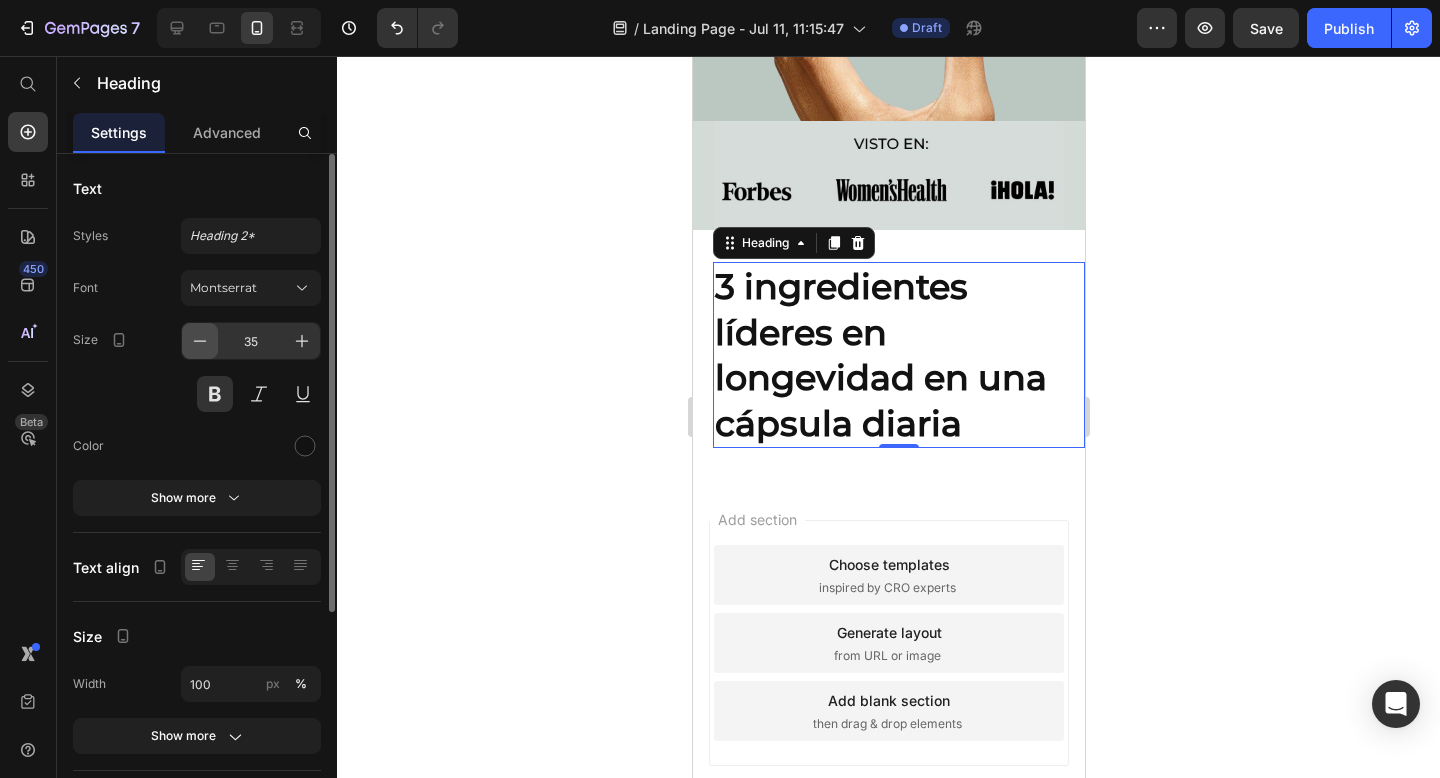 click 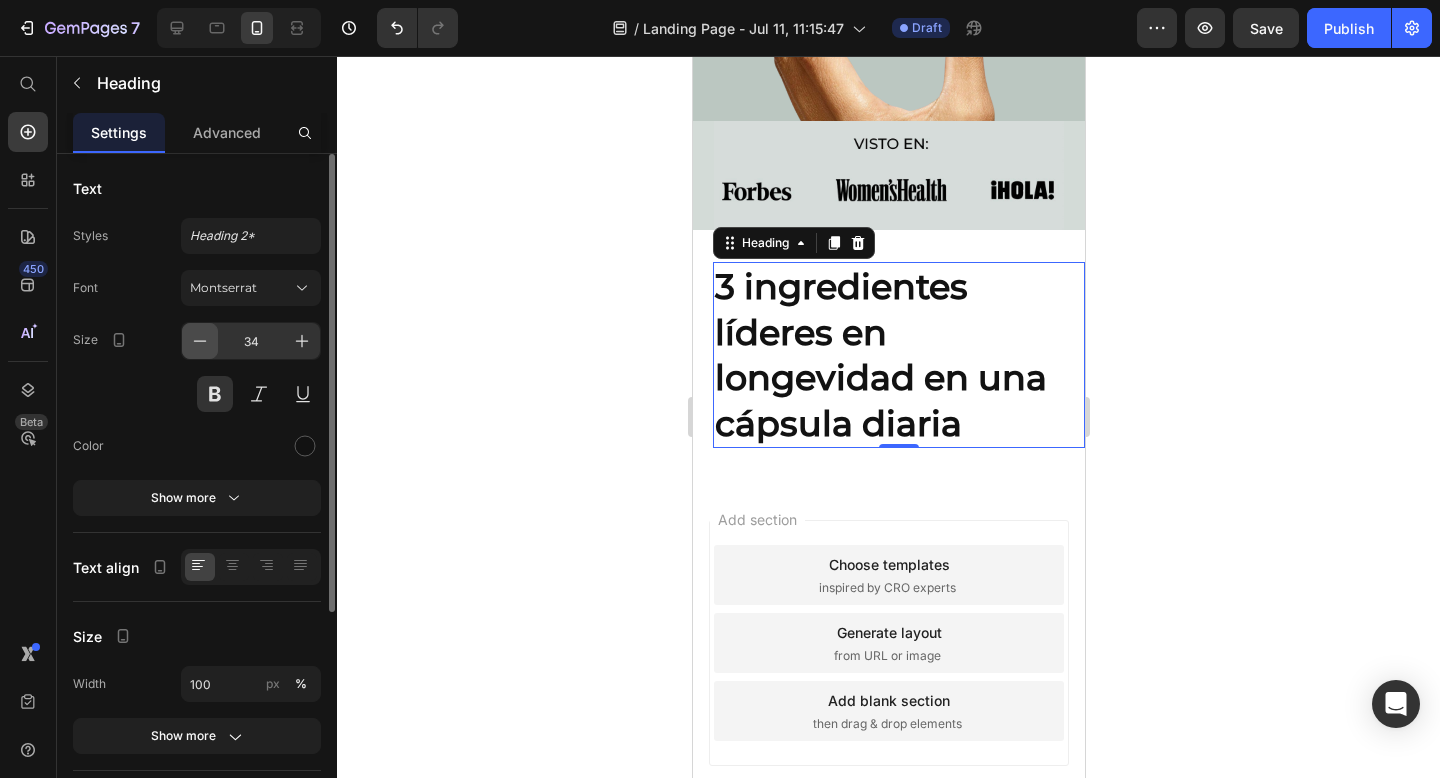 click 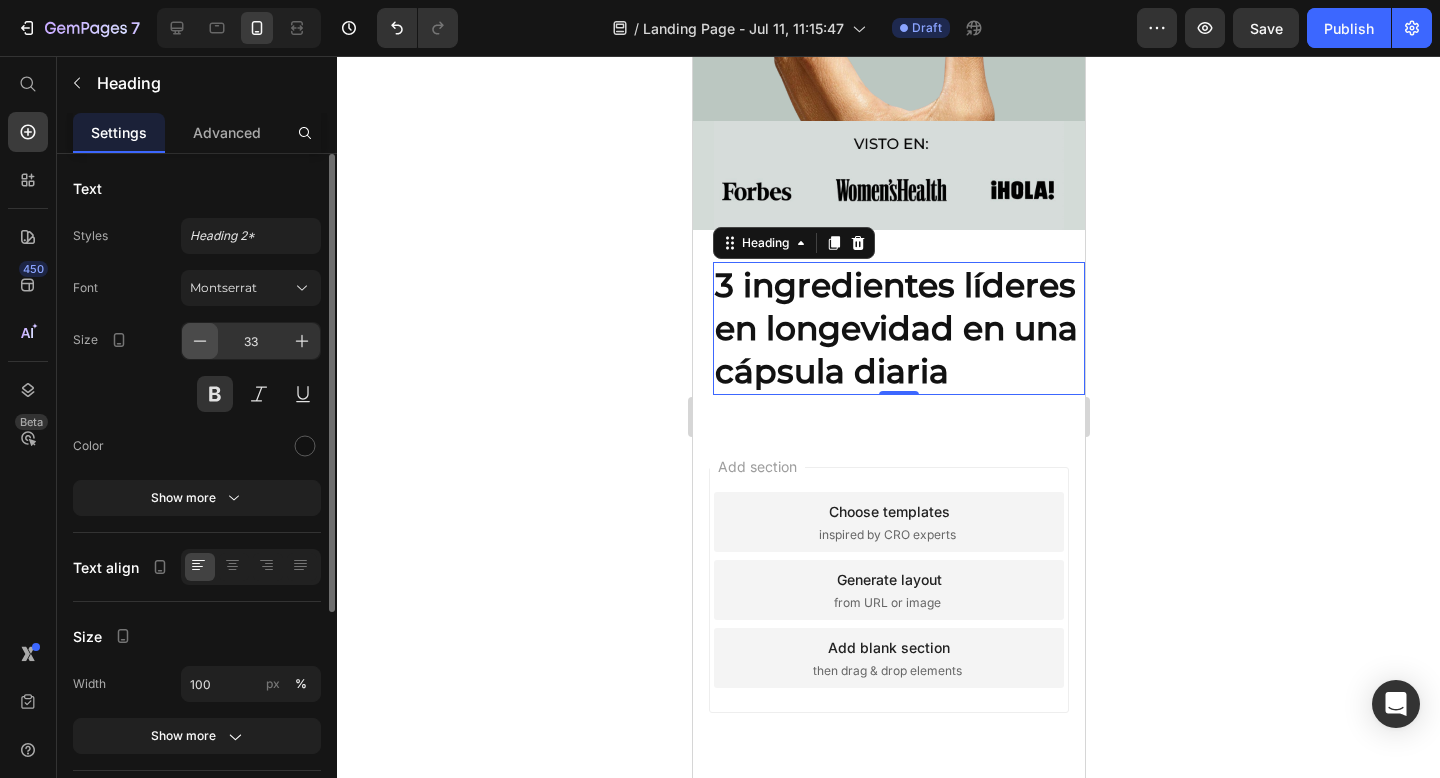 click 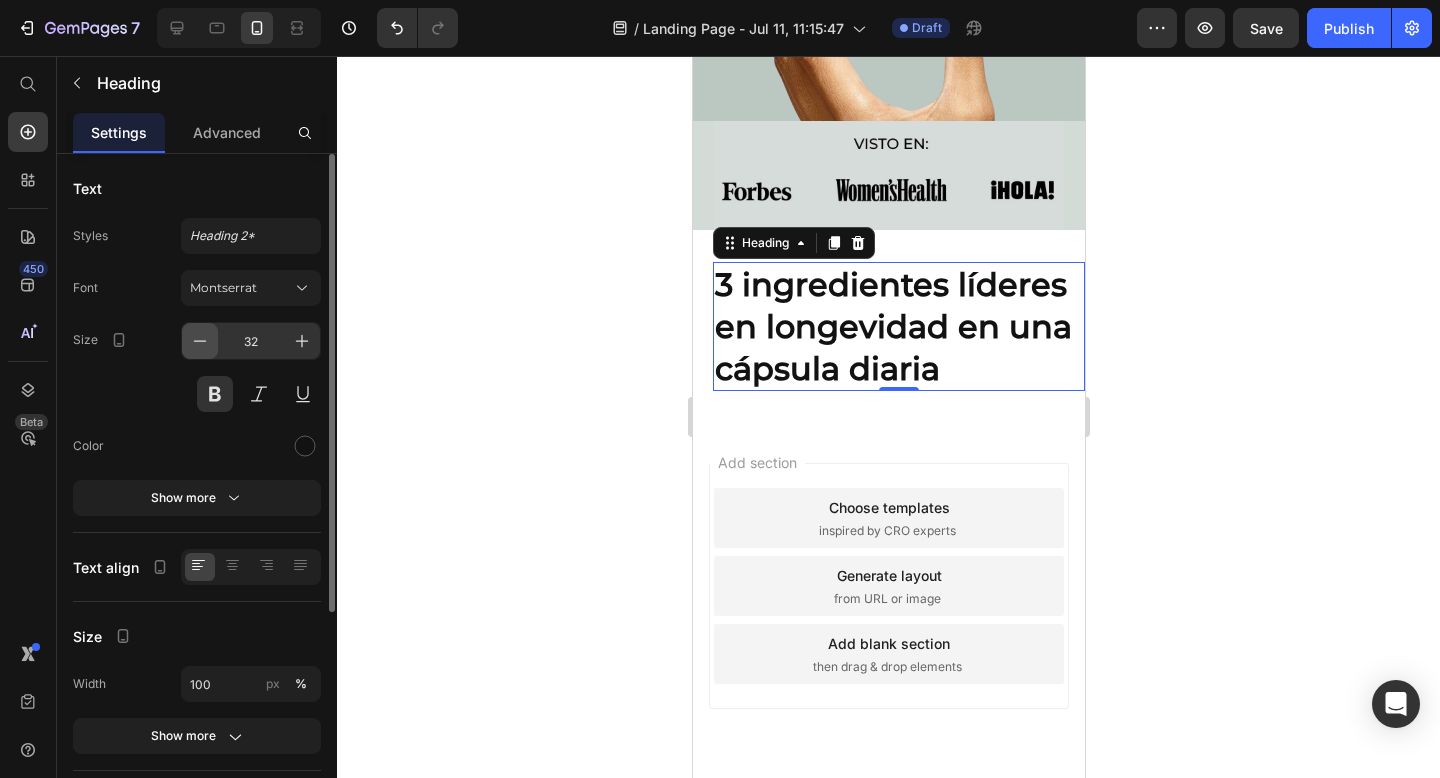 click 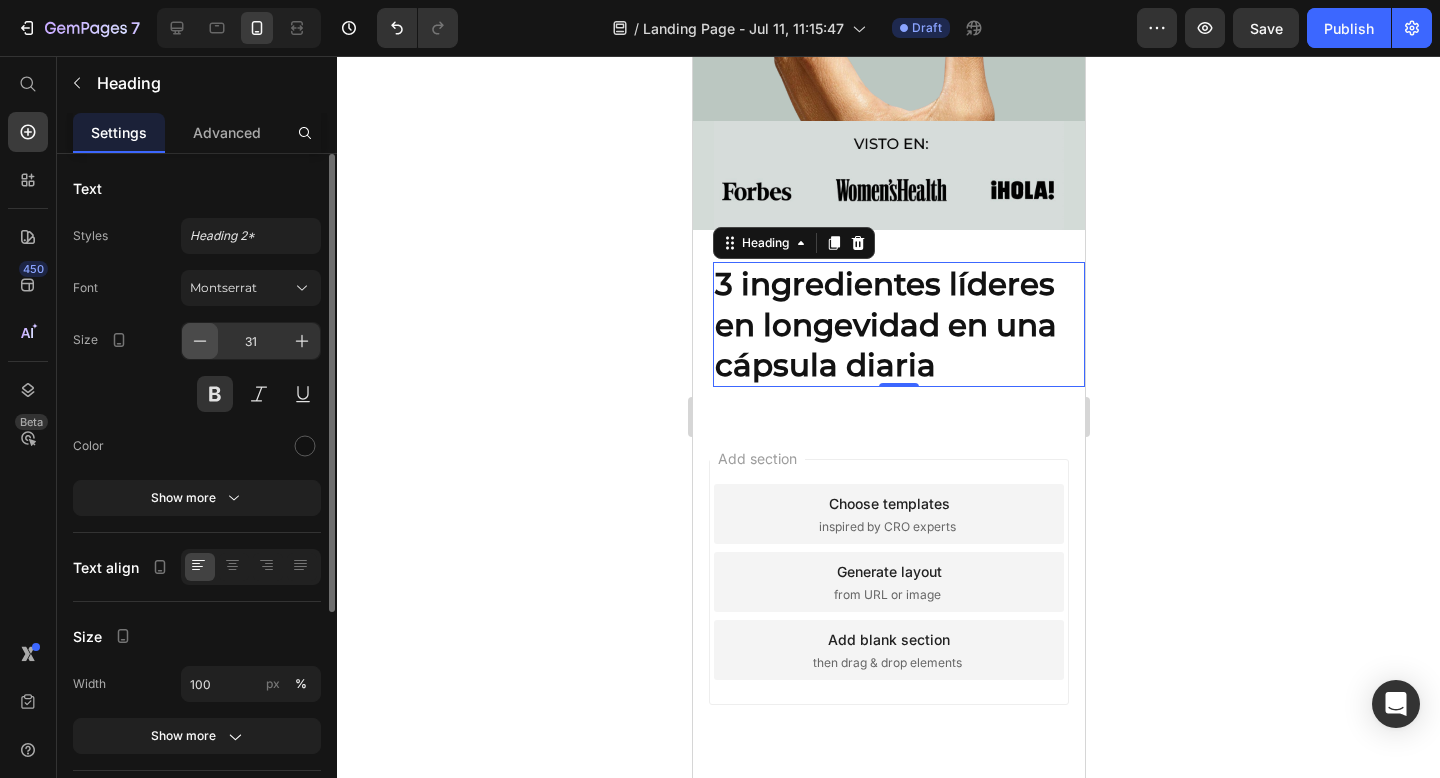 click 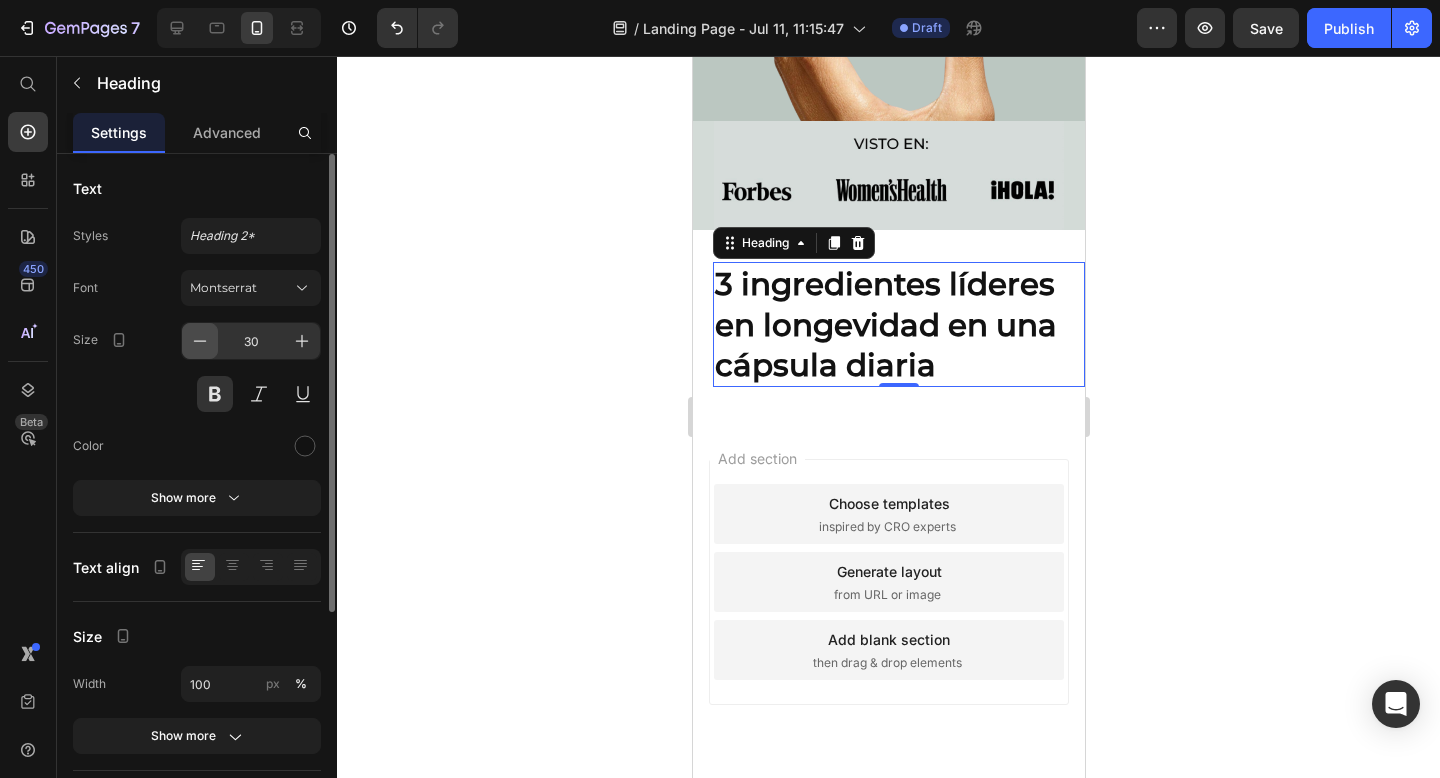 click 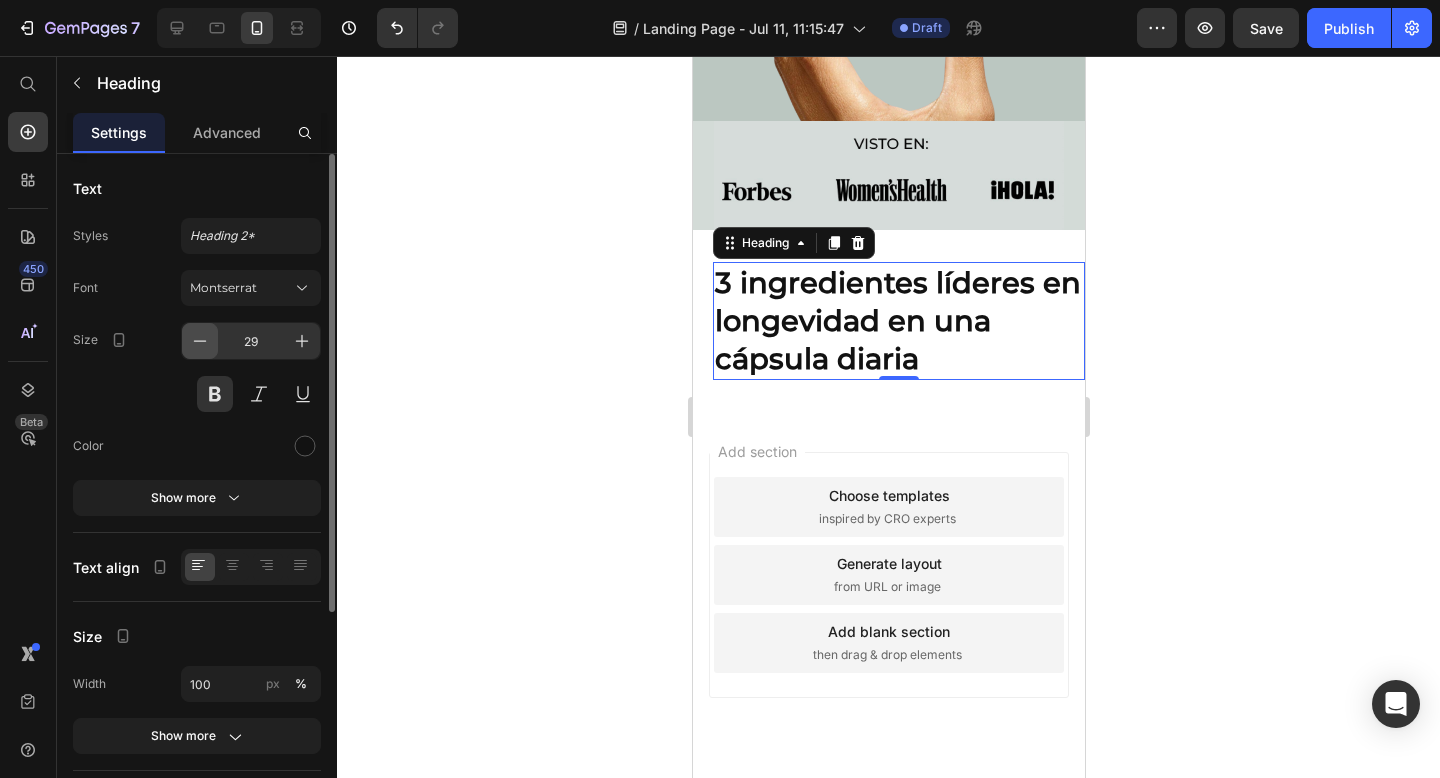 click 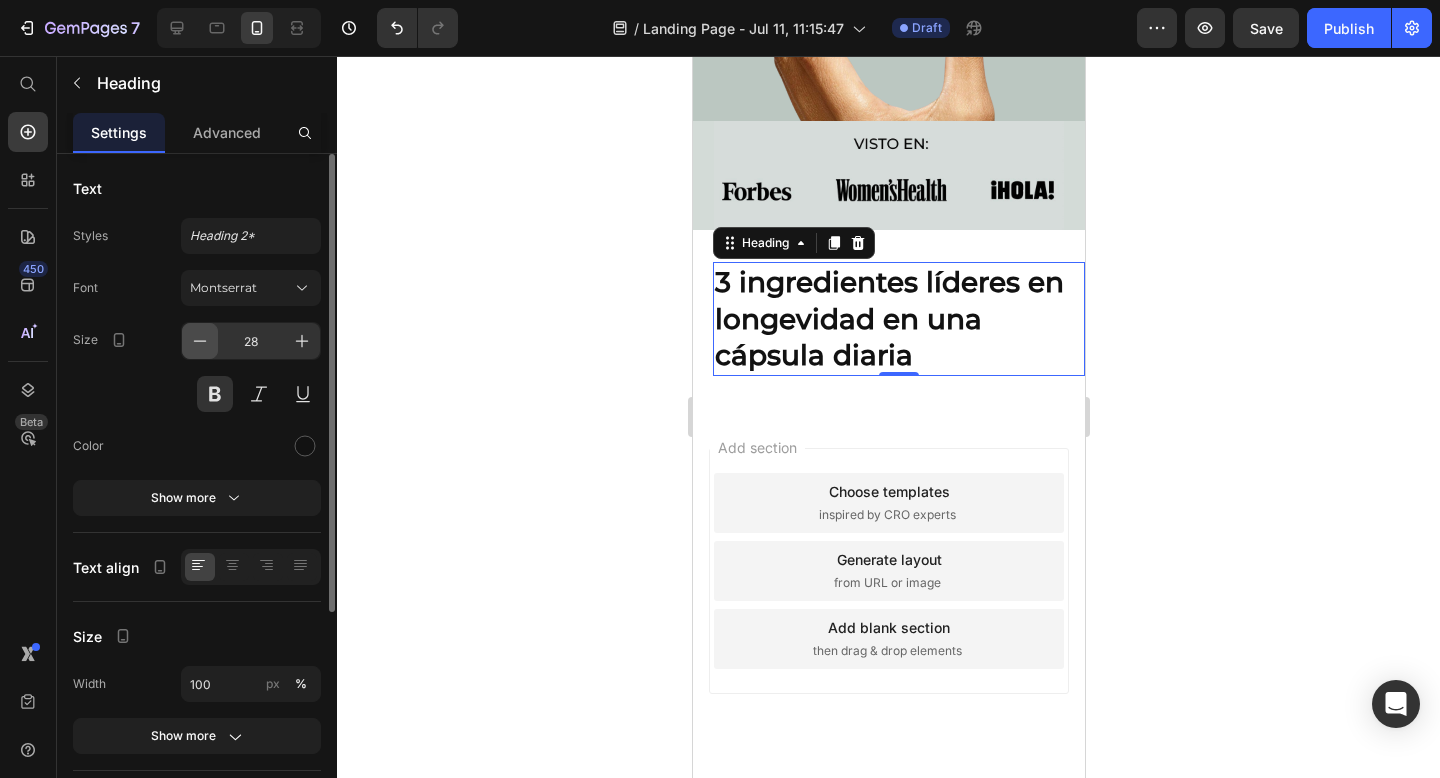 click 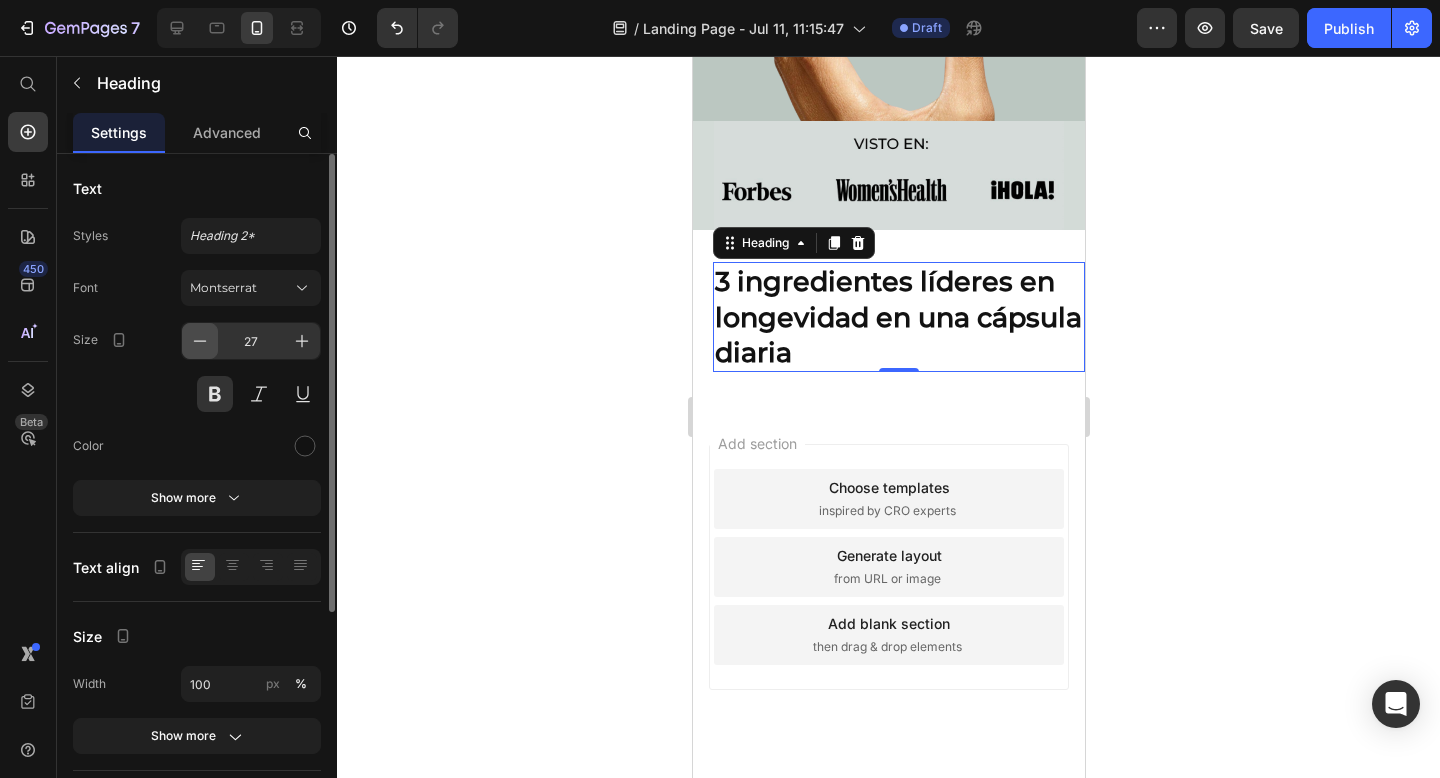 click 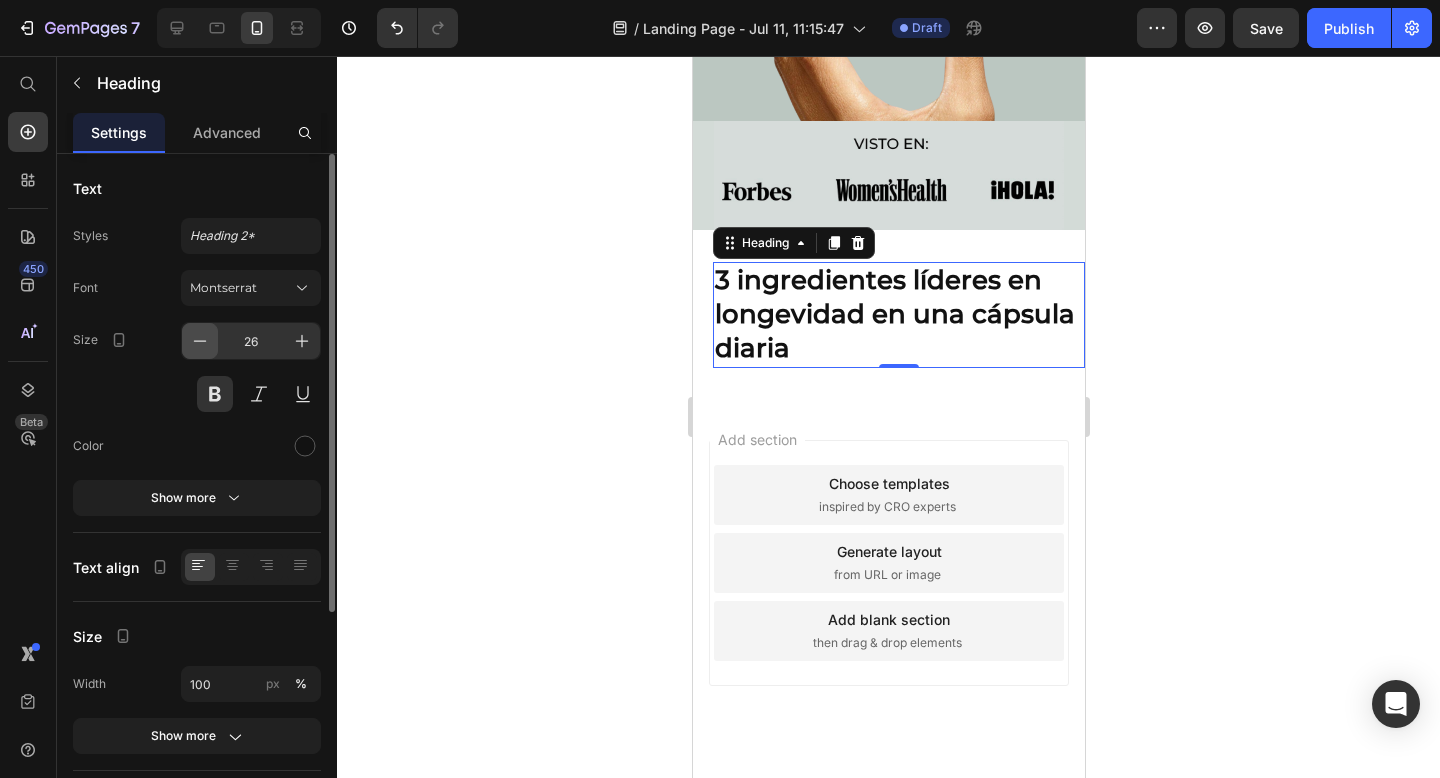 click 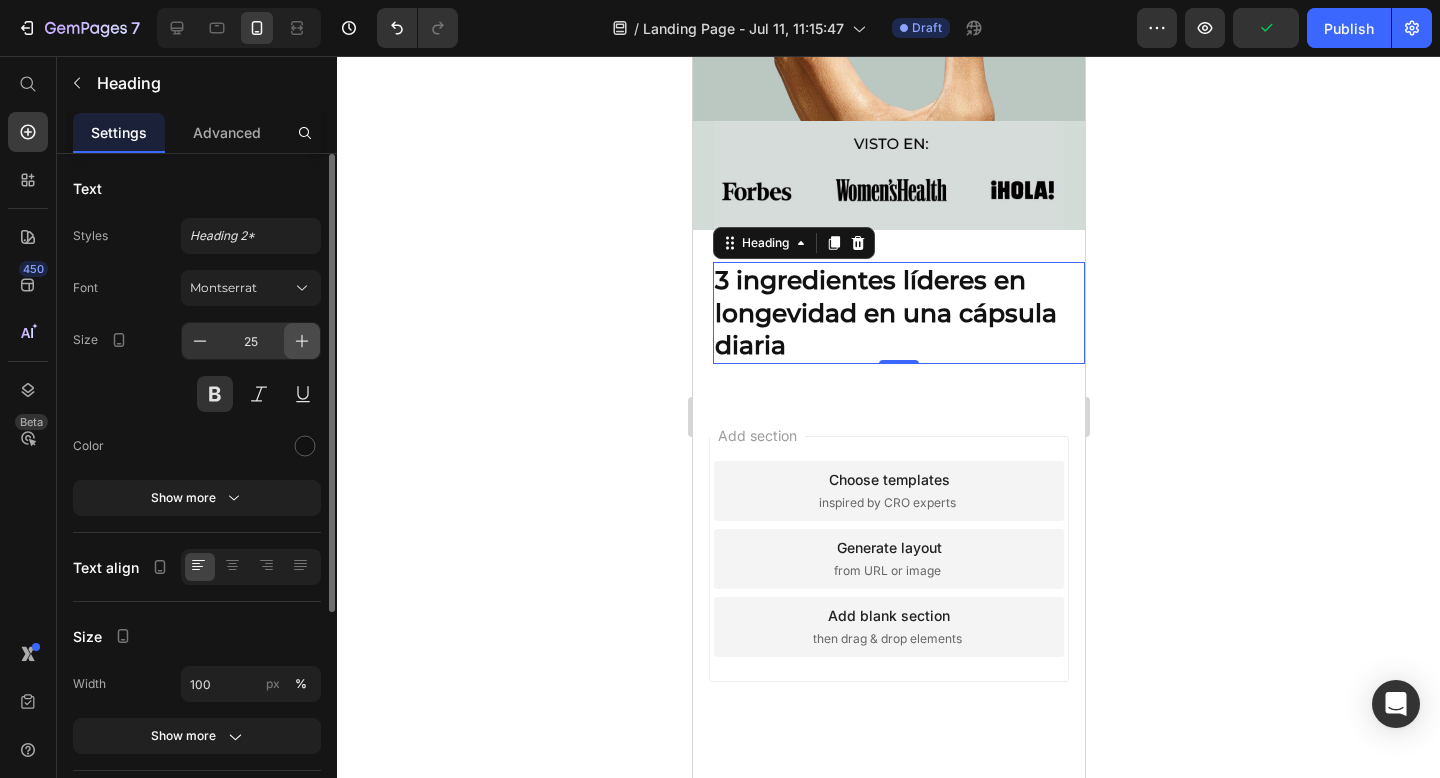 click at bounding box center (302, 341) 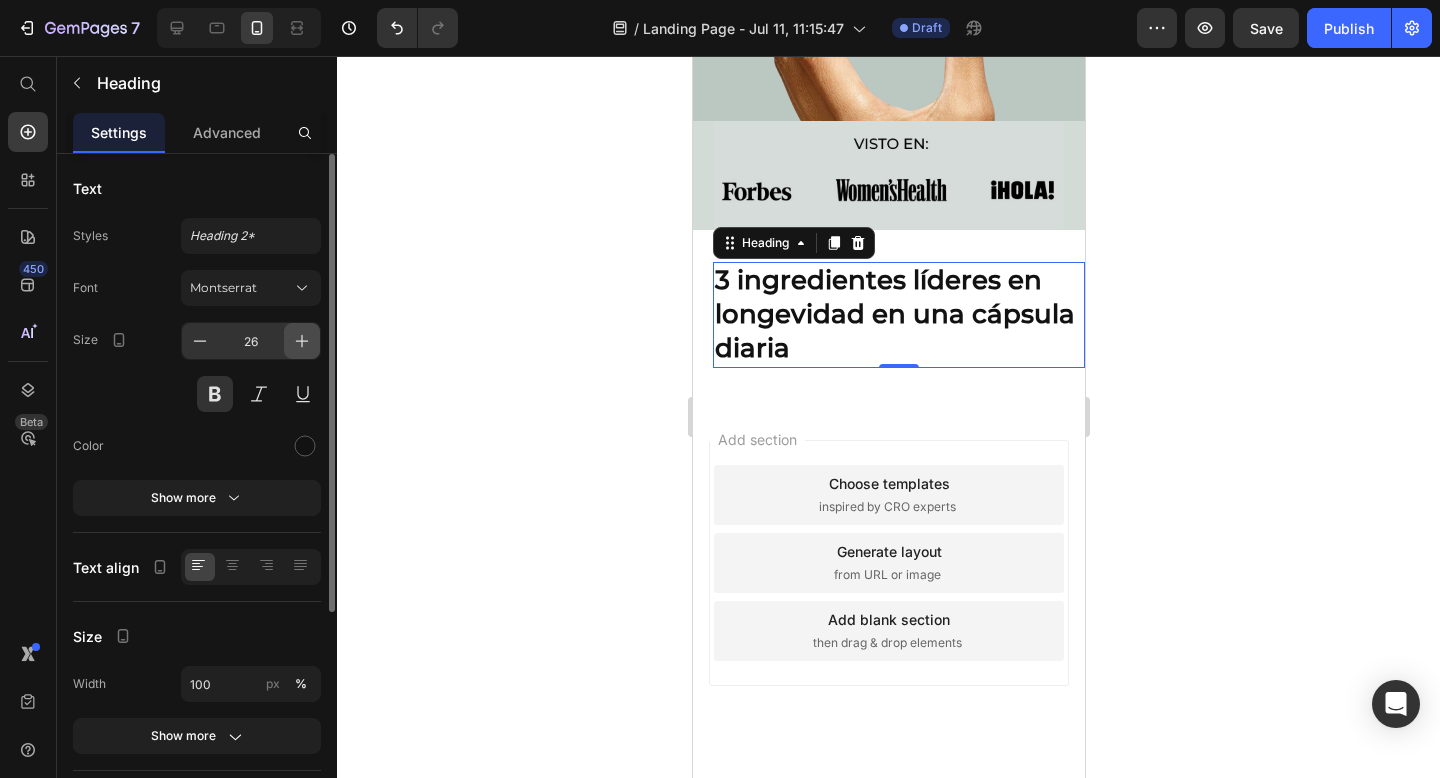 click at bounding box center (302, 341) 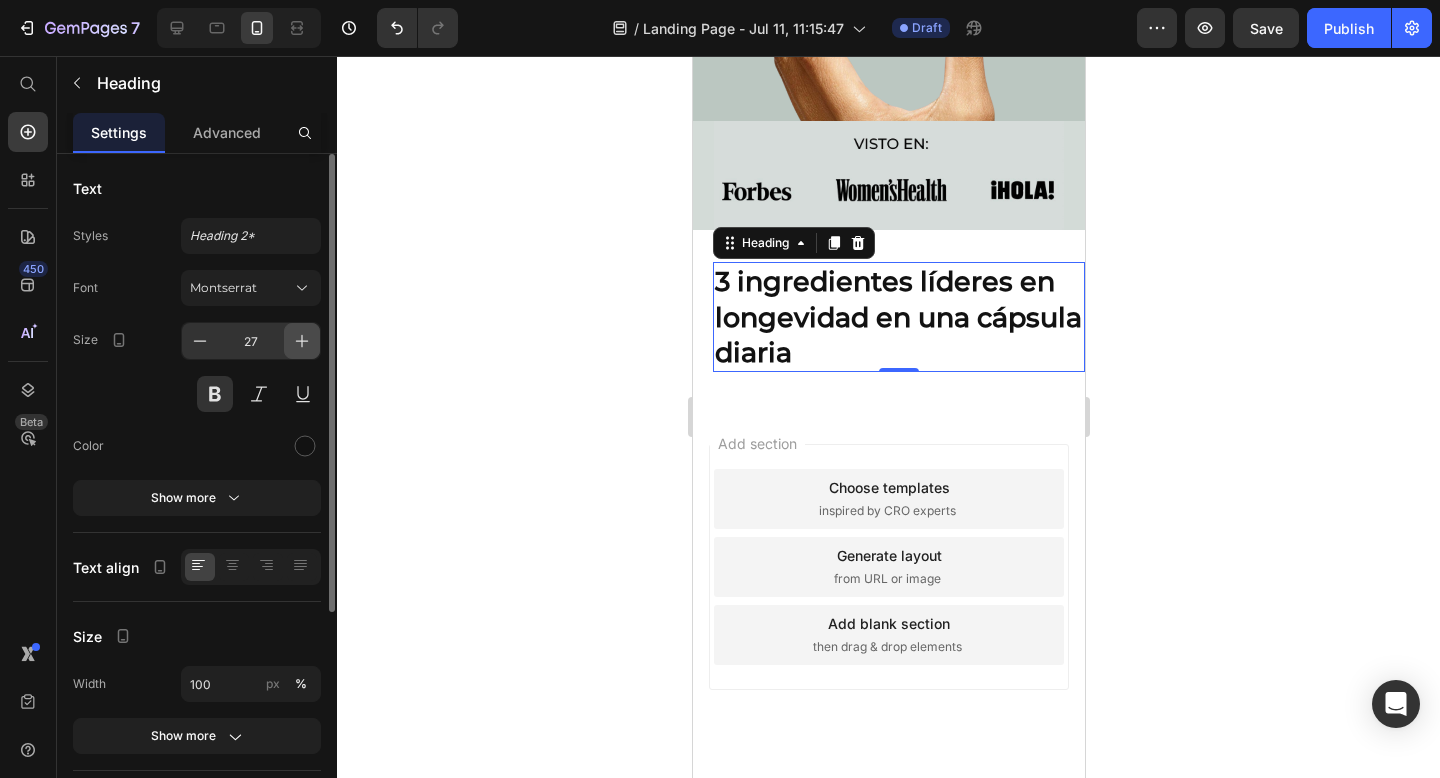 click 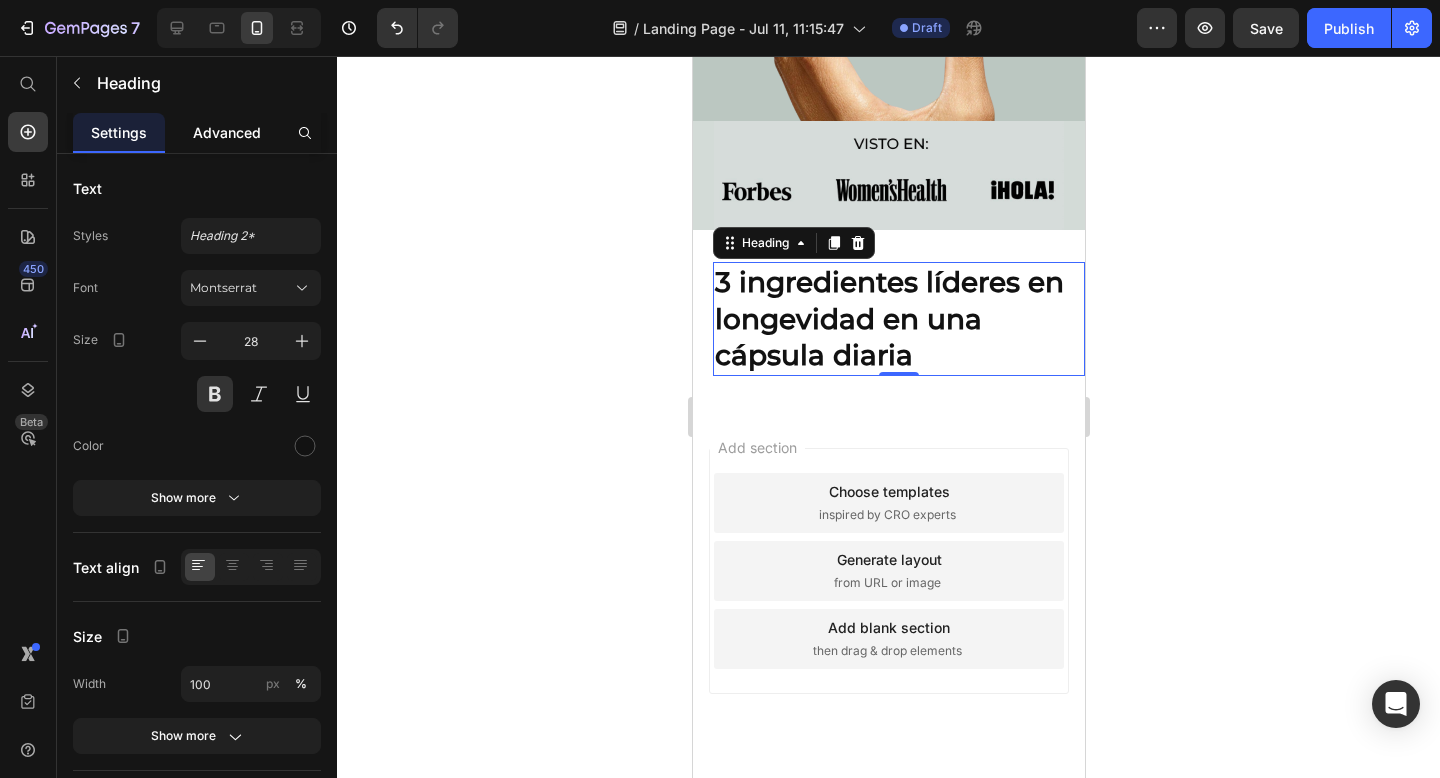 click on "Advanced" 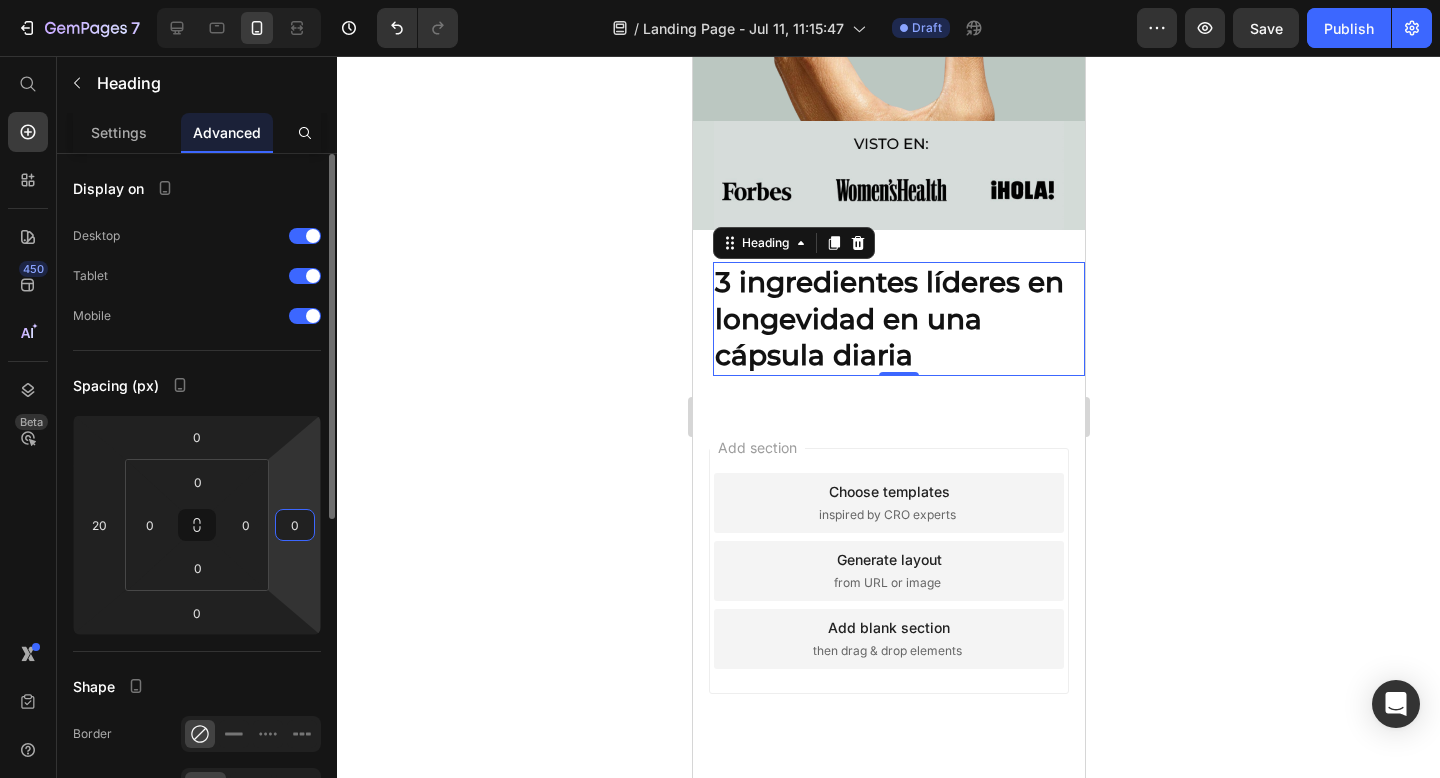 click on "0" at bounding box center [295, 525] 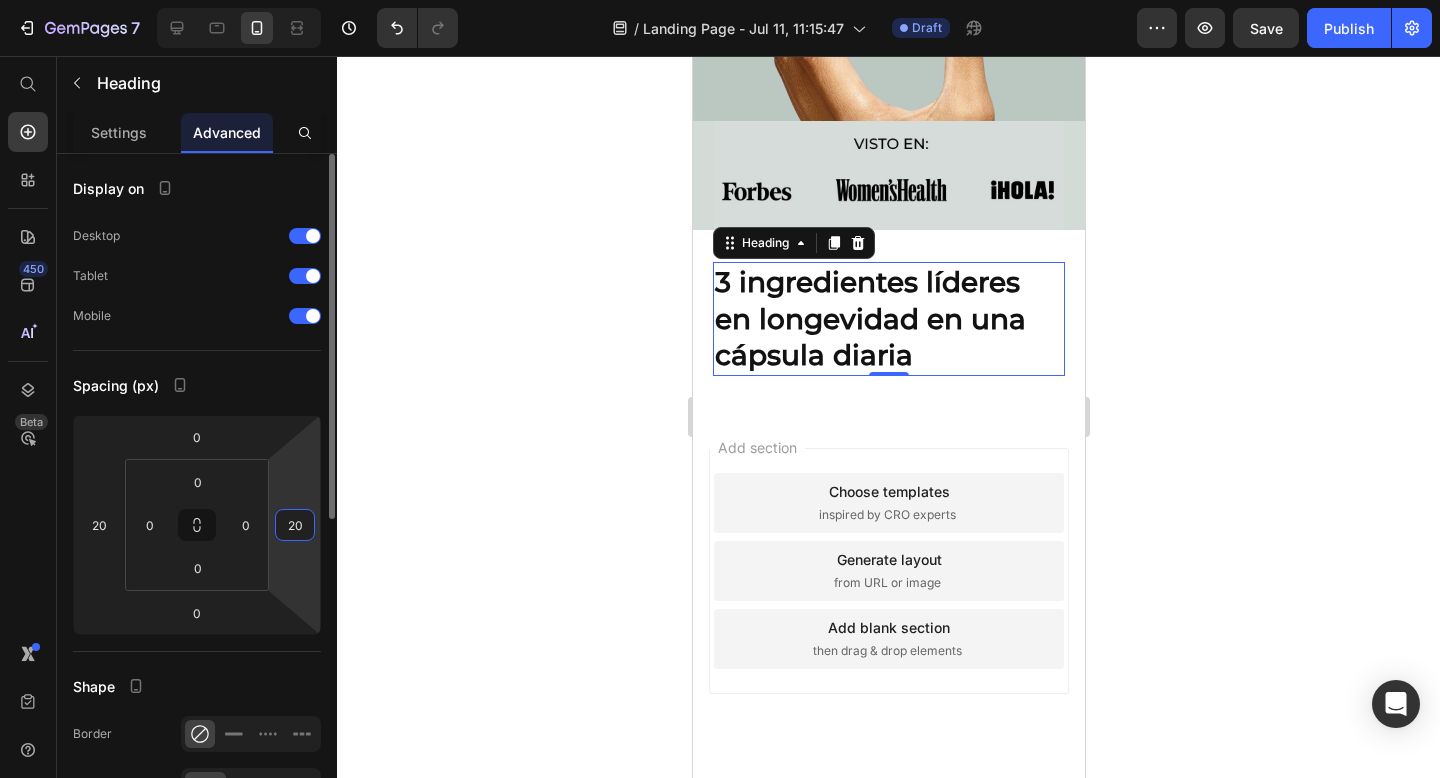 type on "2" 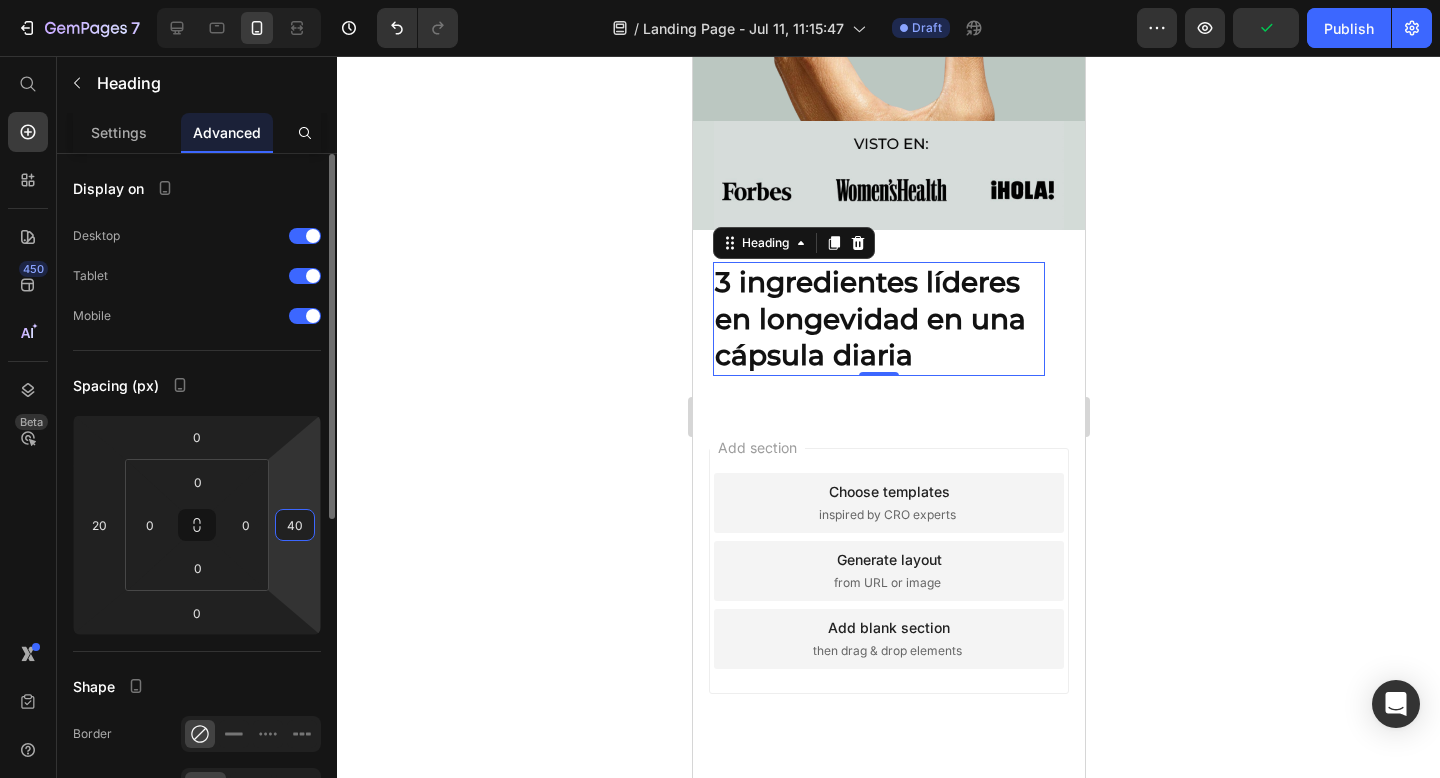 type on "4" 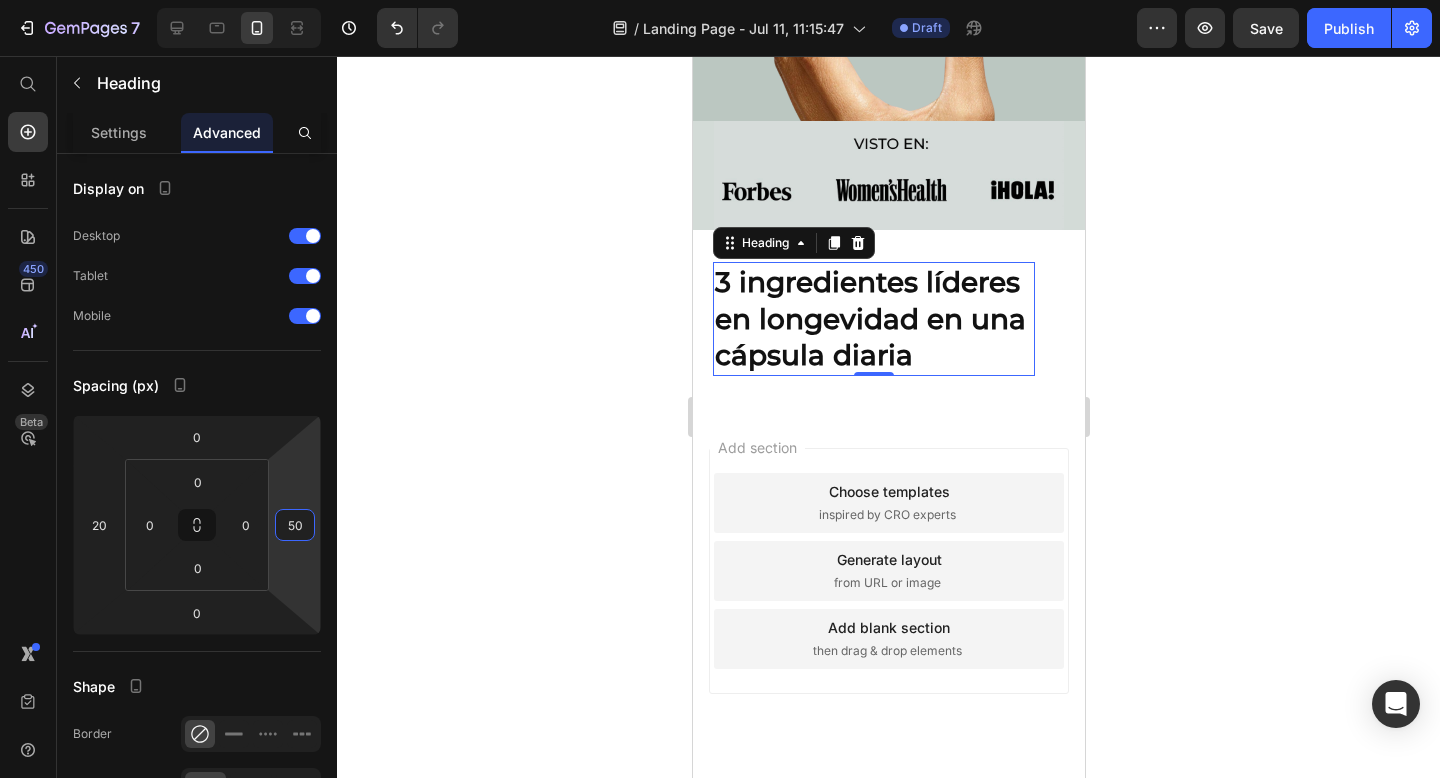 type on "5" 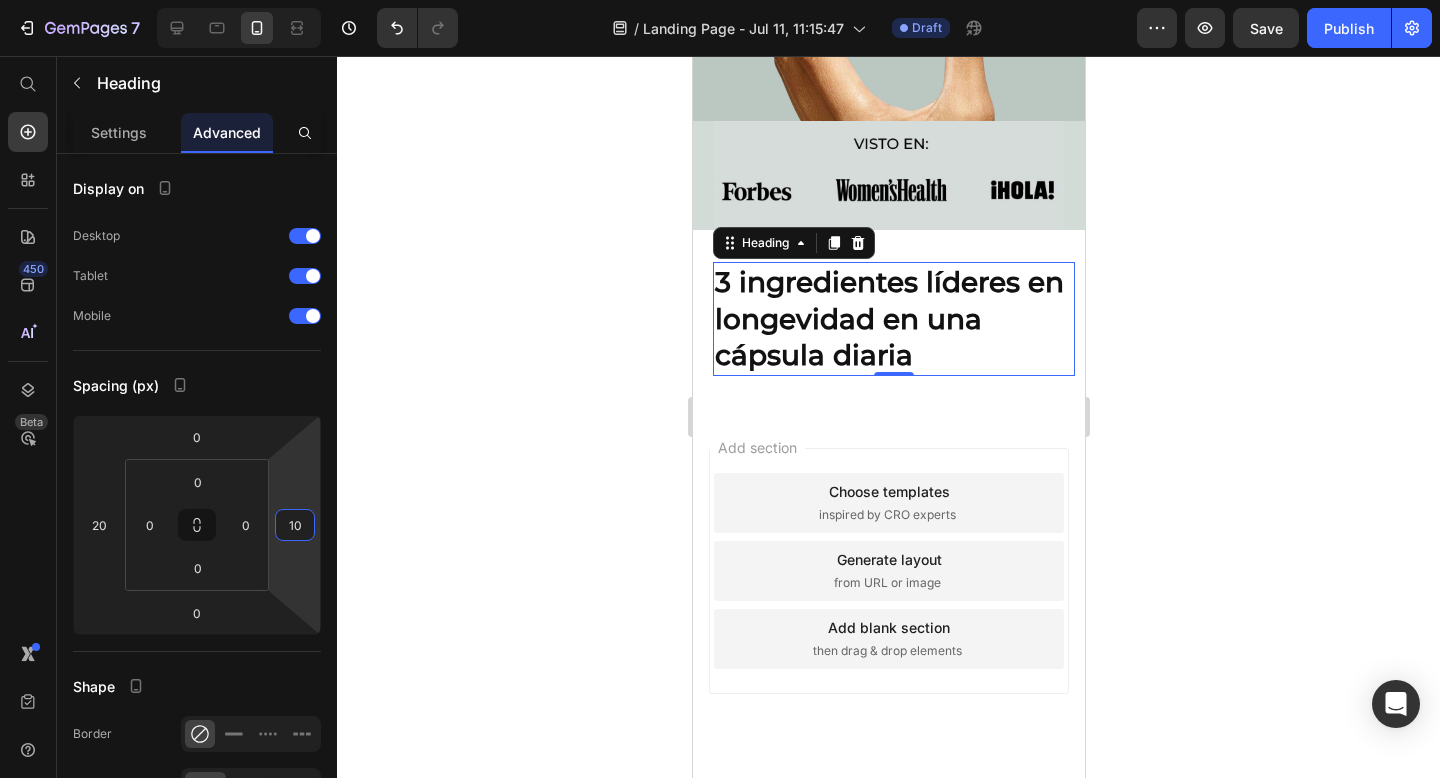 type on "1" 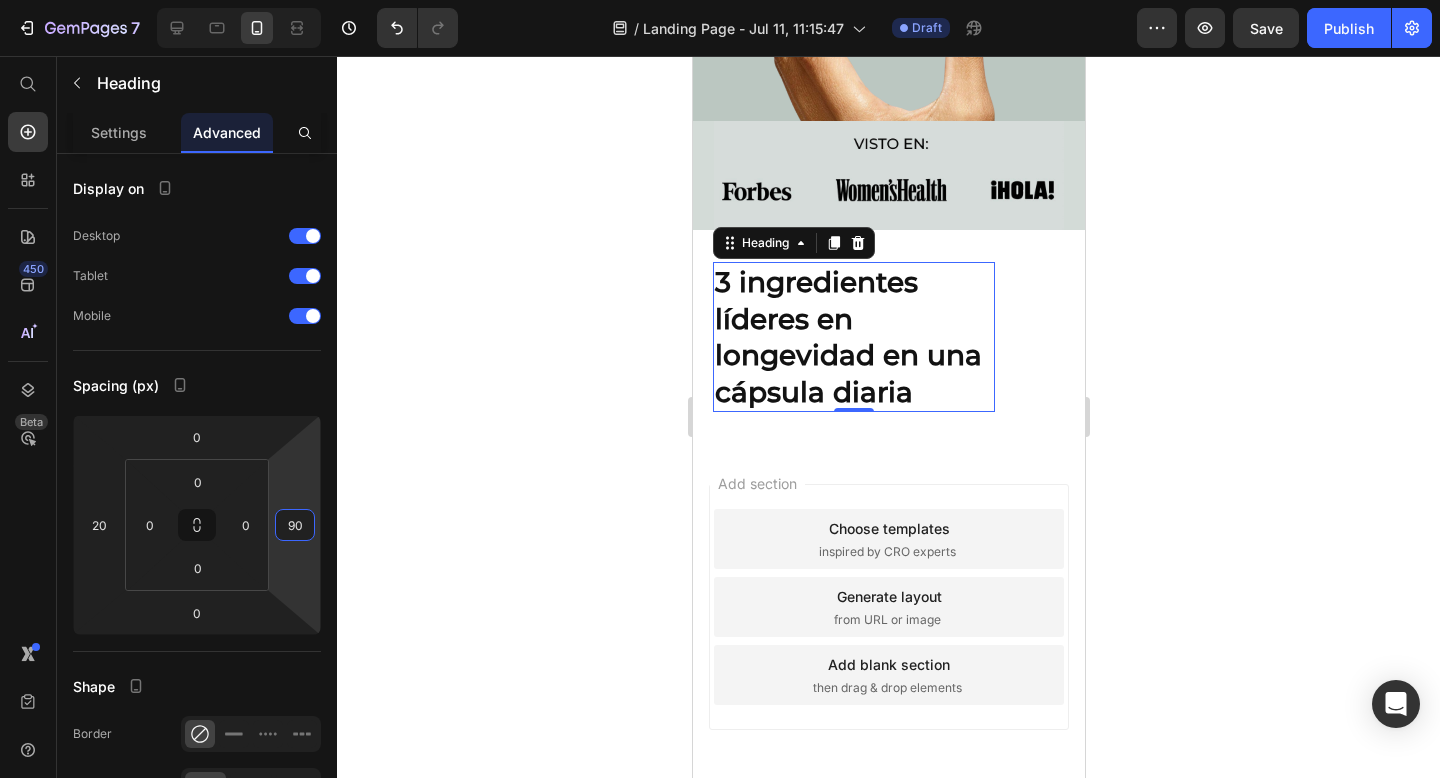 type on "9" 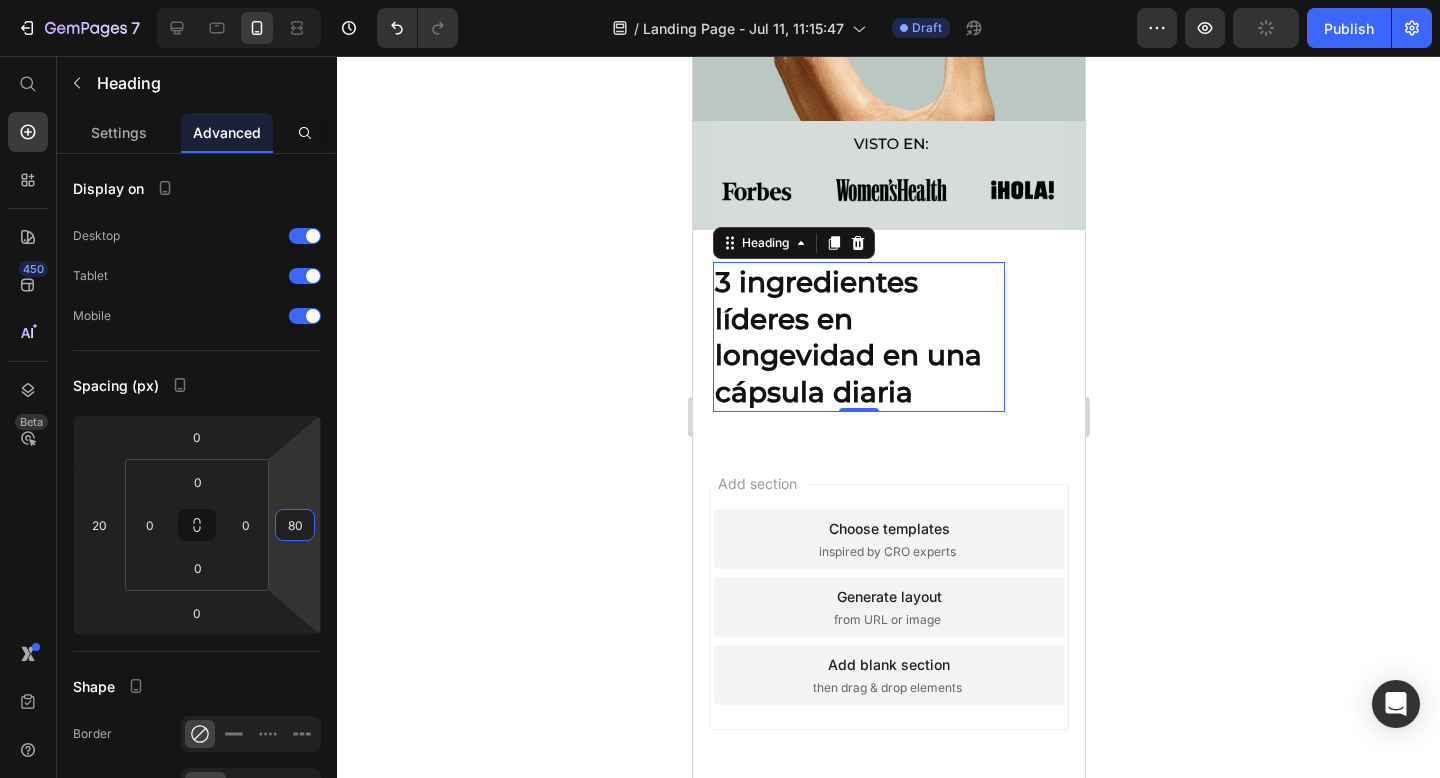 type on "8" 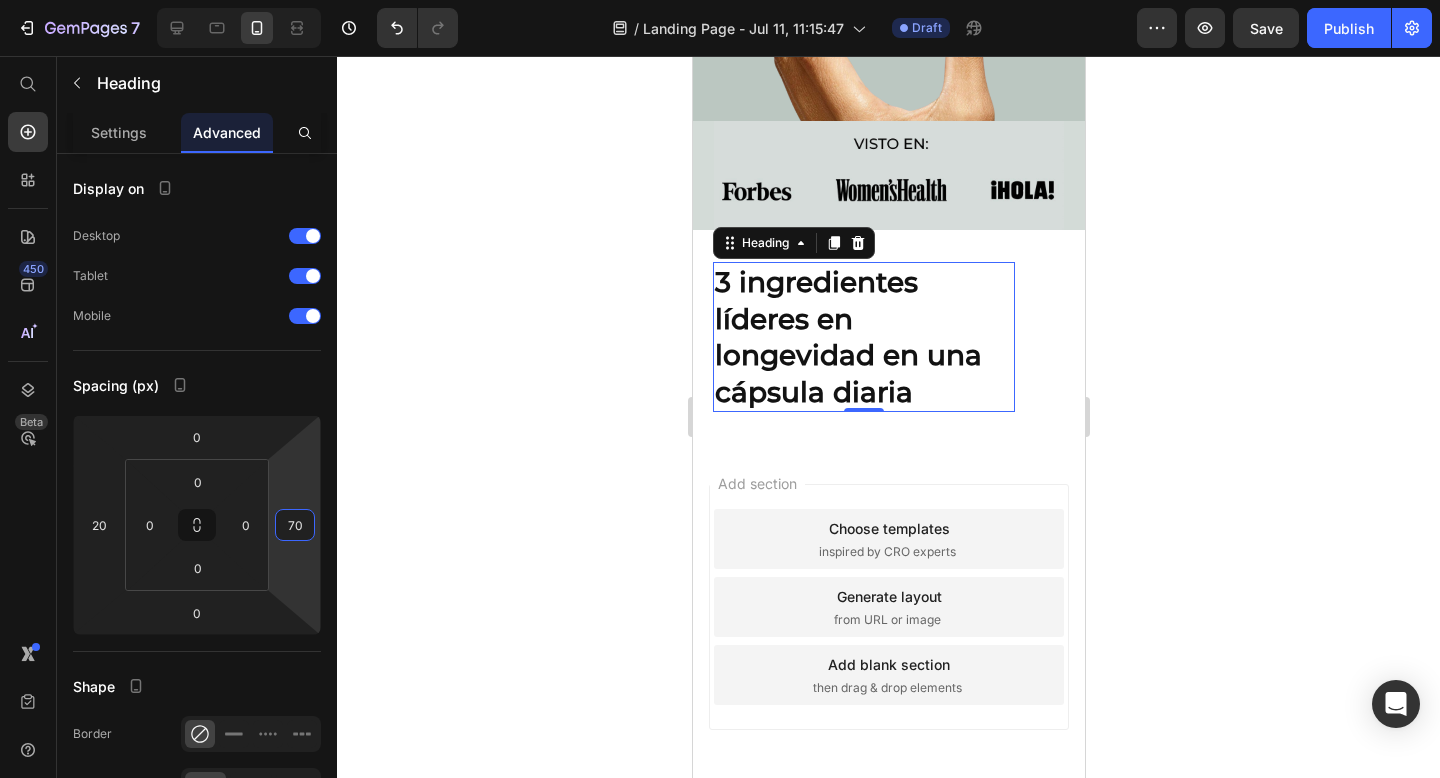 type on "7" 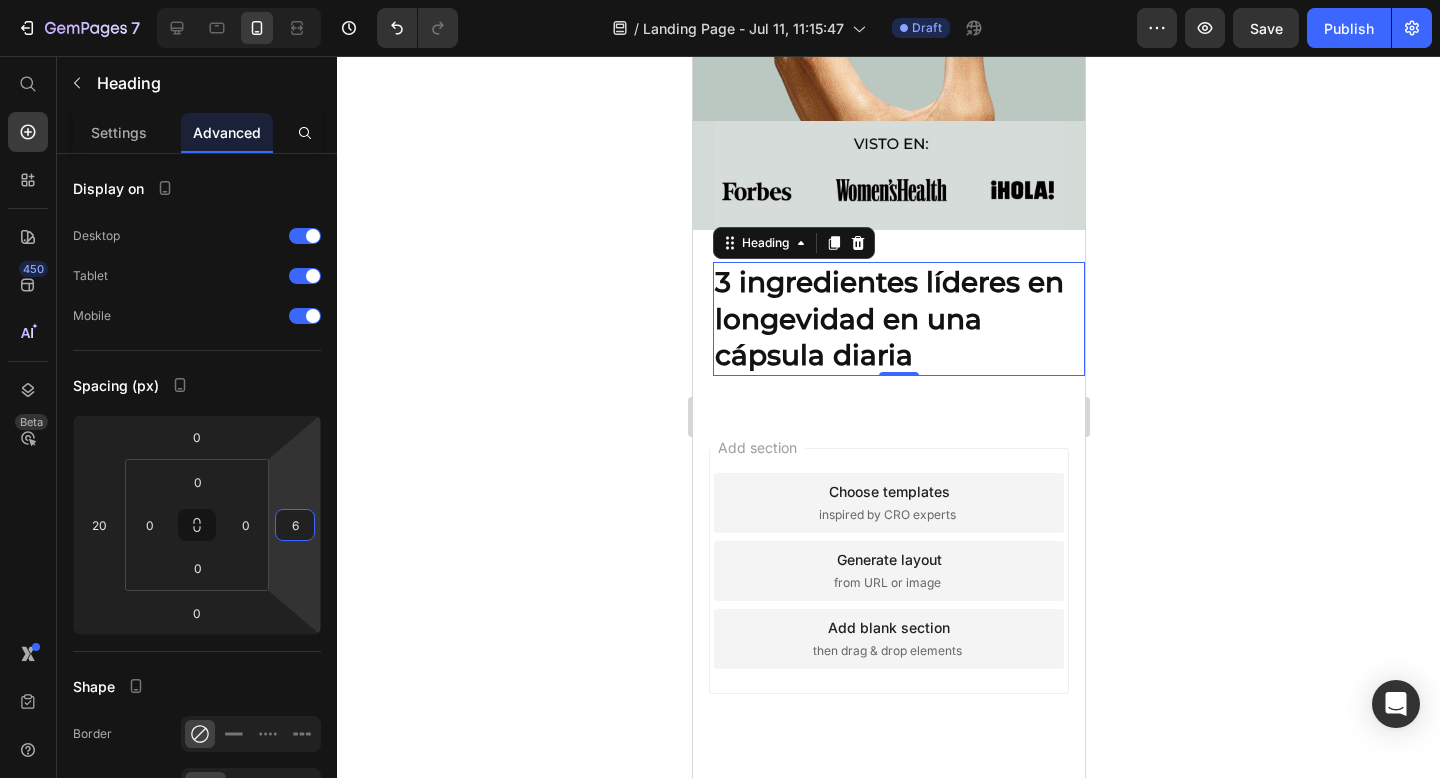 type on "60" 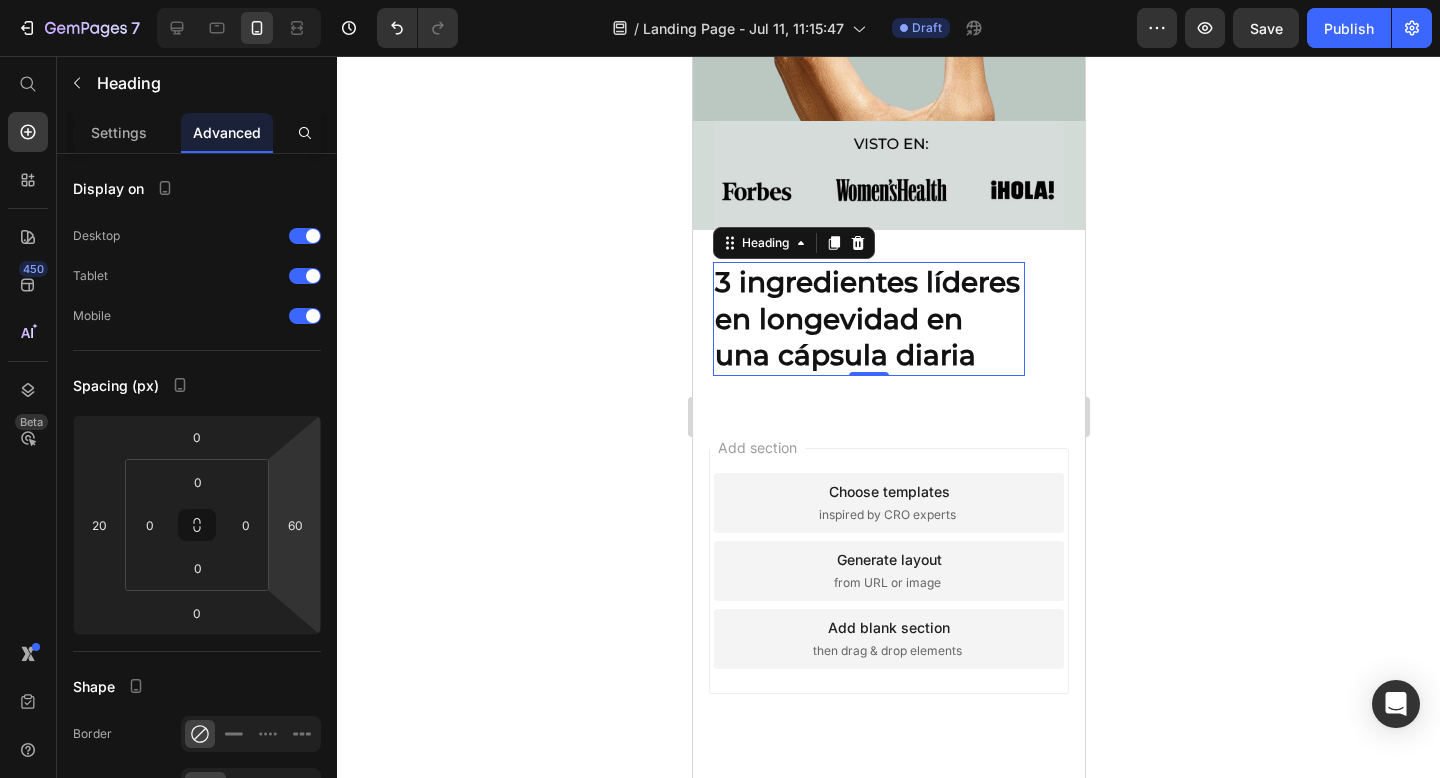 click 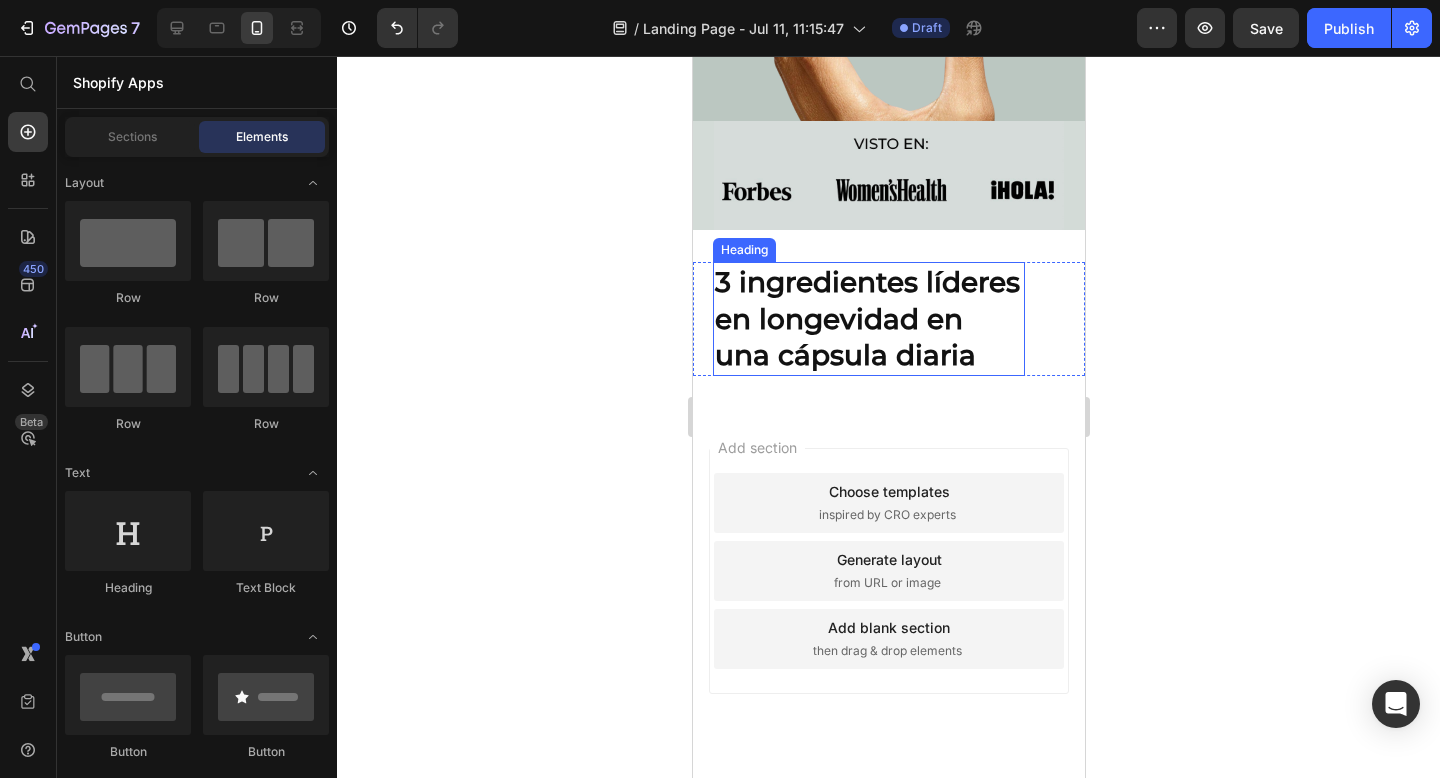 click on "3 ingredientes líderes en longevidad en una cápsula diaria" at bounding box center [868, 318] 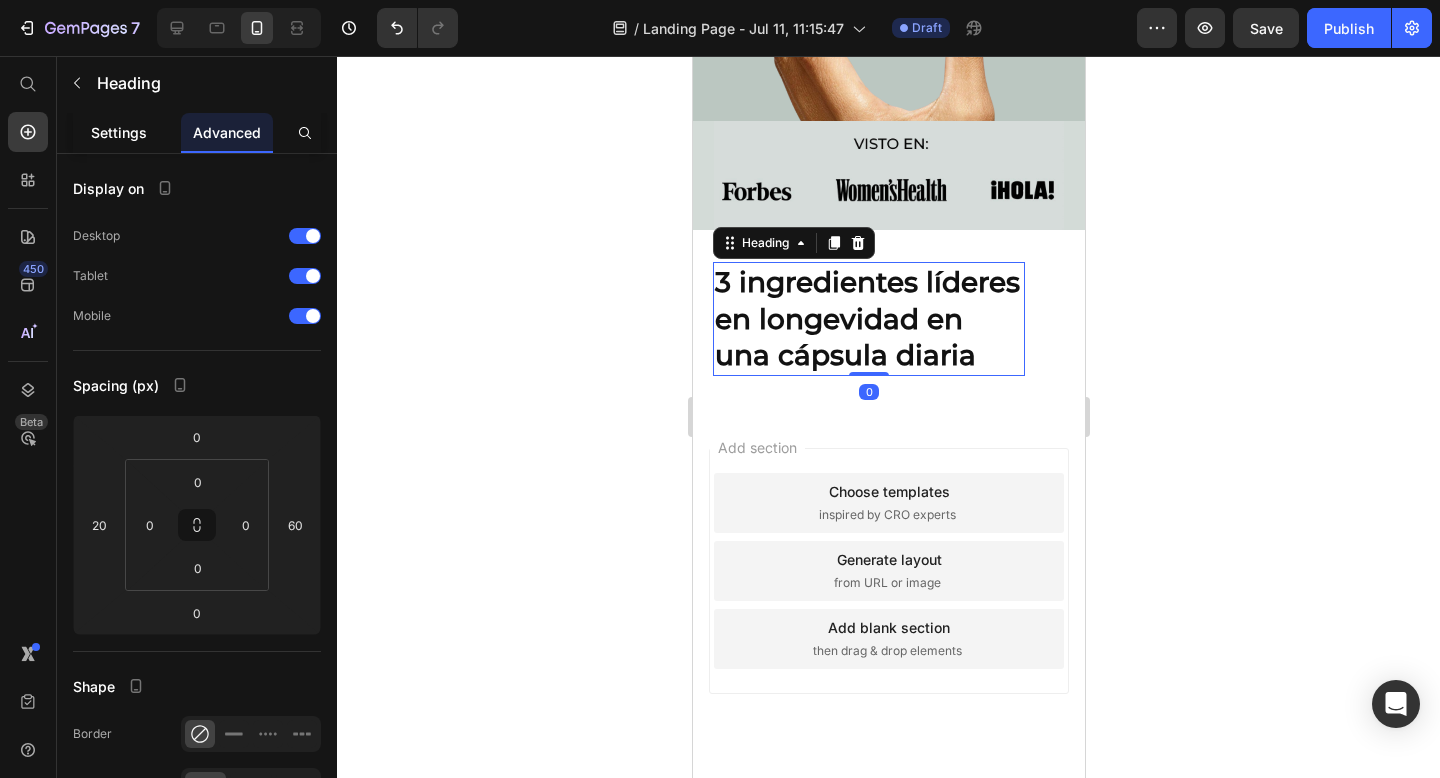 click on "Settings" at bounding box center (119, 132) 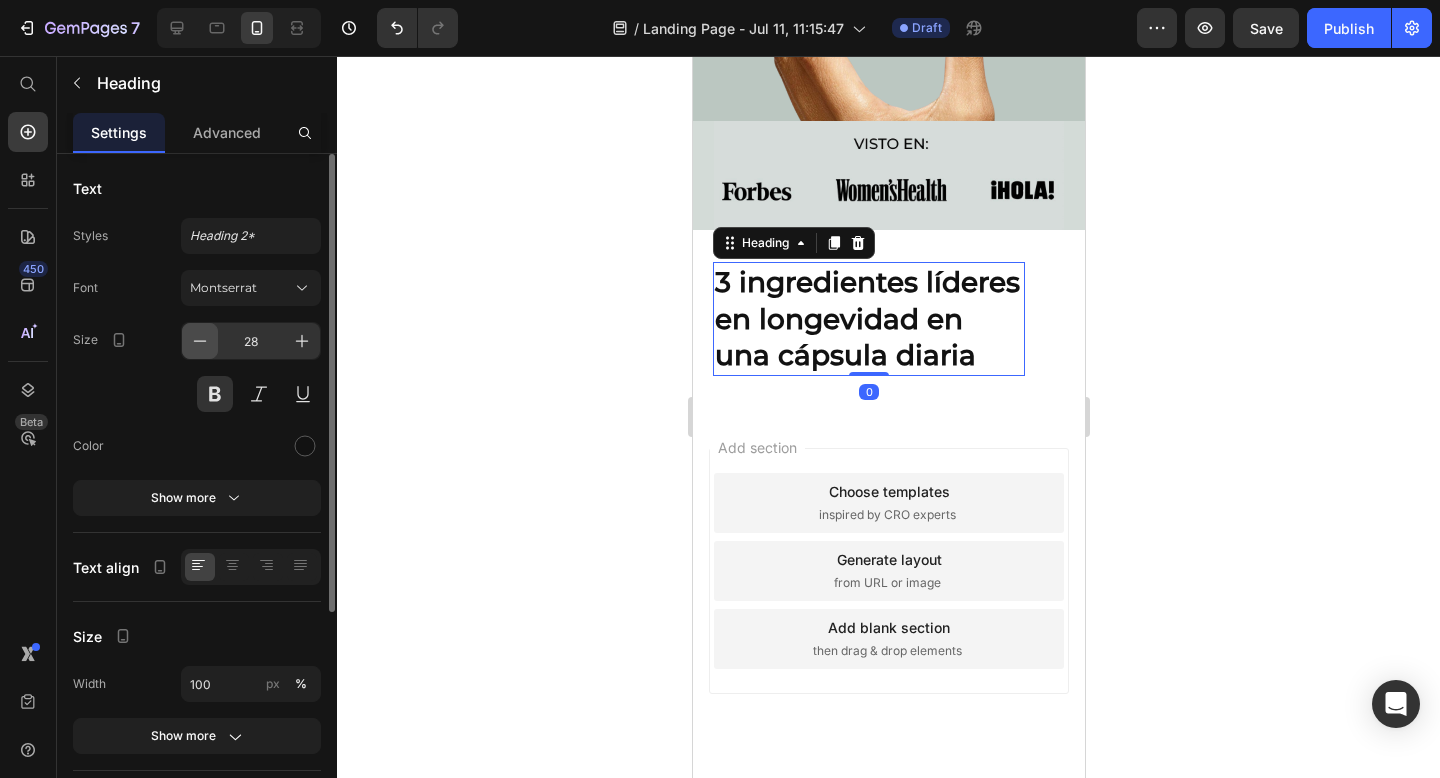 click 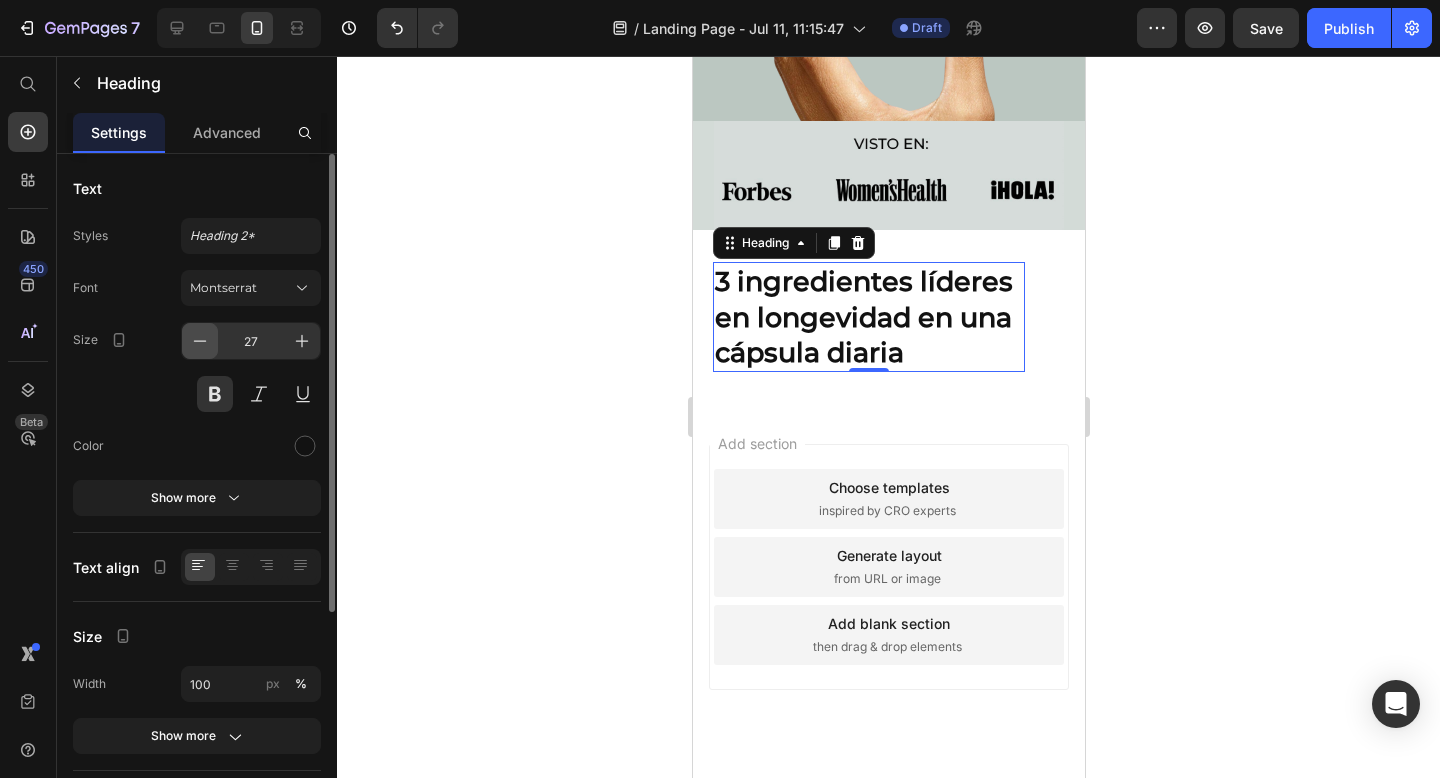 click 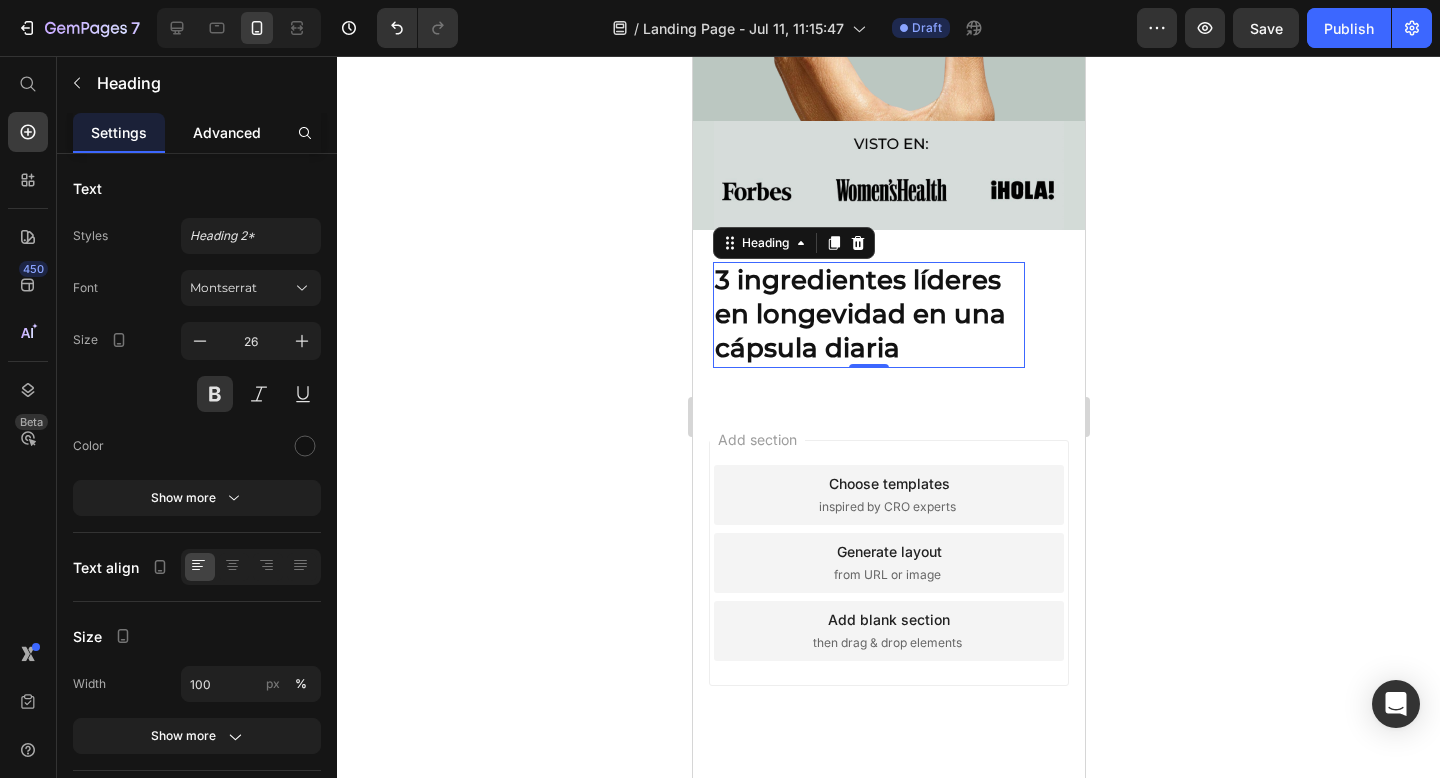 click on "Advanced" at bounding box center (227, 132) 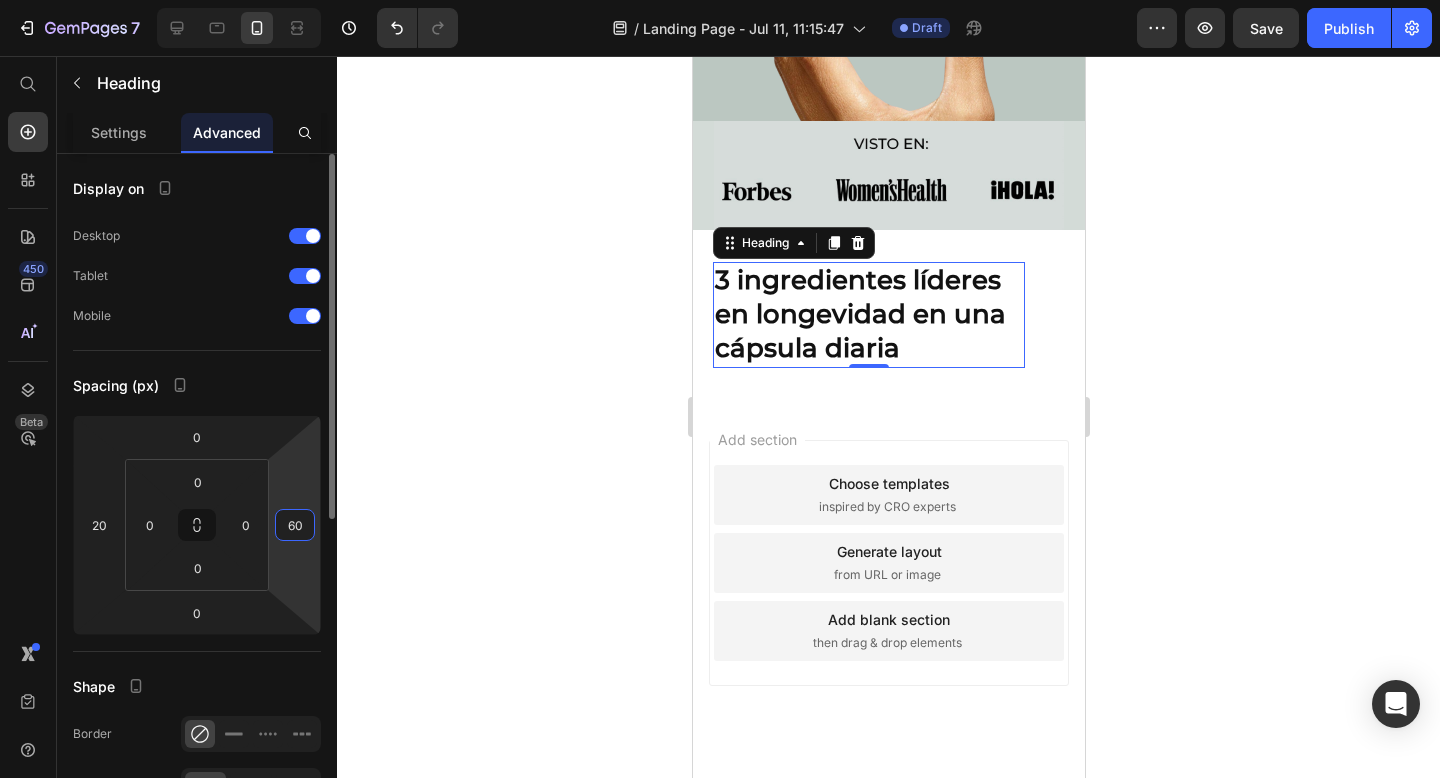 click on "60" at bounding box center [295, 525] 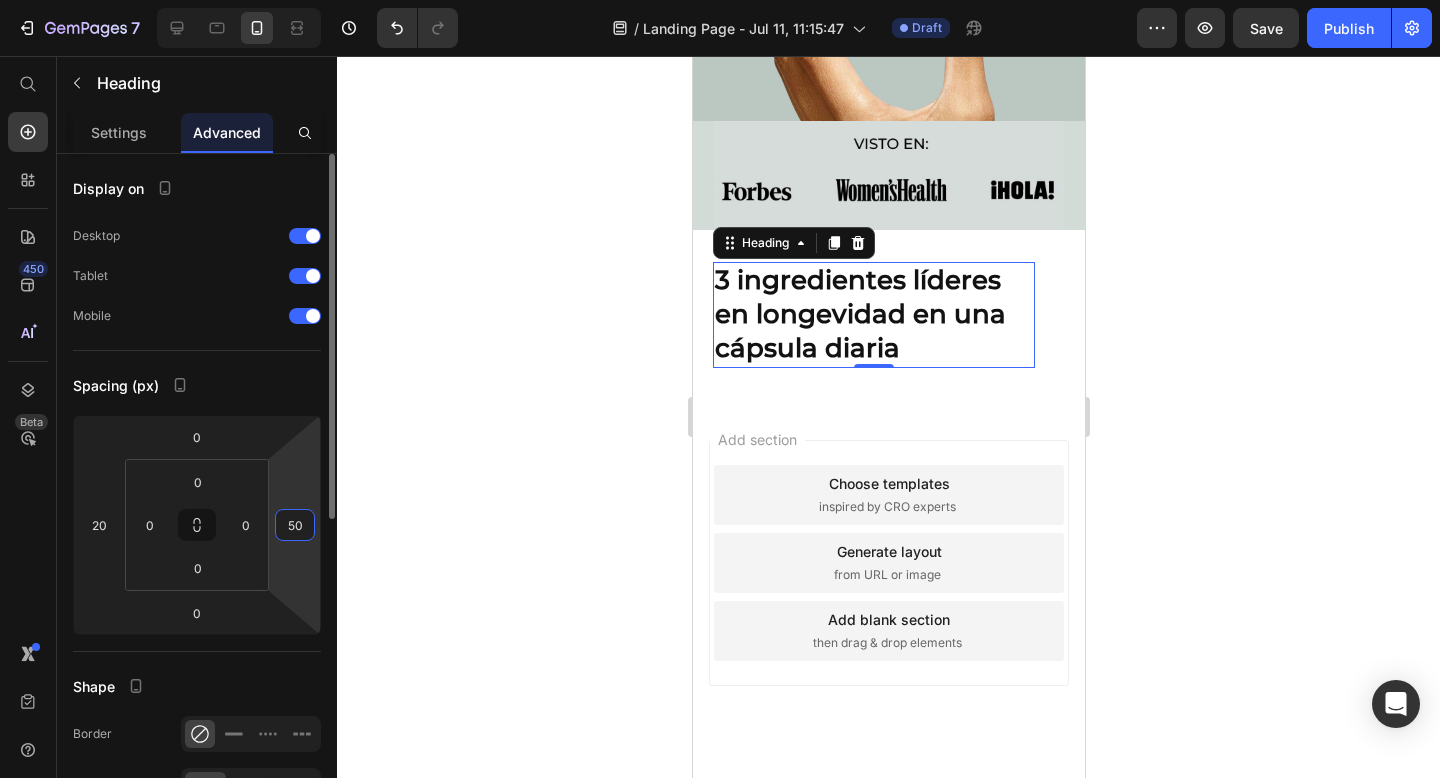 type on "5" 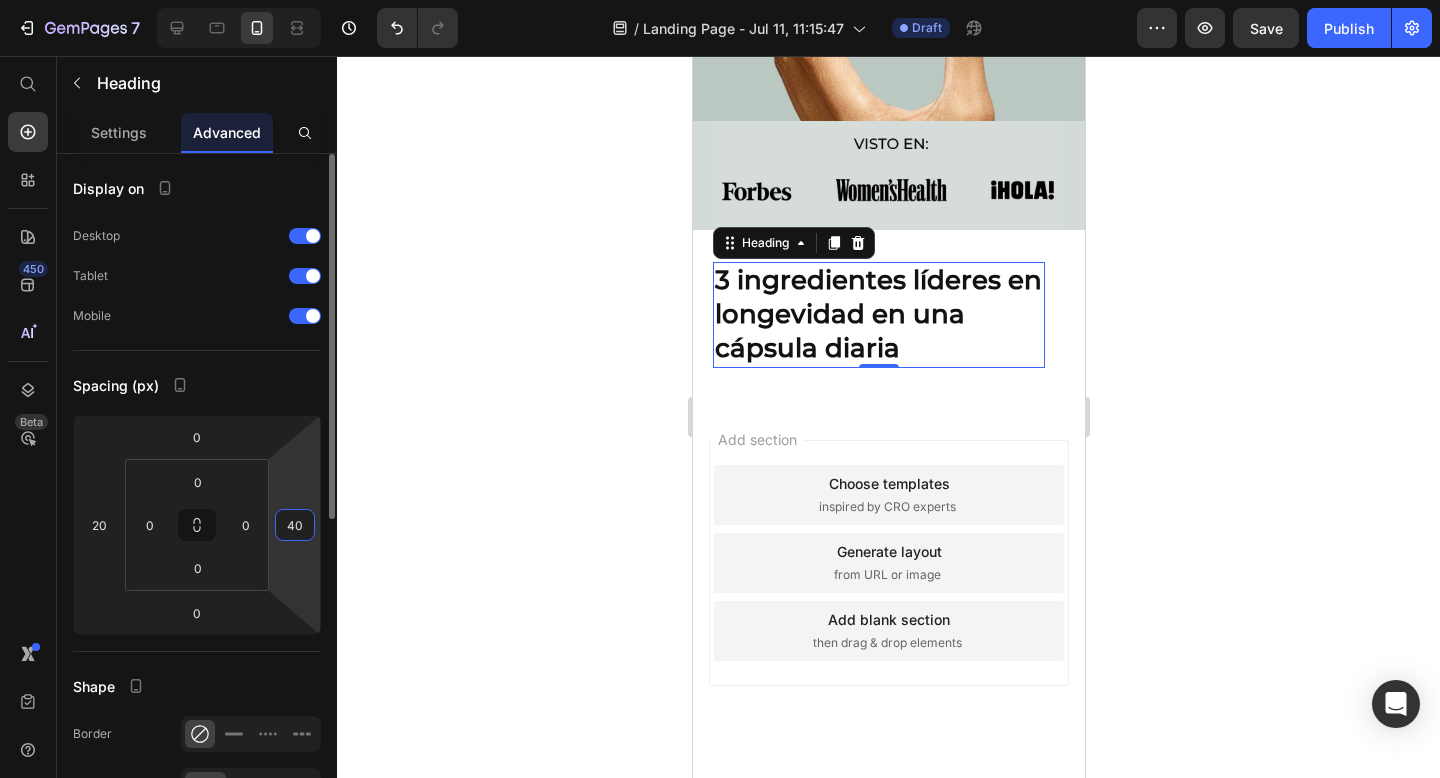 type on "4" 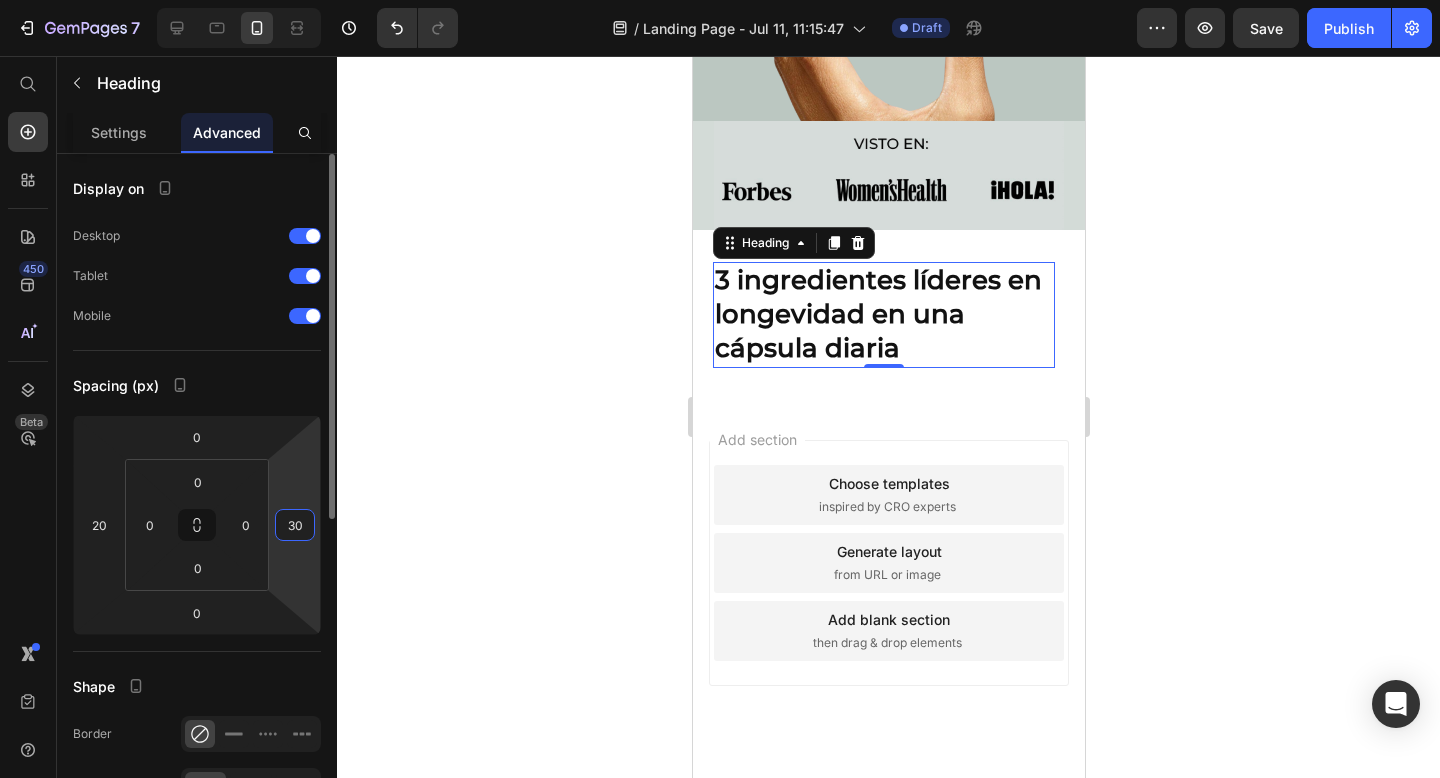 type on "3" 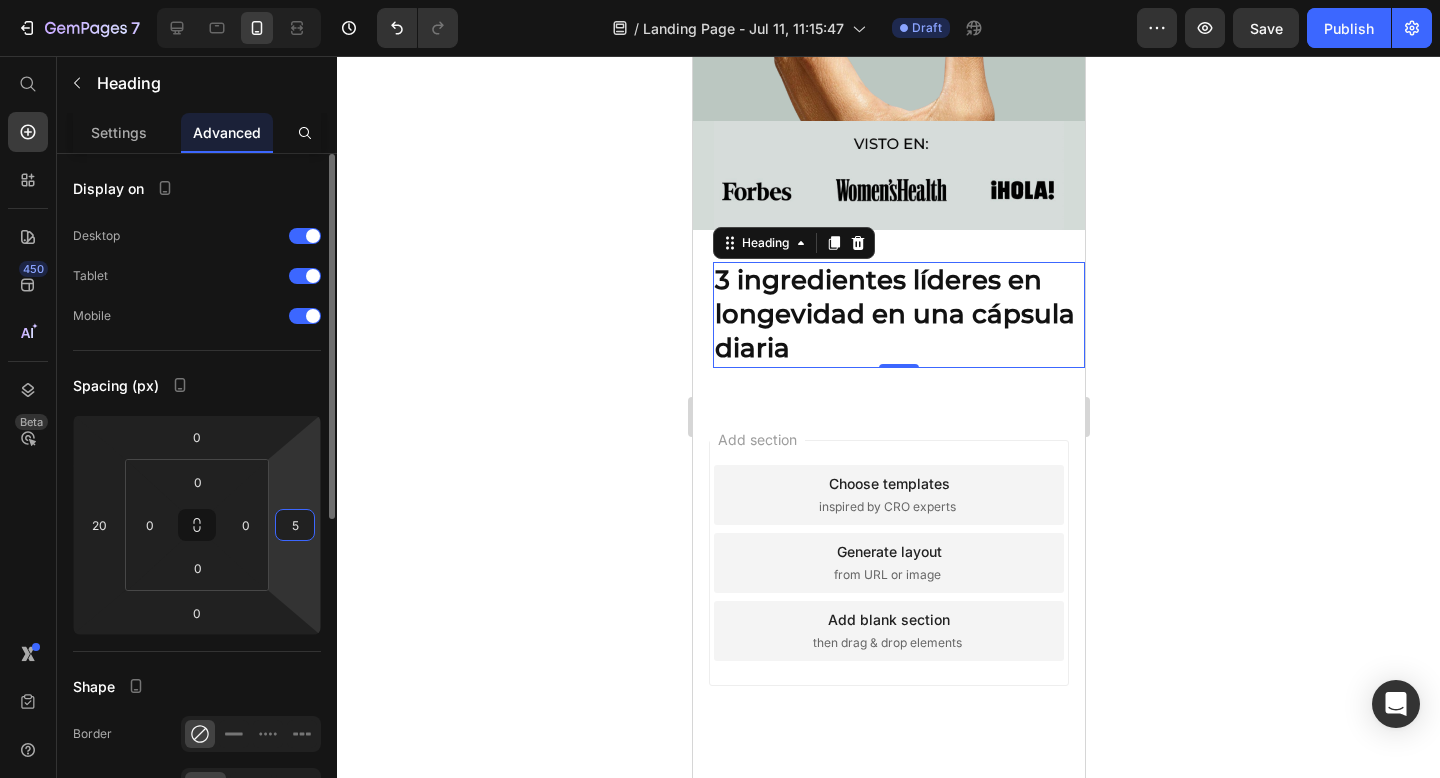 type on "50" 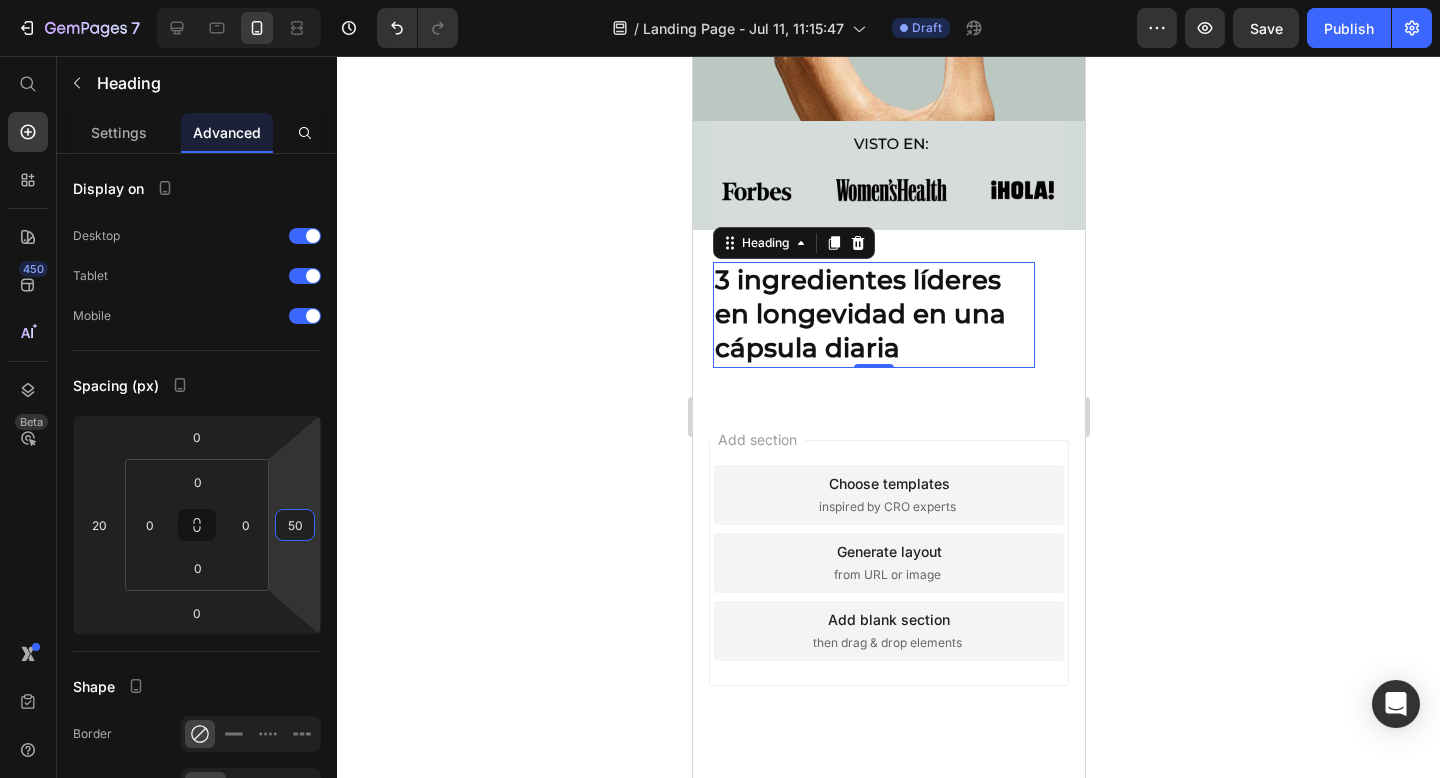 click 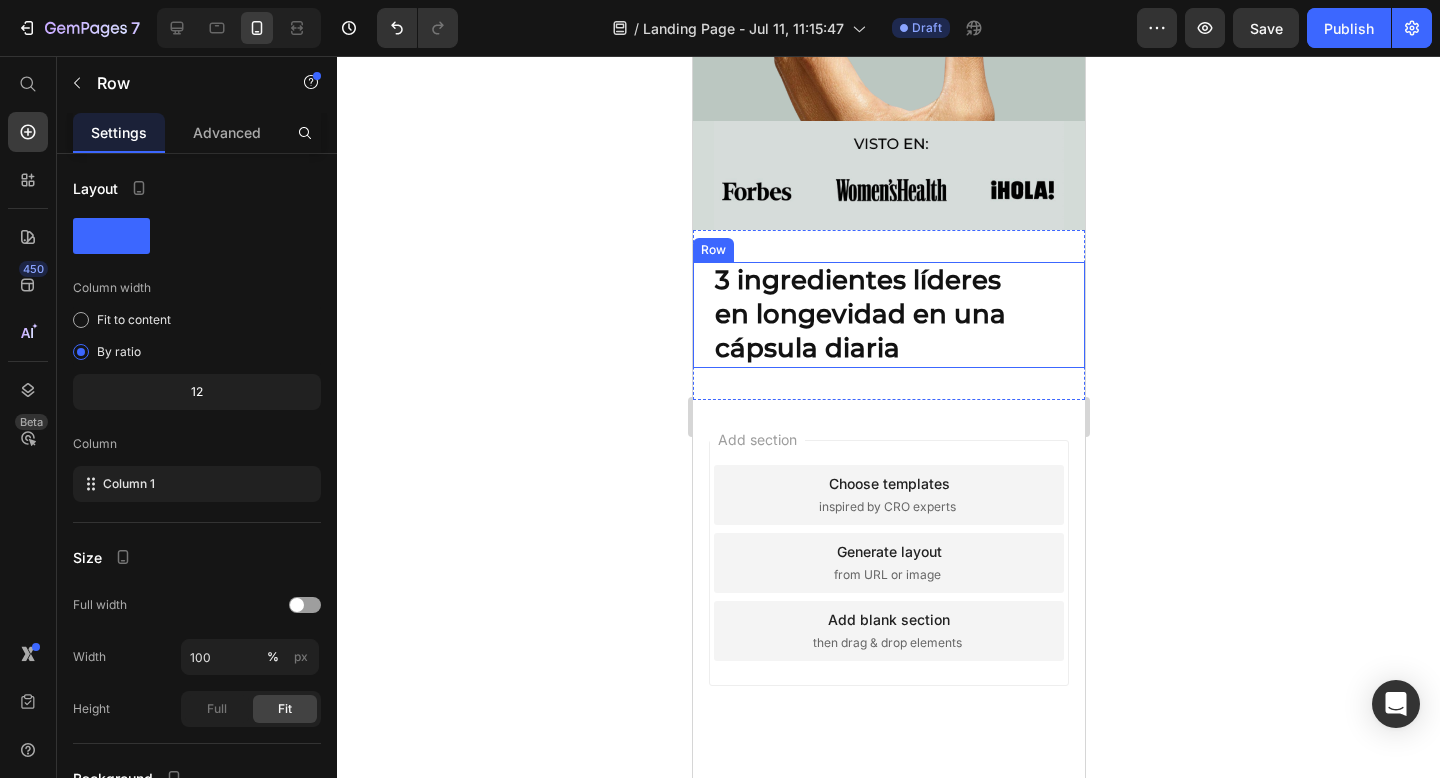 click on "3 ingredientes líderes en longevidad en una cápsula diaria Heading" at bounding box center (888, 314) 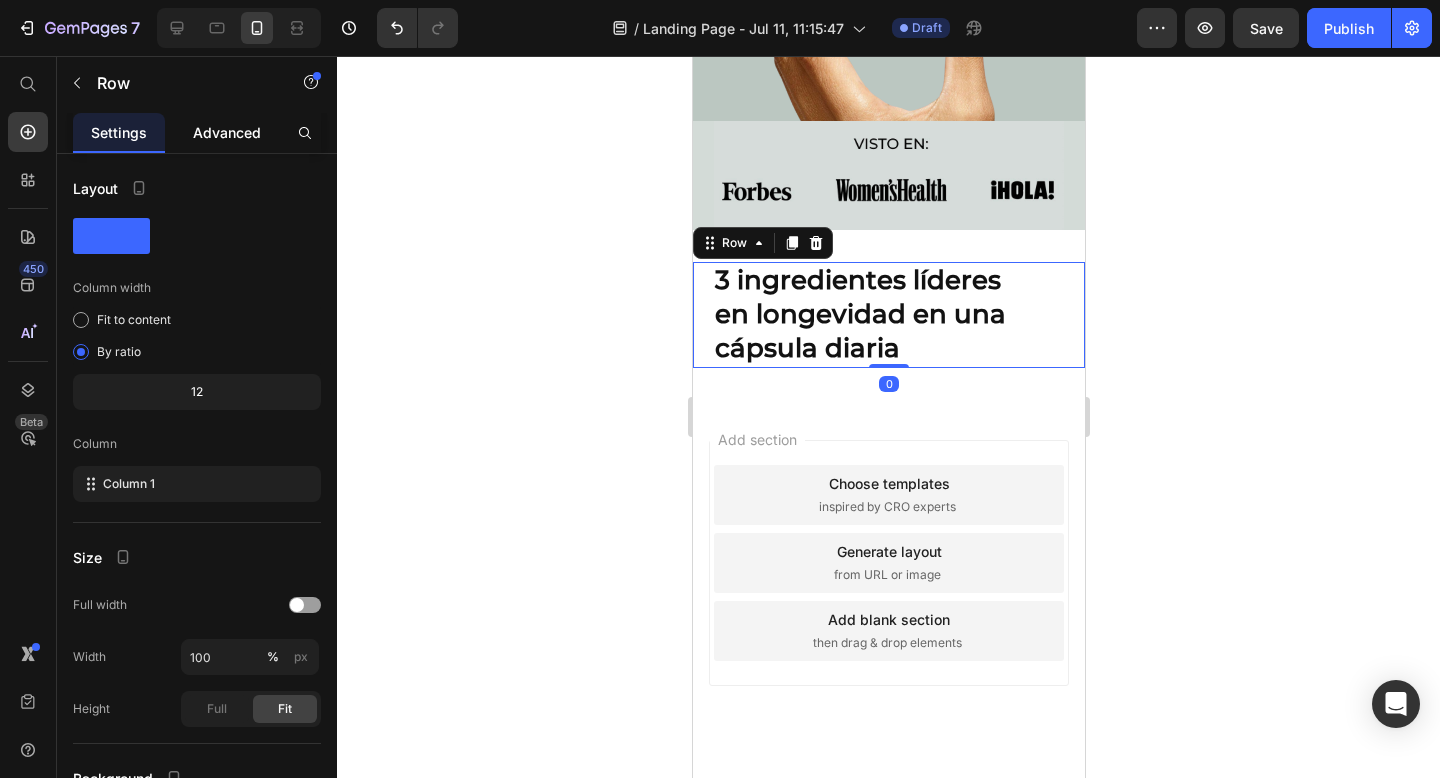 click on "Advanced" at bounding box center (227, 132) 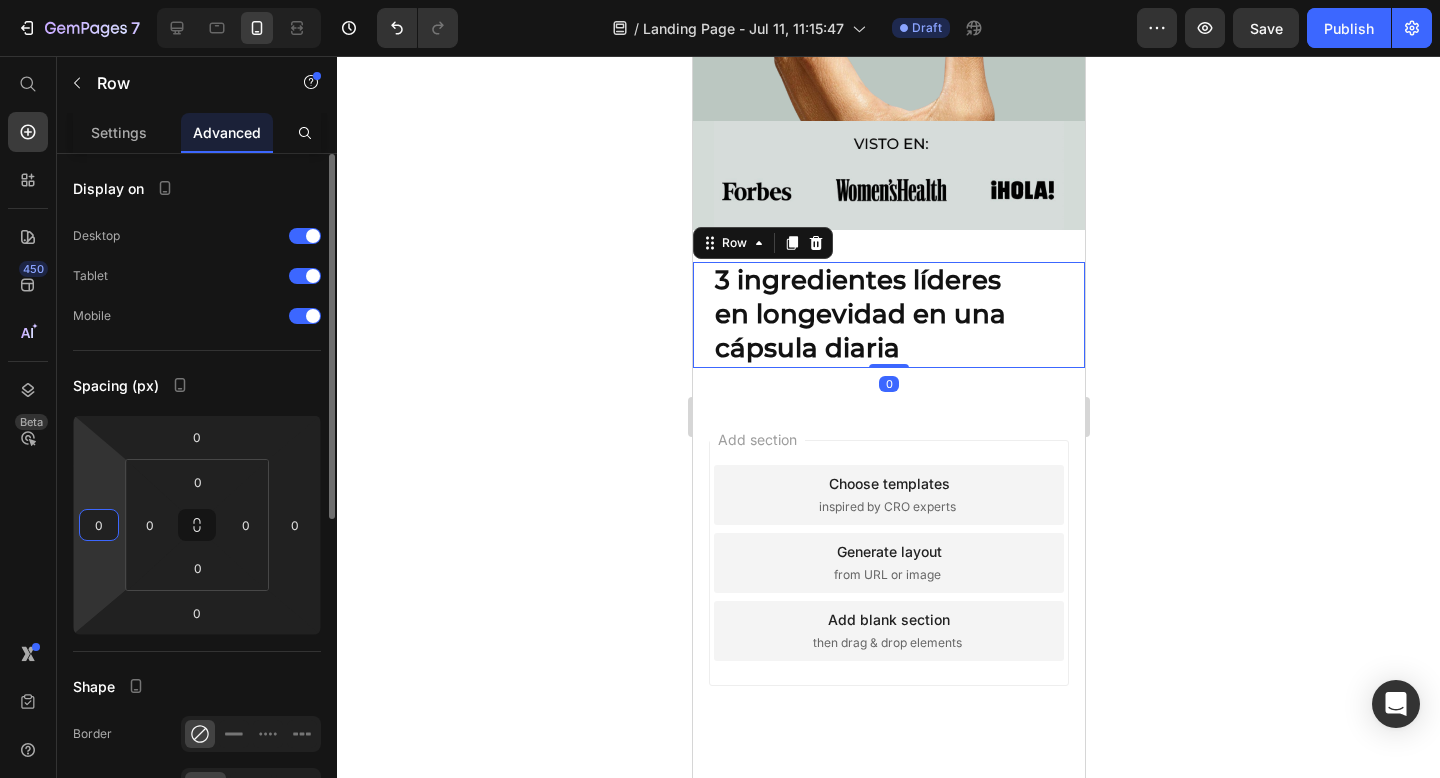 click on "0" at bounding box center (99, 525) 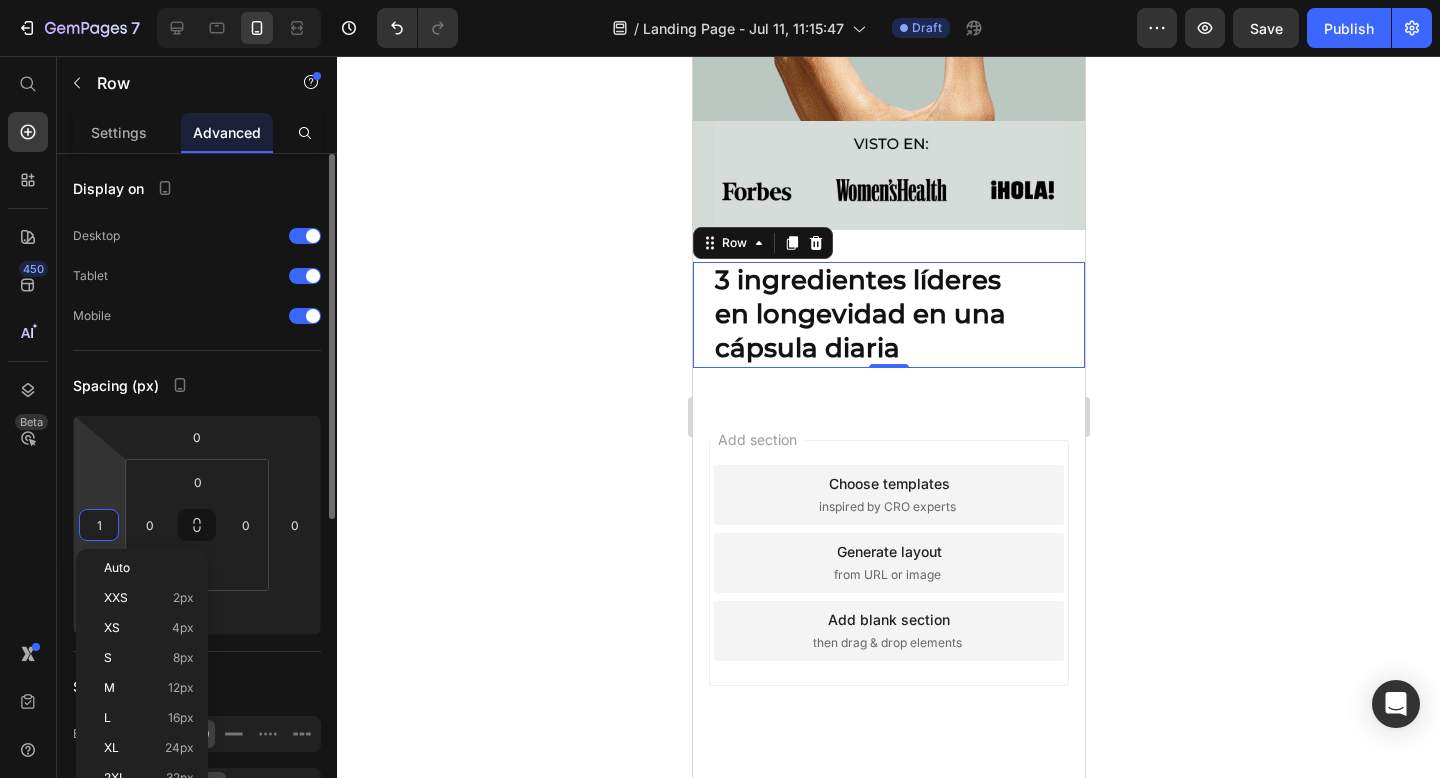 type on "10" 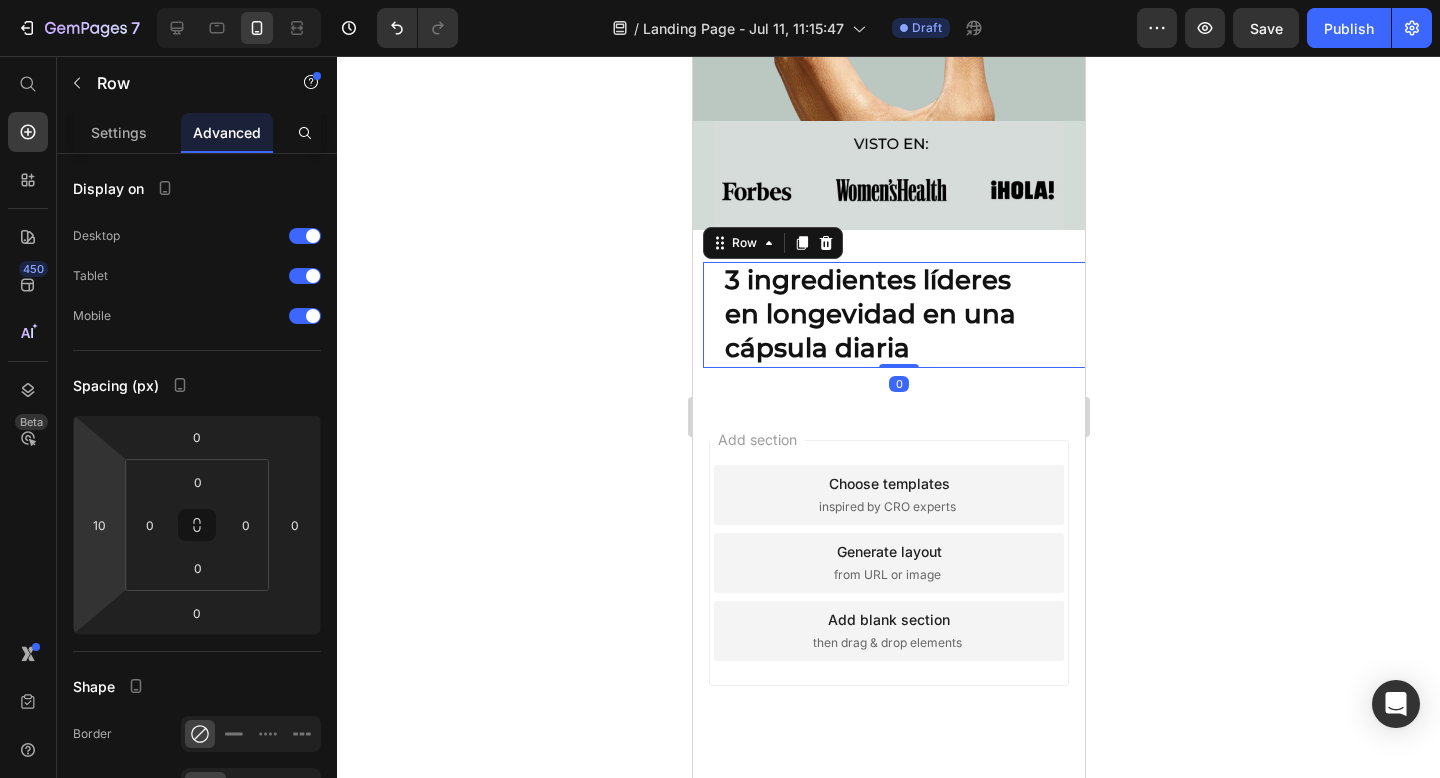 click 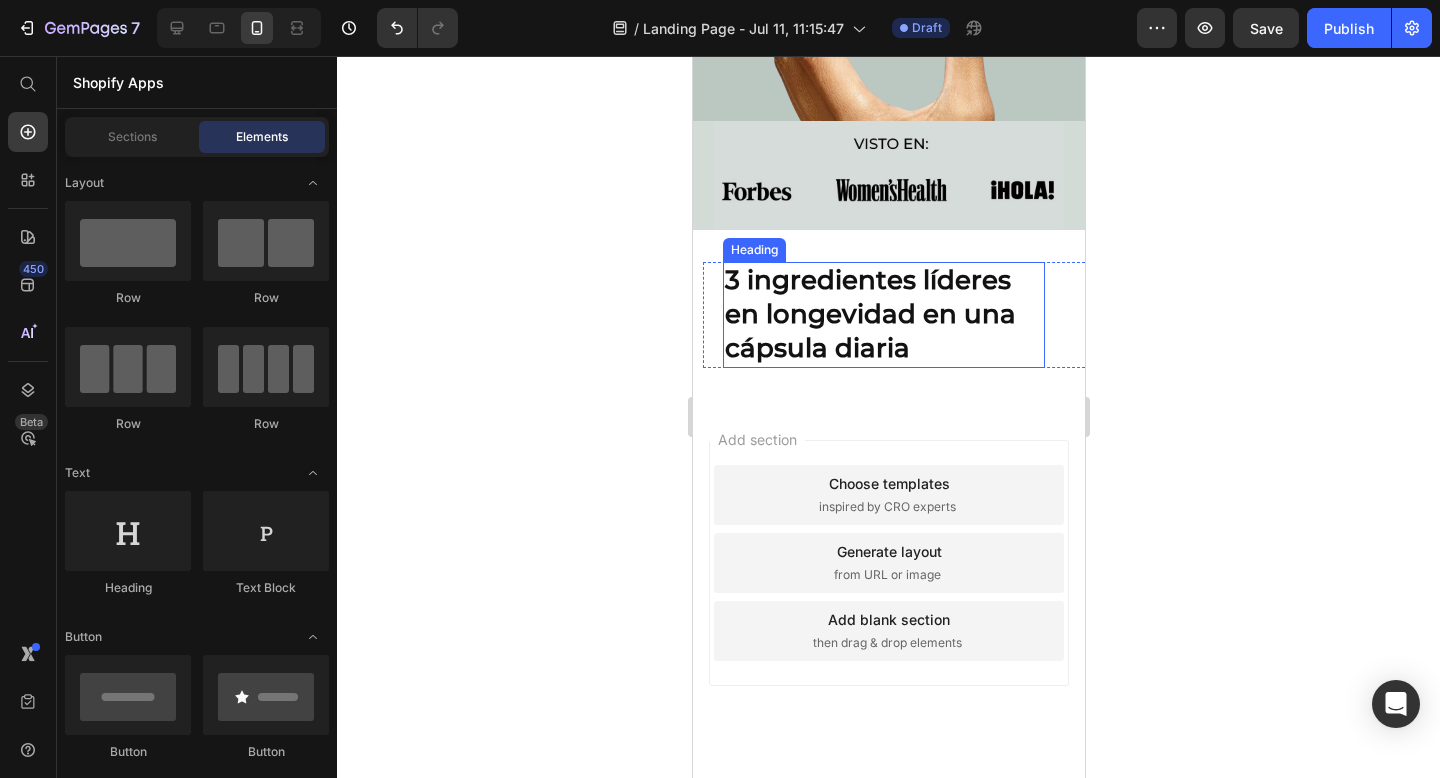 click on "3 ingredientes líderes en longevidad en una cápsula diaria" at bounding box center [883, 314] 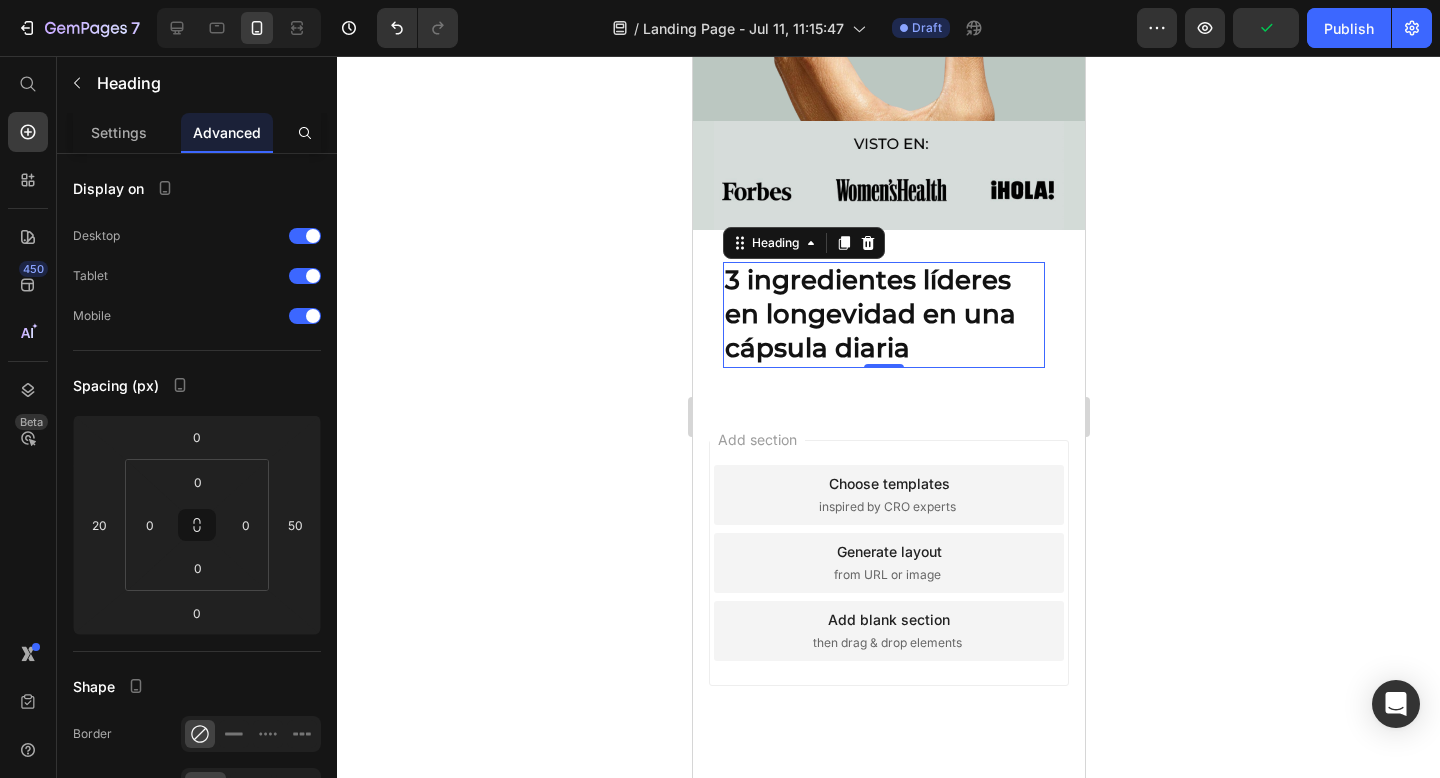 click 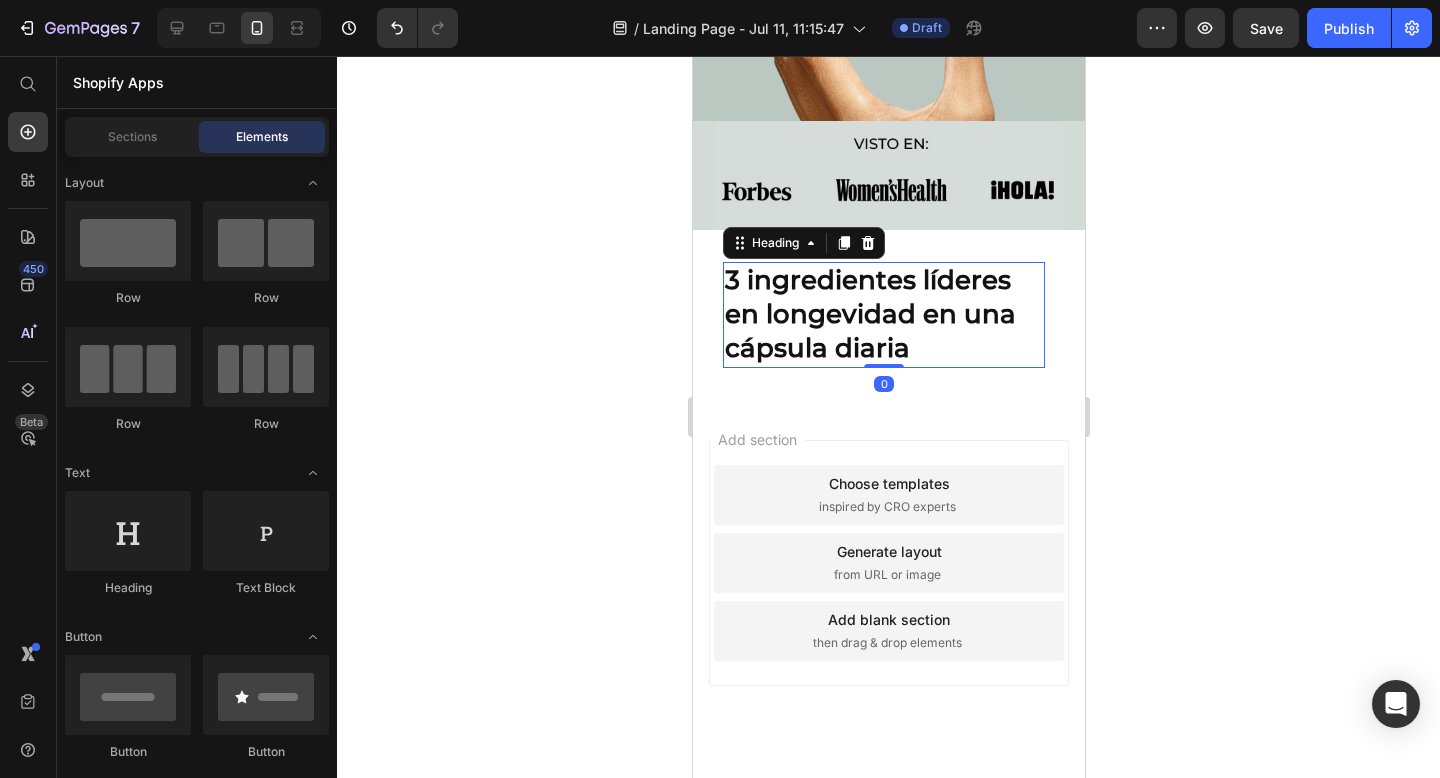 click on "3 ingredientes líderes en longevidad en una cápsula diaria" at bounding box center (883, 314) 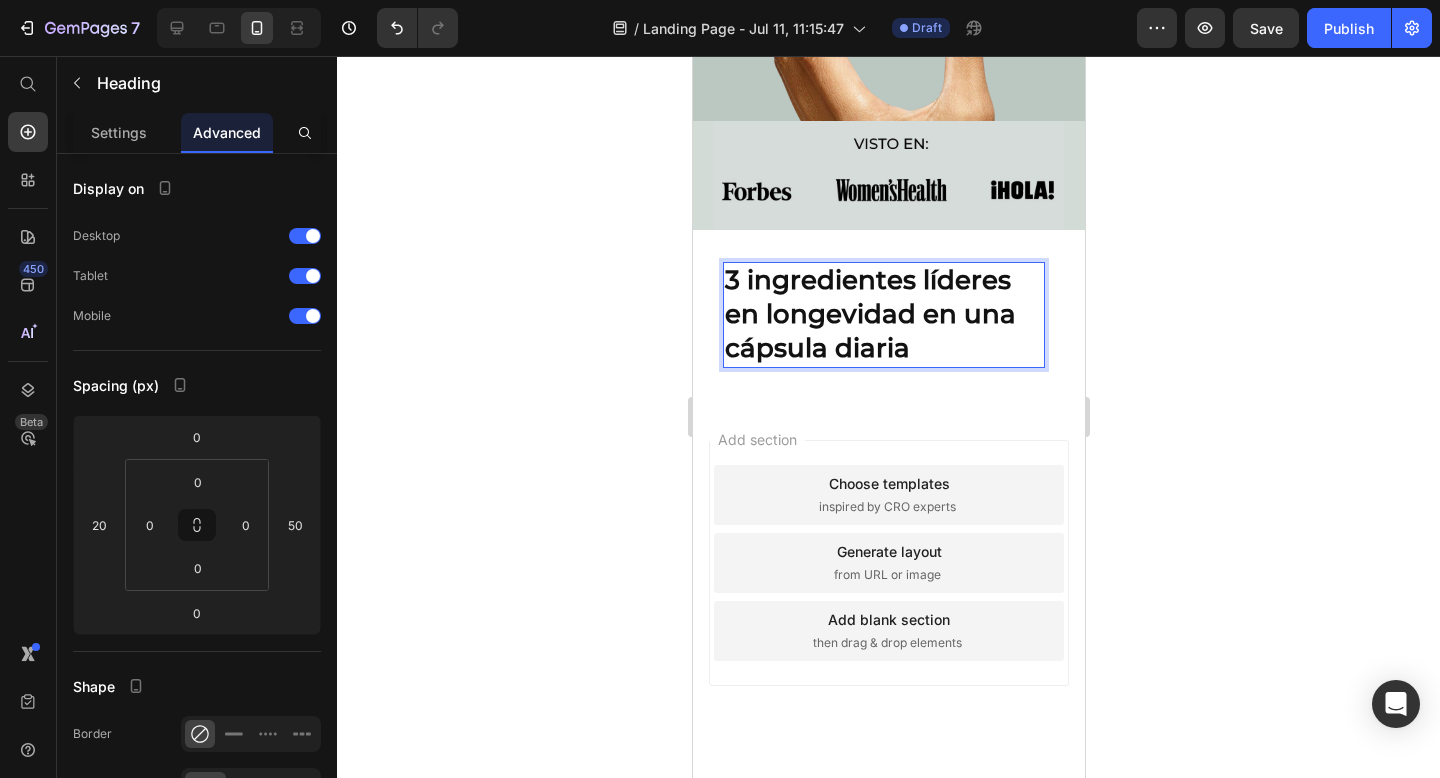 click on "3 ingredientes líderes en longevidad en una cápsula diaria" at bounding box center (883, 314) 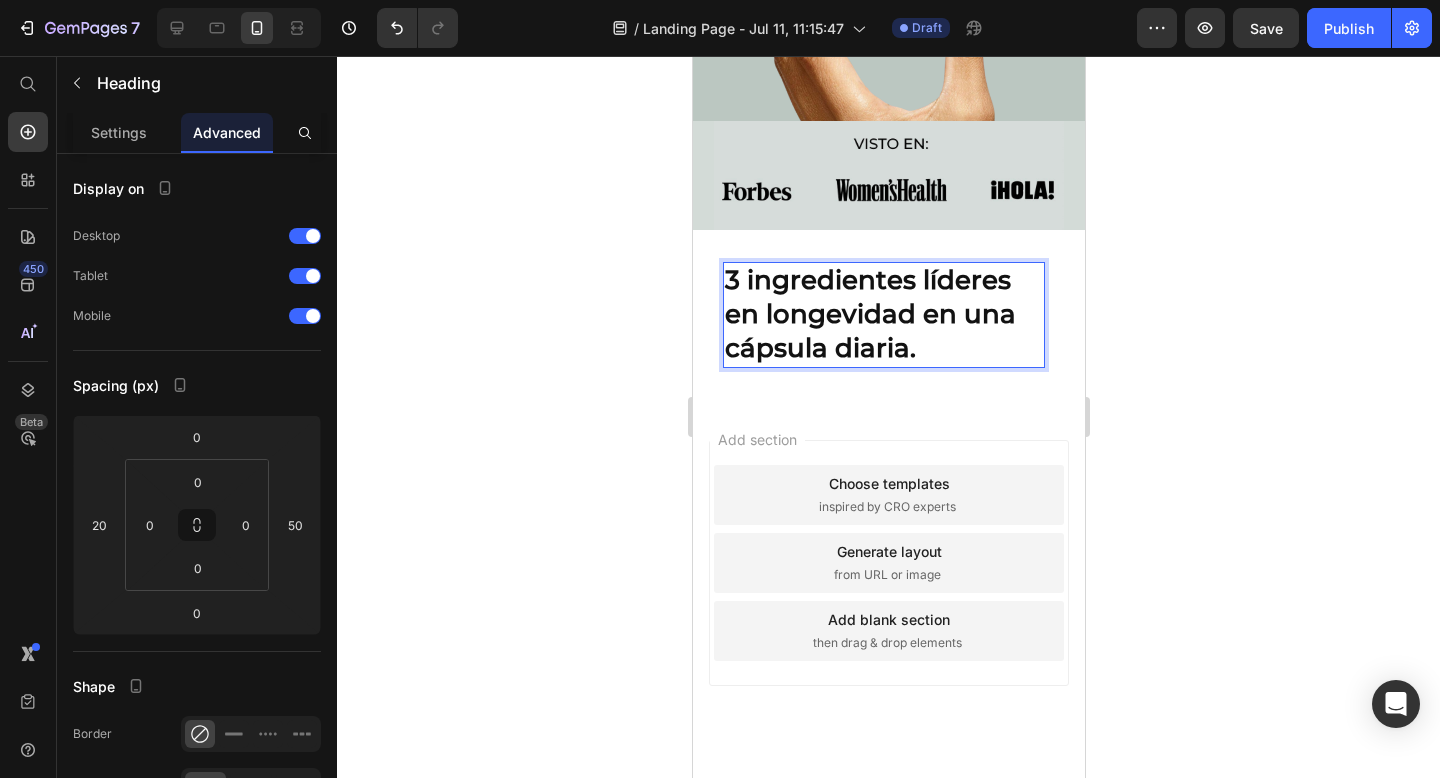 click 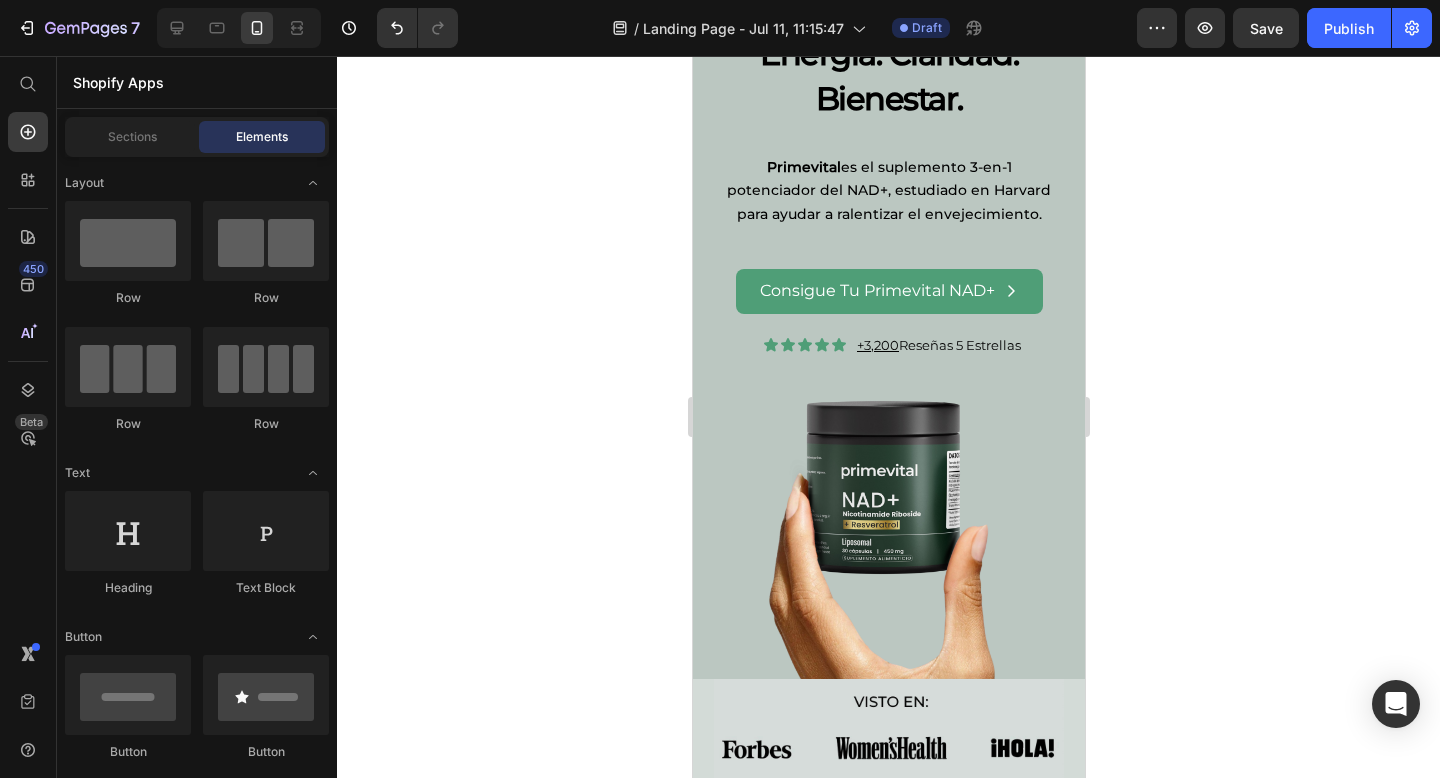 scroll, scrollTop: 0, scrollLeft: 0, axis: both 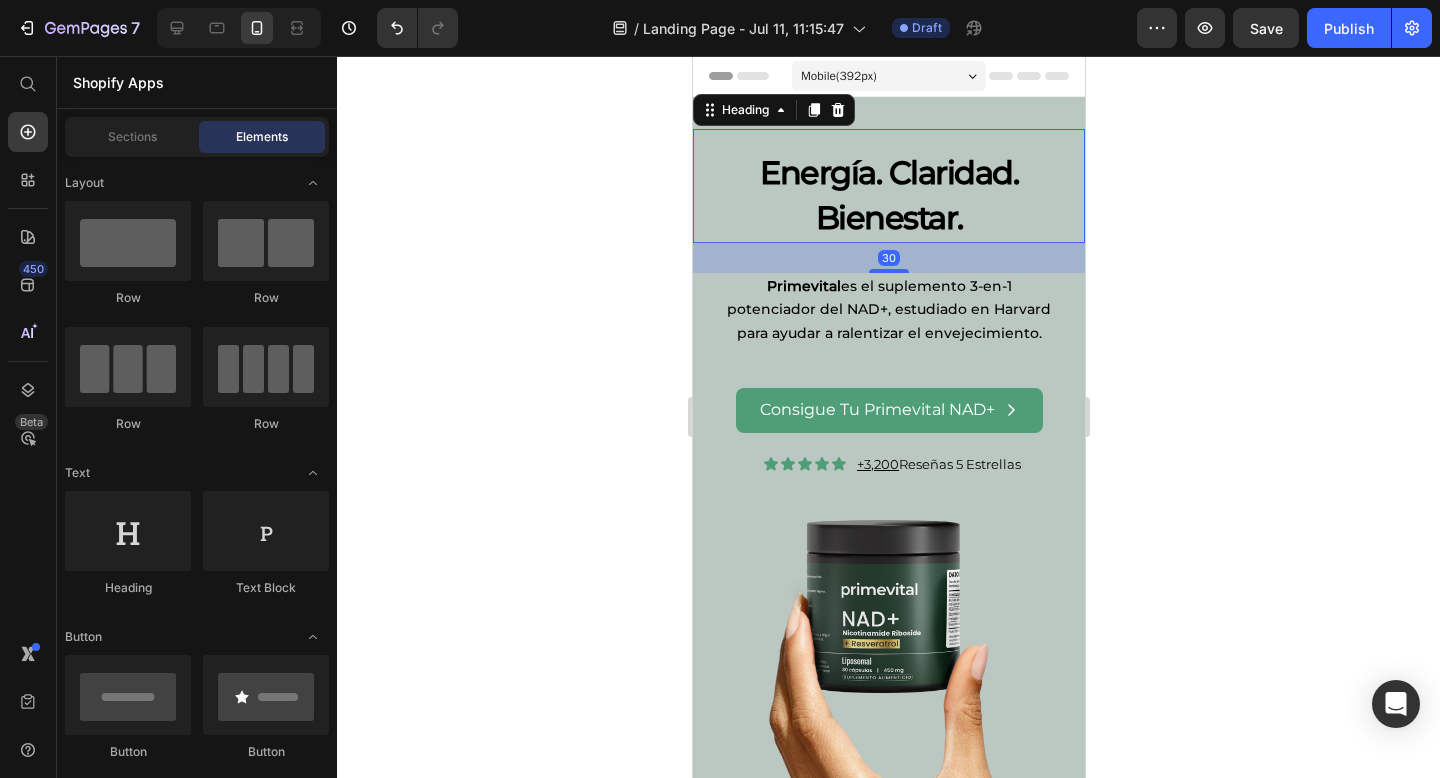 click on "Energía. Claridad. Bienestar." at bounding box center [888, 196] 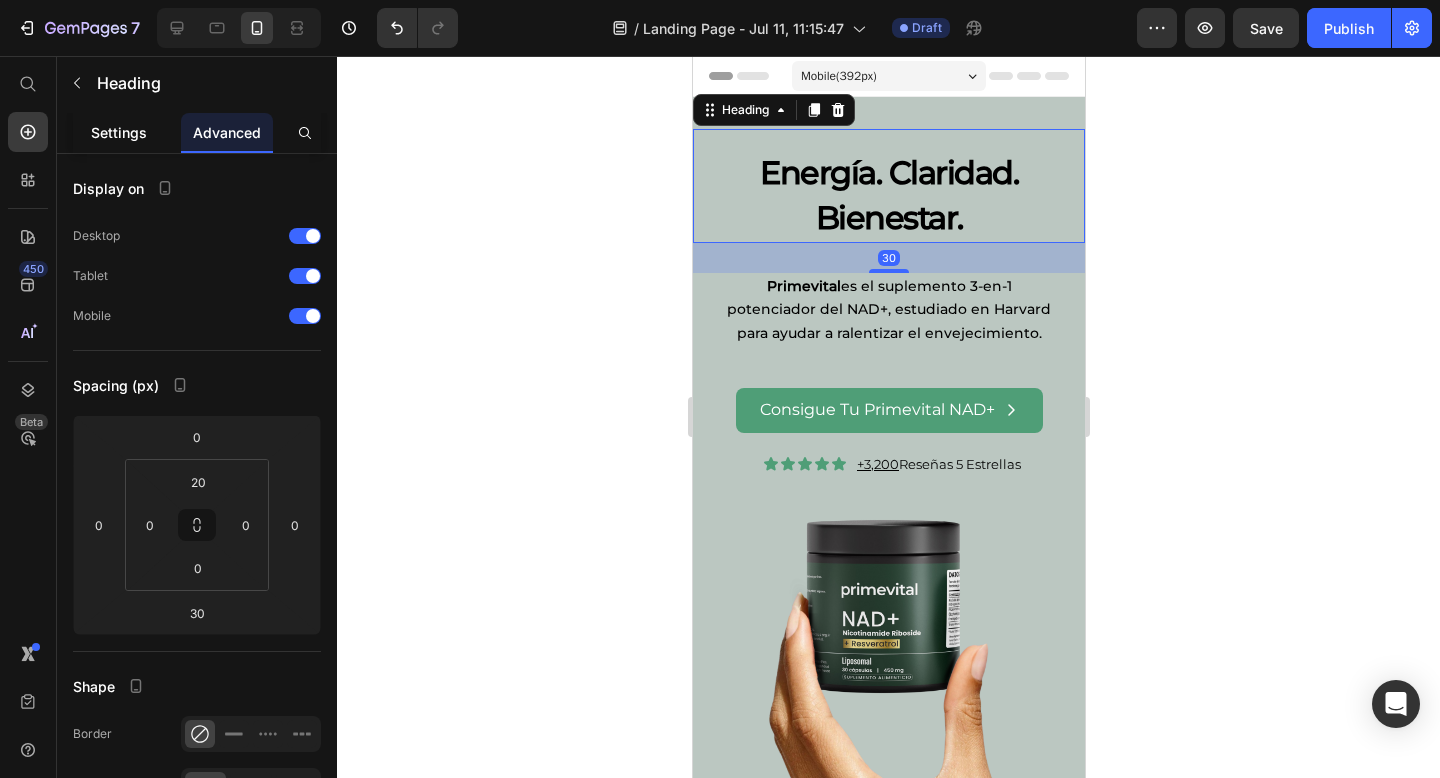 click on "Settings" 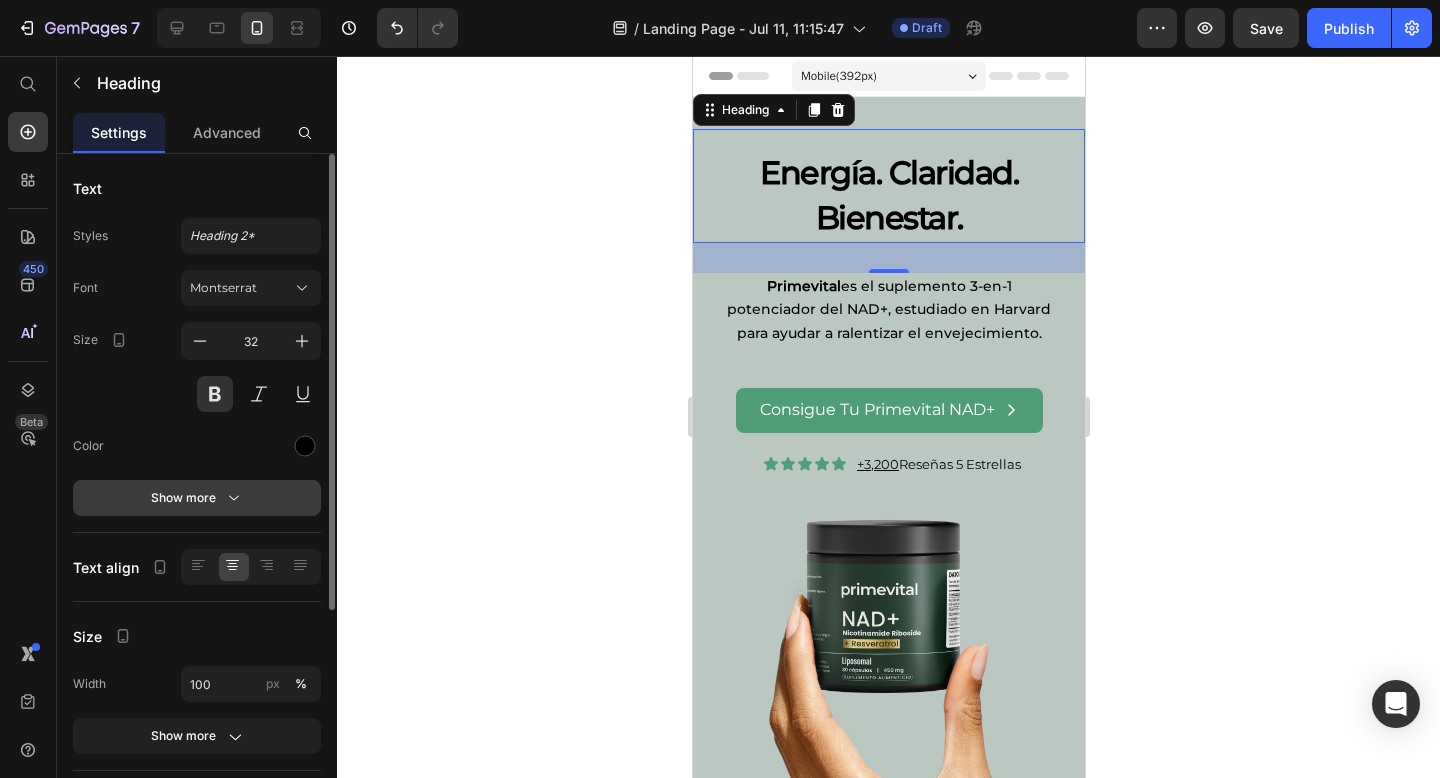 click on "Show more" at bounding box center [197, 498] 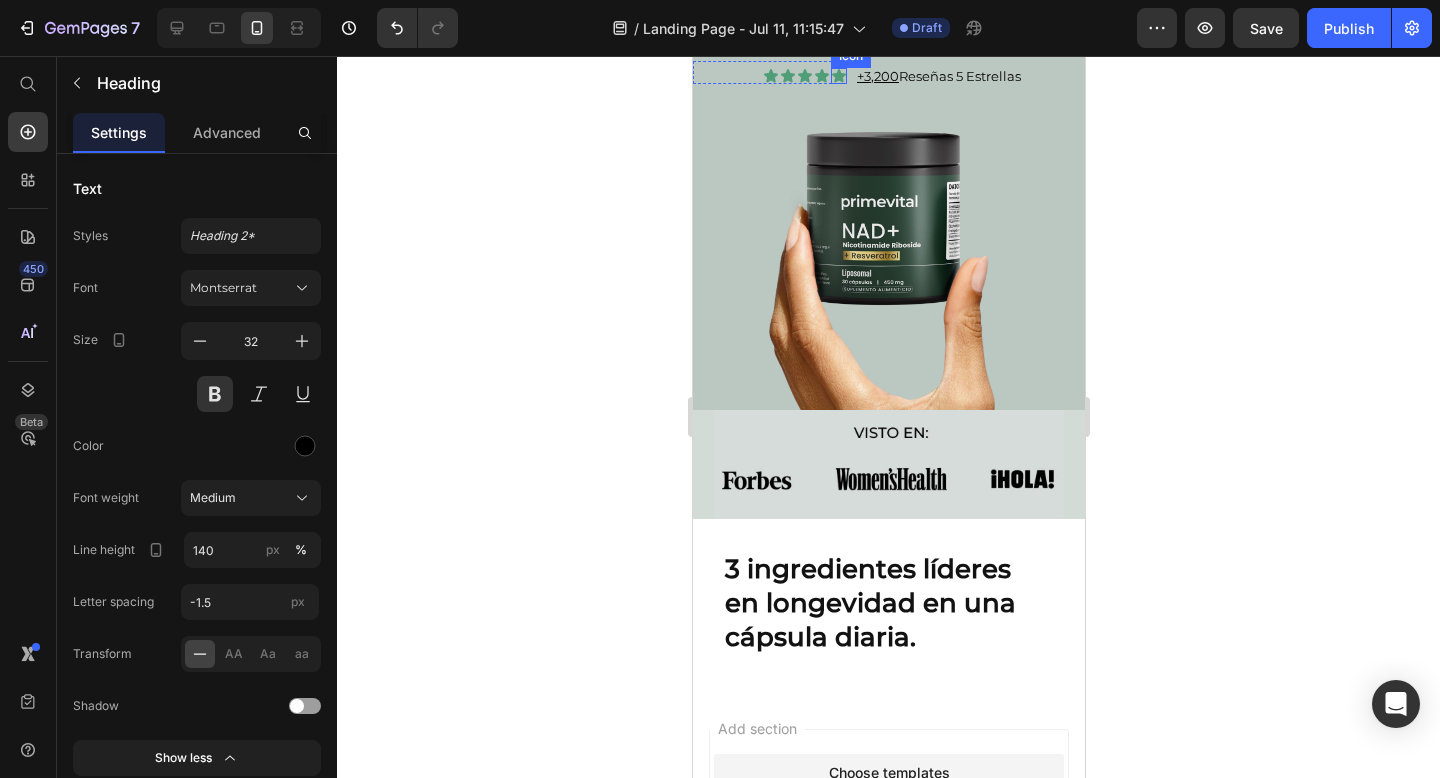 scroll, scrollTop: 393, scrollLeft: 0, axis: vertical 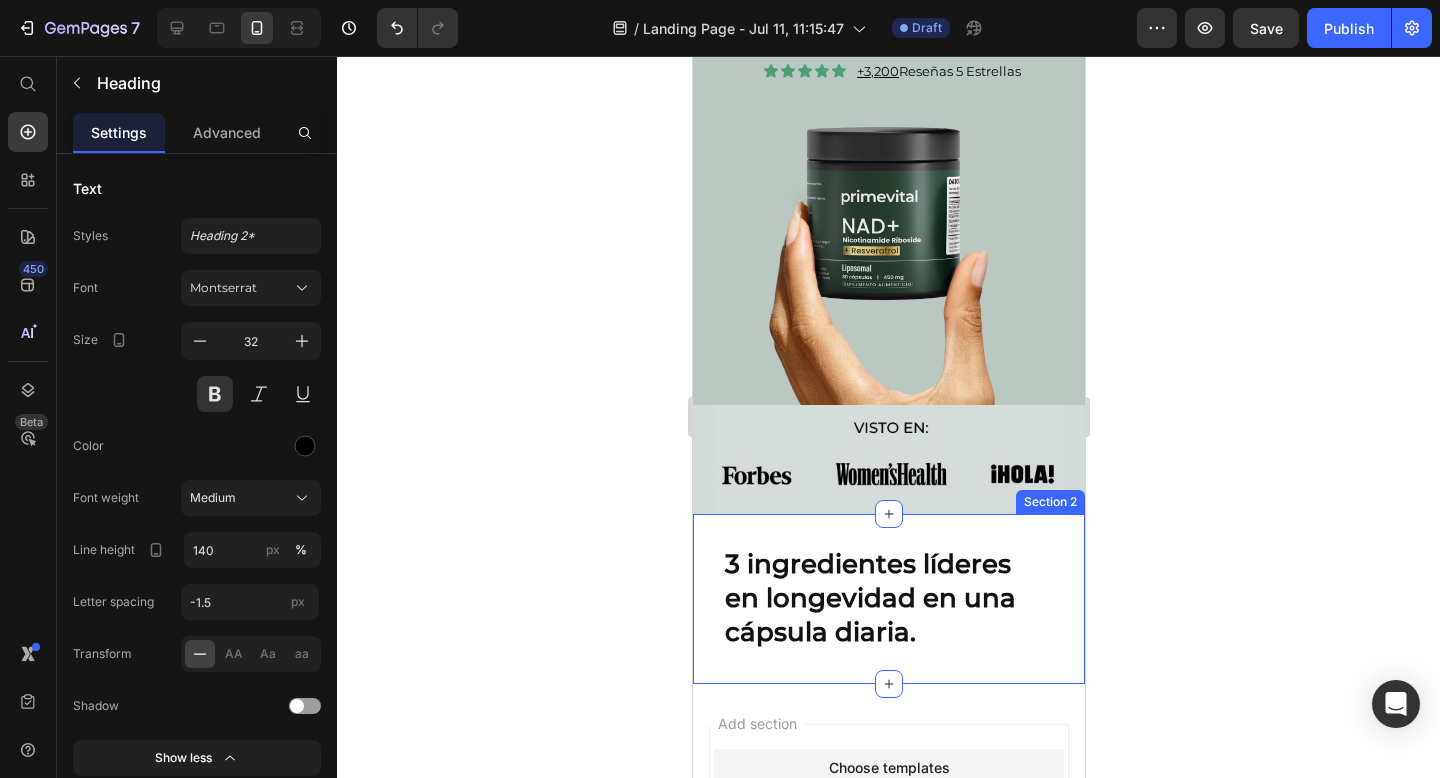 click on "3 ingredientes líderes en longevidad en una cápsula diaria." at bounding box center [883, 598] 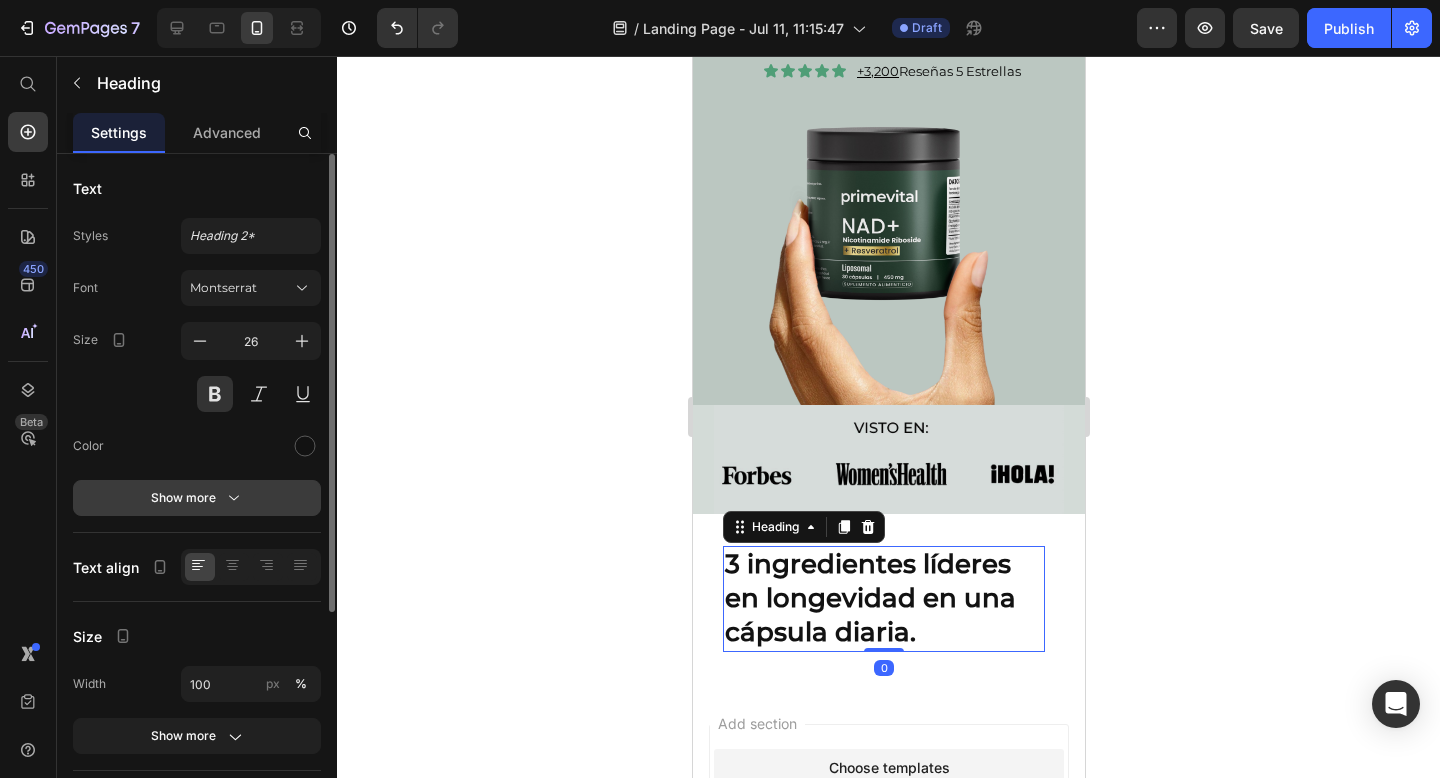 click on "Show more" at bounding box center (197, 498) 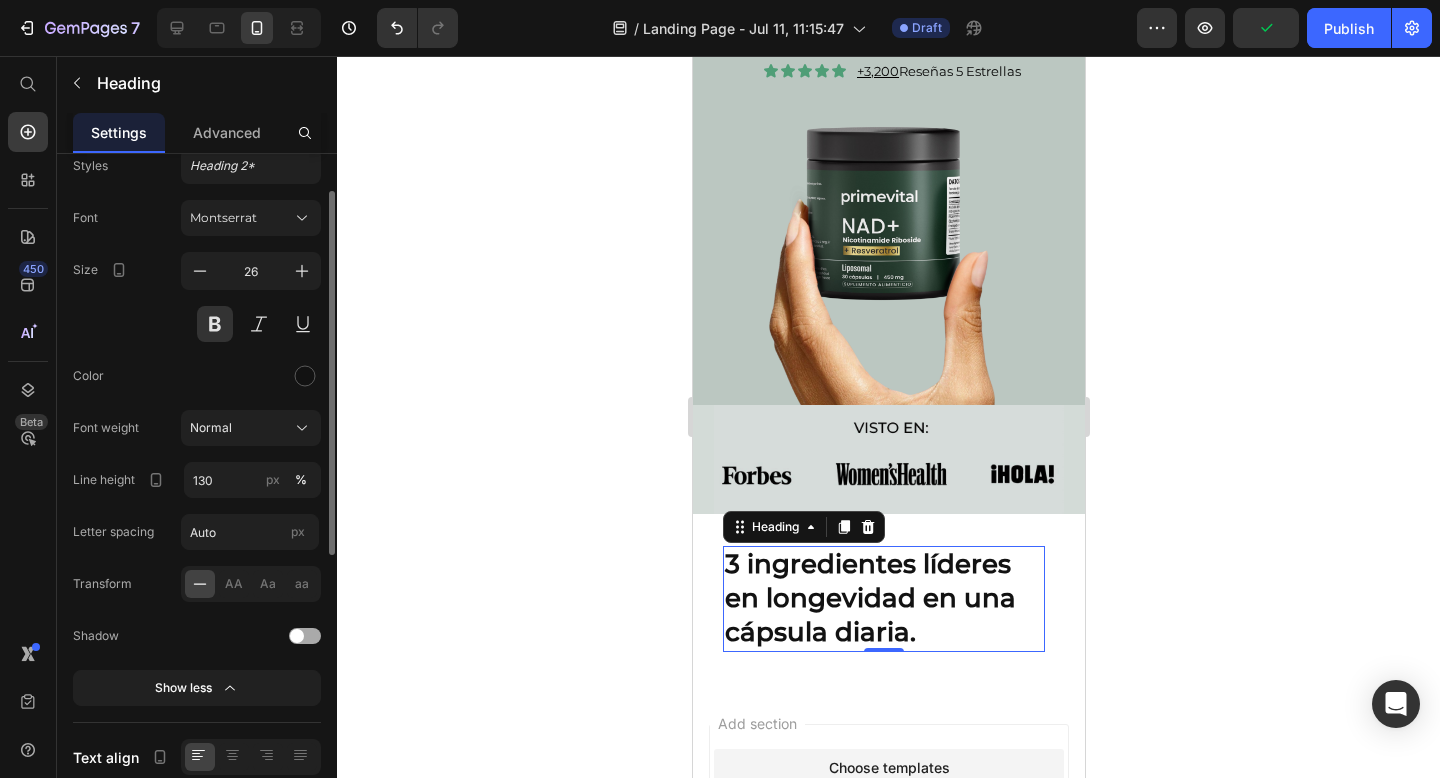 scroll, scrollTop: 71, scrollLeft: 0, axis: vertical 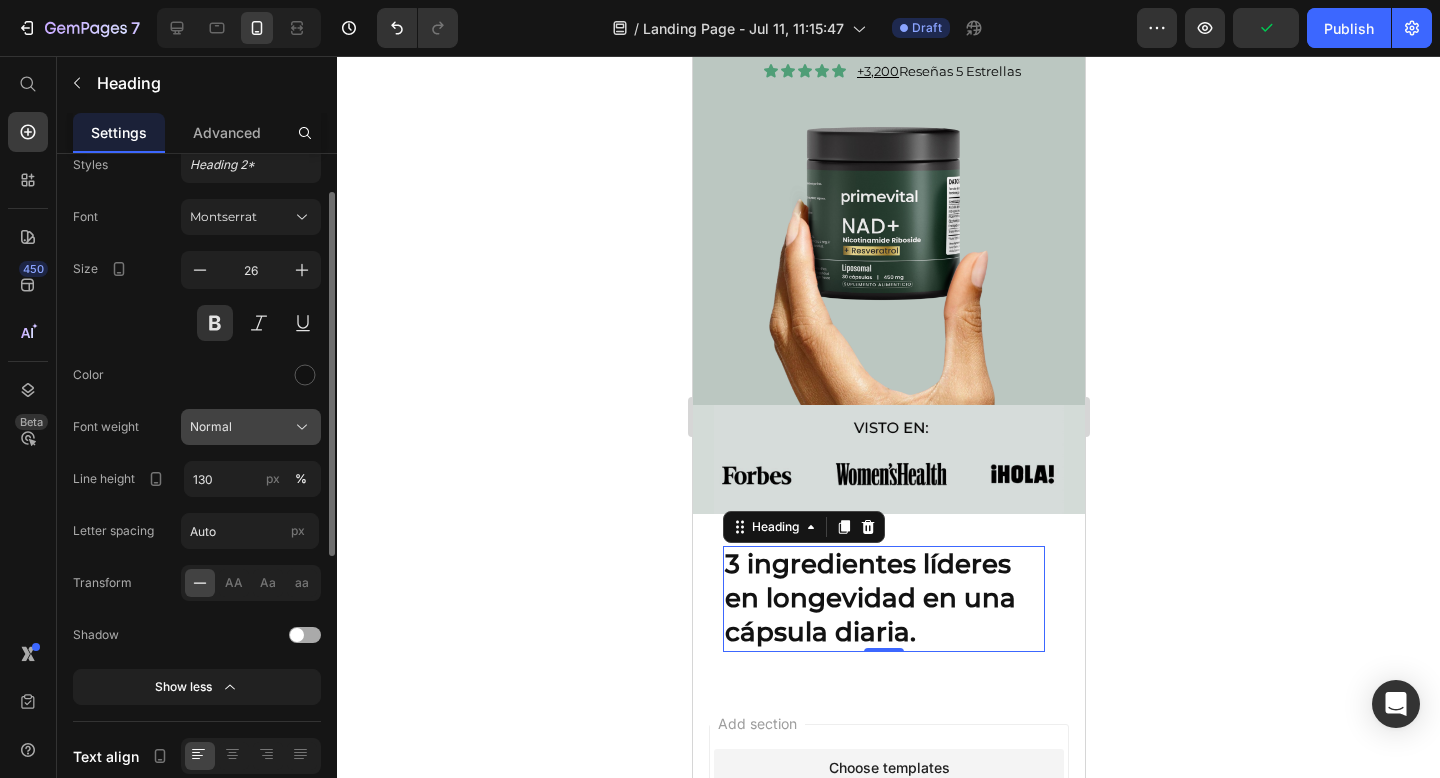 click on "Normal" 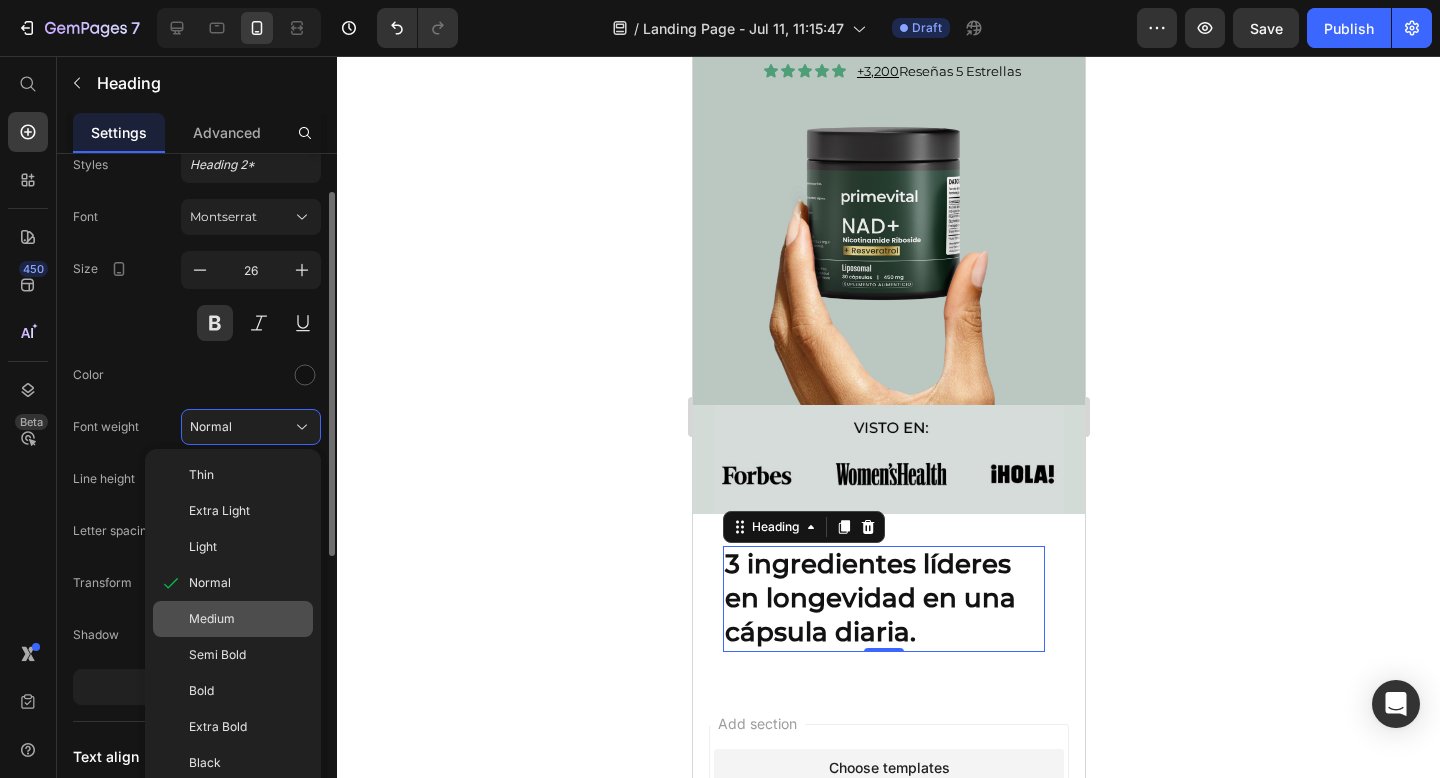 click on "Medium" at bounding box center (212, 619) 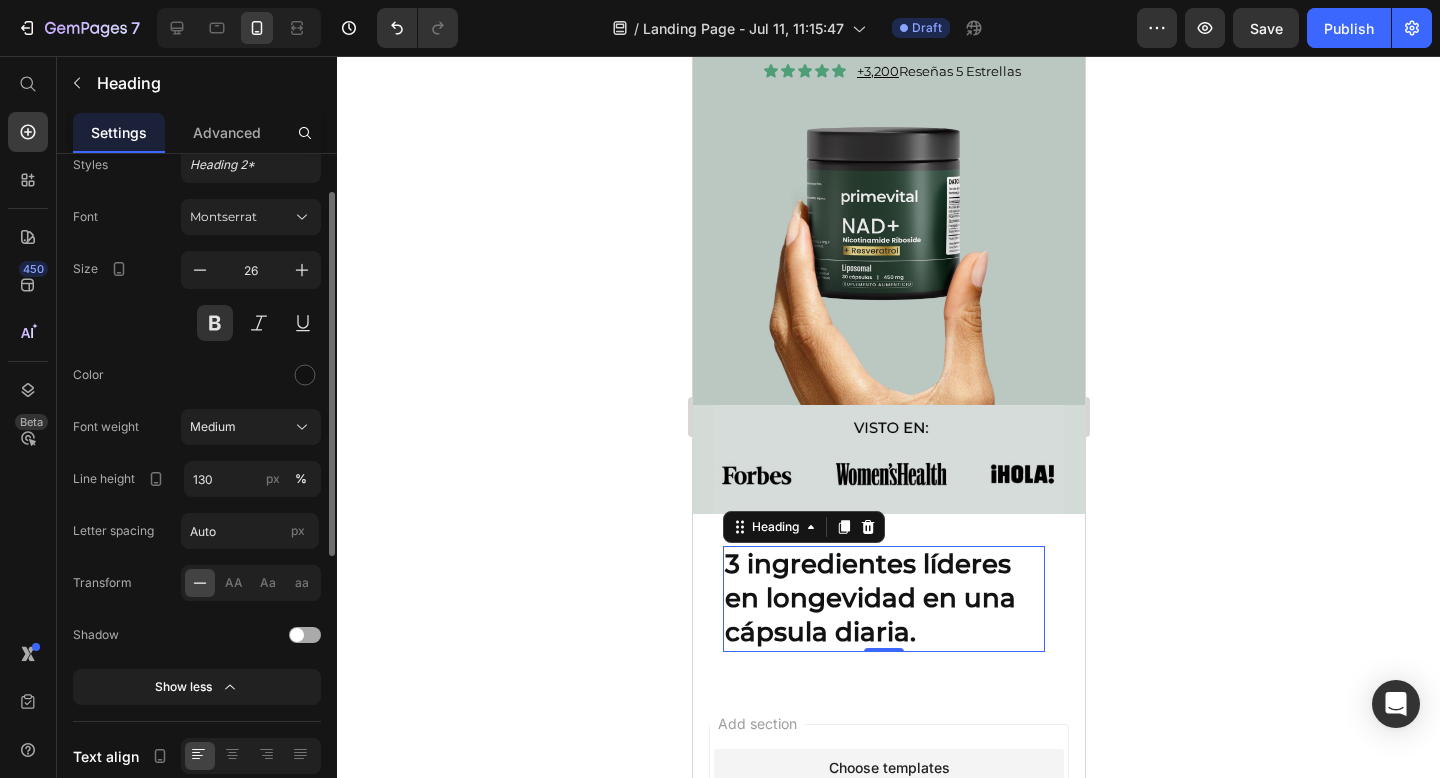 click 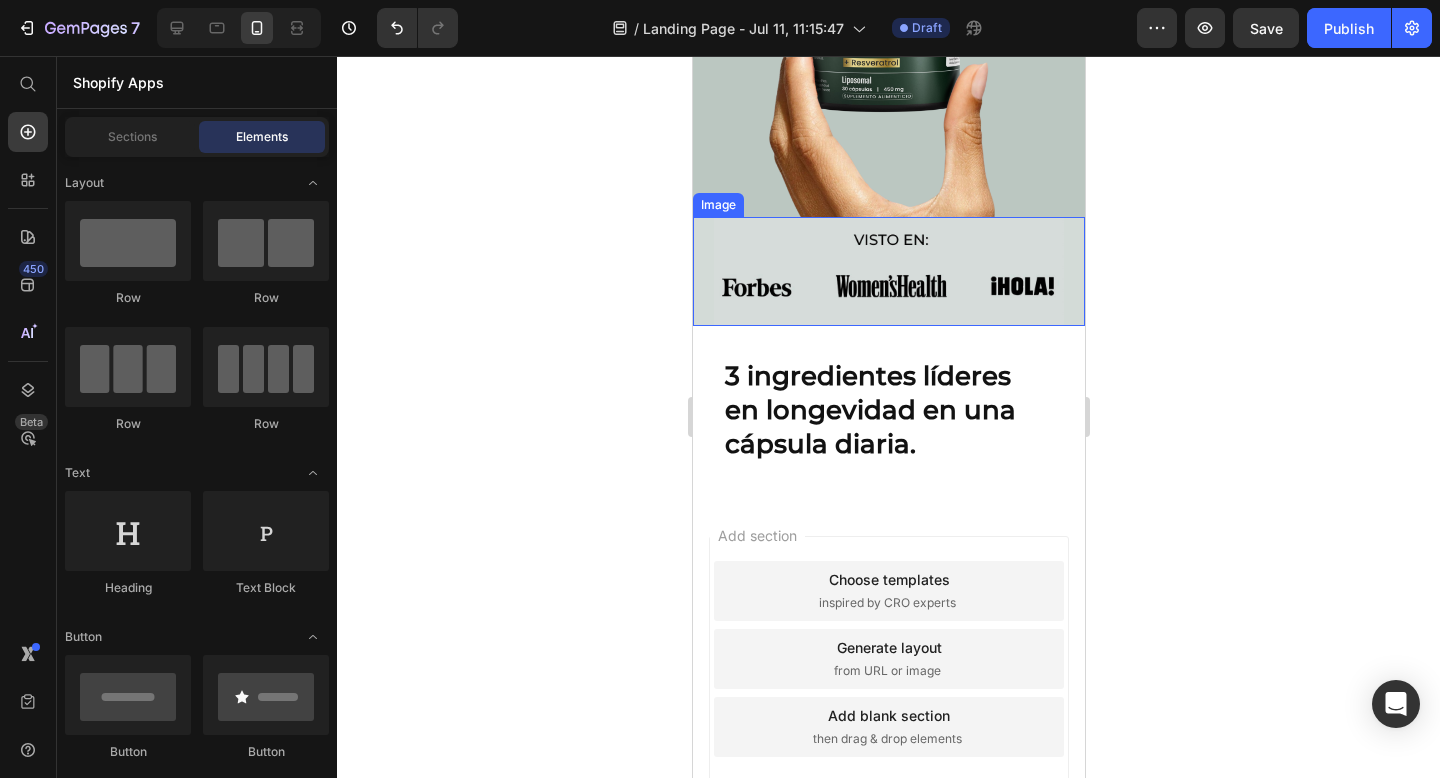 scroll, scrollTop: 702, scrollLeft: 0, axis: vertical 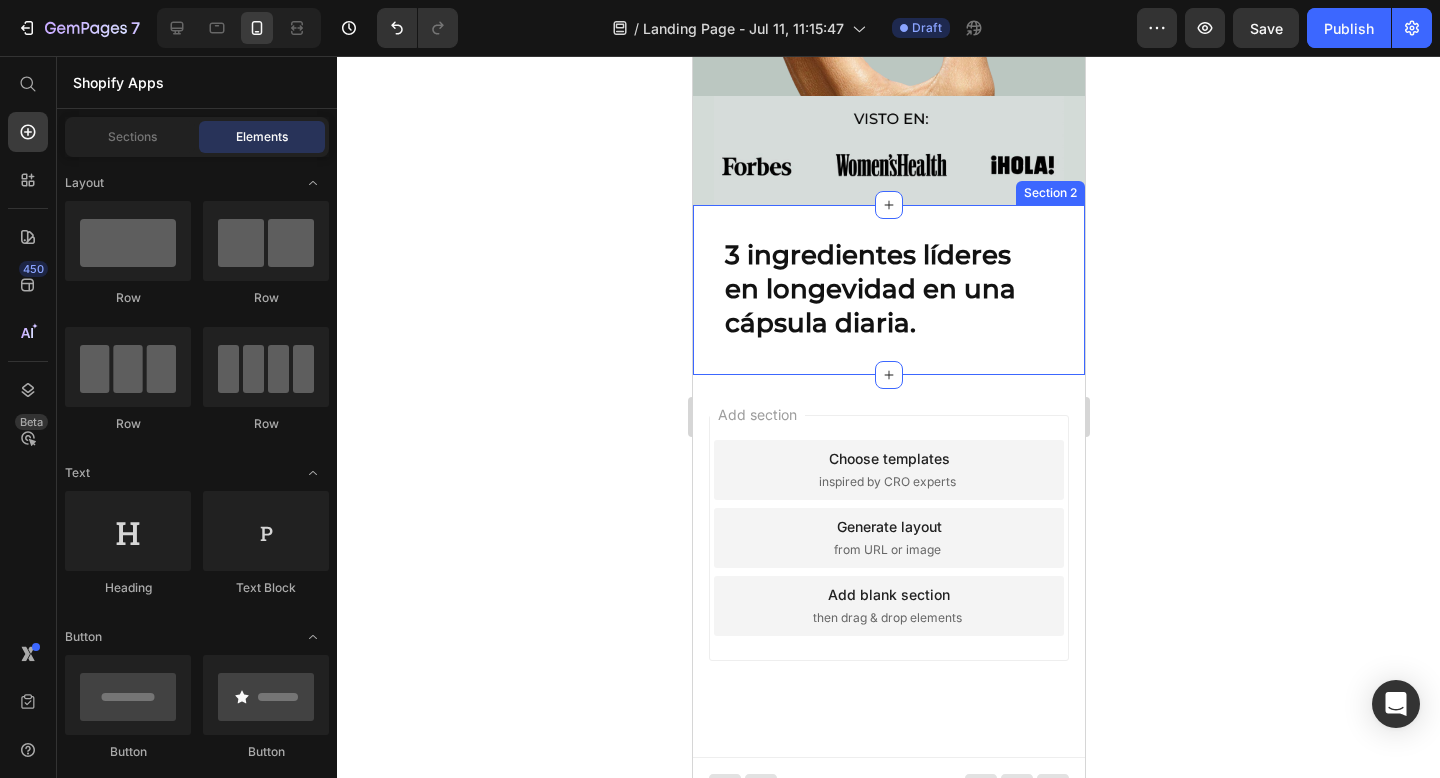 click on "3 ingredientes líderes en longevidad en una cápsula diaria." at bounding box center [883, 289] 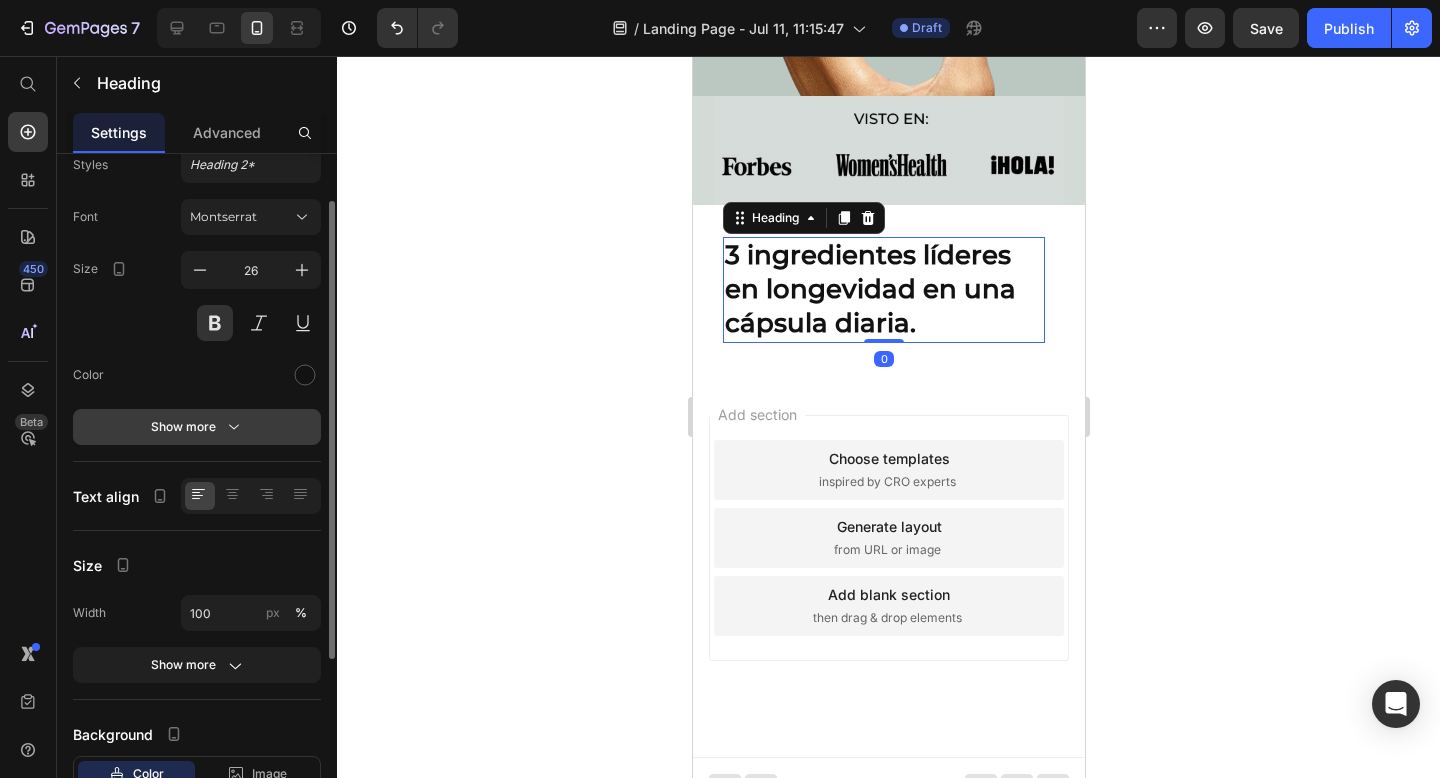 click on "Show more" at bounding box center (197, 427) 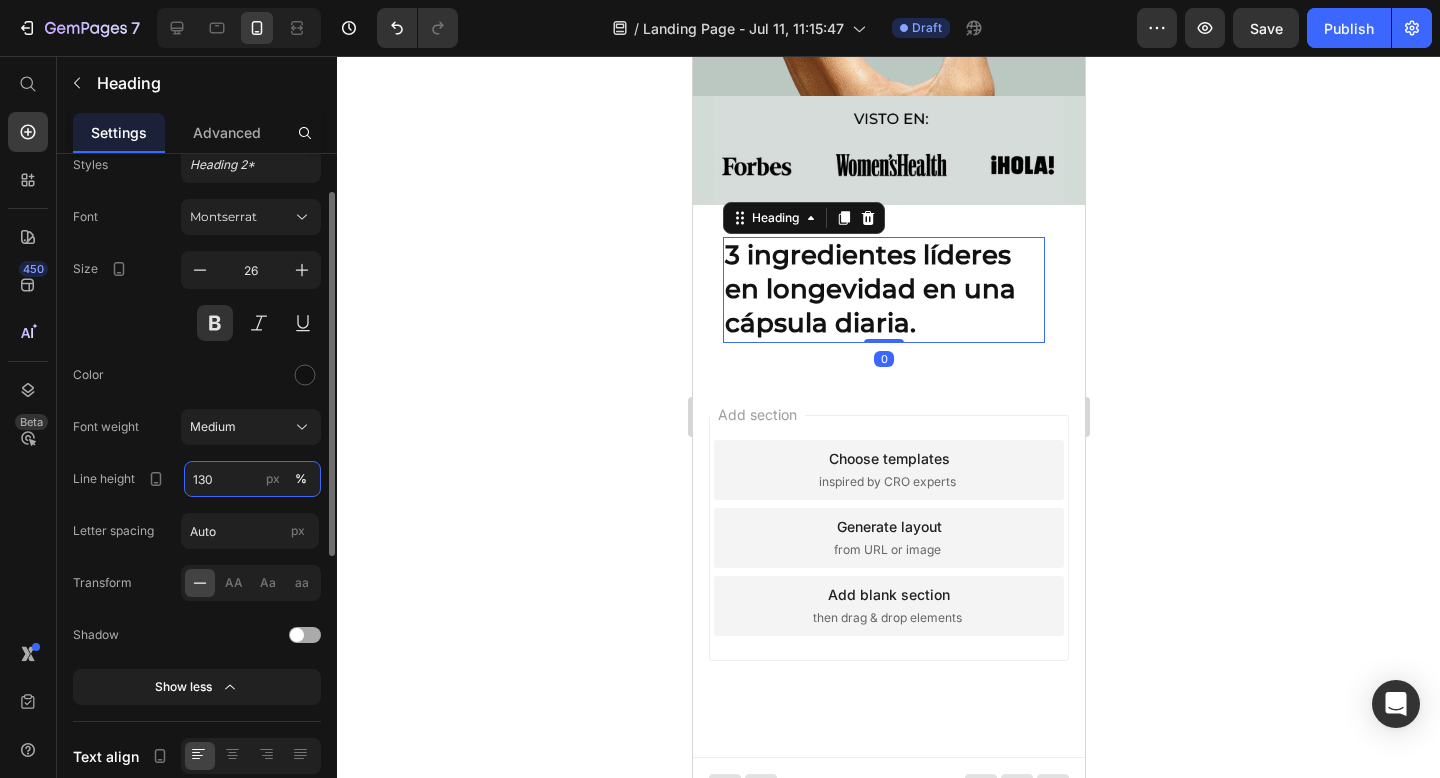 click on "130" at bounding box center [252, 479] 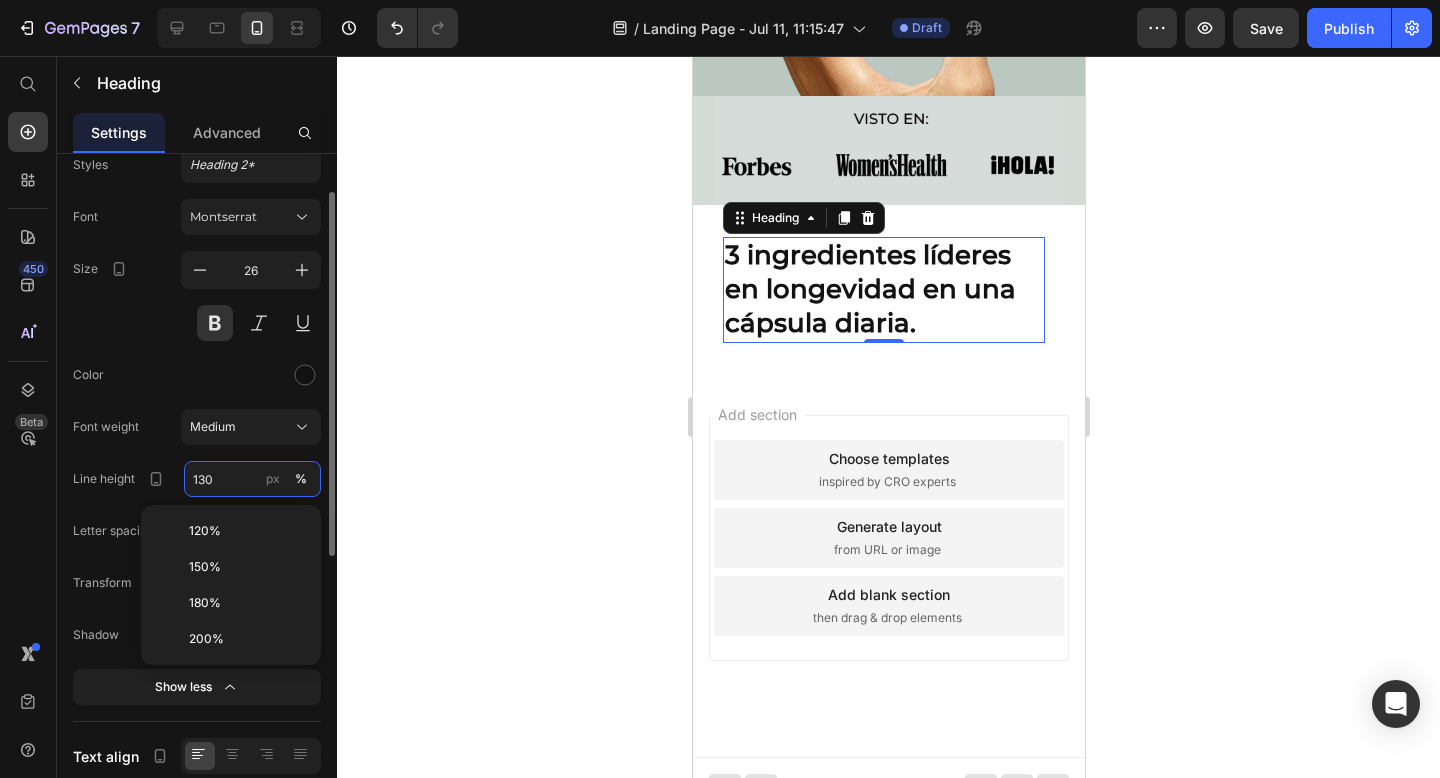 click on "130" at bounding box center (252, 479) 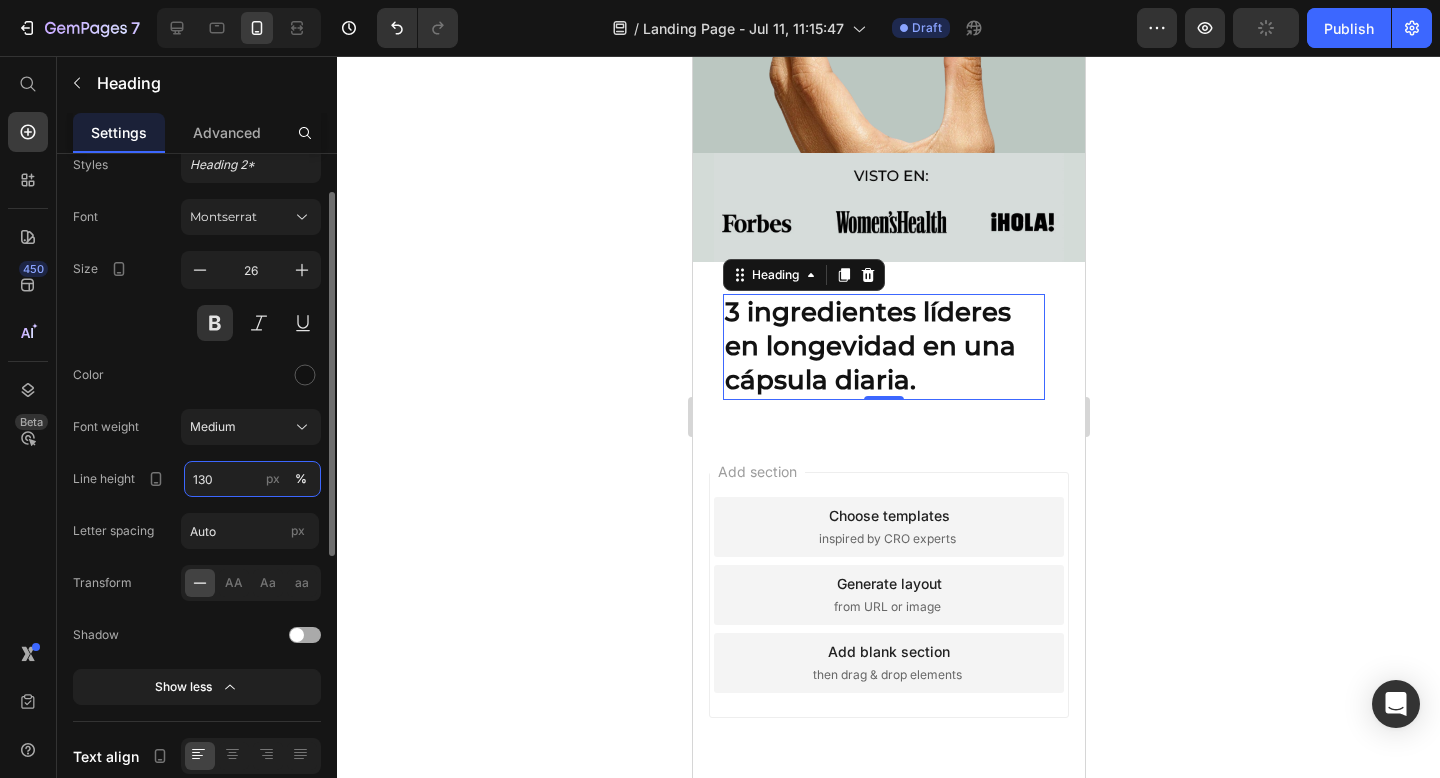 scroll, scrollTop: 702, scrollLeft: 0, axis: vertical 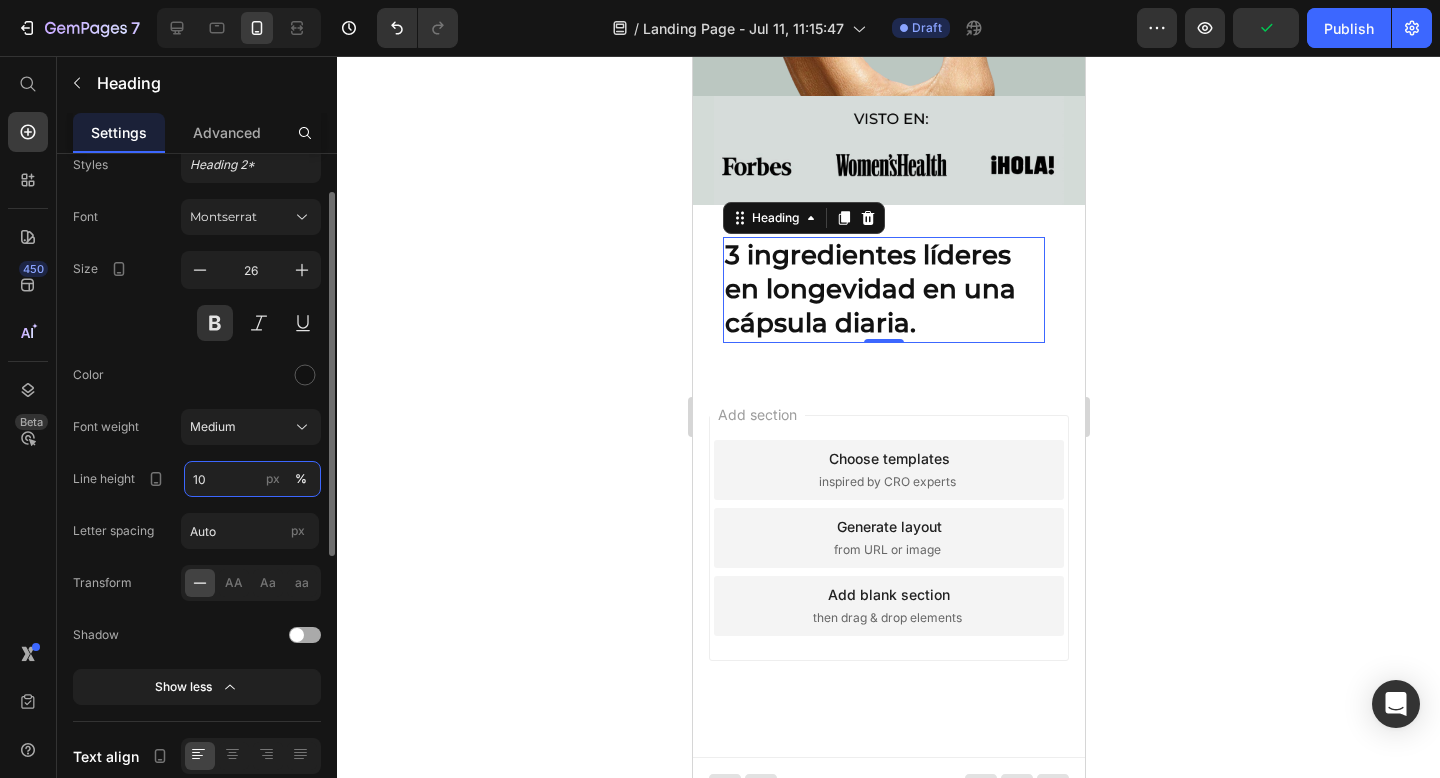 type on "140" 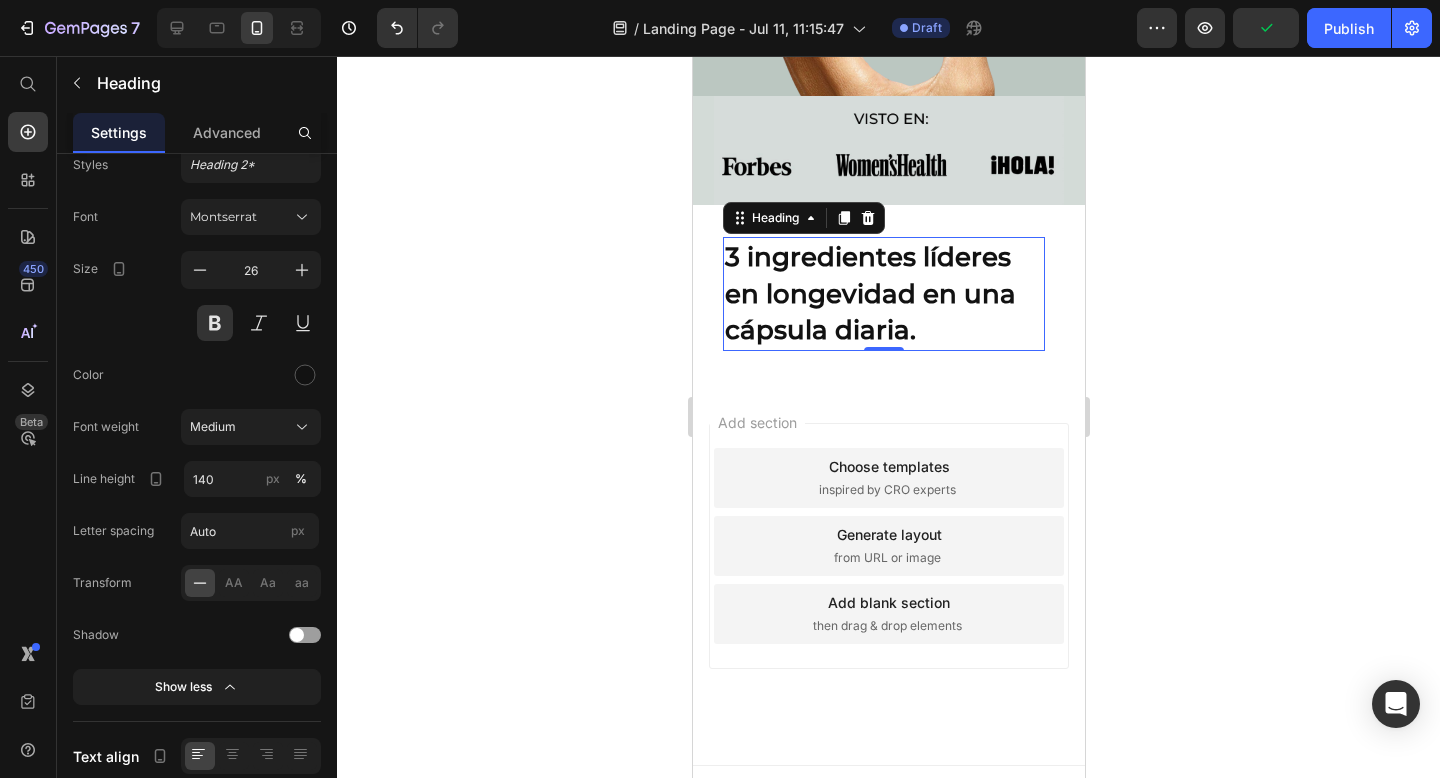 click 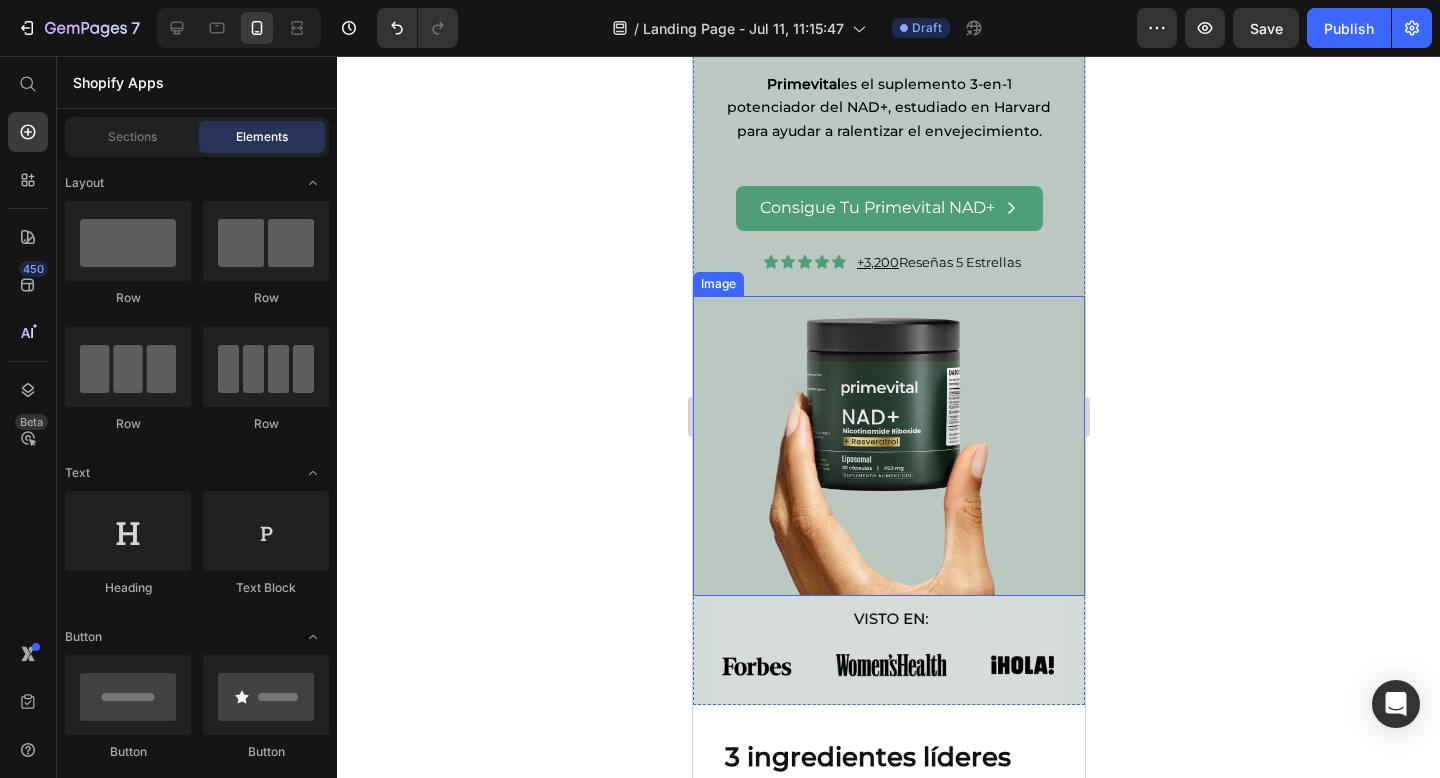 scroll, scrollTop: 201, scrollLeft: 0, axis: vertical 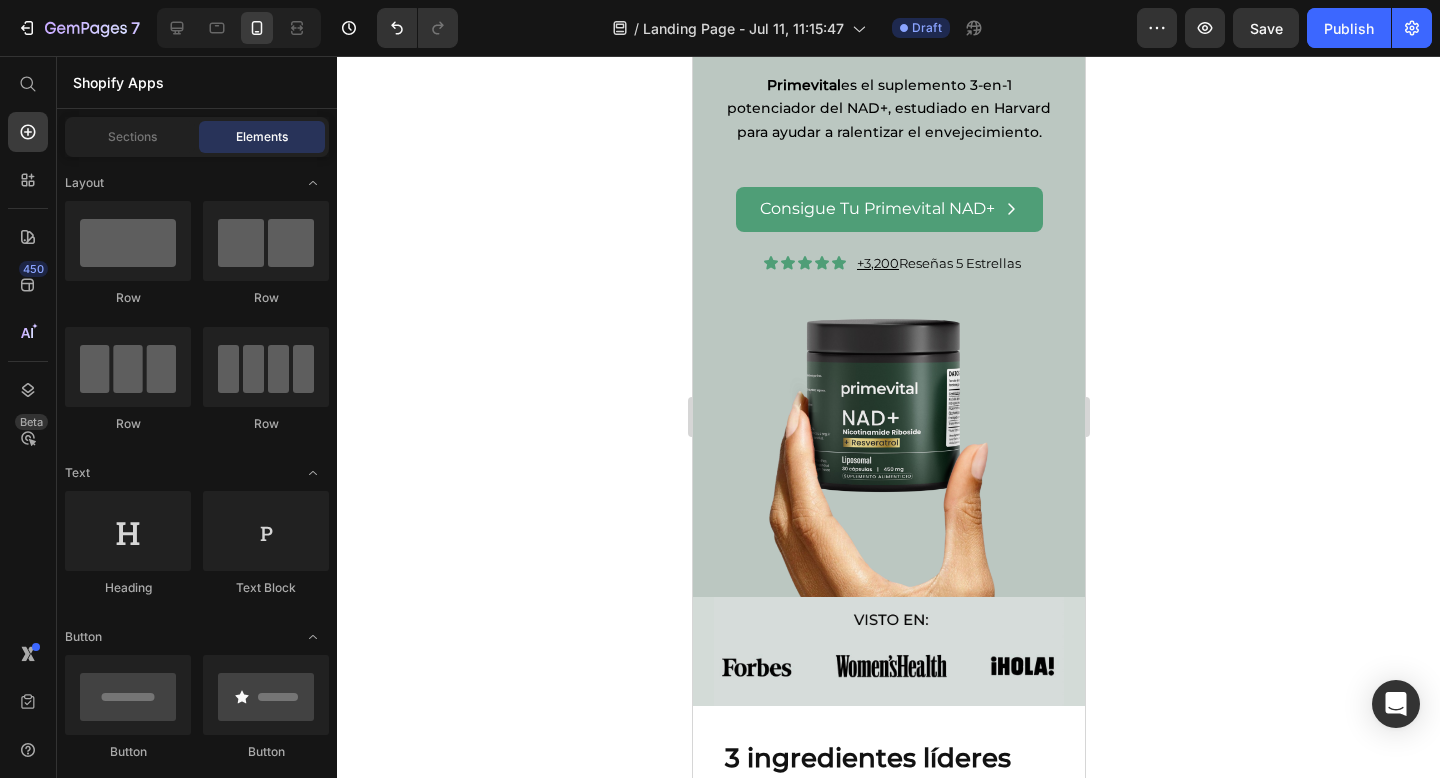 click 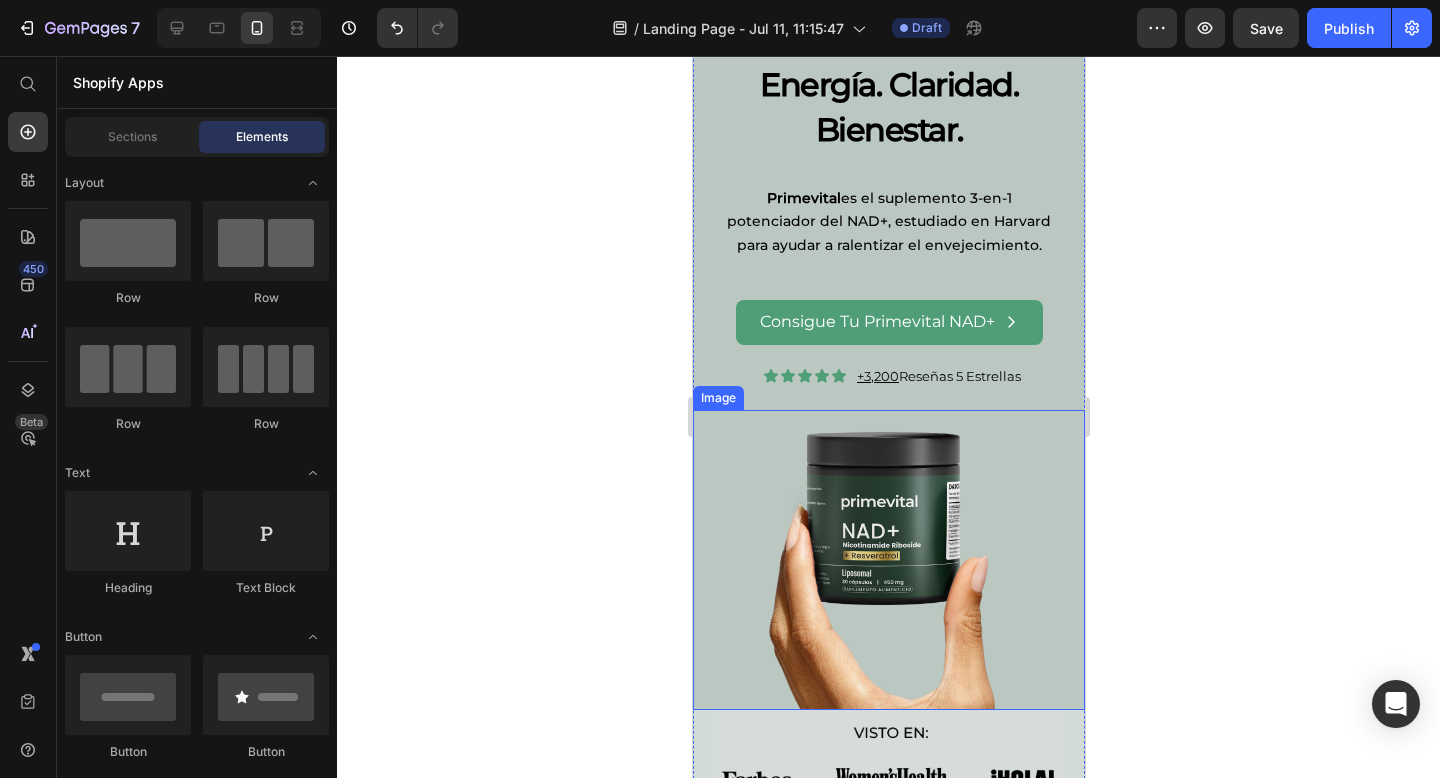 scroll, scrollTop: 0, scrollLeft: 0, axis: both 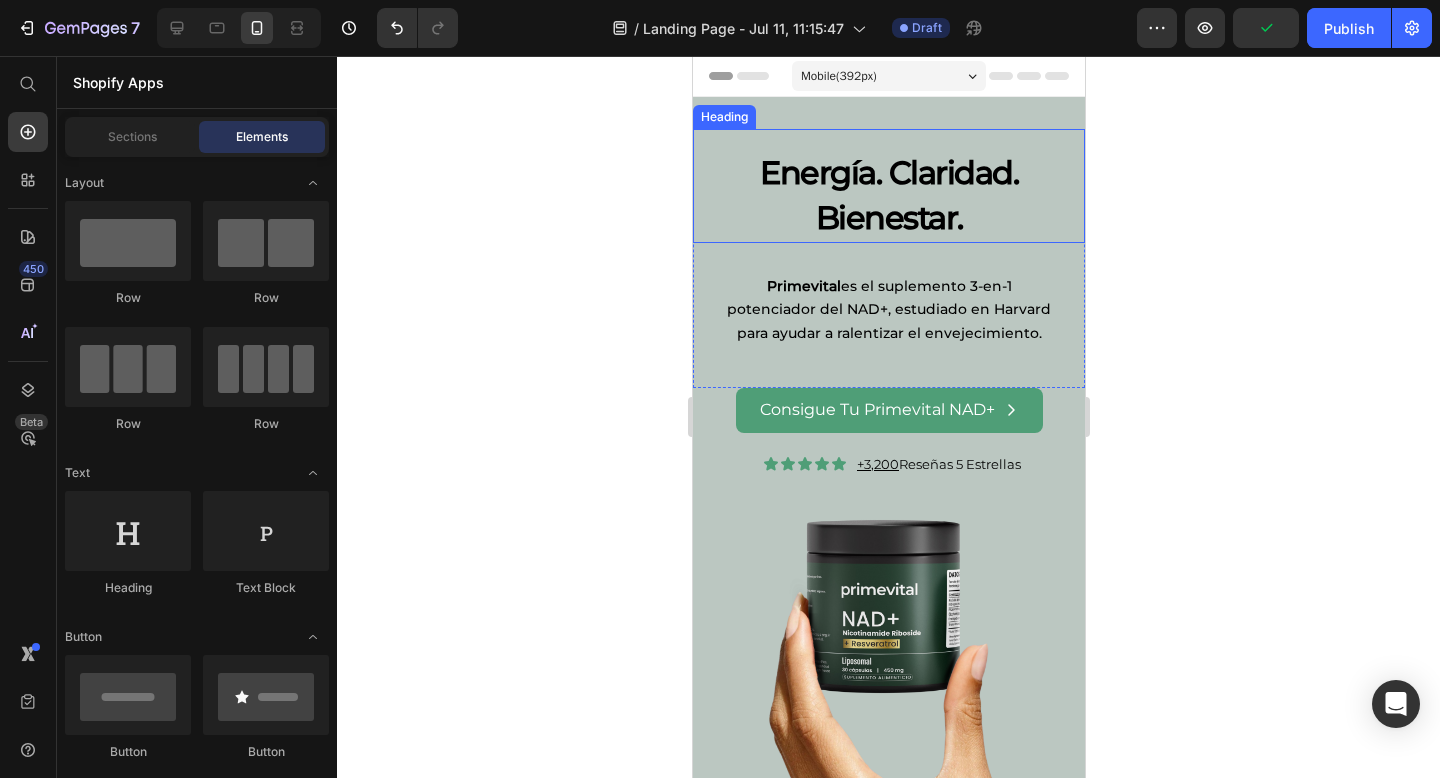 click on "Energía. Claridad. Bienestar. Heading" at bounding box center [888, 186] 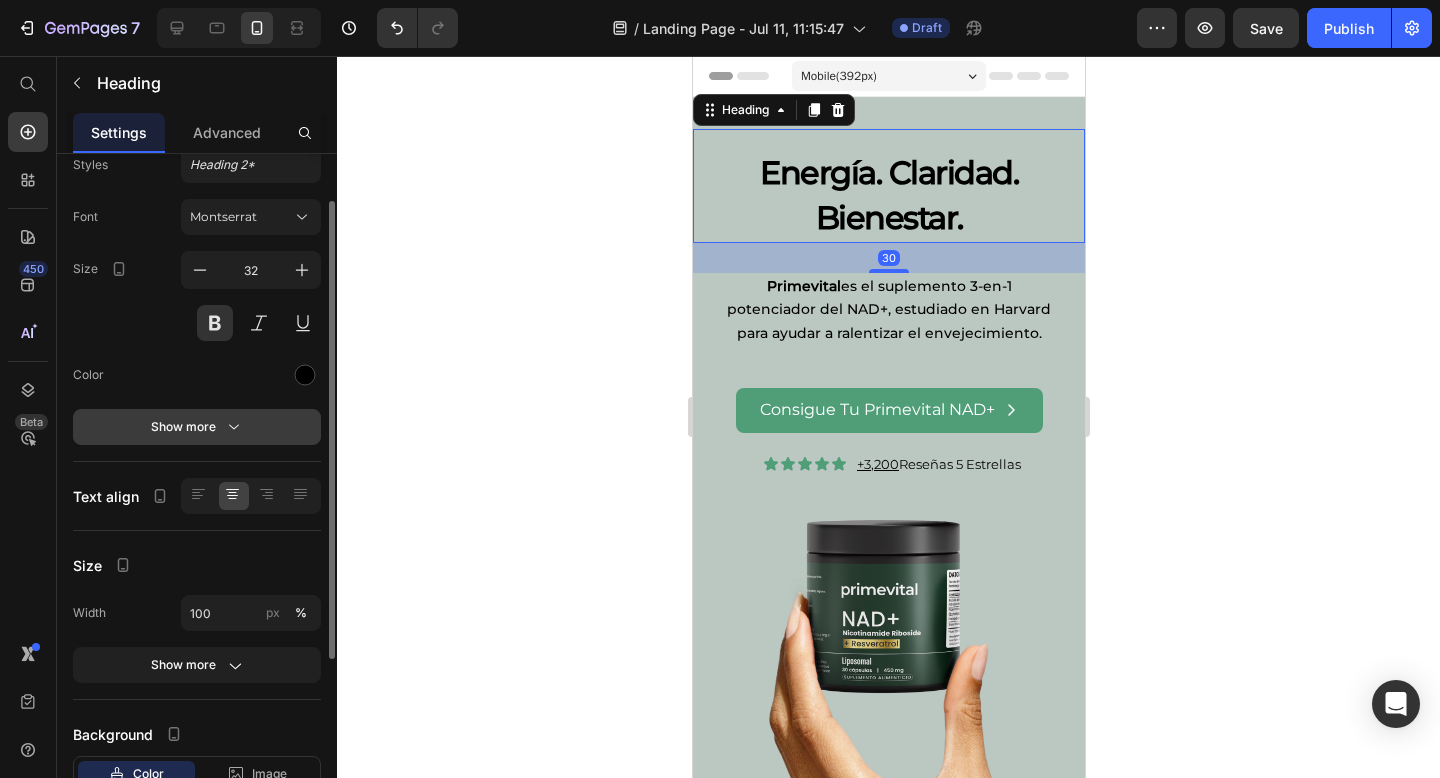 click on "Show more" at bounding box center [197, 427] 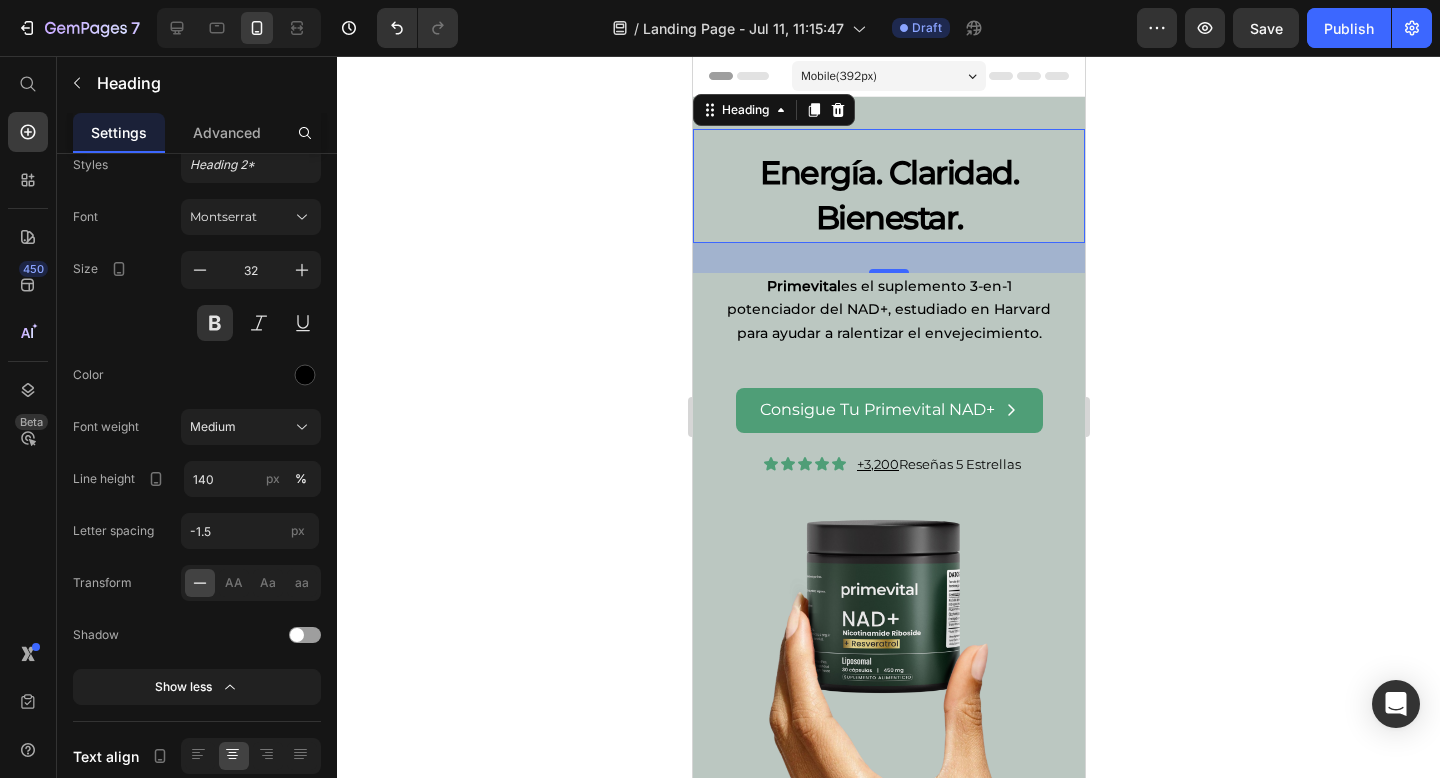 click 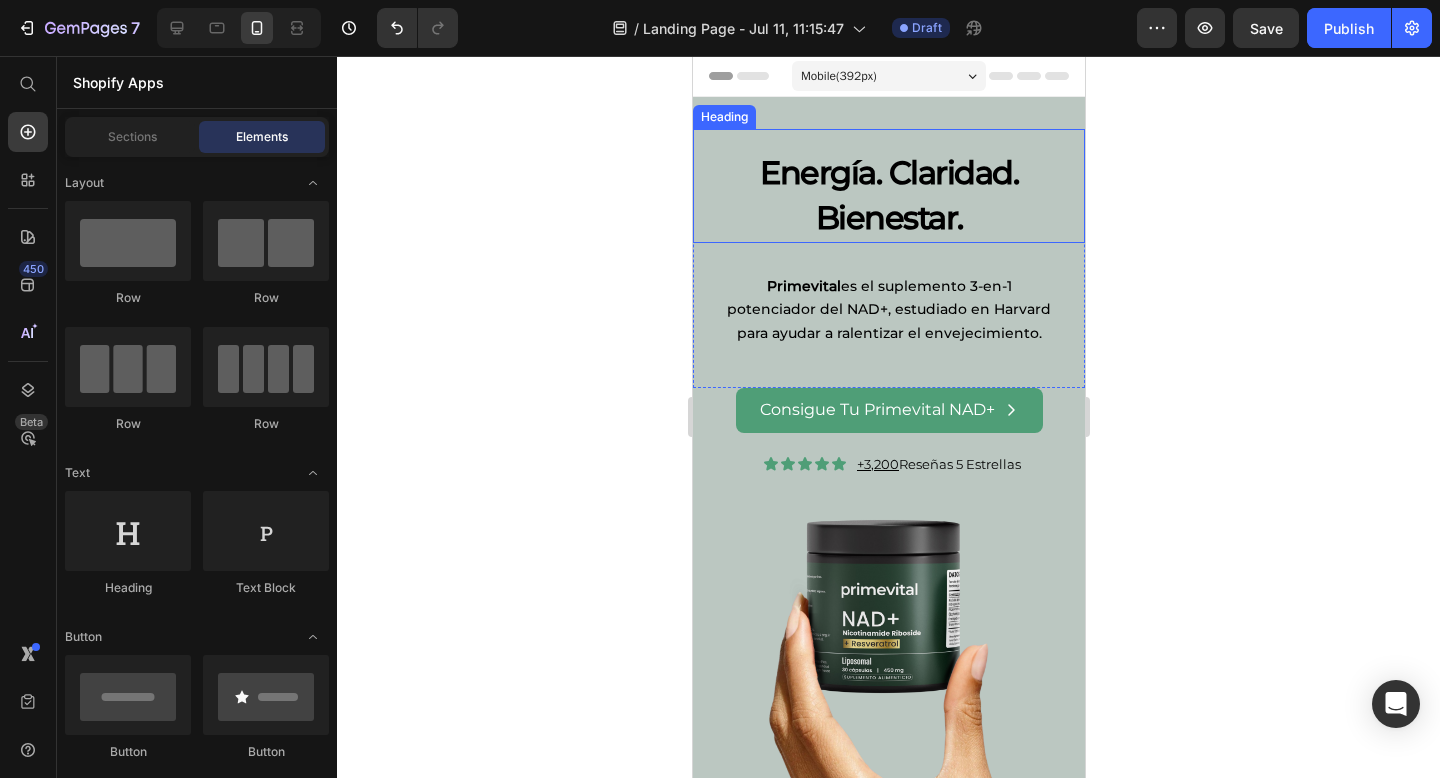 click on "Energía. Claridad. Bienestar." at bounding box center (888, 196) 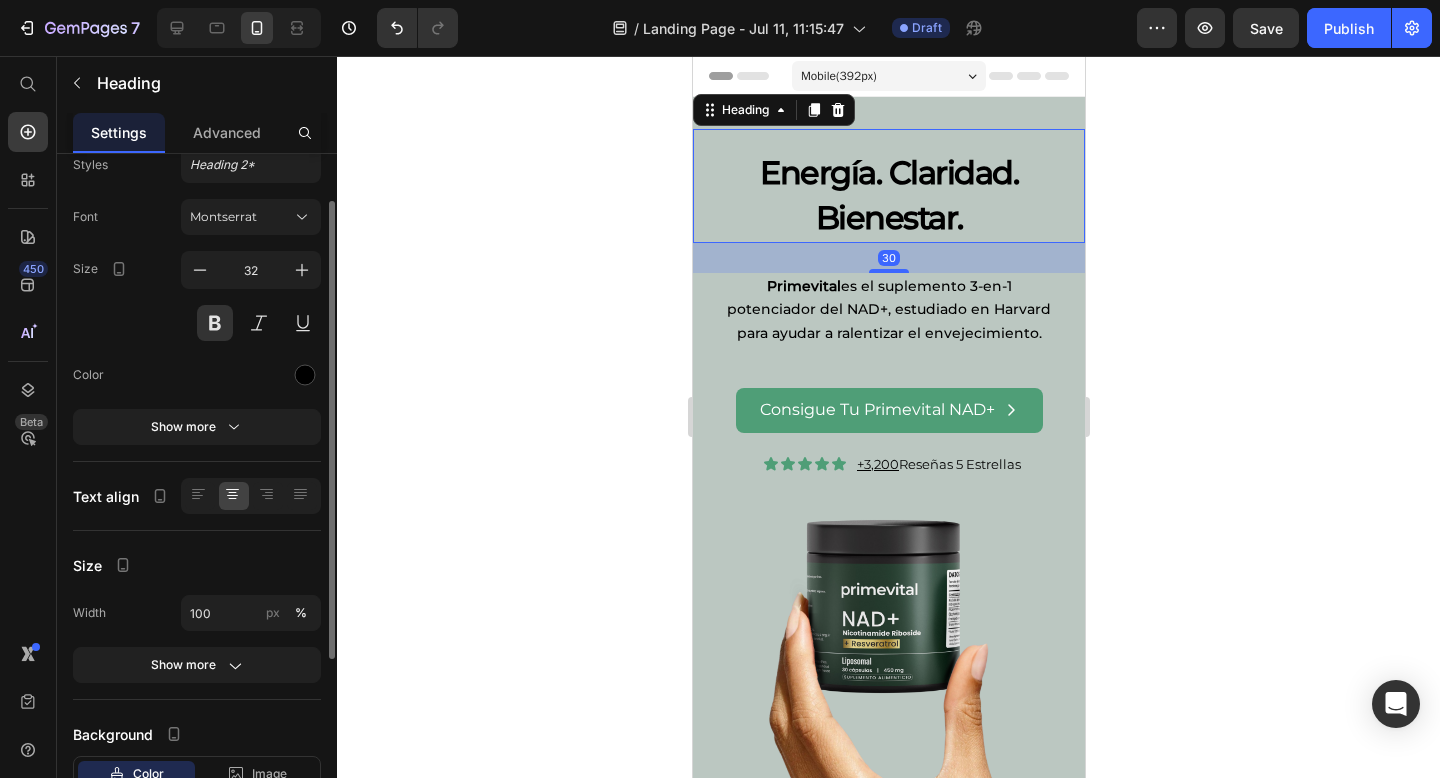 click on "Font Montserrat Size 32 Color Show more" at bounding box center (197, 322) 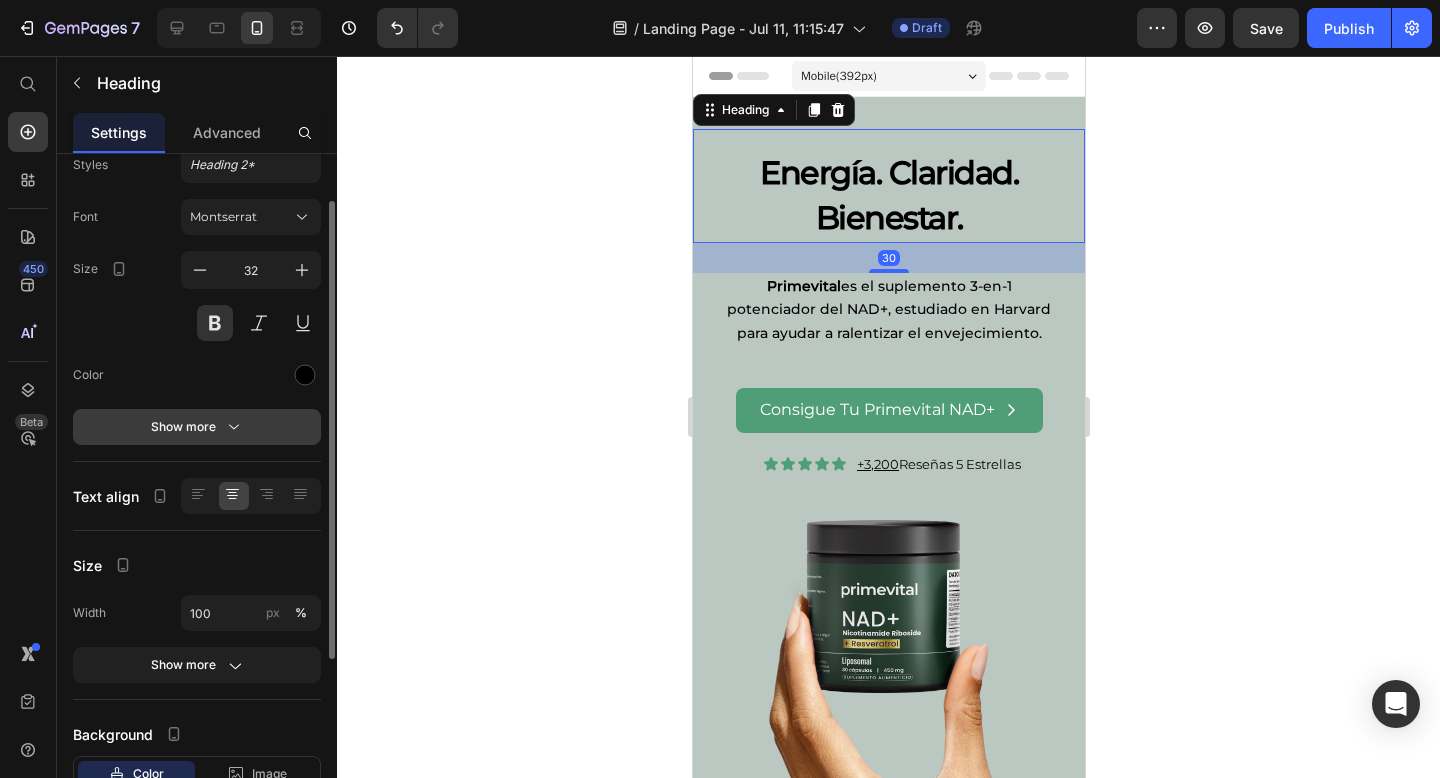 click 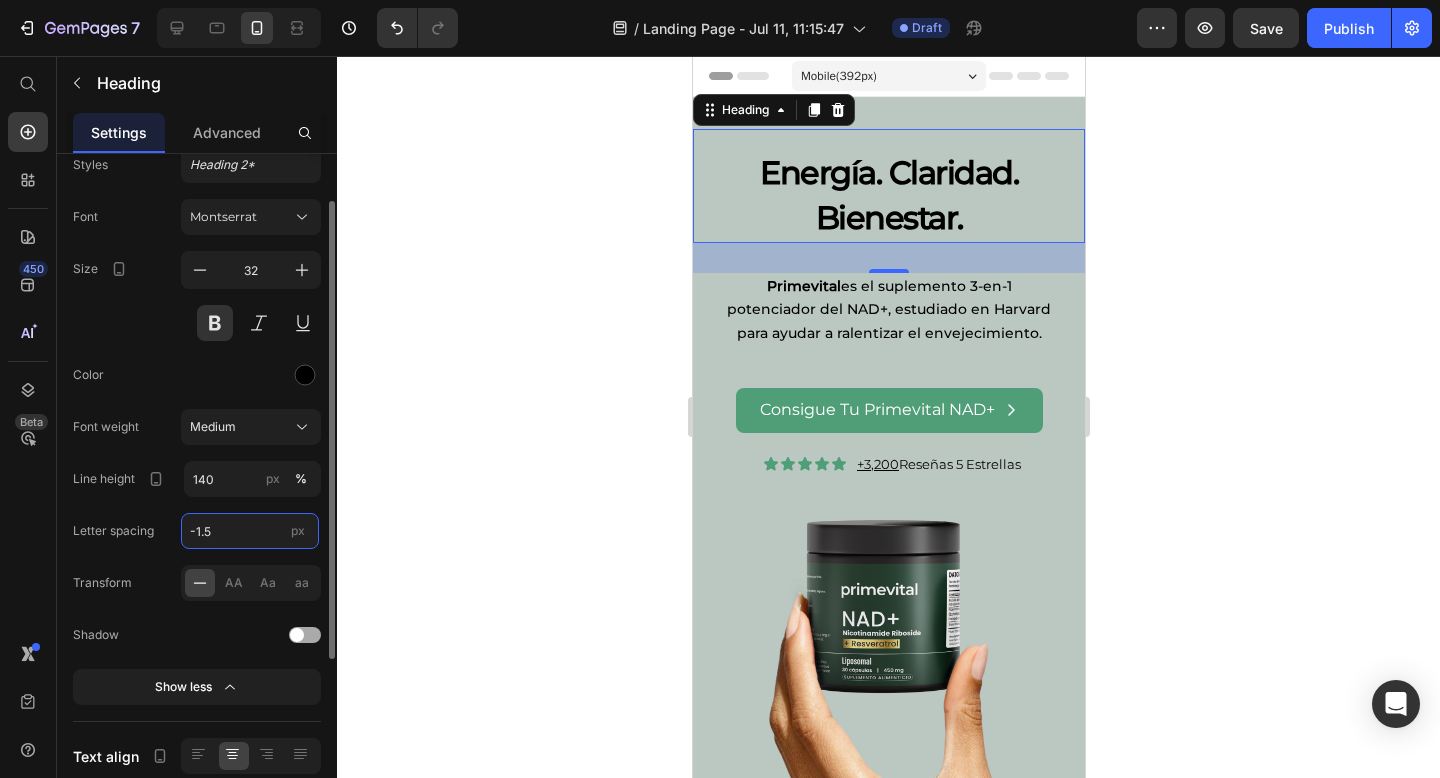 click on "-1.5" at bounding box center (250, 531) 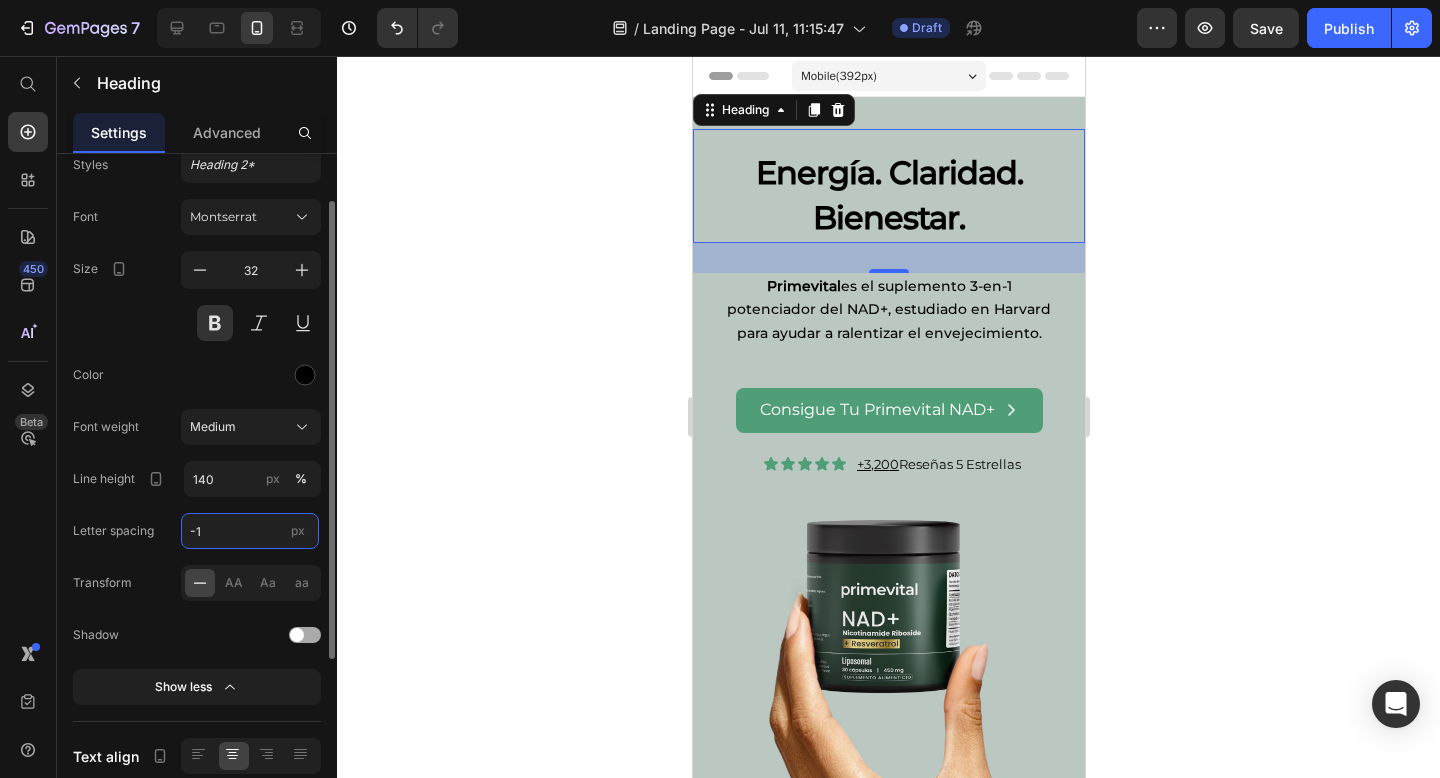 type on "-1" 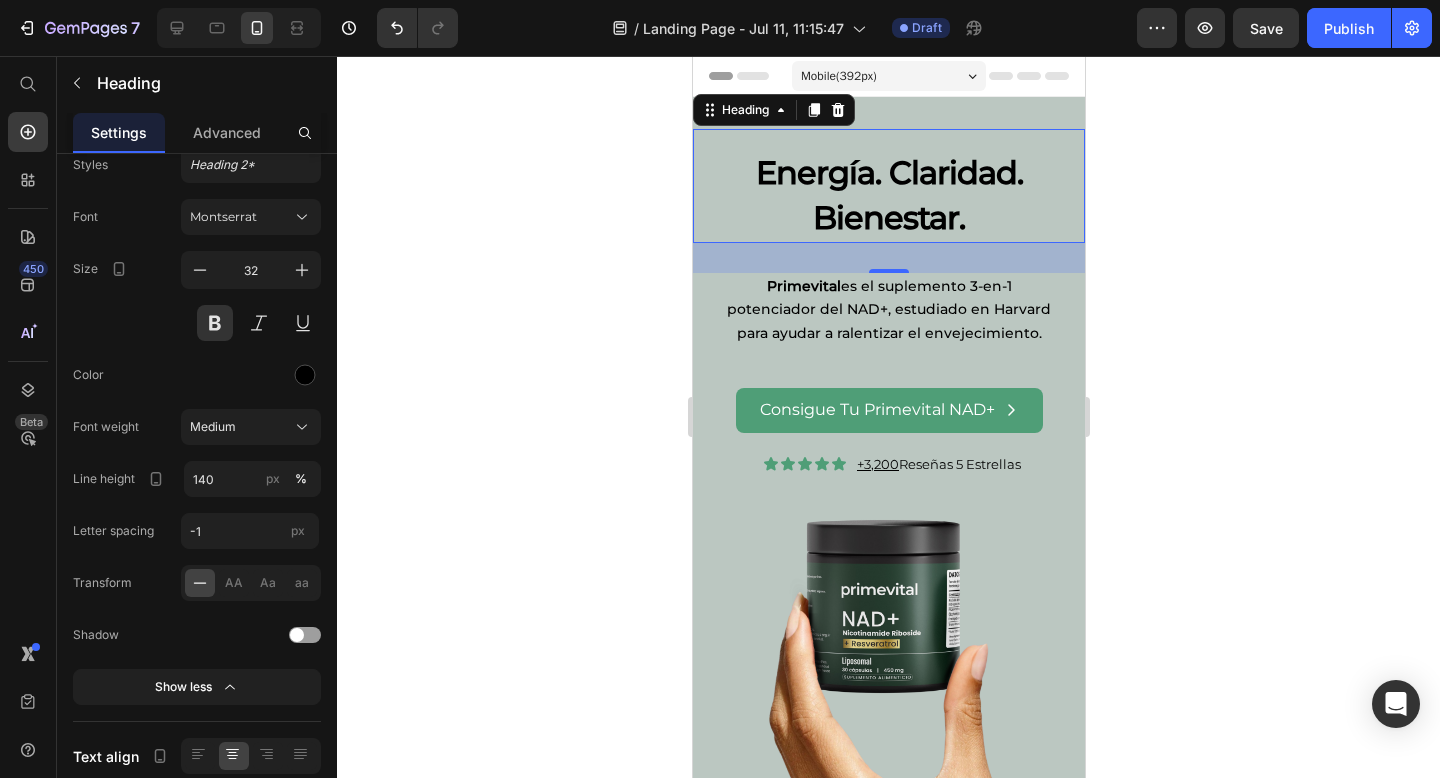 click 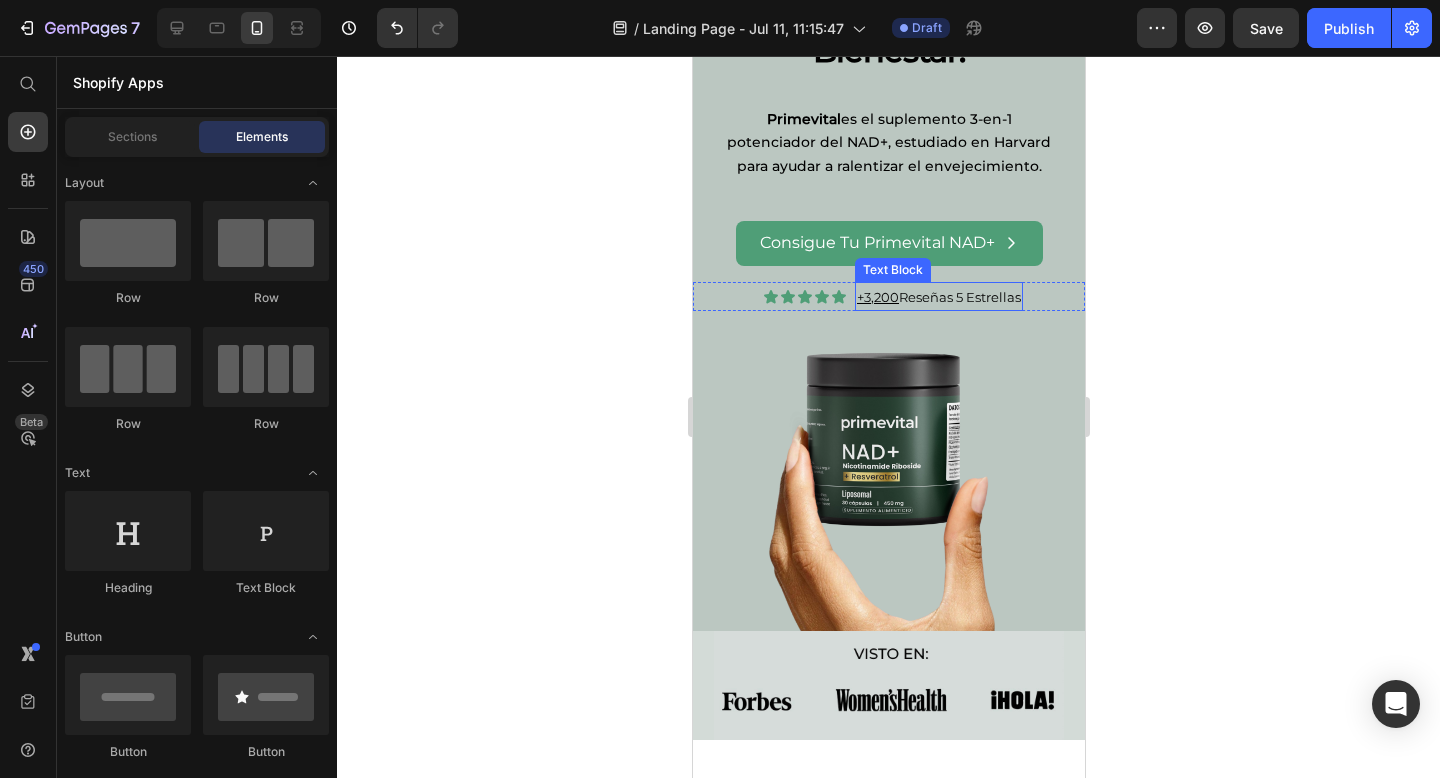 scroll, scrollTop: 456, scrollLeft: 0, axis: vertical 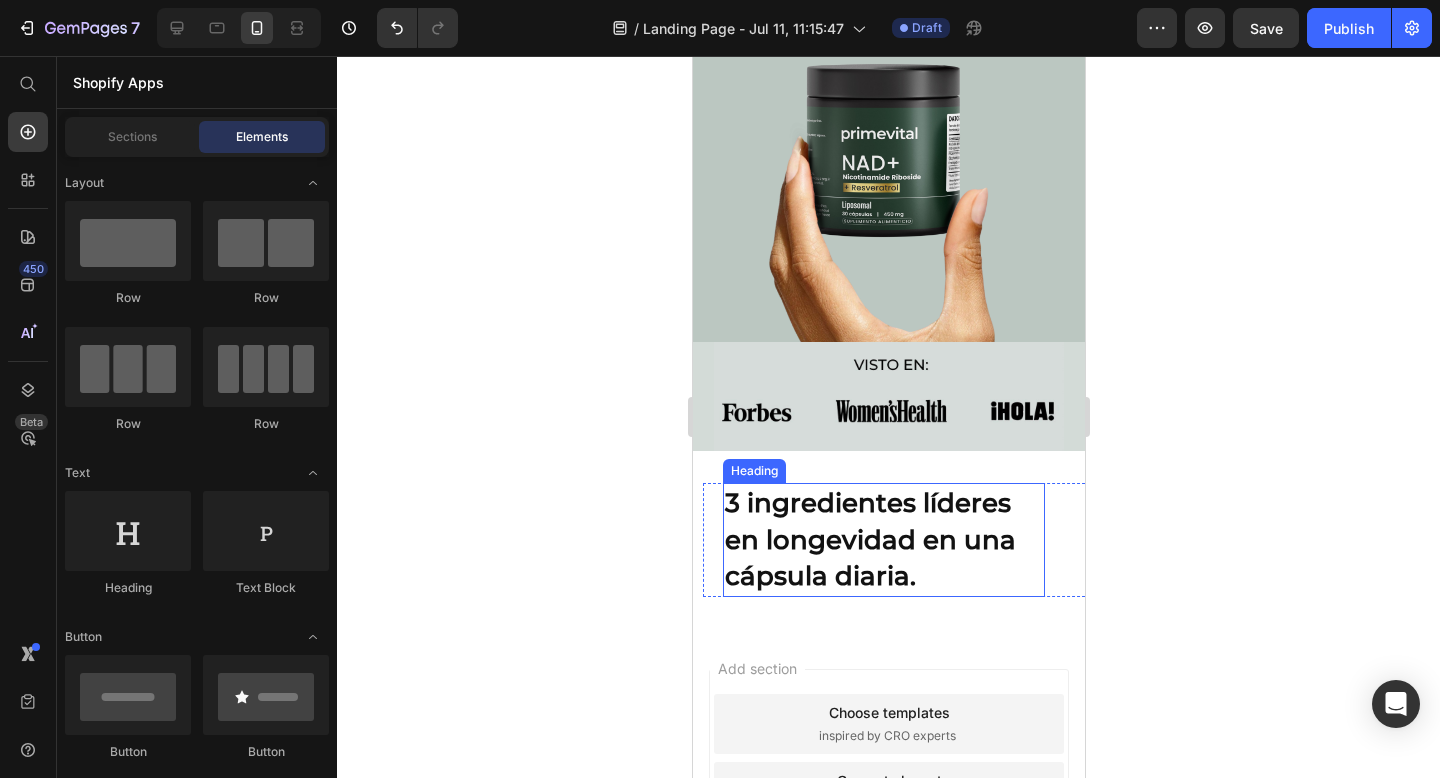 click on "3 ingredientes líderes en longevidad en una cápsula diaria." at bounding box center [883, 539] 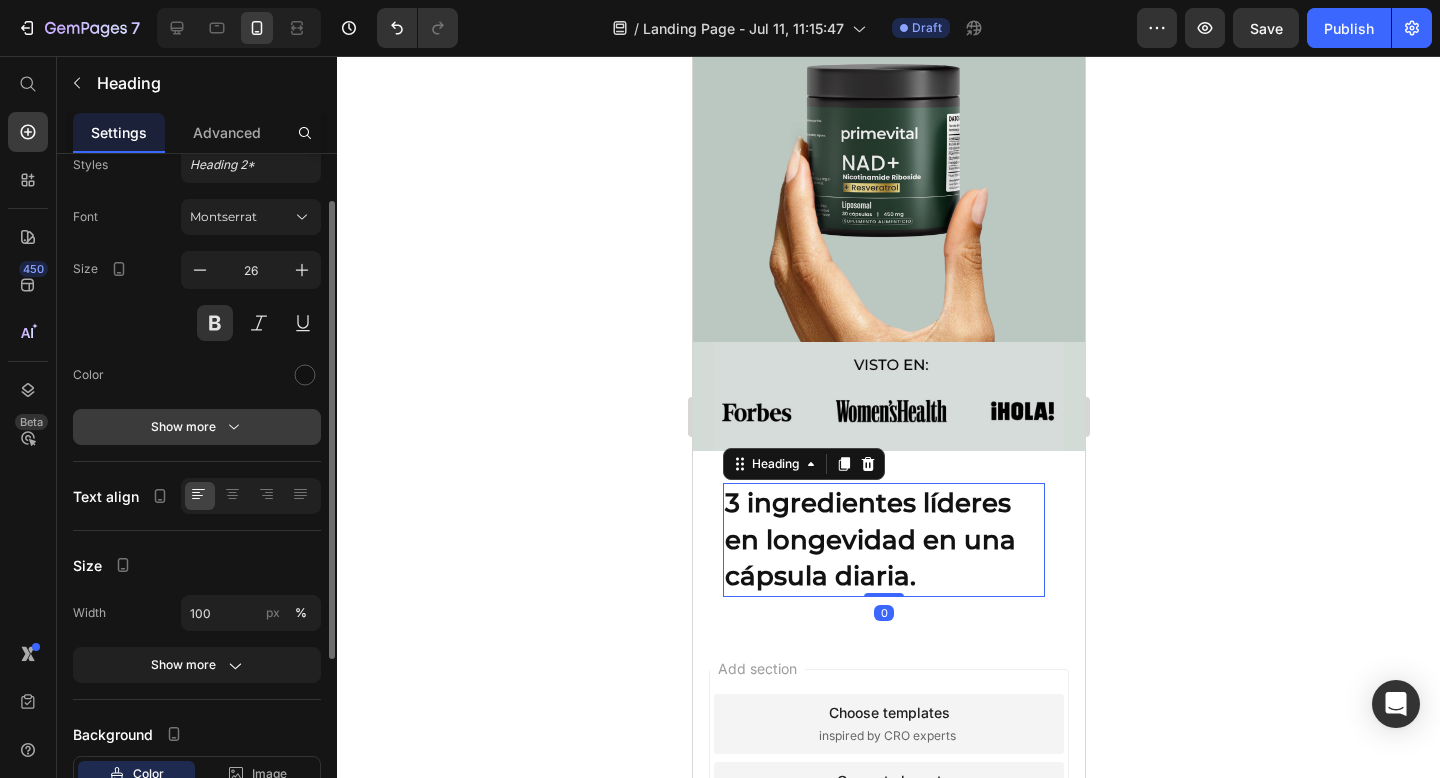 click on "Show more" at bounding box center (197, 427) 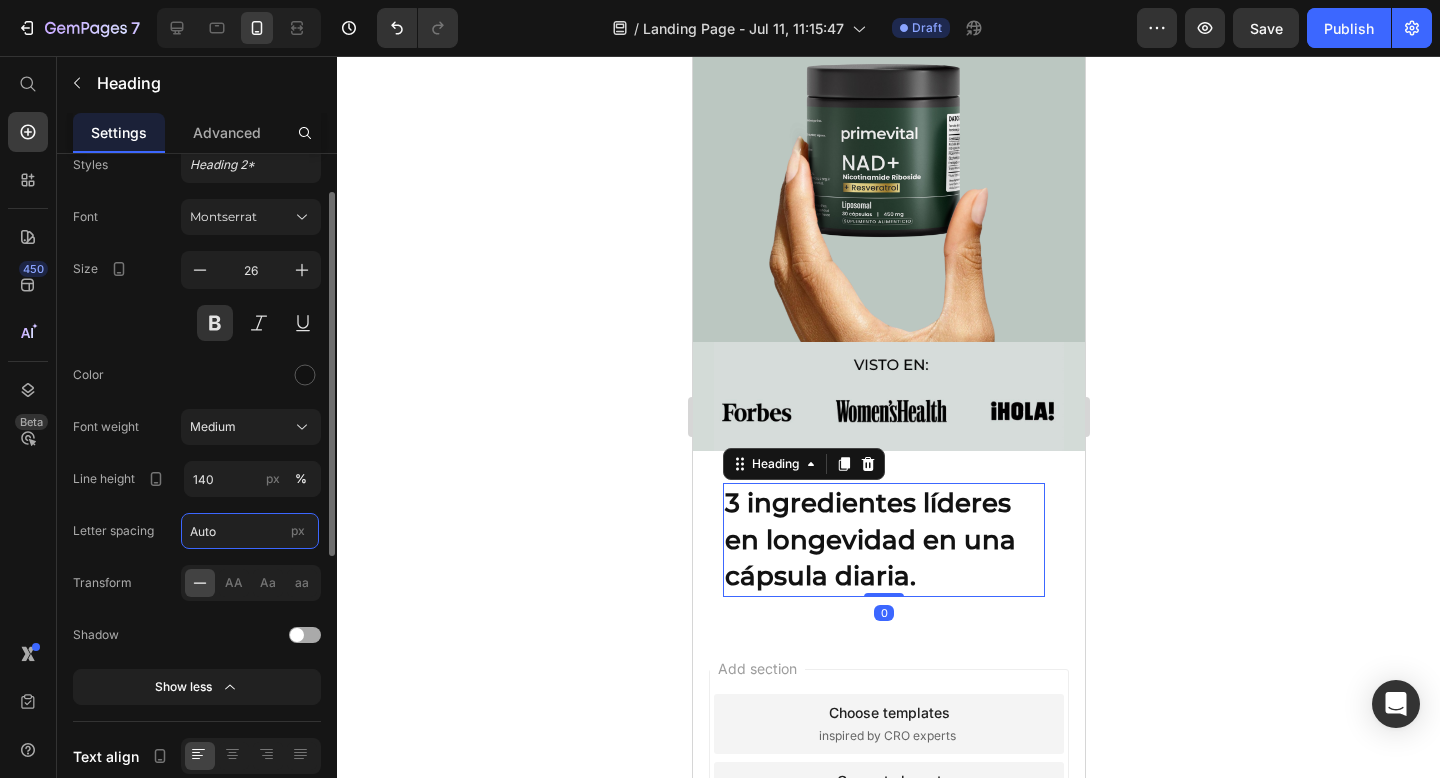 click on "Auto" at bounding box center (250, 531) 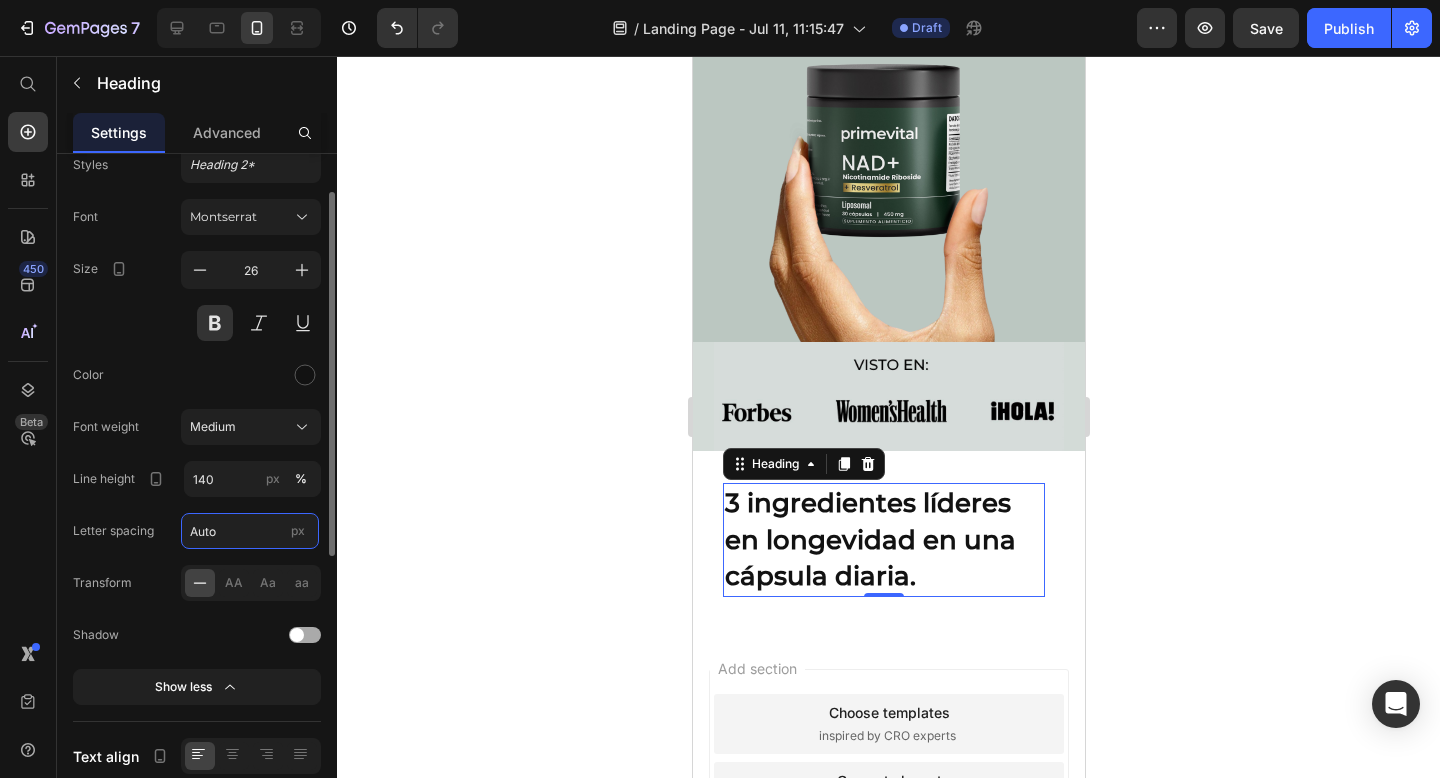 click on "Auto" at bounding box center [250, 531] 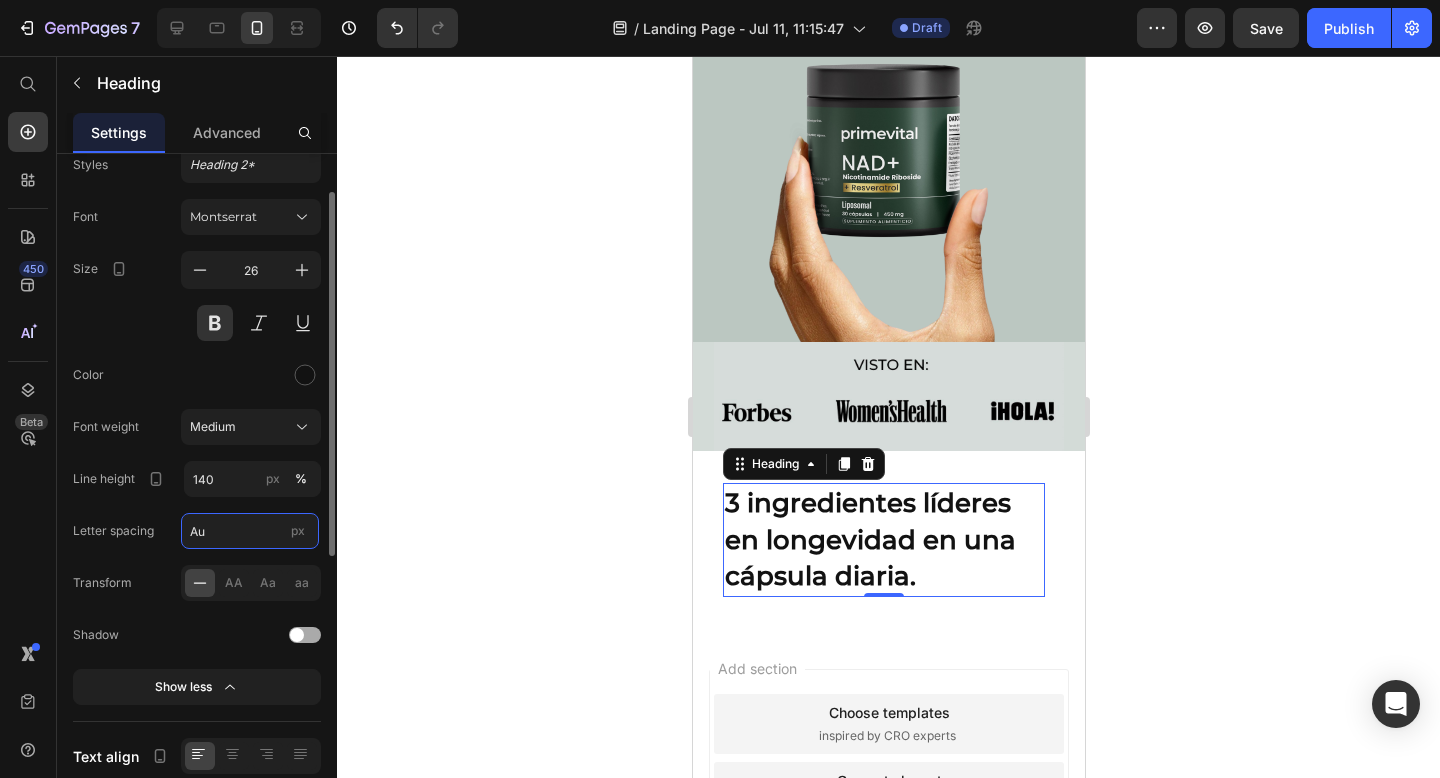type on "A" 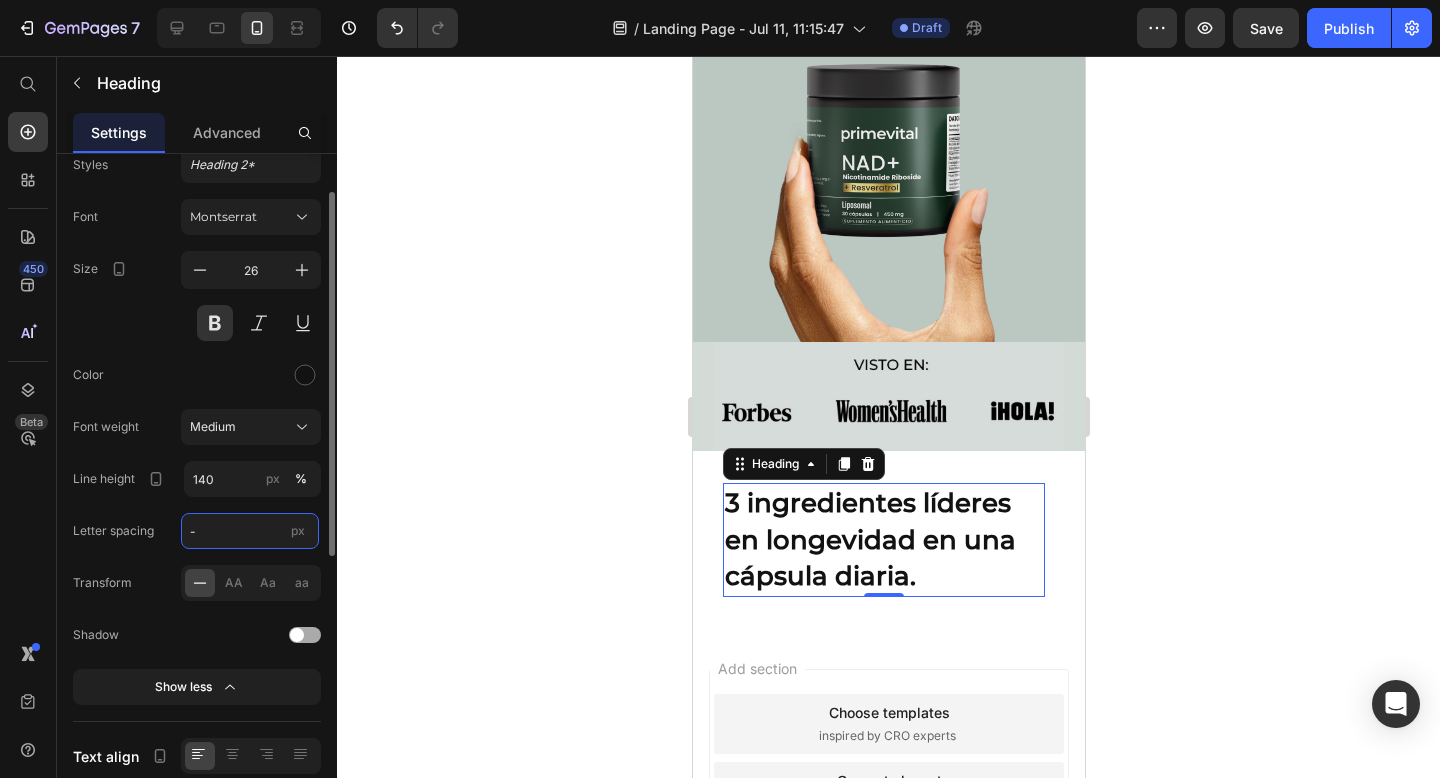 type on "-1" 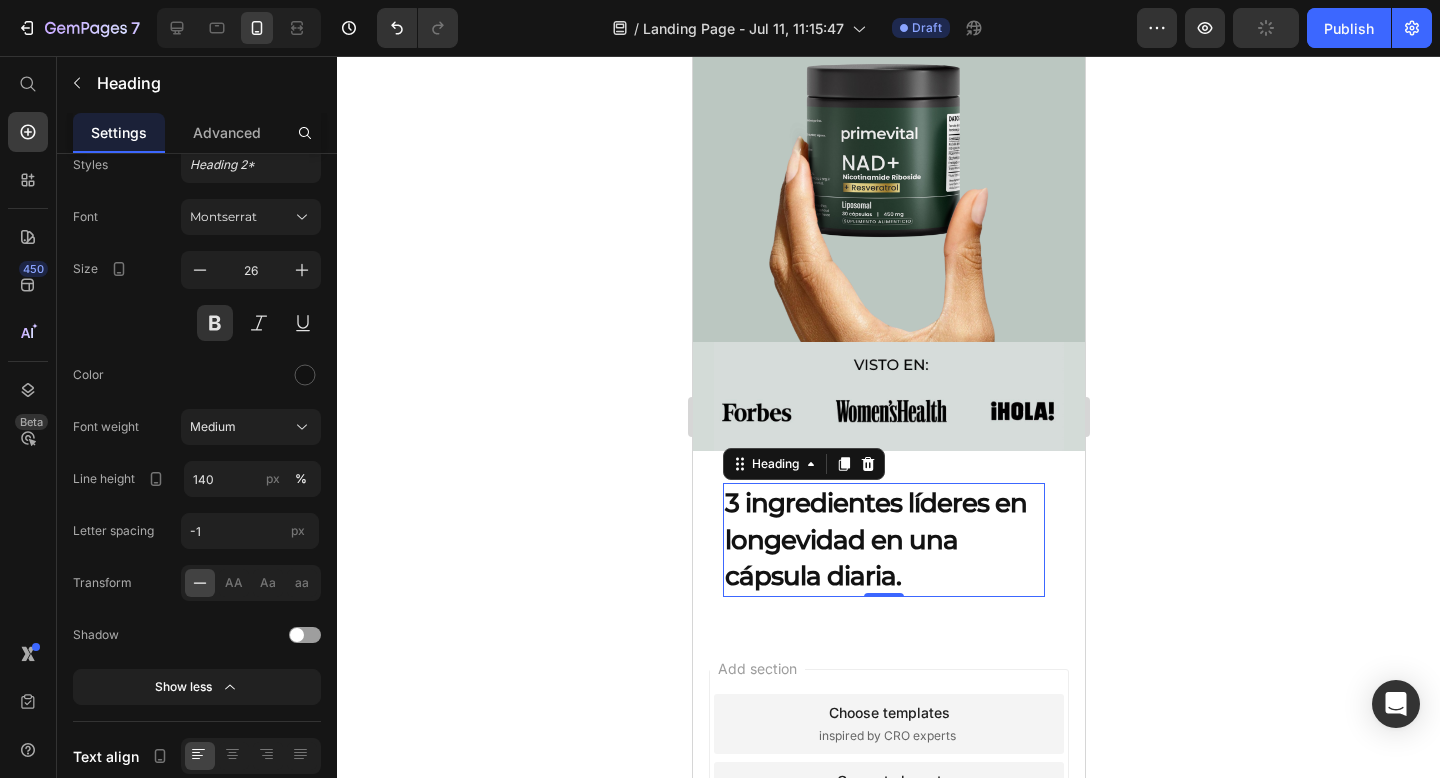 click 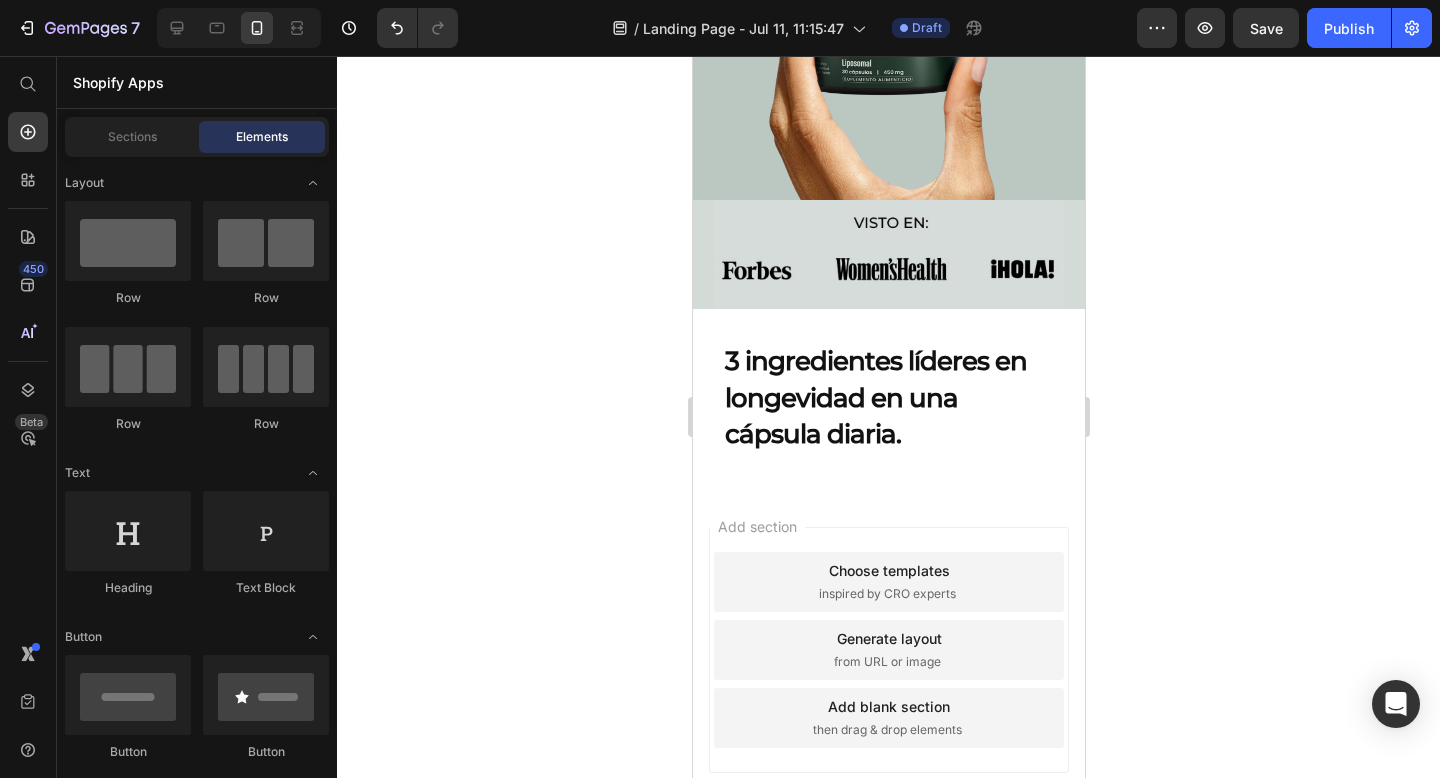 scroll, scrollTop: 0, scrollLeft: 0, axis: both 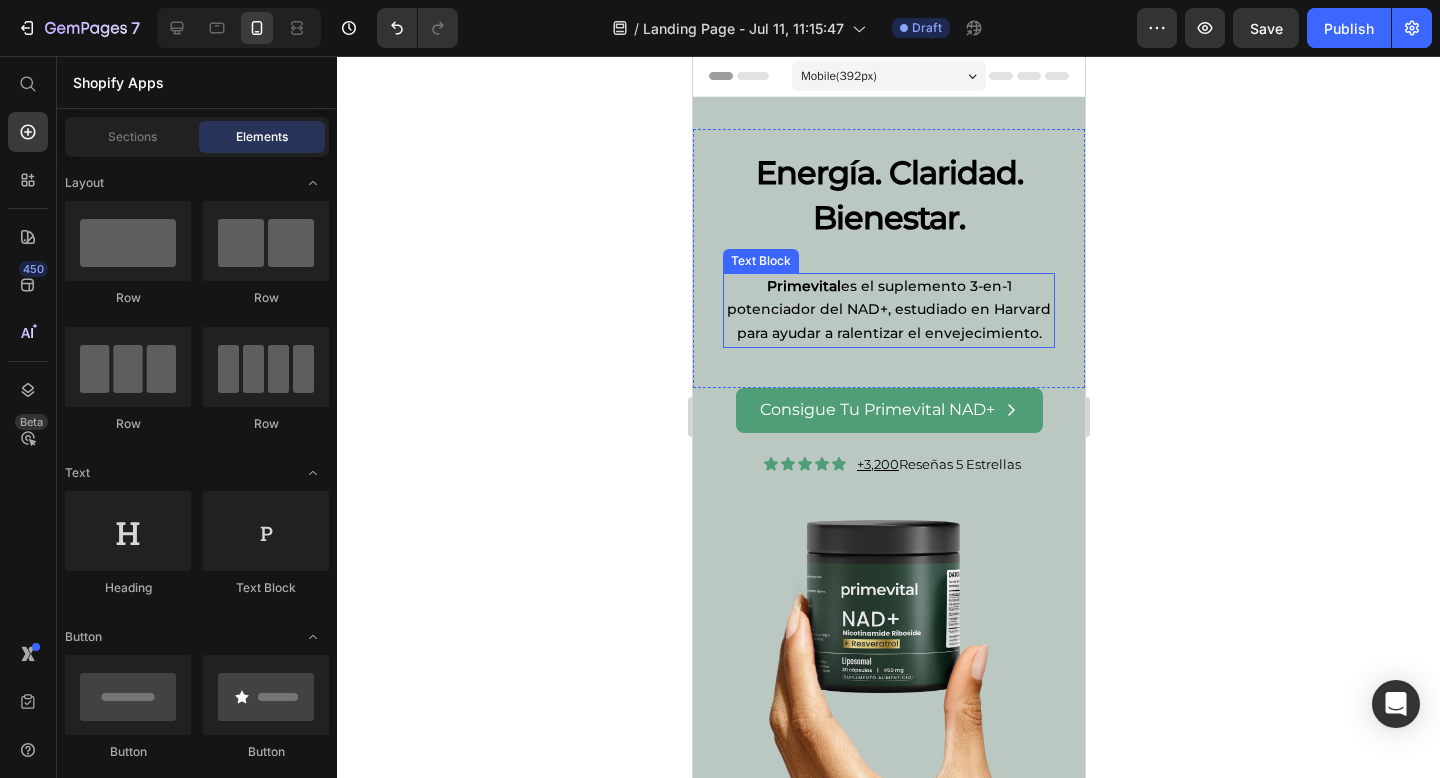 click on "Primevital  es el suplemento 3-en-1 potenciador del NAD+, estudiado en Harvard para ayudar a ralentizar el envejecimiento." at bounding box center (888, 310) 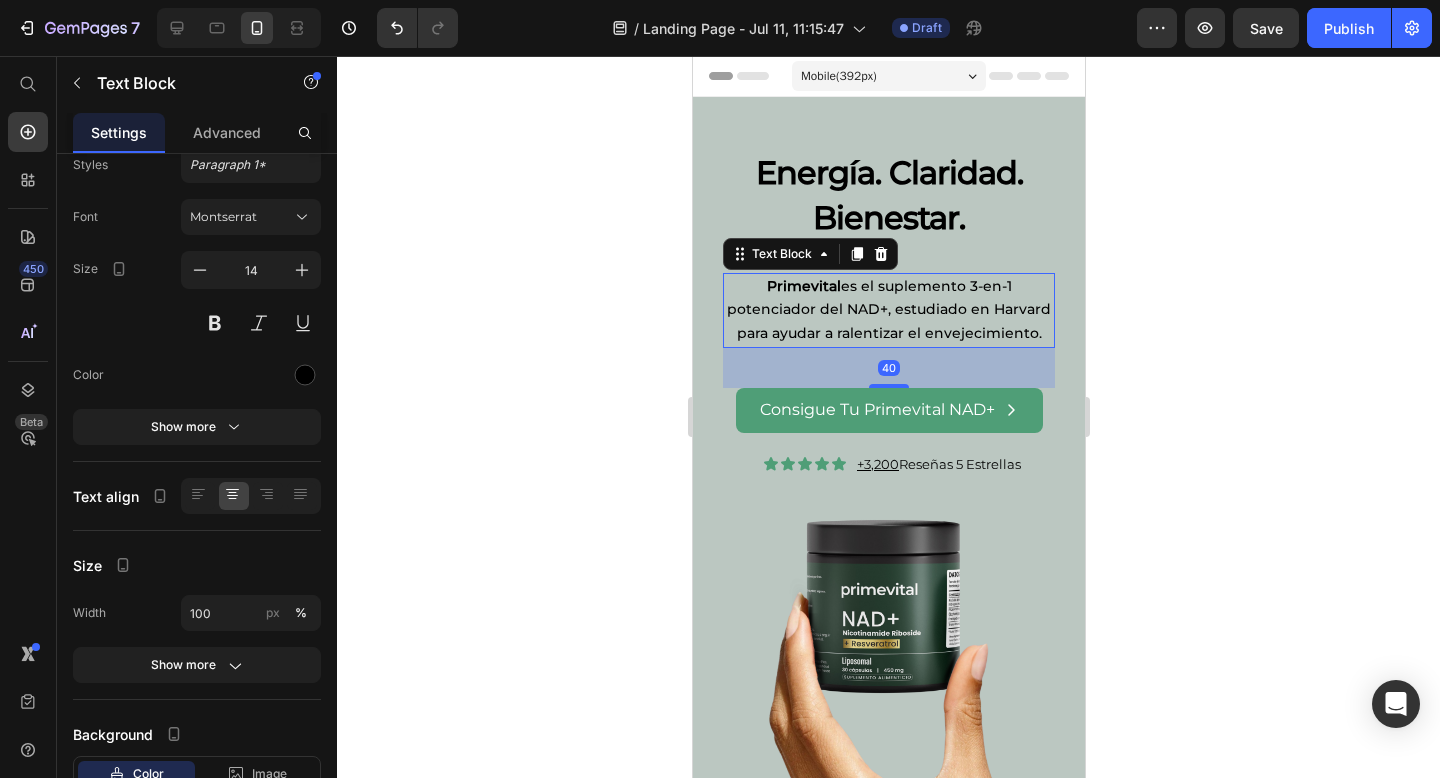 scroll, scrollTop: 0, scrollLeft: 0, axis: both 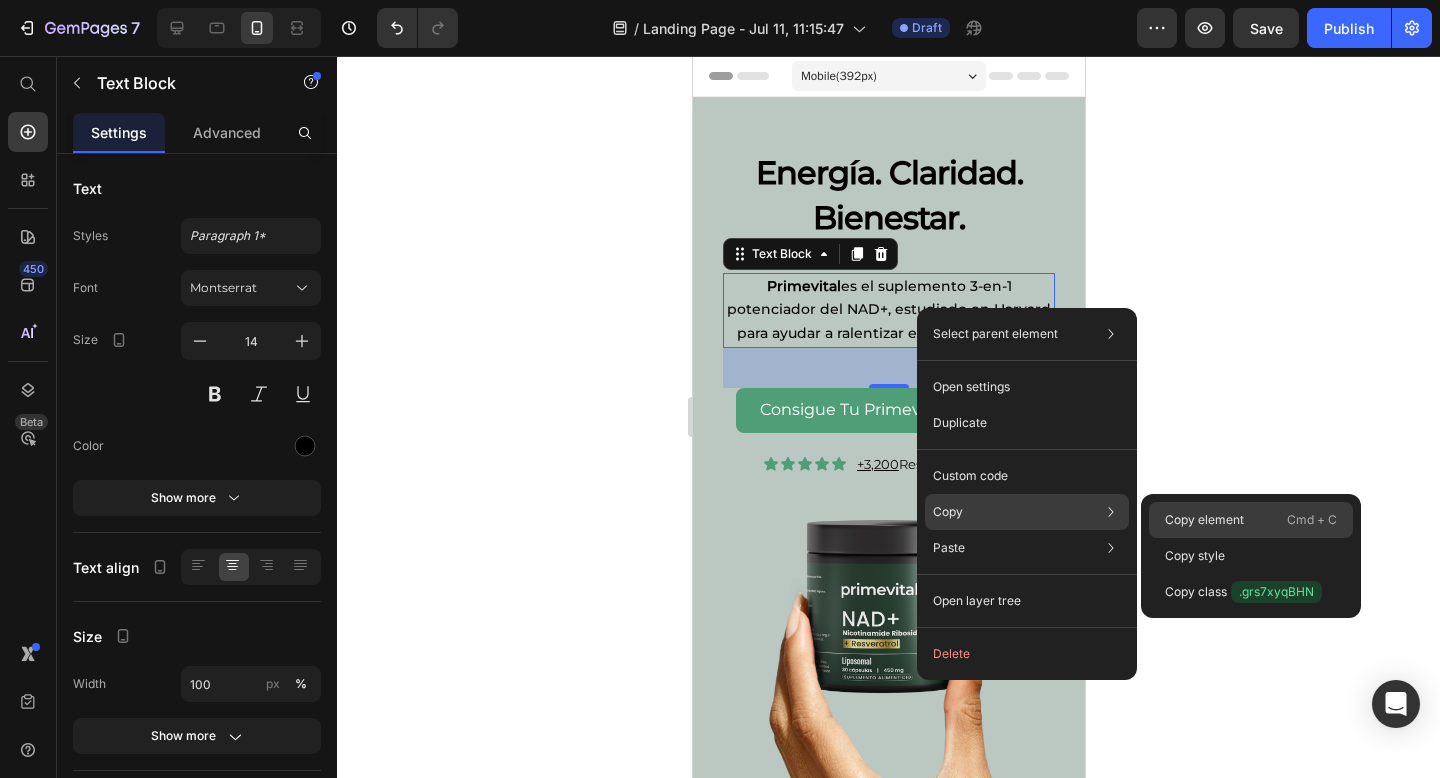 click on "Copy element  Cmd + C" 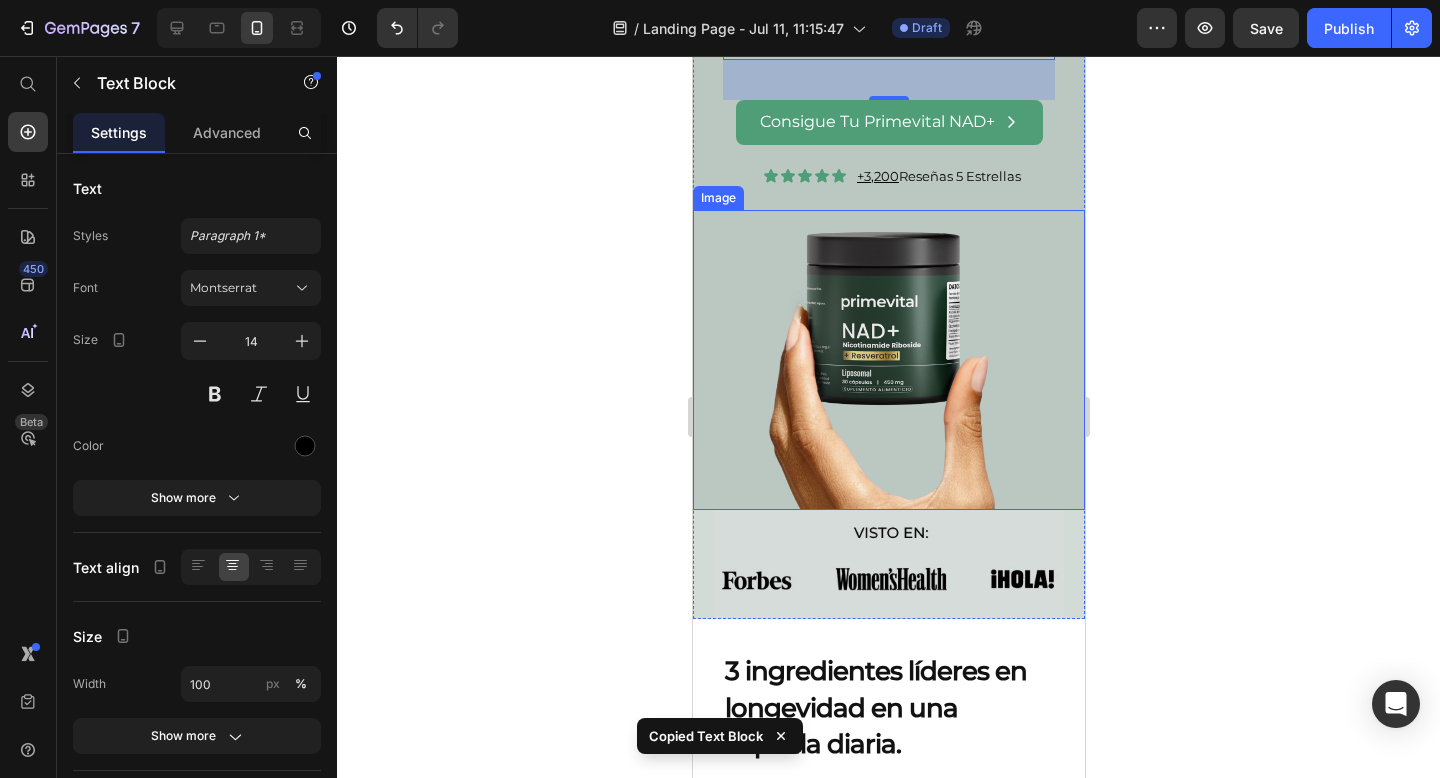 scroll, scrollTop: 730, scrollLeft: 0, axis: vertical 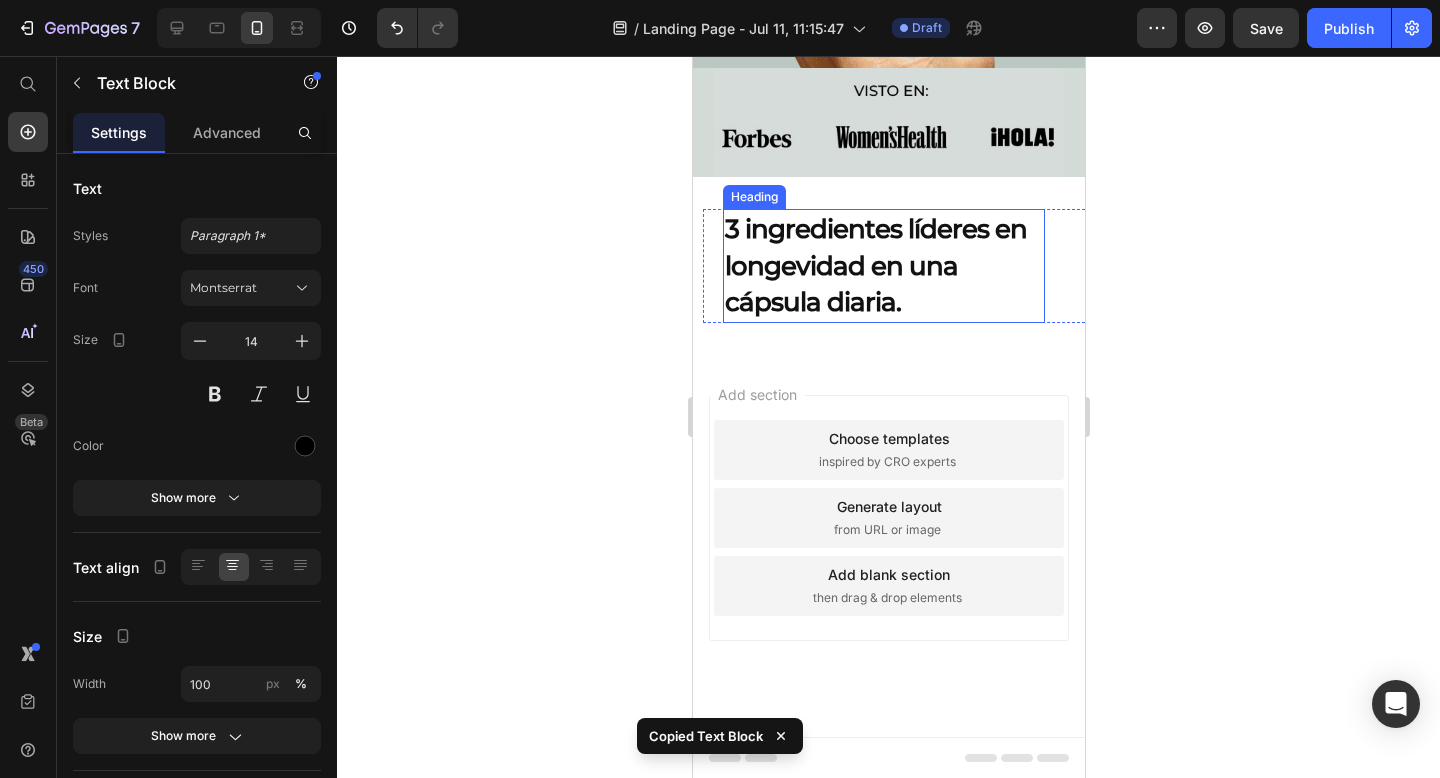 click on "3 ingredientes líderes en longevidad en una cápsula diaria." at bounding box center [883, 265] 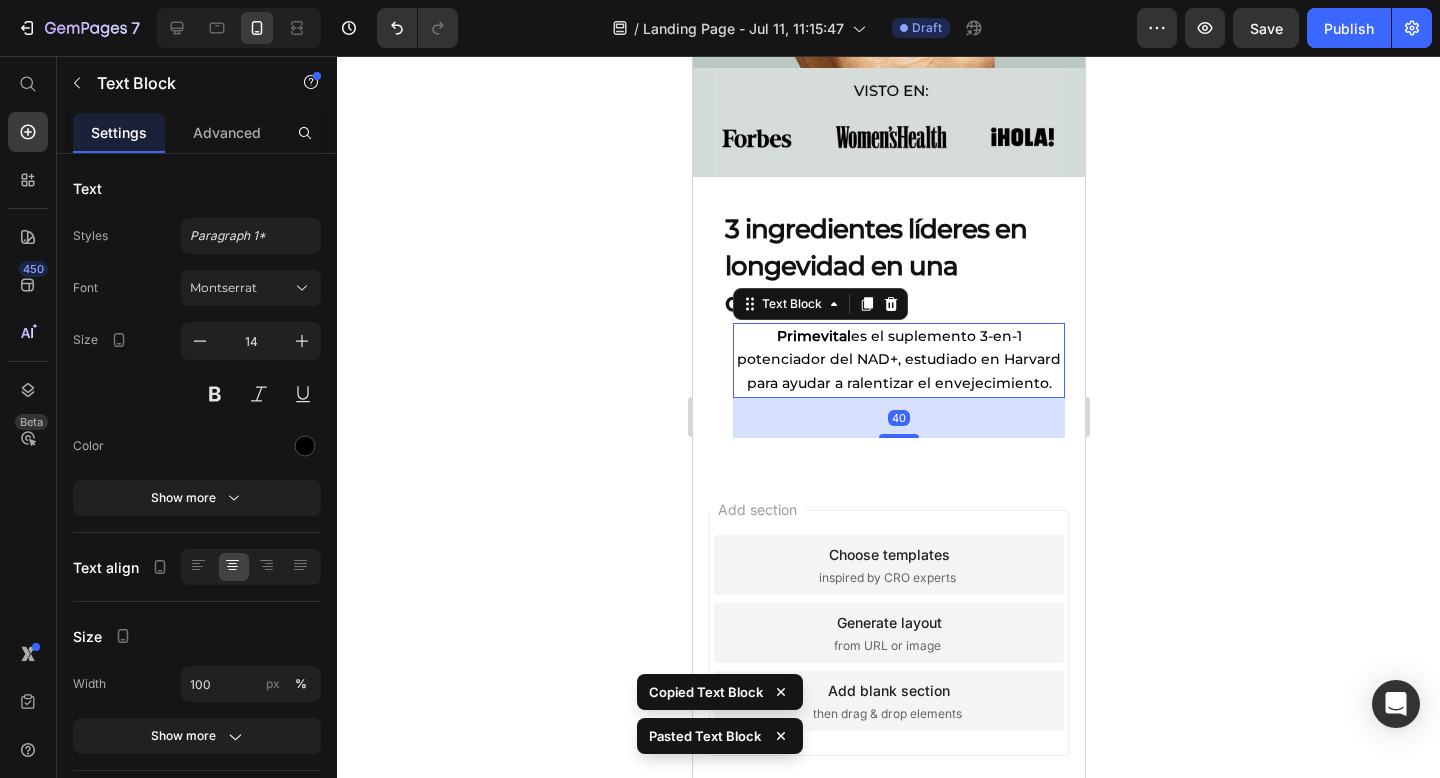 click 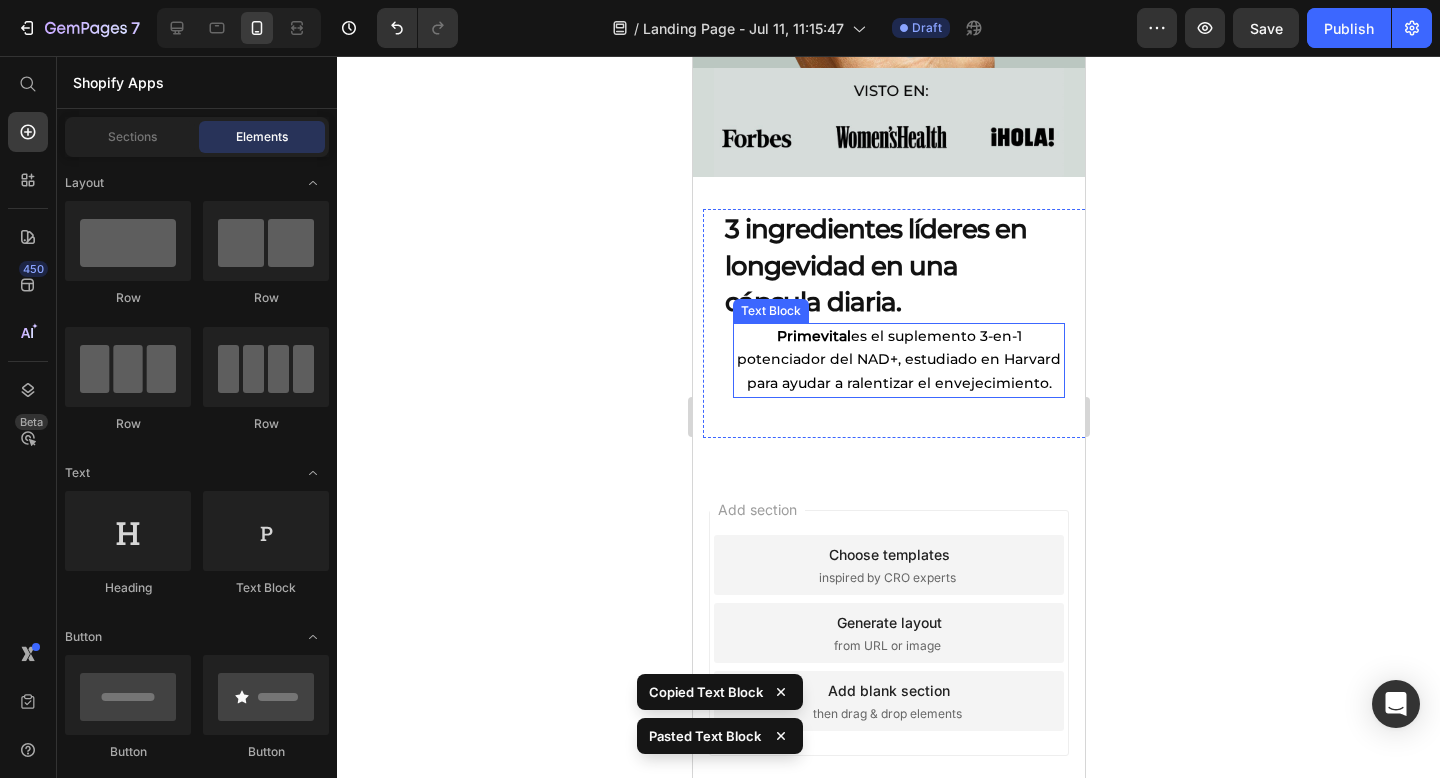 click on "Primevital  es el suplemento 3-en-1 potenciador del NAD+, estudiado en Harvard para ayudar a ralentizar el envejecimiento." at bounding box center [898, 360] 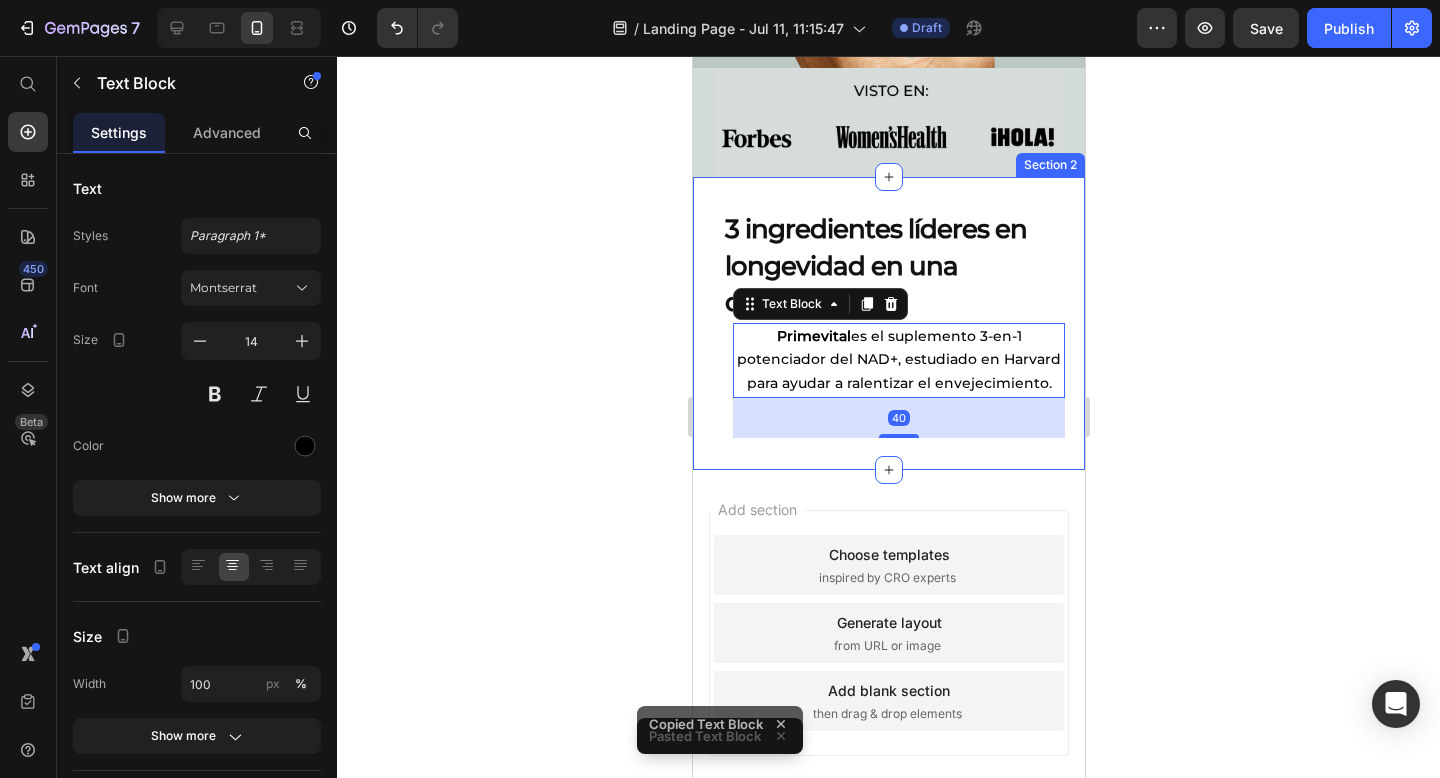 click on "3 ingredientes líderes en longevidad en una cápsula diaria." at bounding box center [883, 265] 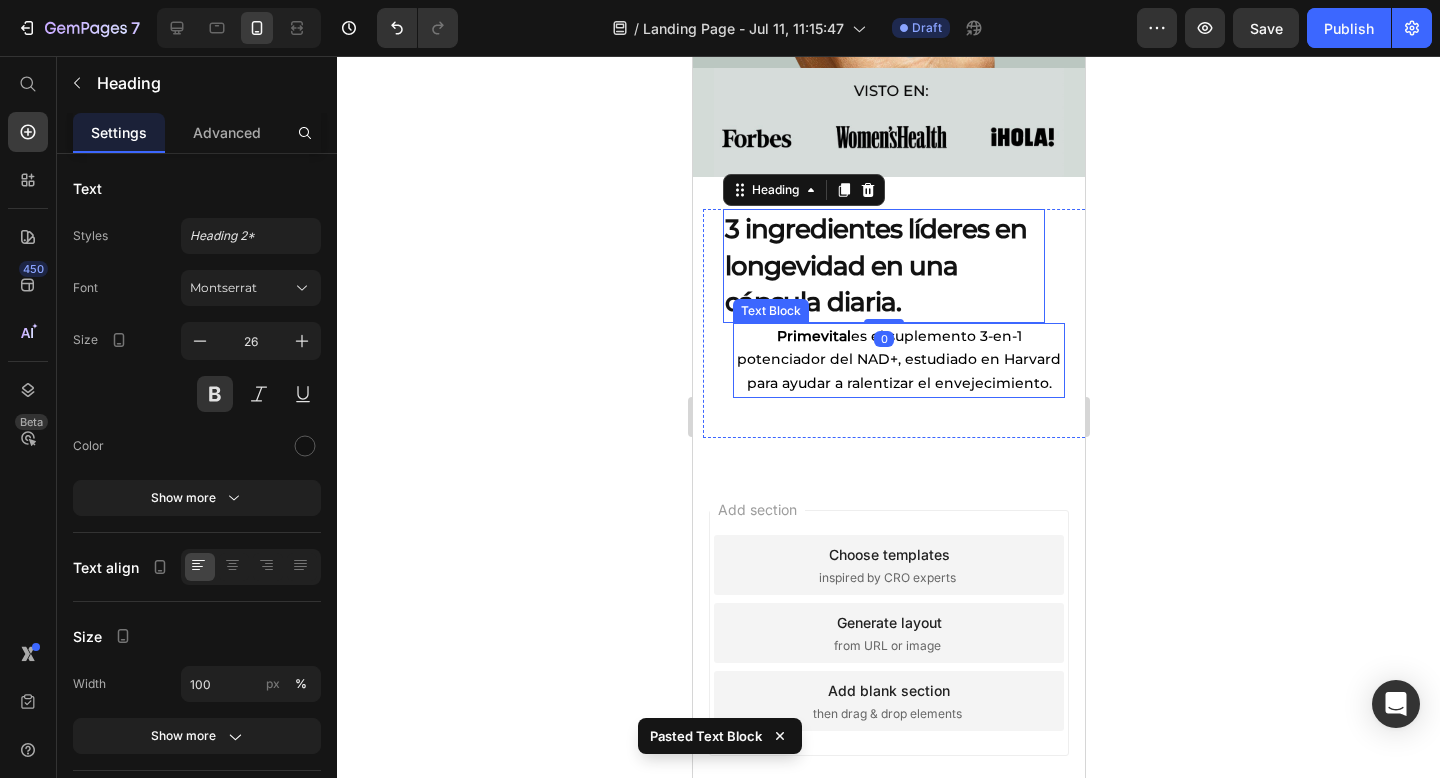 click on "Primevital  es el suplemento 3-en-1 potenciador del NAD+, estudiado en Harvard para ayudar a ralentizar el envejecimiento." at bounding box center (898, 360) 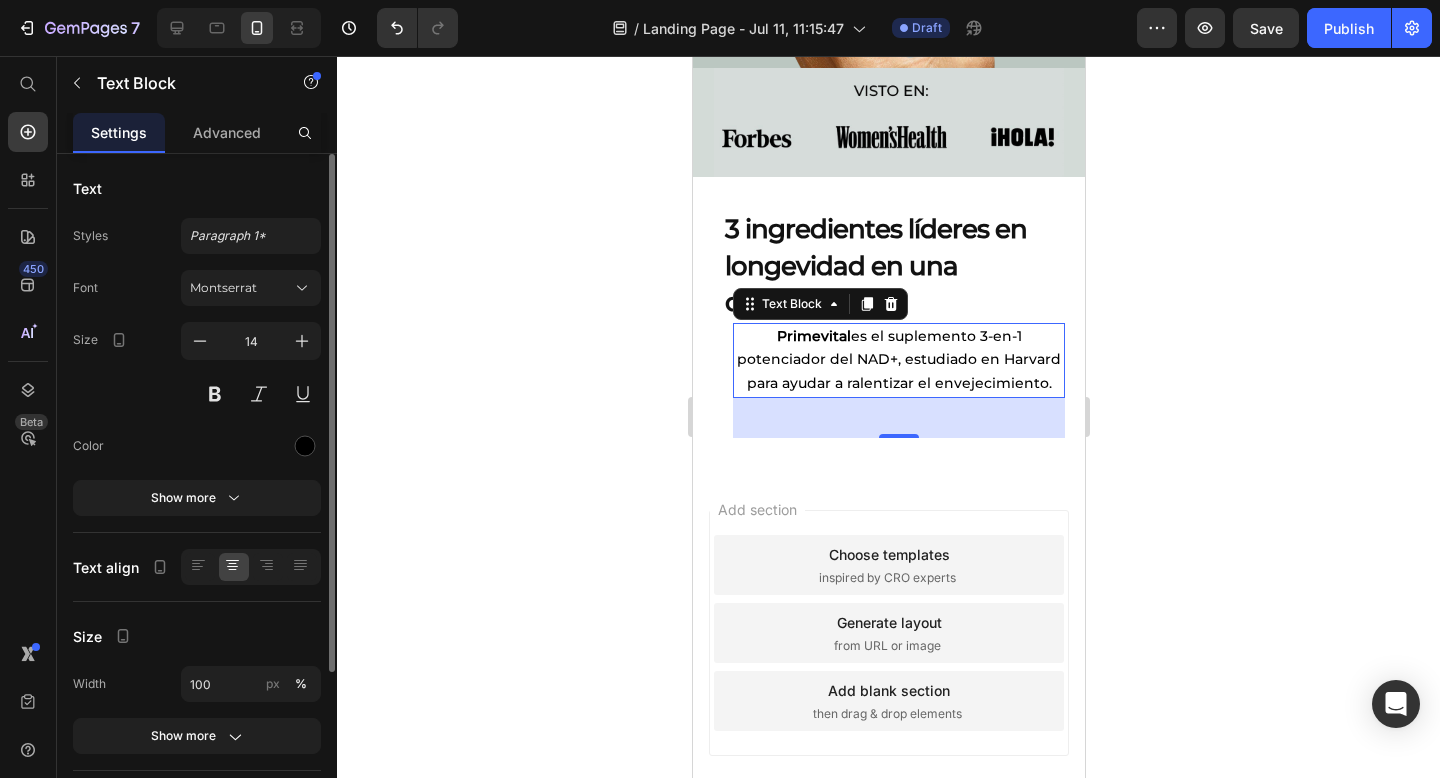 click 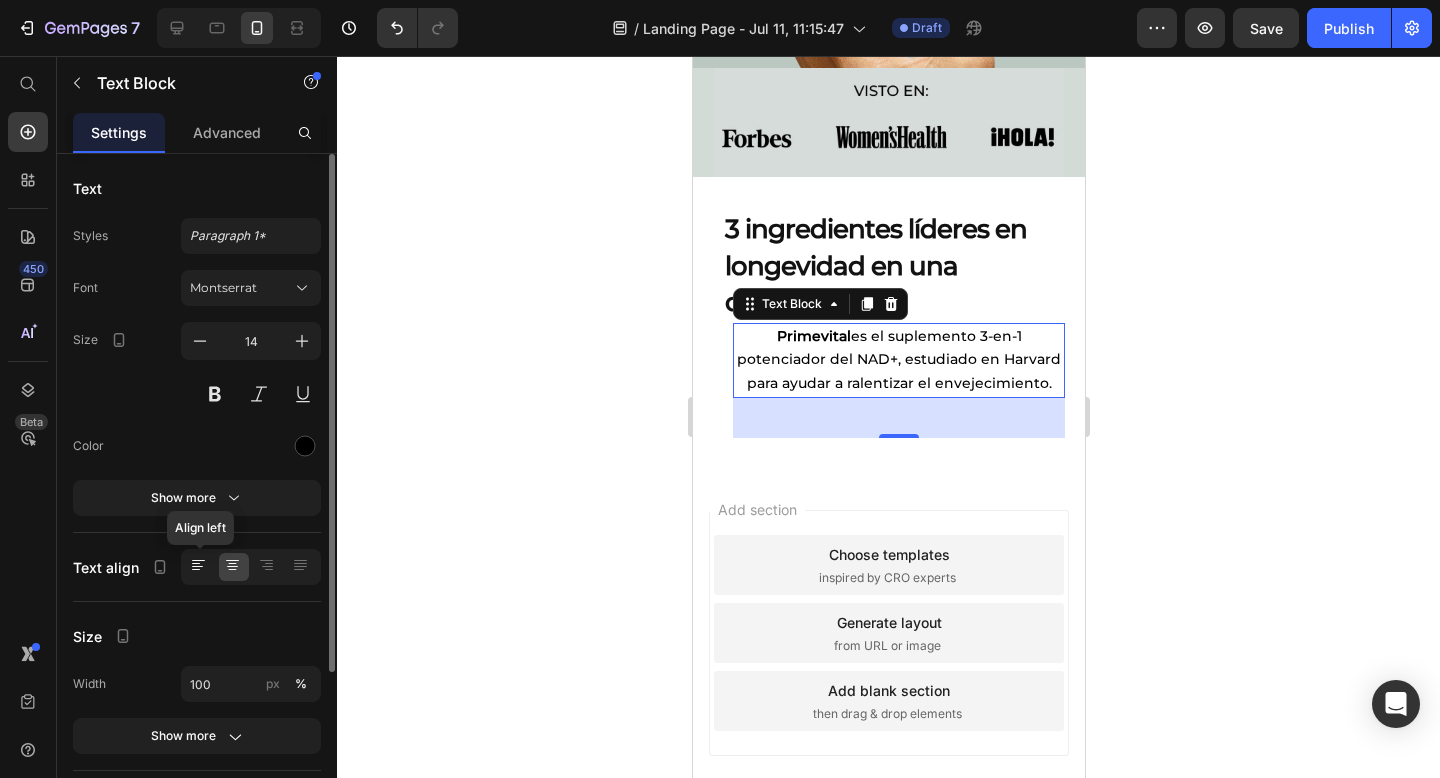 click 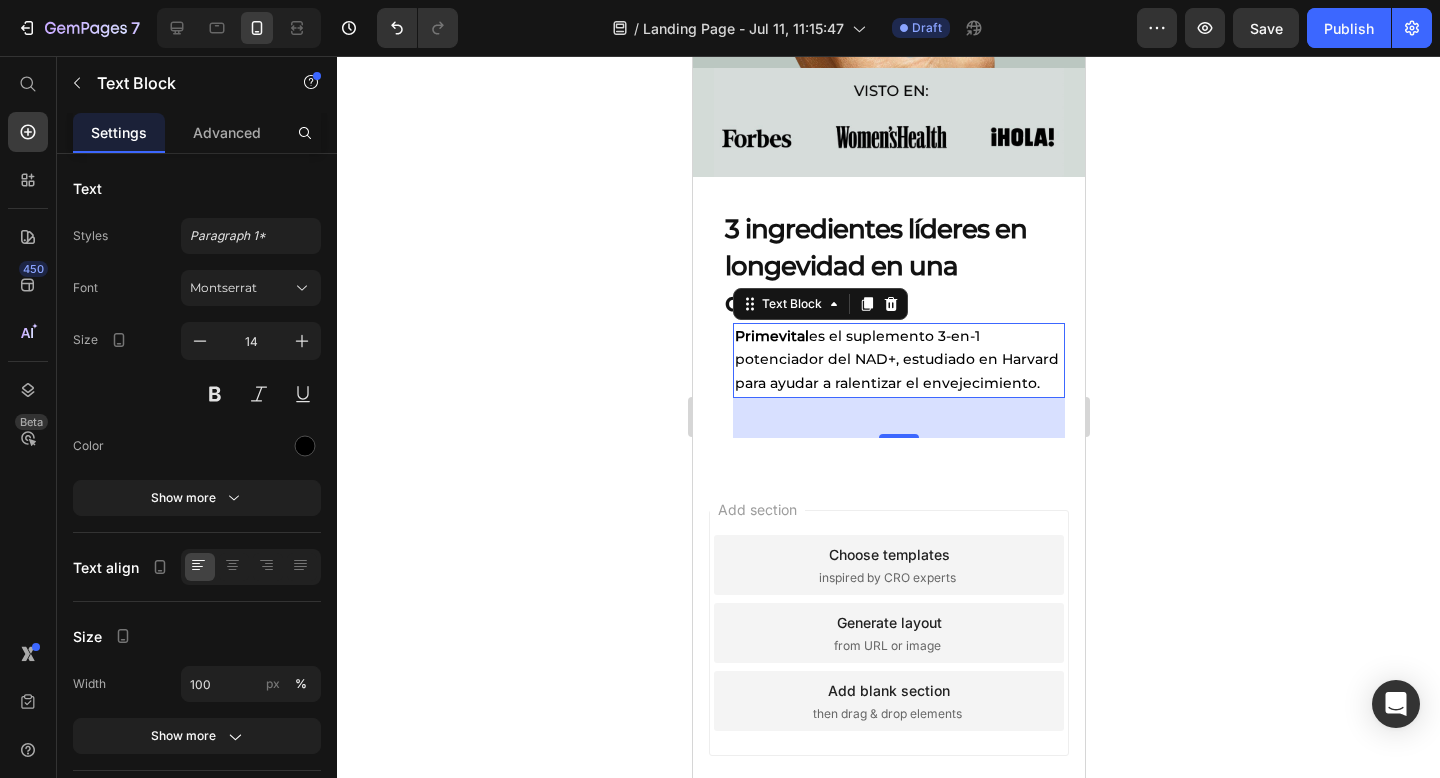 click on "3 ingredientes líderes en longevidad en una cápsula diaria." at bounding box center [883, 265] 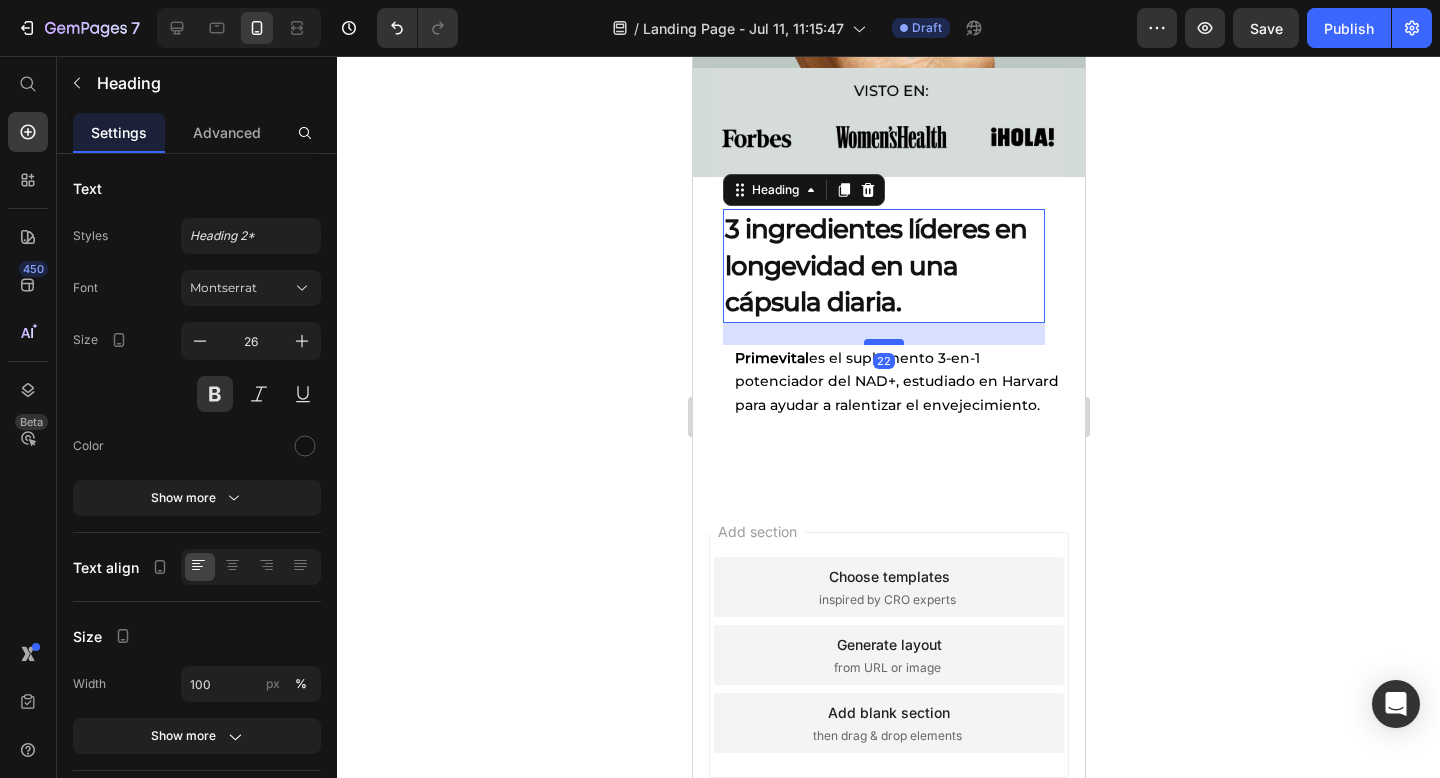 drag, startPoint x: 878, startPoint y: 317, endPoint x: 876, endPoint y: 343, distance: 26.076809 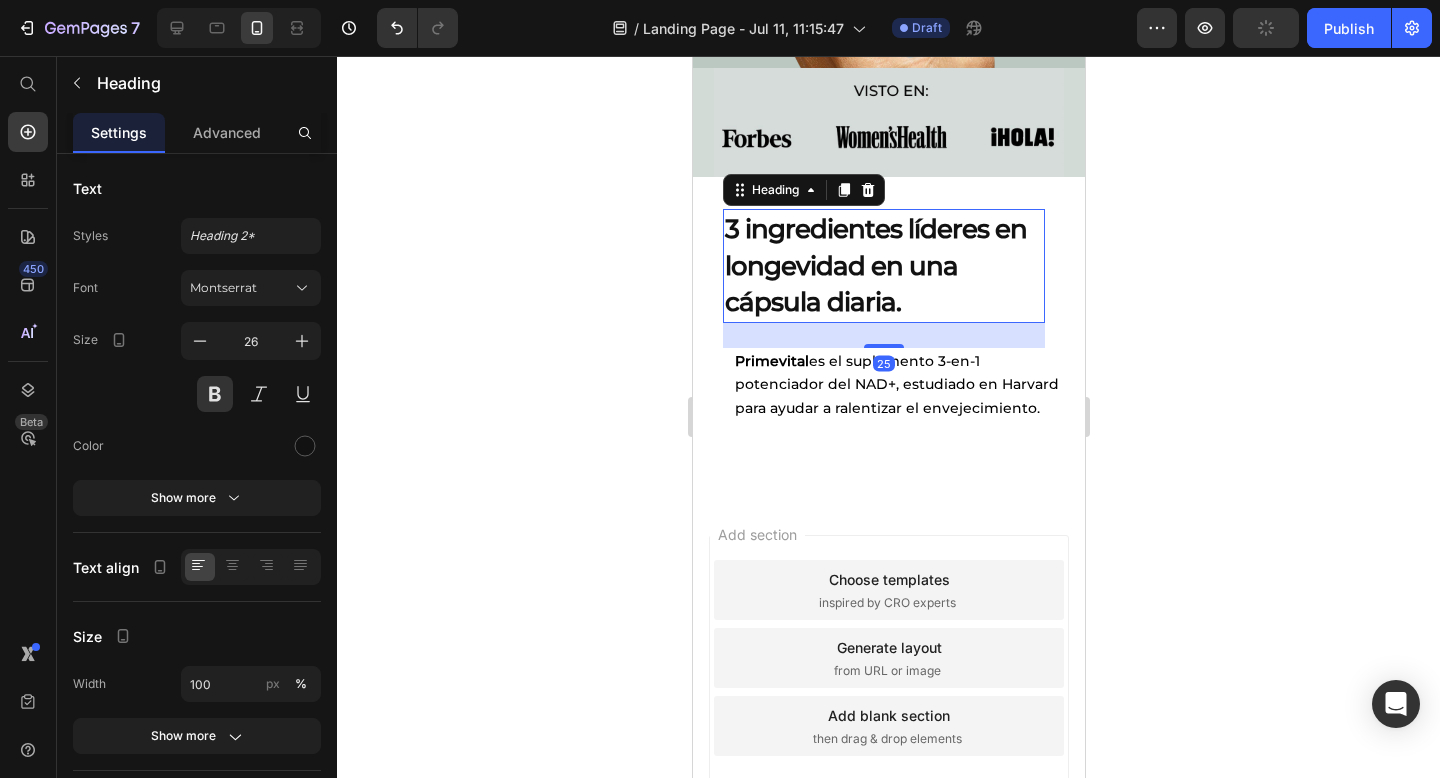 click on "Primevital  es el suplemento 3-en-1 potenciador del NAD+, estudiado en Harvard para ayudar a ralentizar el envejecimiento." at bounding box center [898, 385] 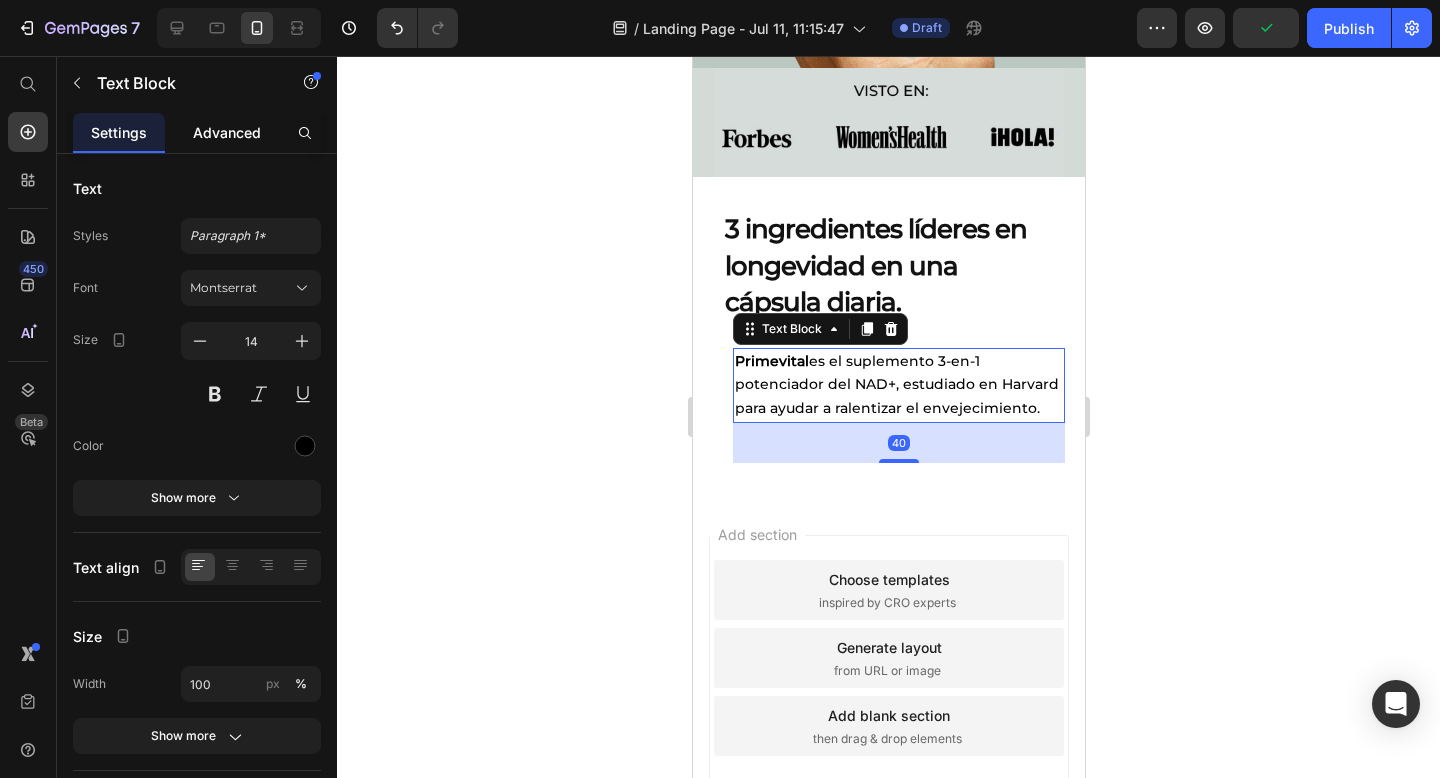 click on "Advanced" 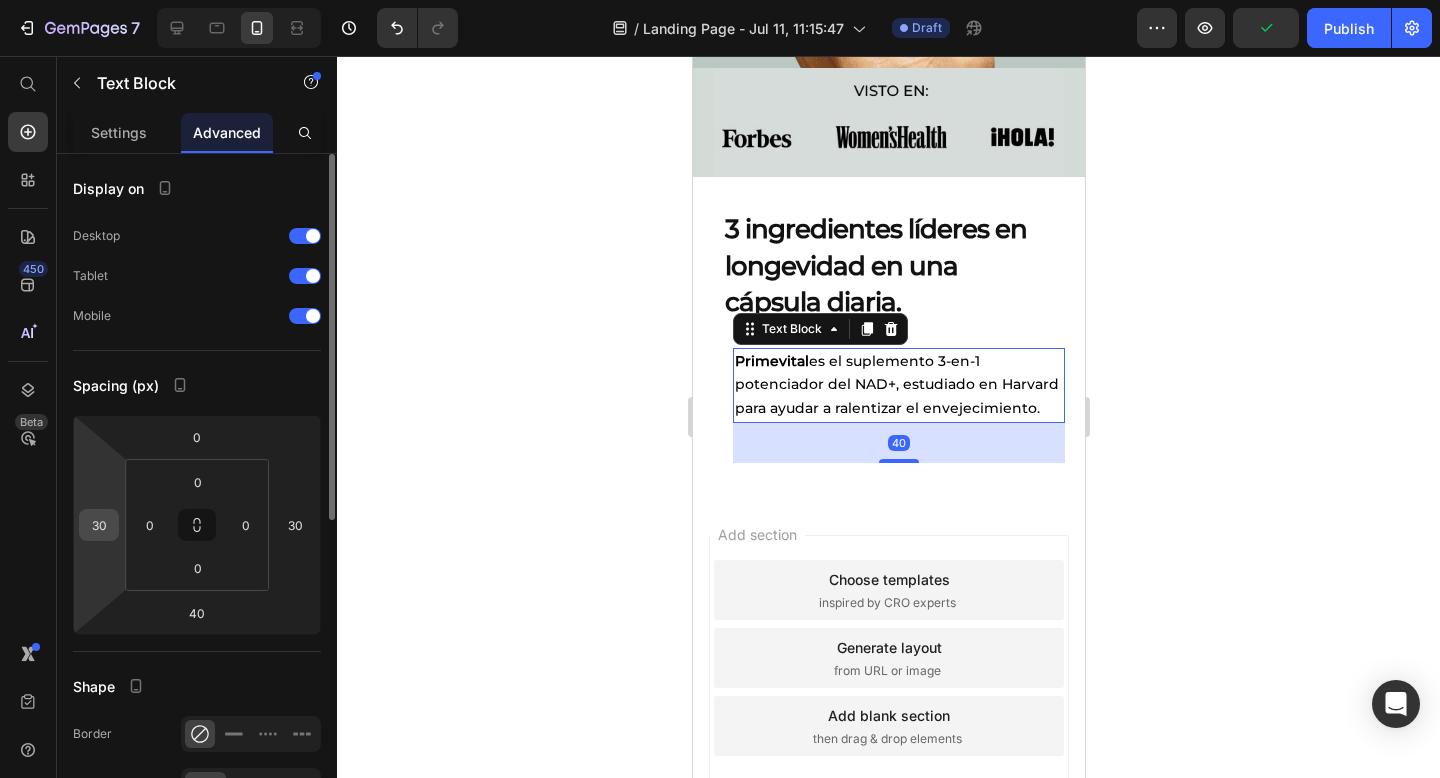 click on "30" at bounding box center [99, 525] 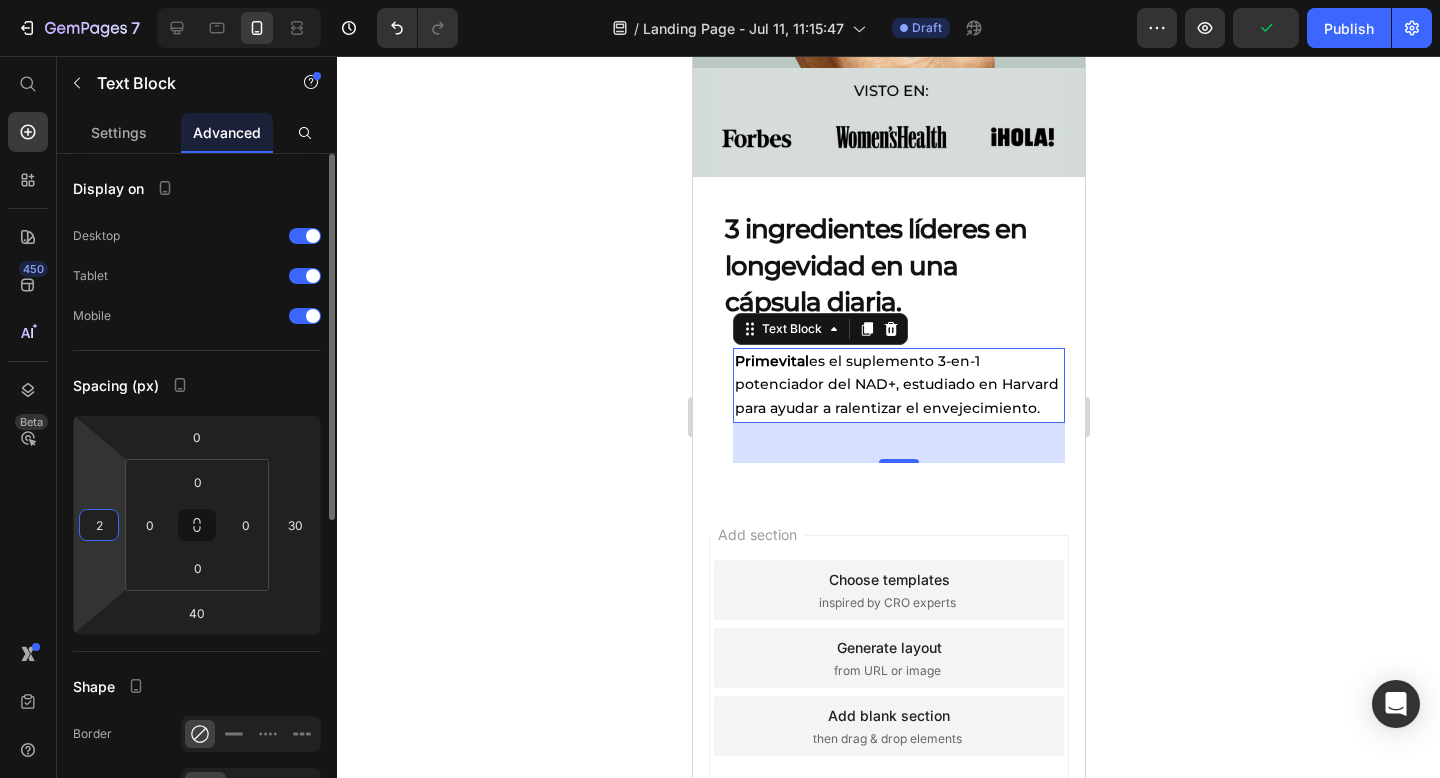 type on "20" 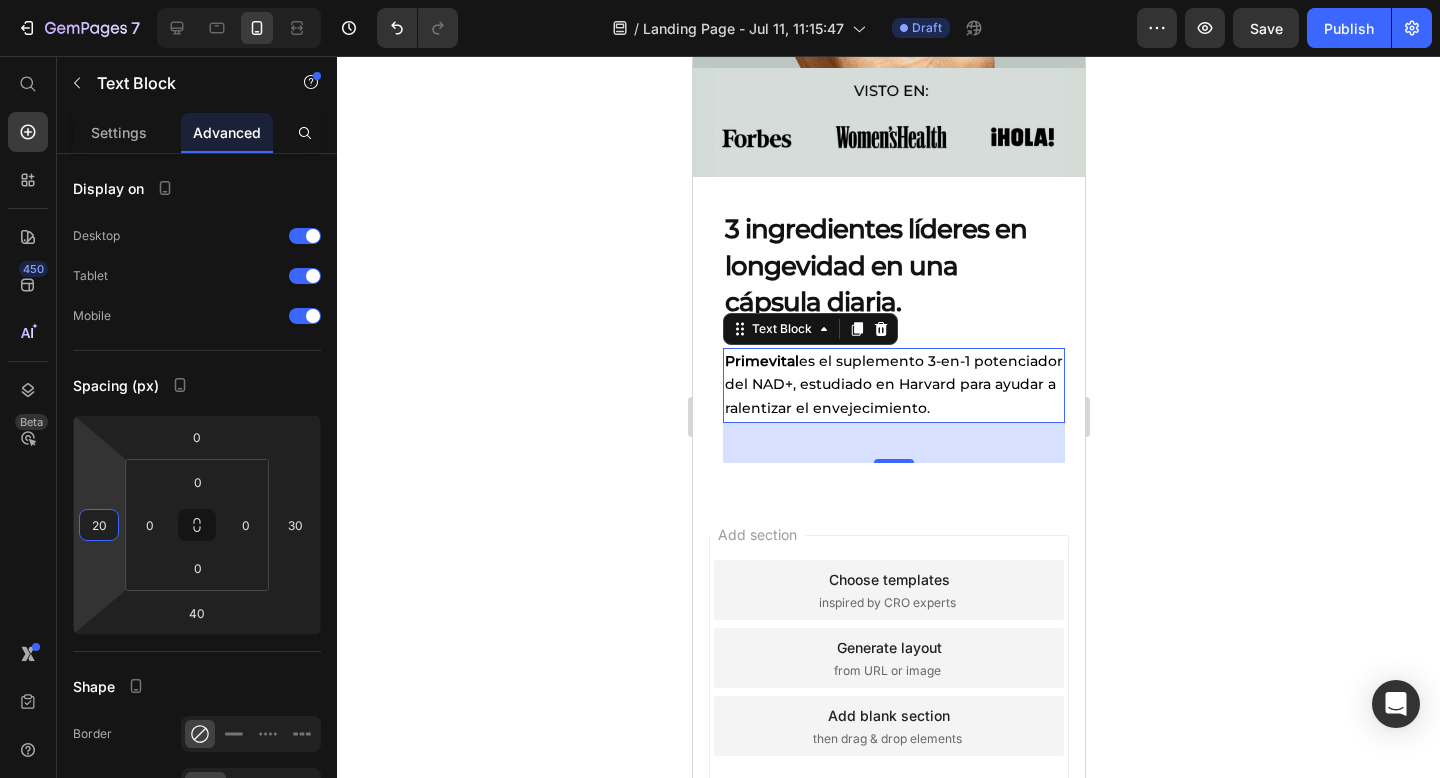 click 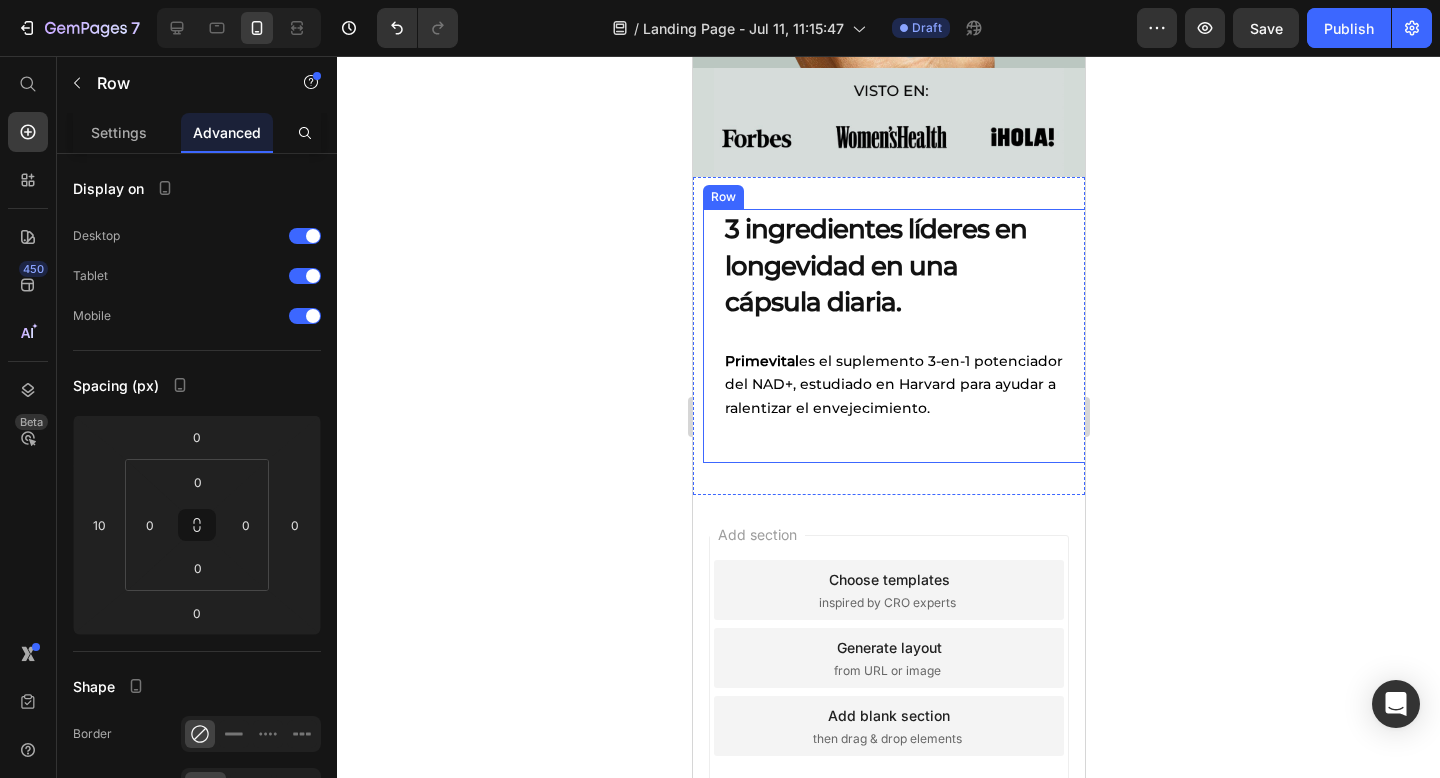 click on "3 ingredientes líderes en longevidad en una cápsula diaria. Heading Primevital es el suplemento 3-en-1 potenciador del NAD+, estudiado en [INSTITUTION] para ayudar a ralentizar el envejecimiento. Text Block" at bounding box center [898, 336] 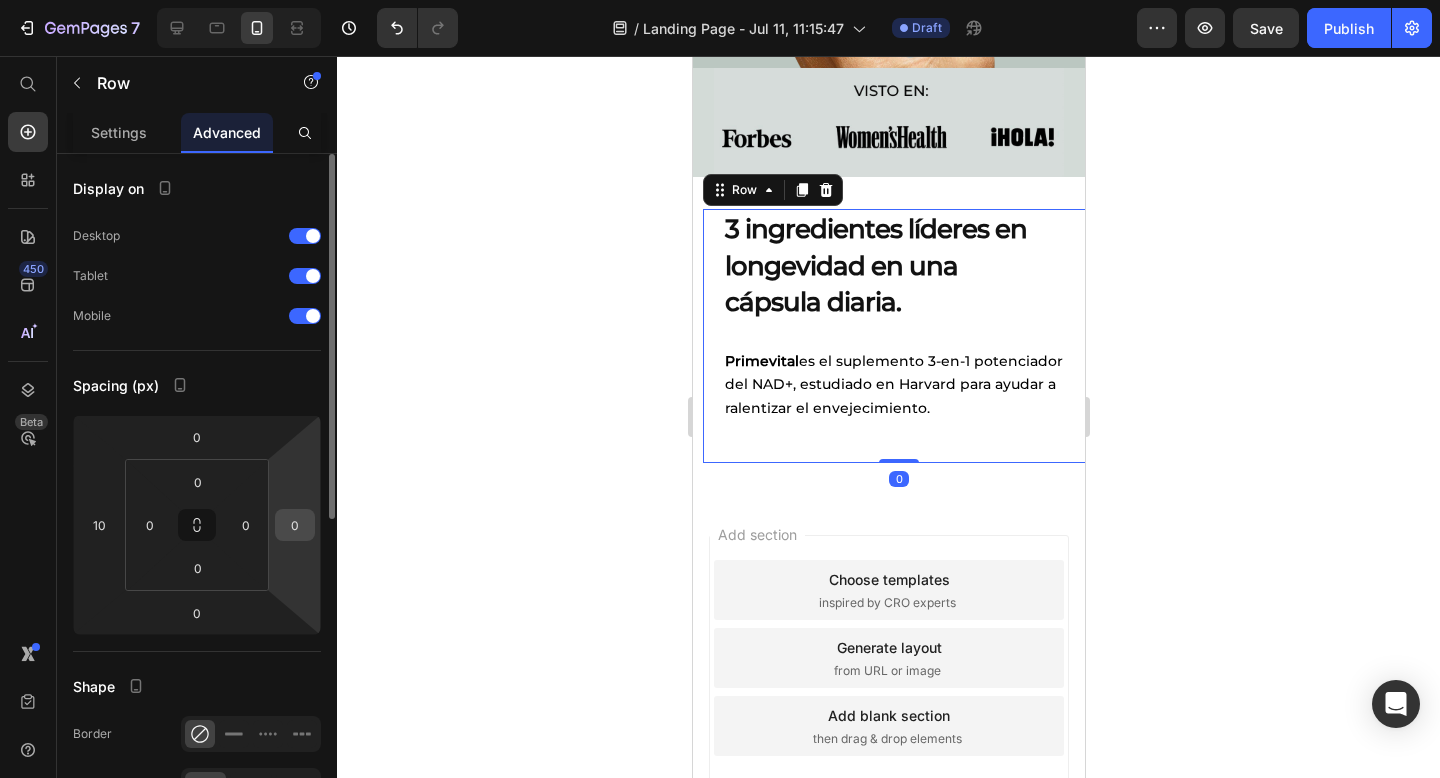 click on "0" at bounding box center (295, 525) 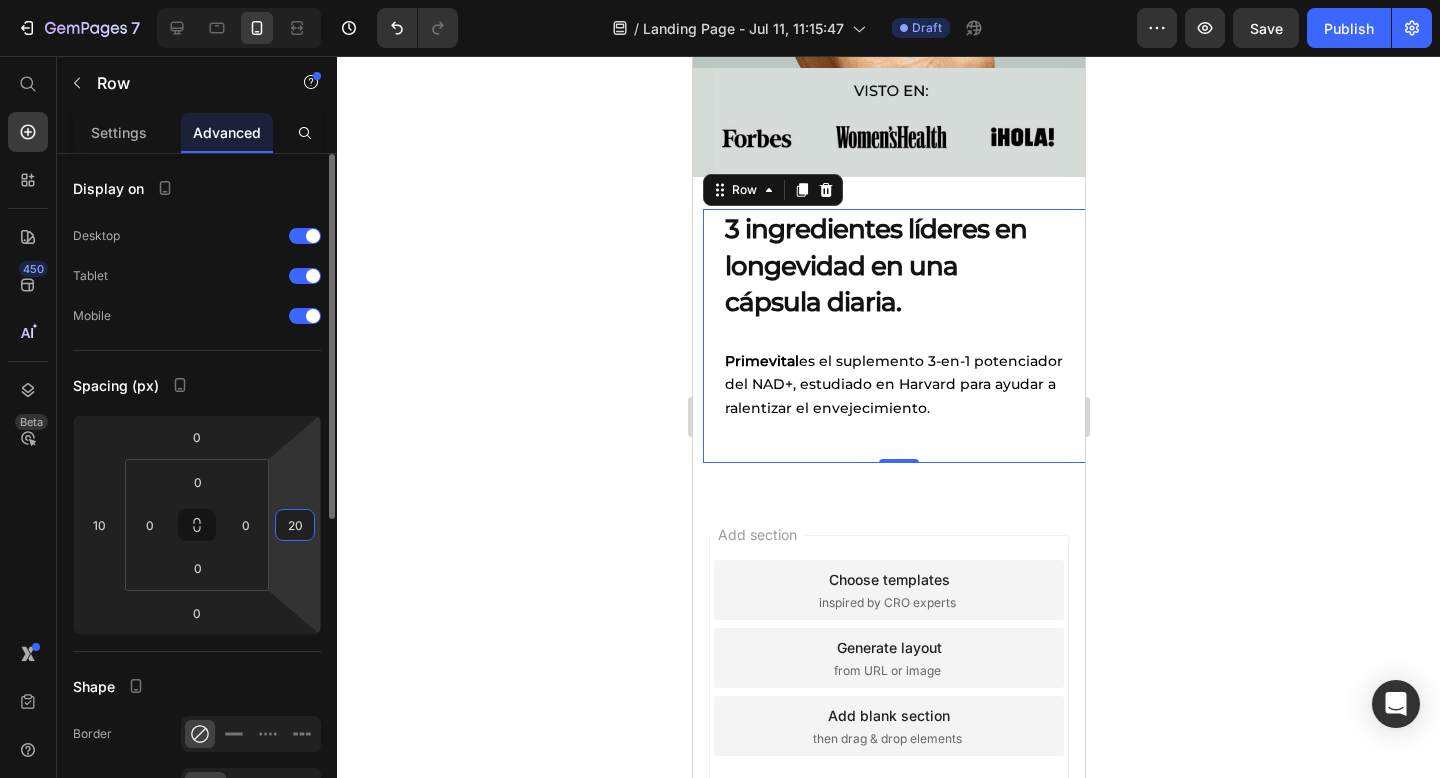 type on "2" 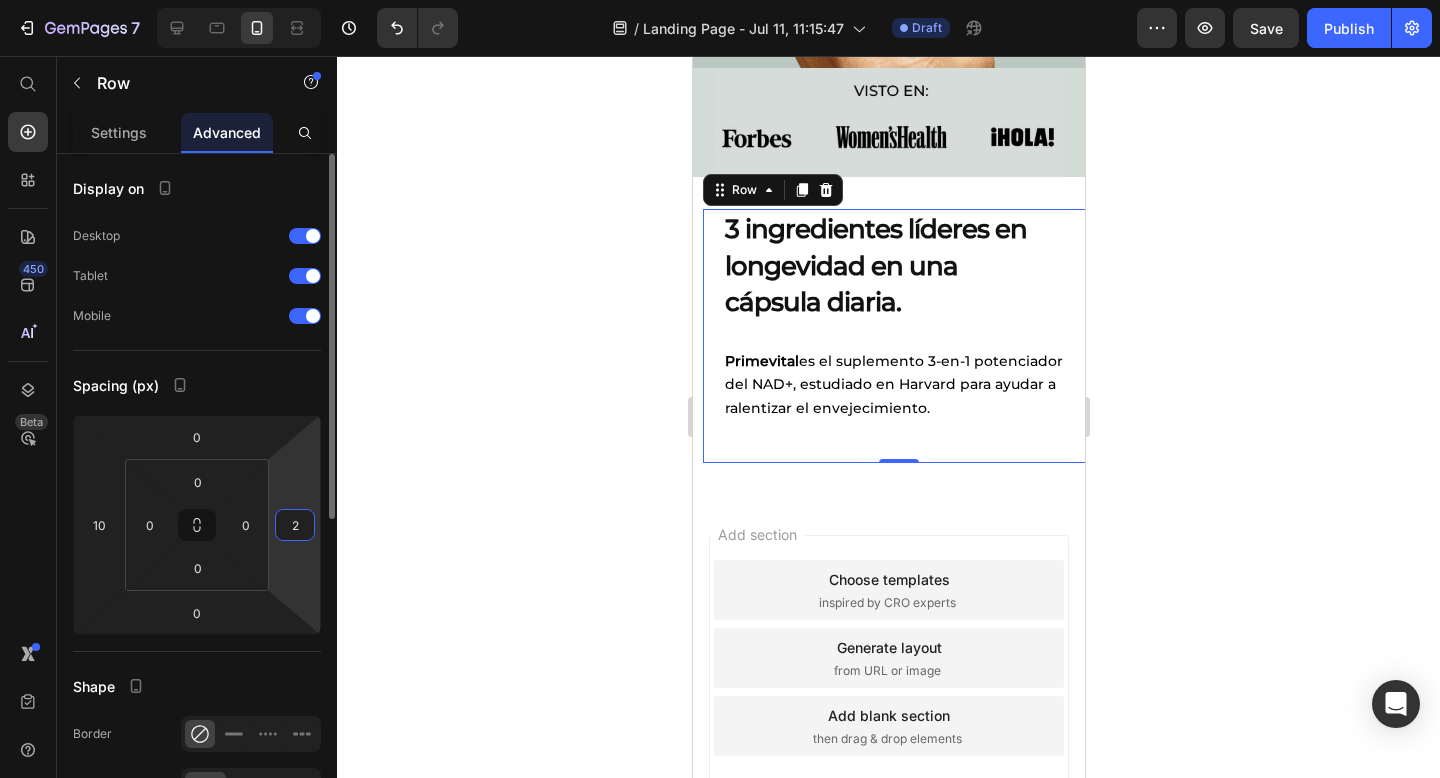 type 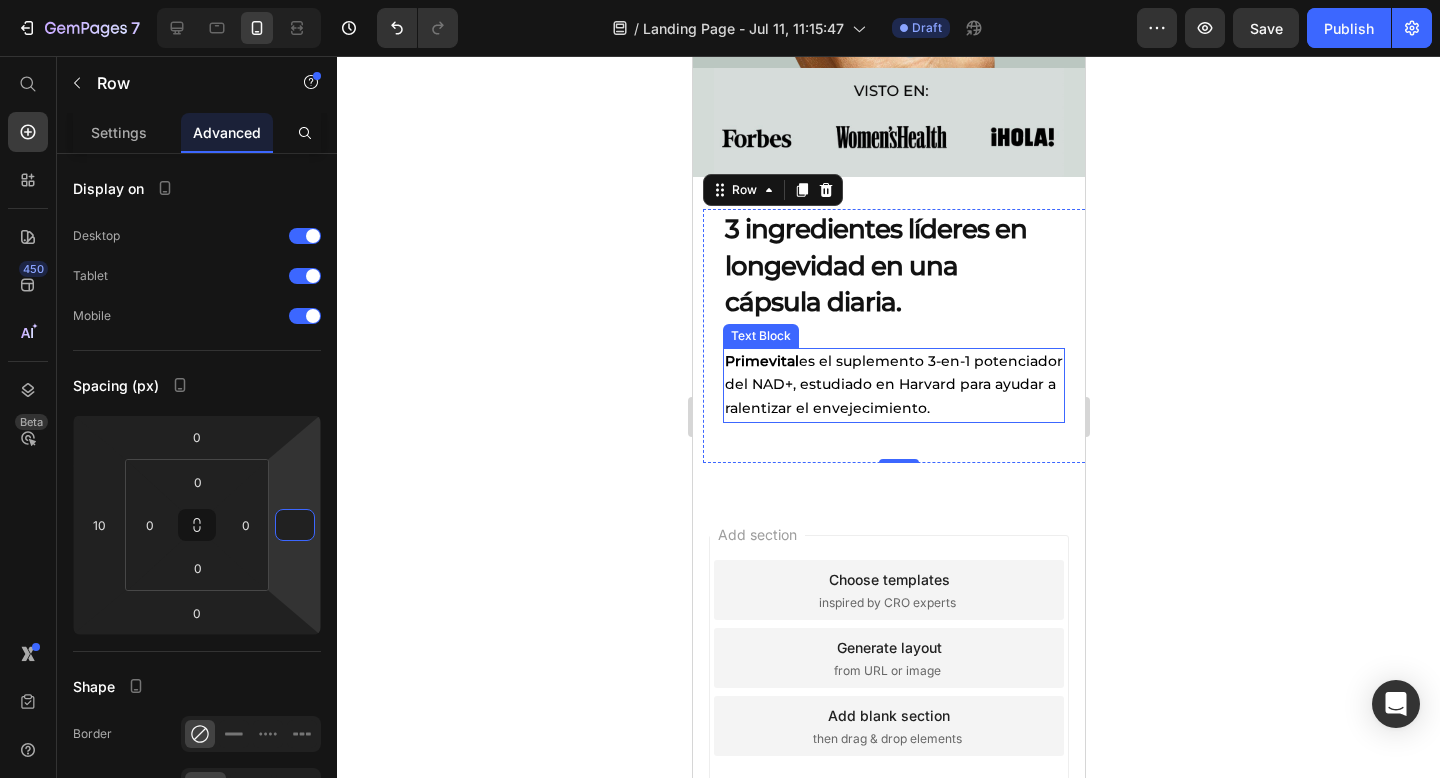 click on "Primevital  es el suplemento 3-en-1 potenciador del NAD+, estudiado en Harvard para ayudar a ralentizar el envejecimiento." at bounding box center (893, 385) 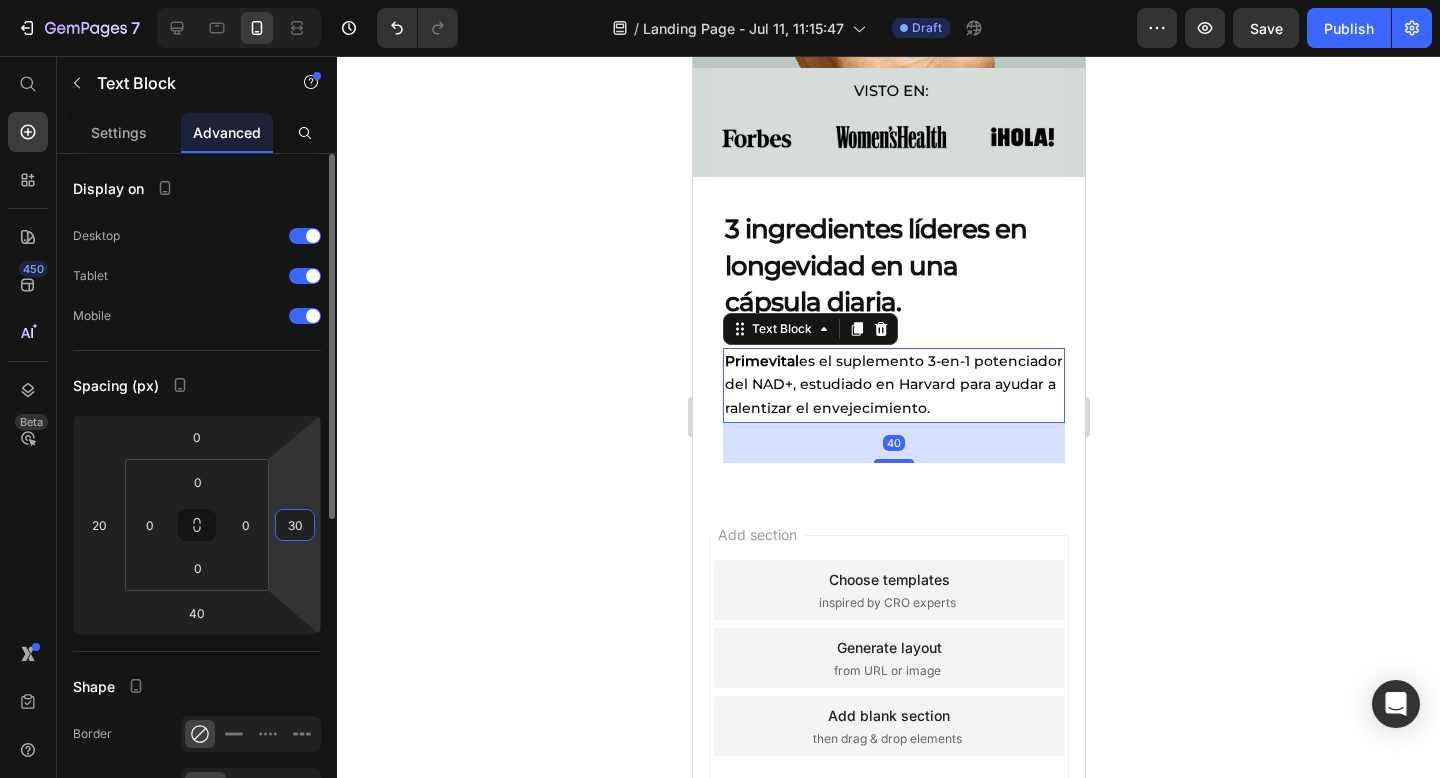 click on "30" at bounding box center [295, 525] 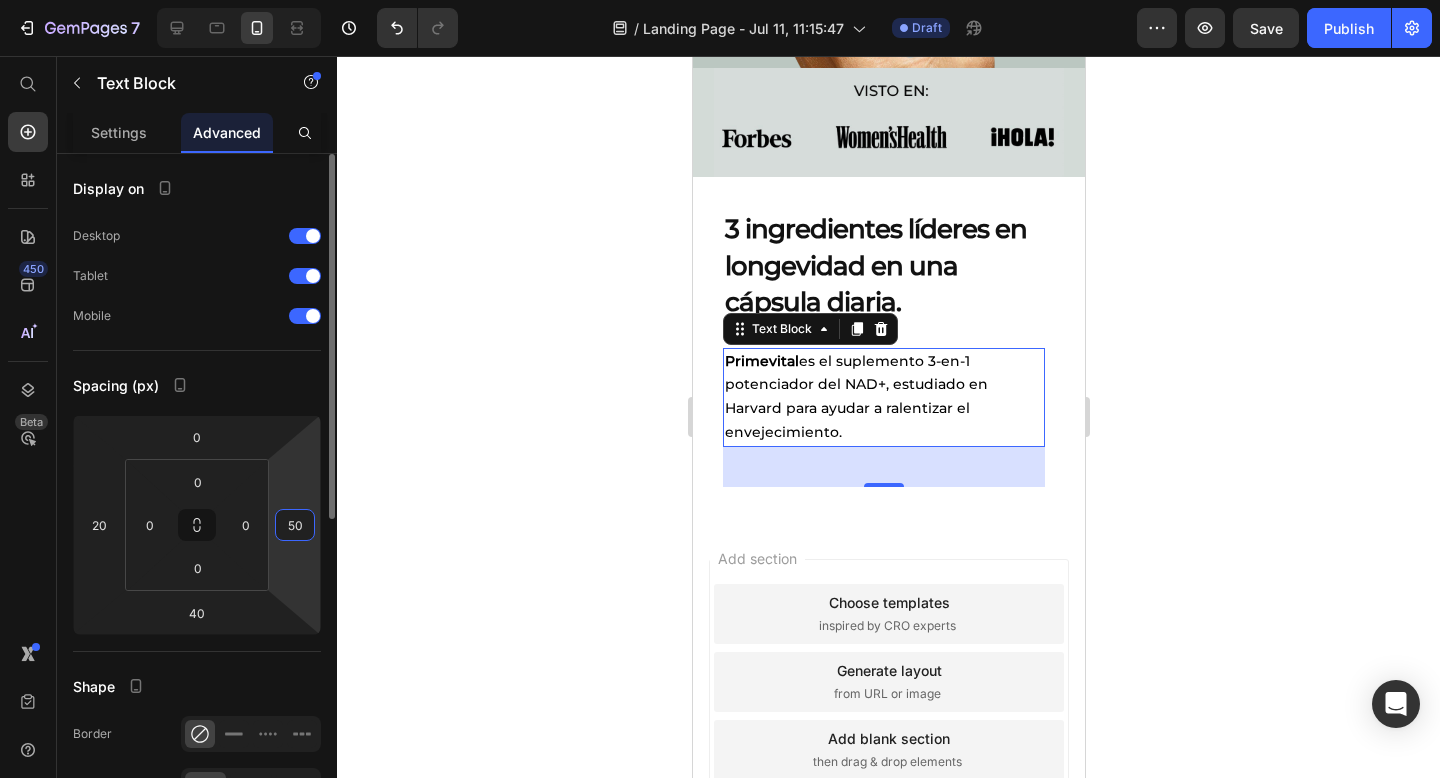 type on "5" 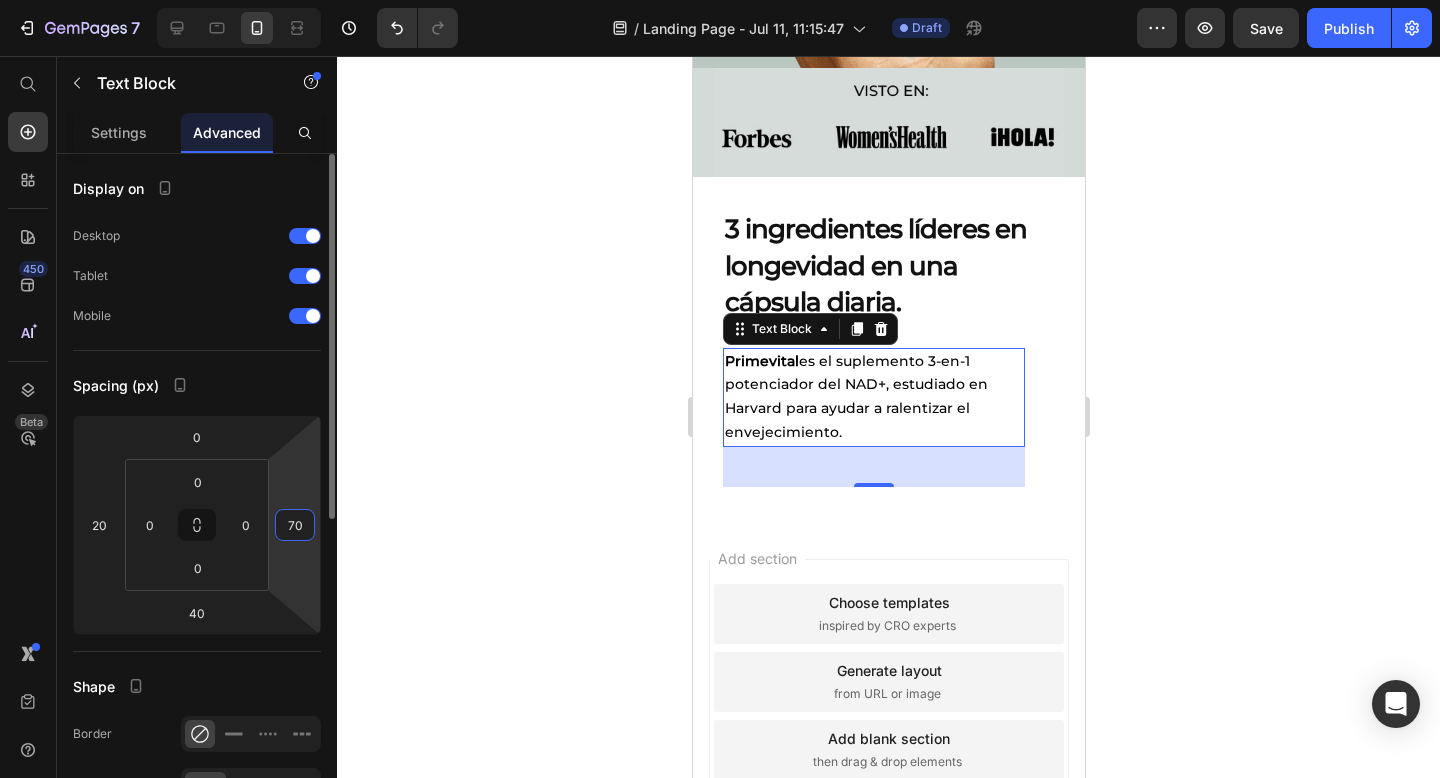 type on "7" 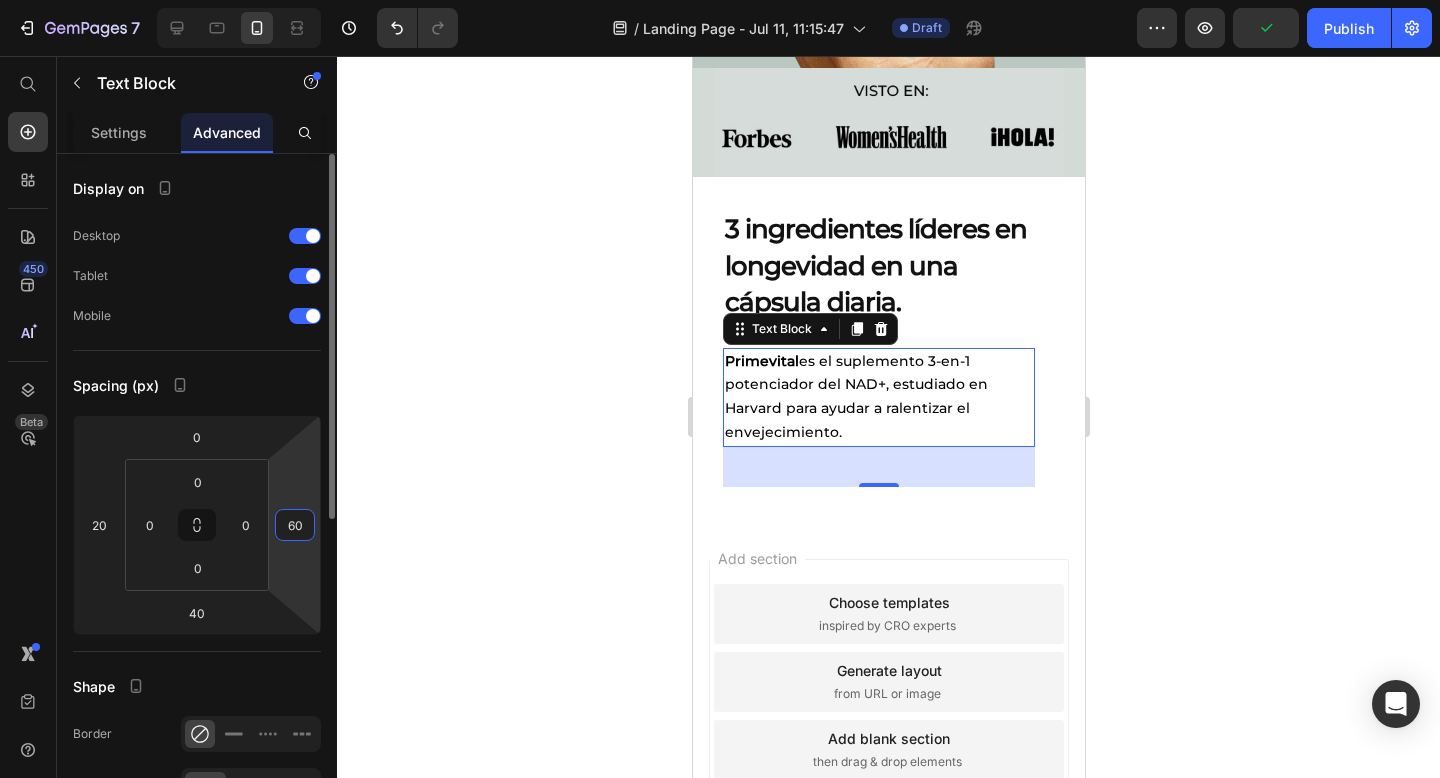 type on "6" 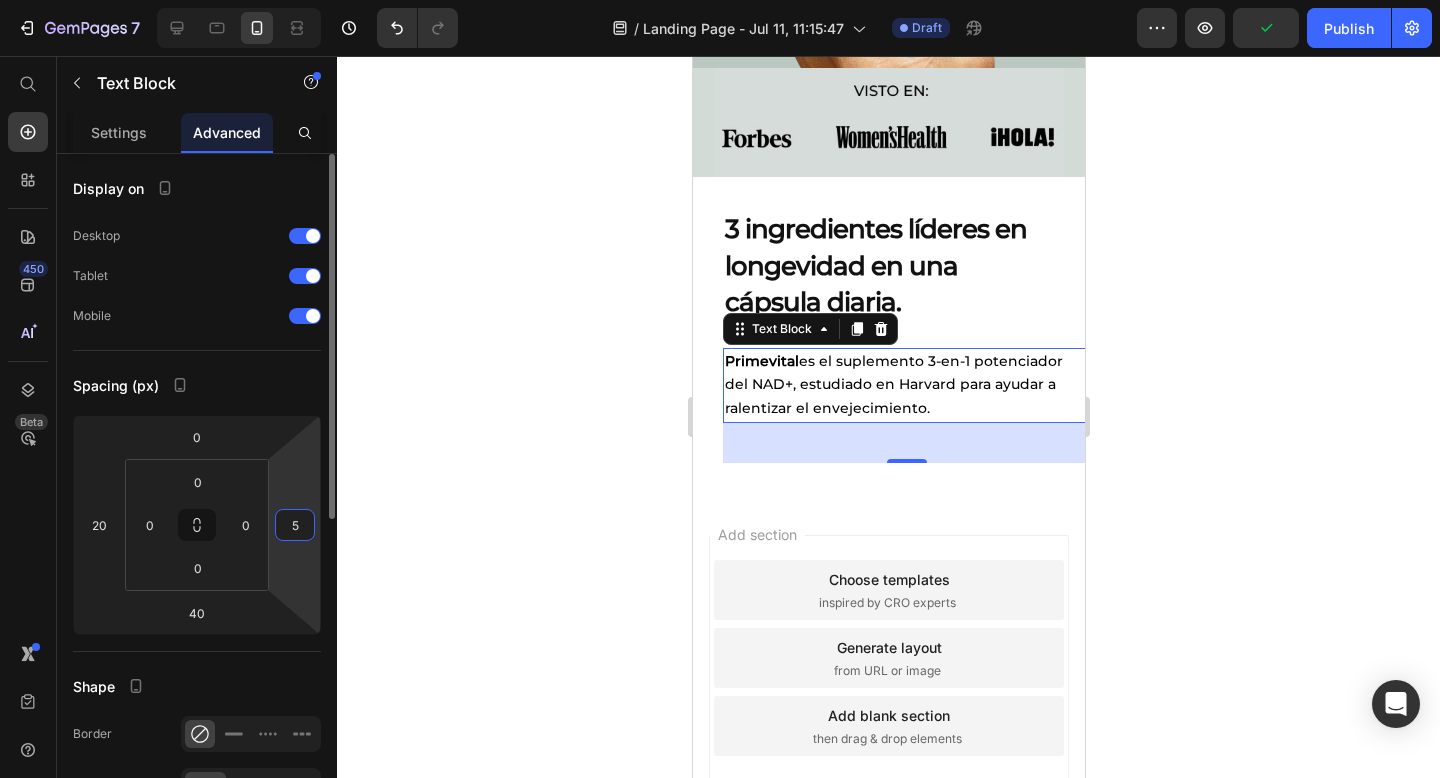 type on "50" 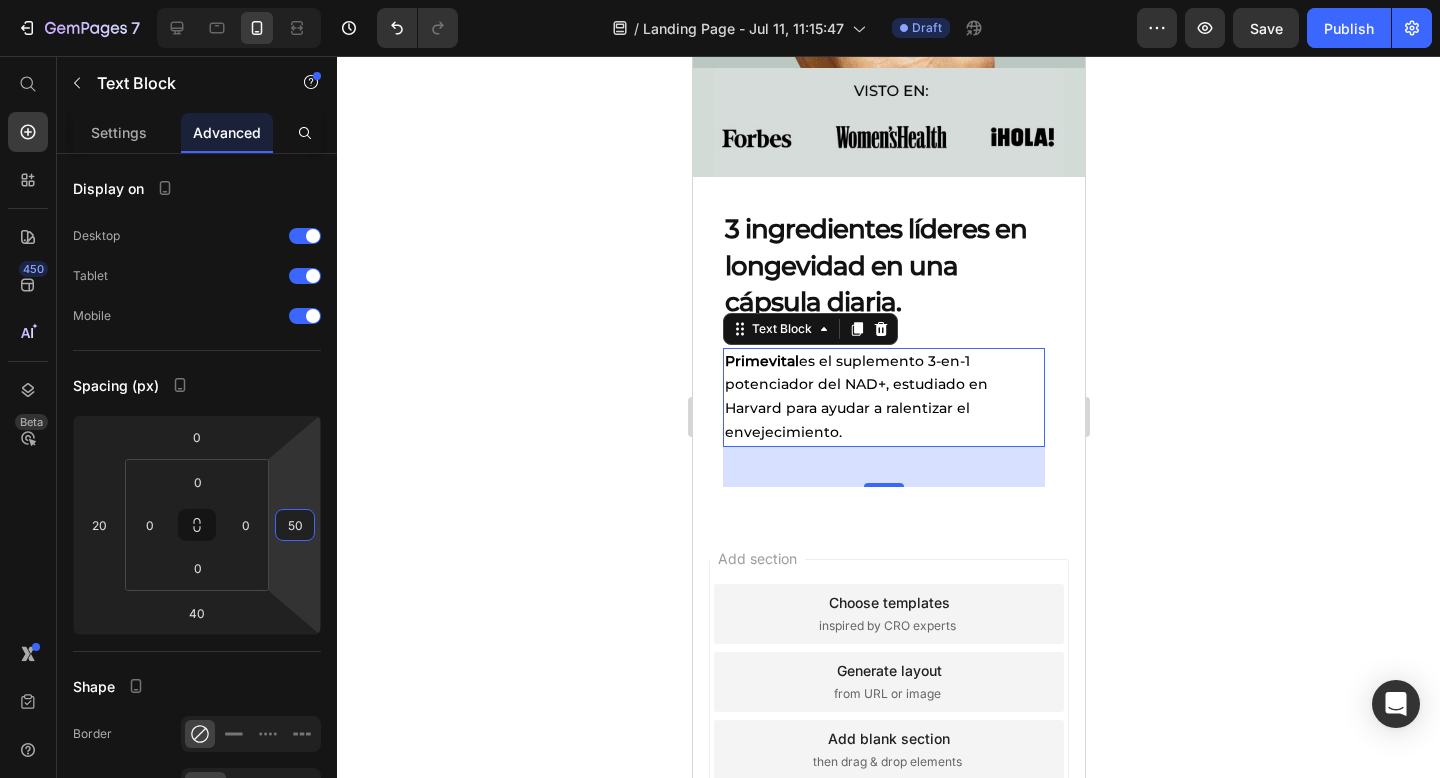 click 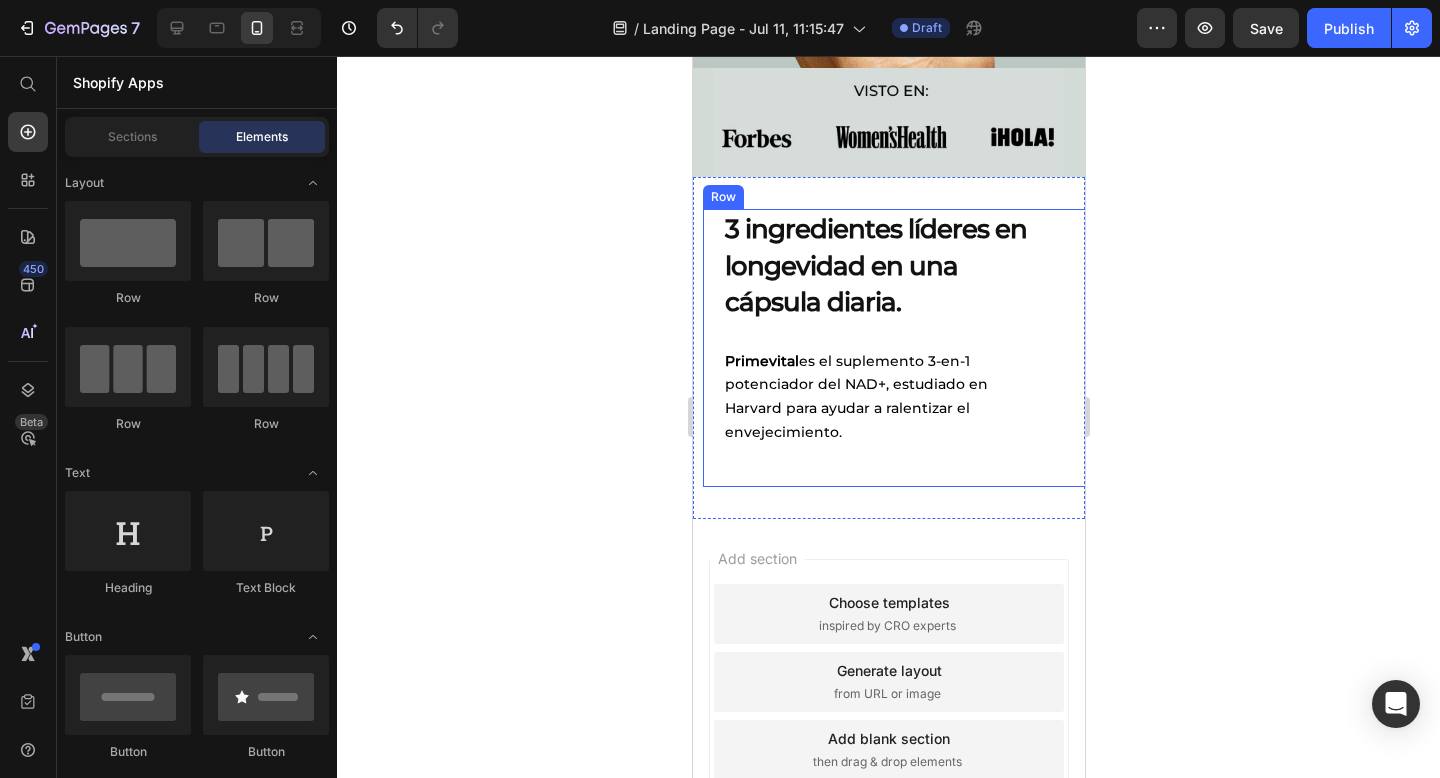 click on "3 ingredientes líderes en longevidad en una cápsula diaria. Heading Primevital es el suplemento 3-en-1 potenciador del NAD+, estudiado en [INSTITUTION] para ayudar a ralentizar el envejecimiento. Text Block" at bounding box center [898, 347] 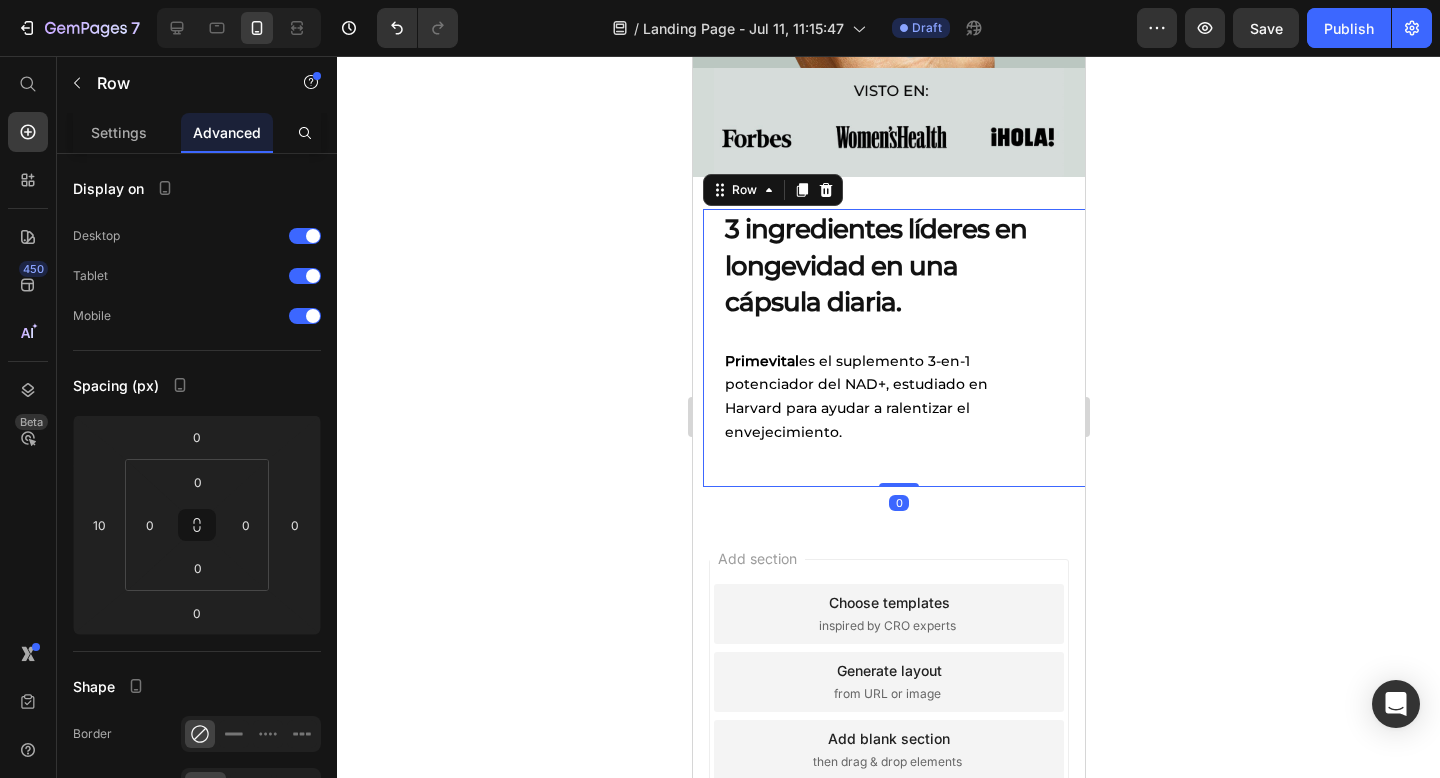 click on "Primevital  es el suplemento 3-en-1 potenciador del NAD+, estudiado en Harvard para ayudar a ralentizar el envejecimiento." at bounding box center [883, 397] 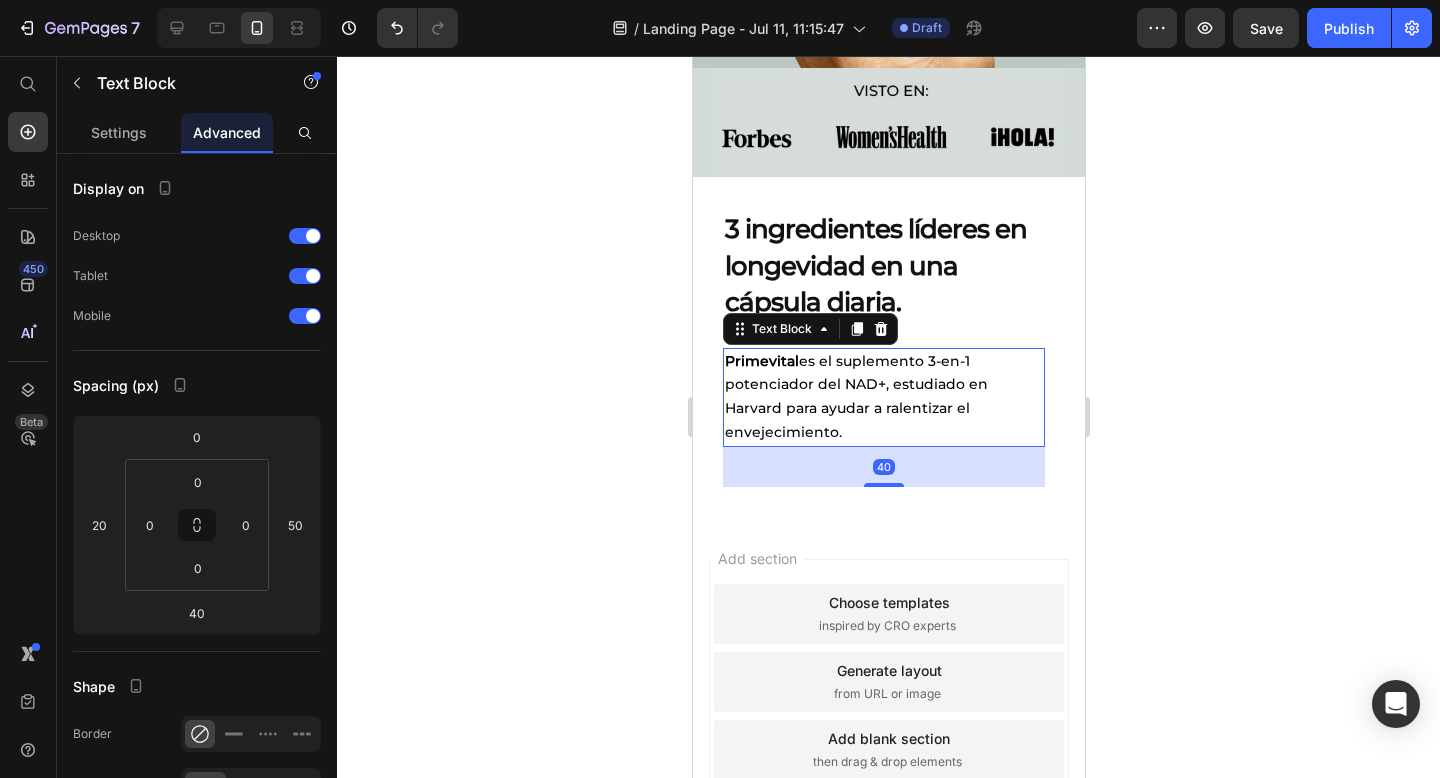 click on "Primevital  es el suplemento 3-en-1 potenciador del NAD+, estudiado en Harvard para ayudar a ralentizar el envejecimiento." at bounding box center [883, 397] 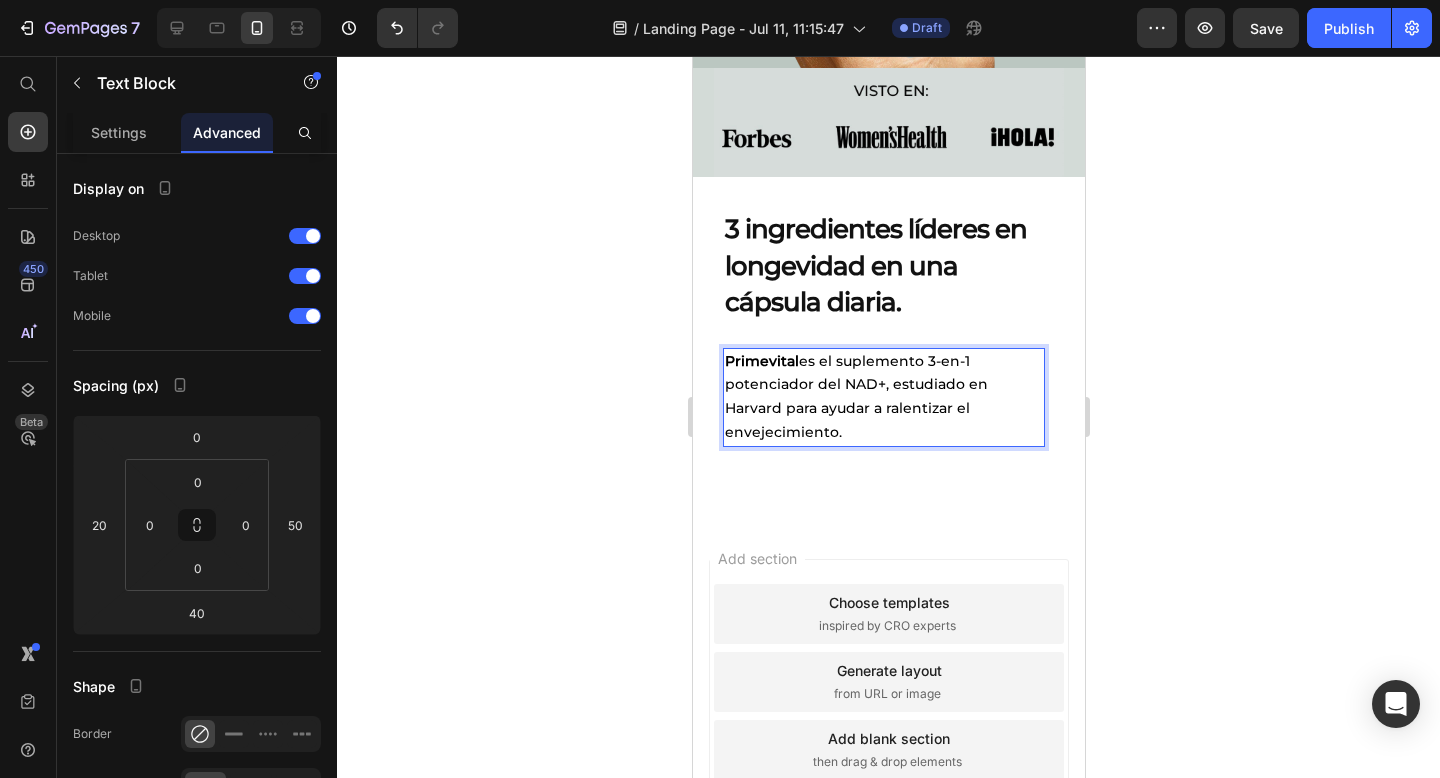 click on "Primevital  es el suplemento 3-en-1 potenciador del NAD+, estudiado en Harvard para ayudar a ralentizar el envejecimiento." at bounding box center [883, 397] 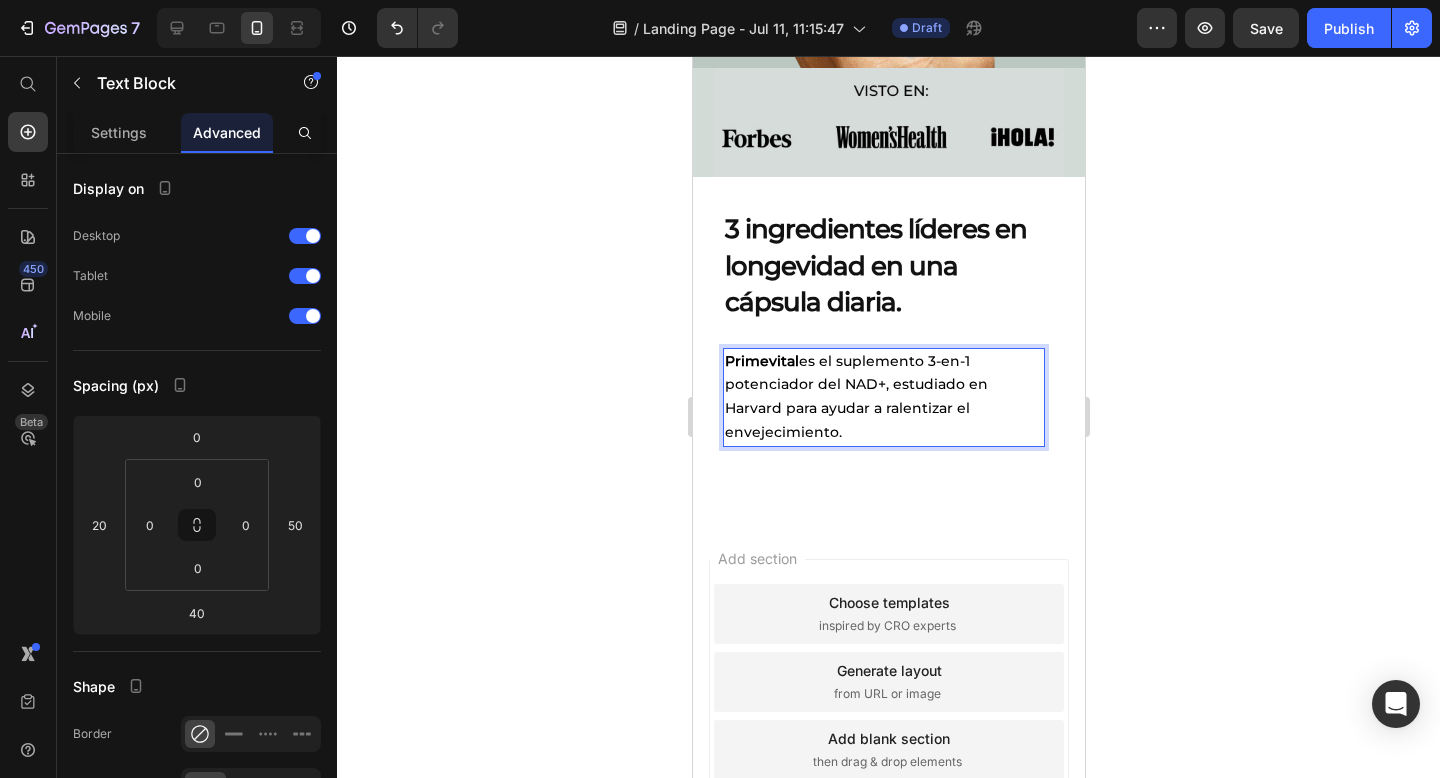 drag, startPoint x: 1027, startPoint y: 401, endPoint x: 724, endPoint y: 360, distance: 305.76135 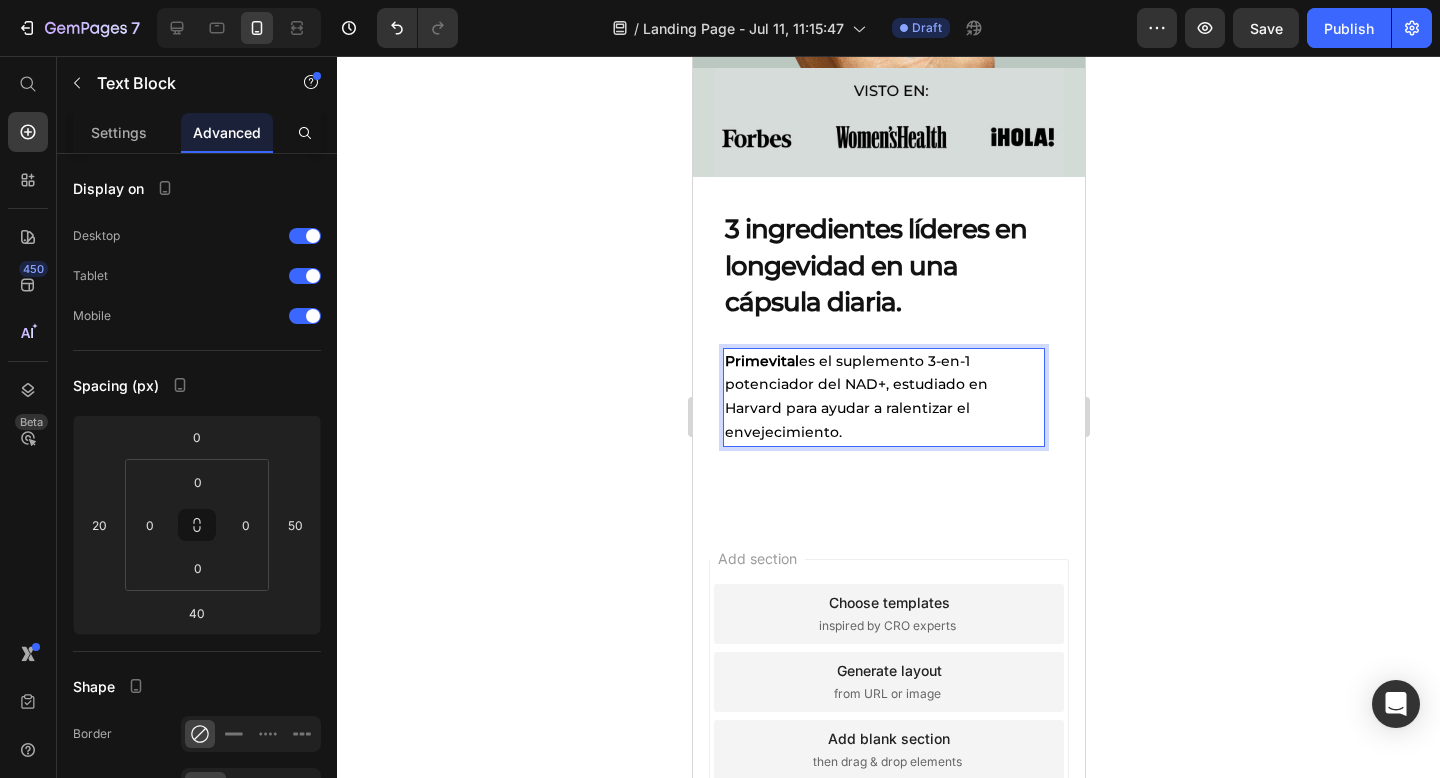click on "Primevital  es el suplemento 3-en-1 potenciador del NAD+, estudiado en Harvard para ayudar a ralentizar el envejecimiento." at bounding box center (883, 397) 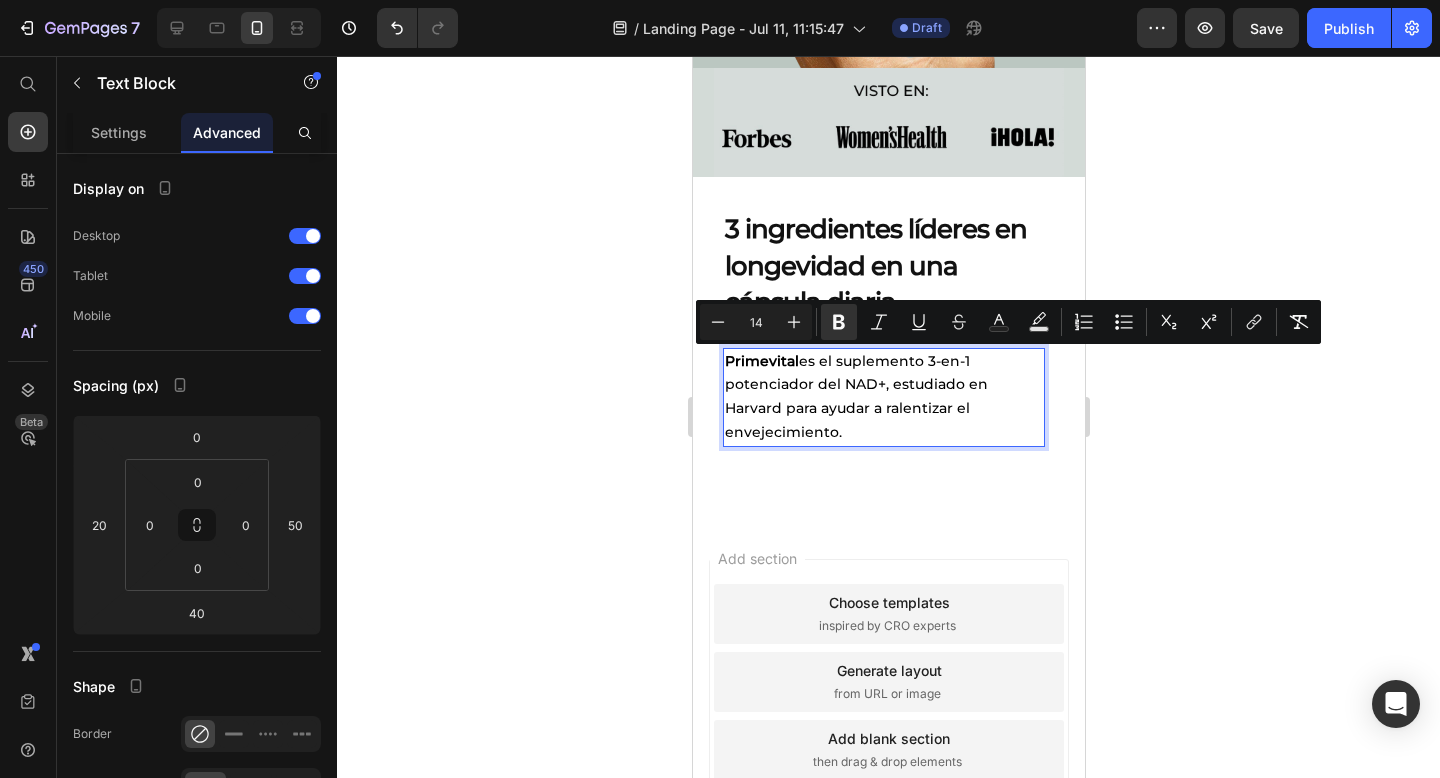 click 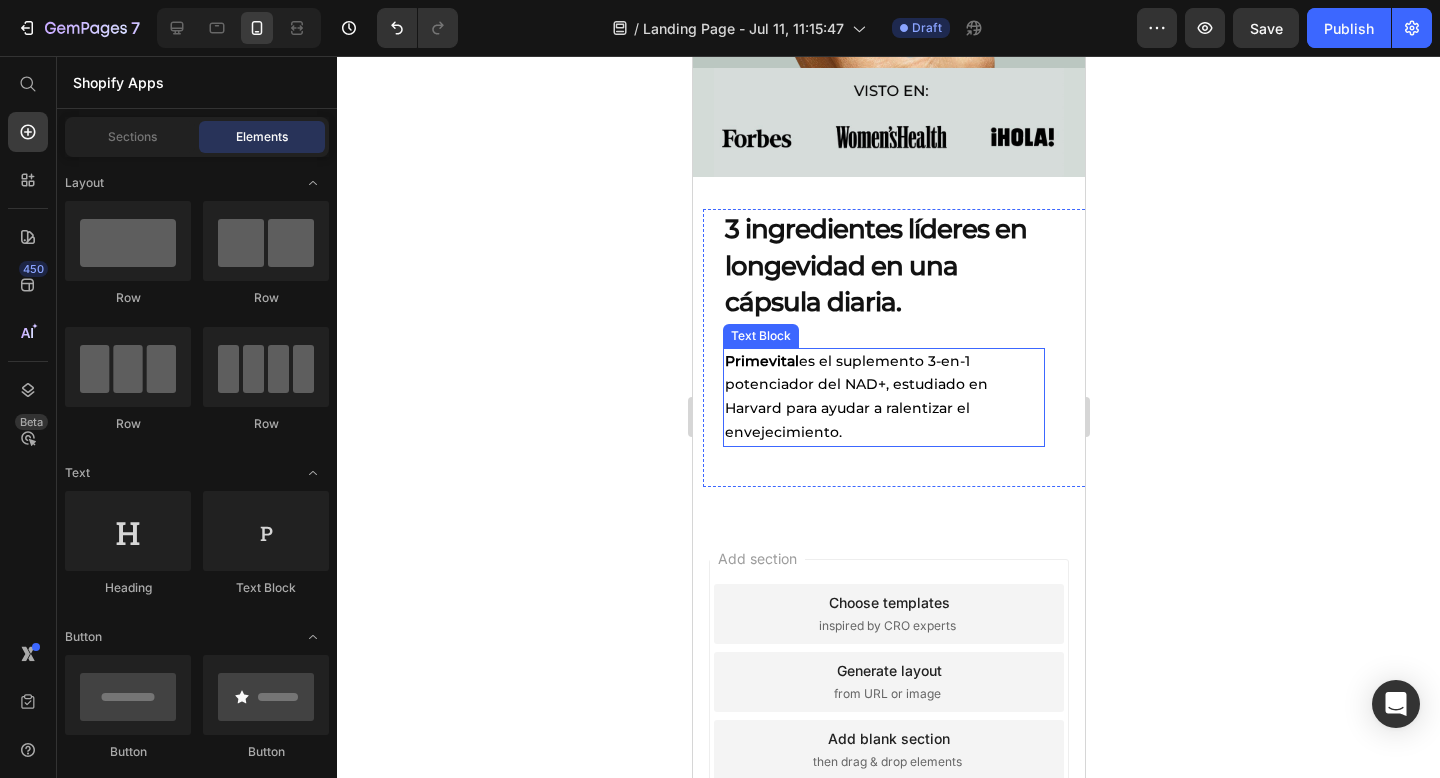 click on "Primevital  es el suplemento 3-en-1 potenciador del NAD+, estudiado en Harvard para ayudar a ralentizar el envejecimiento." at bounding box center [883, 397] 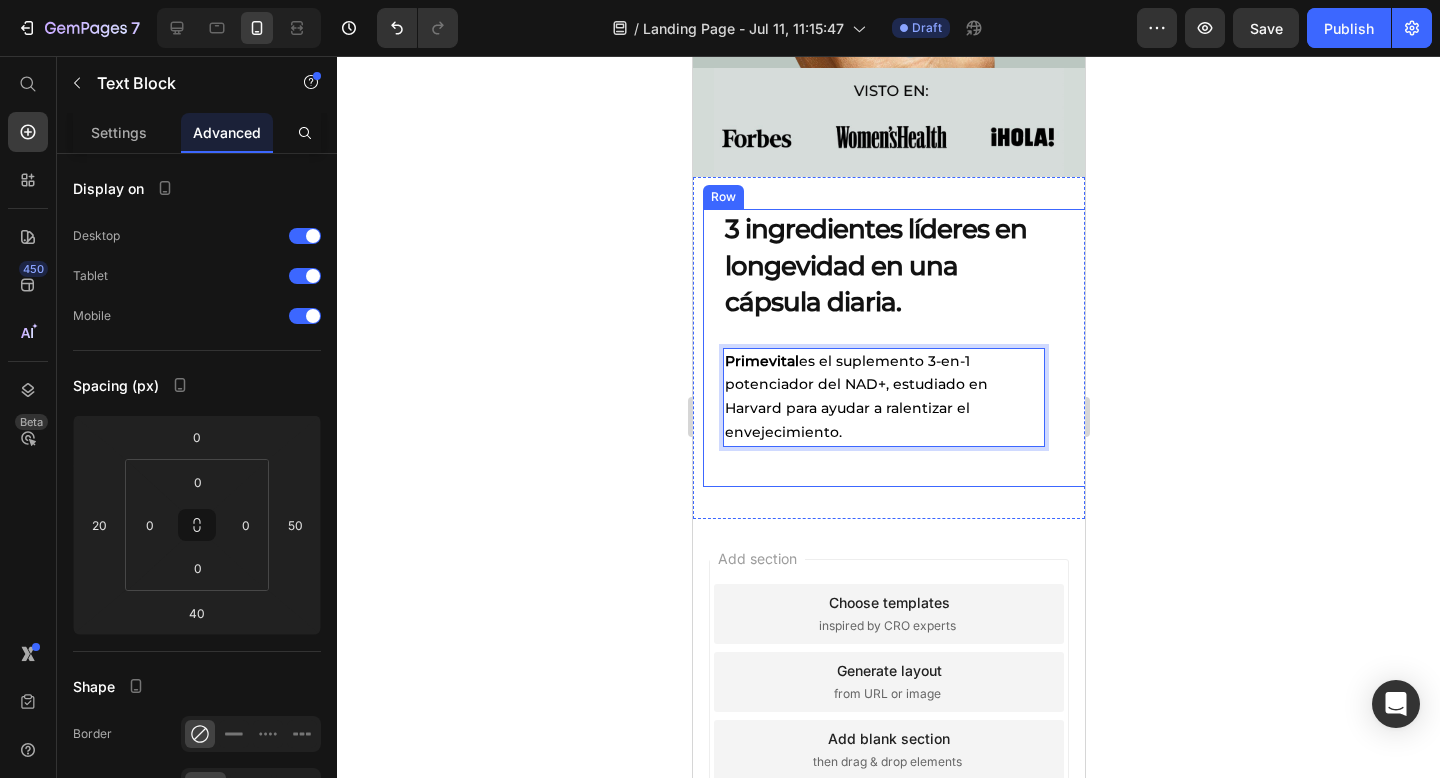 drag, startPoint x: 1027, startPoint y: 410, endPoint x: 714, endPoint y: 363, distance: 316.5091 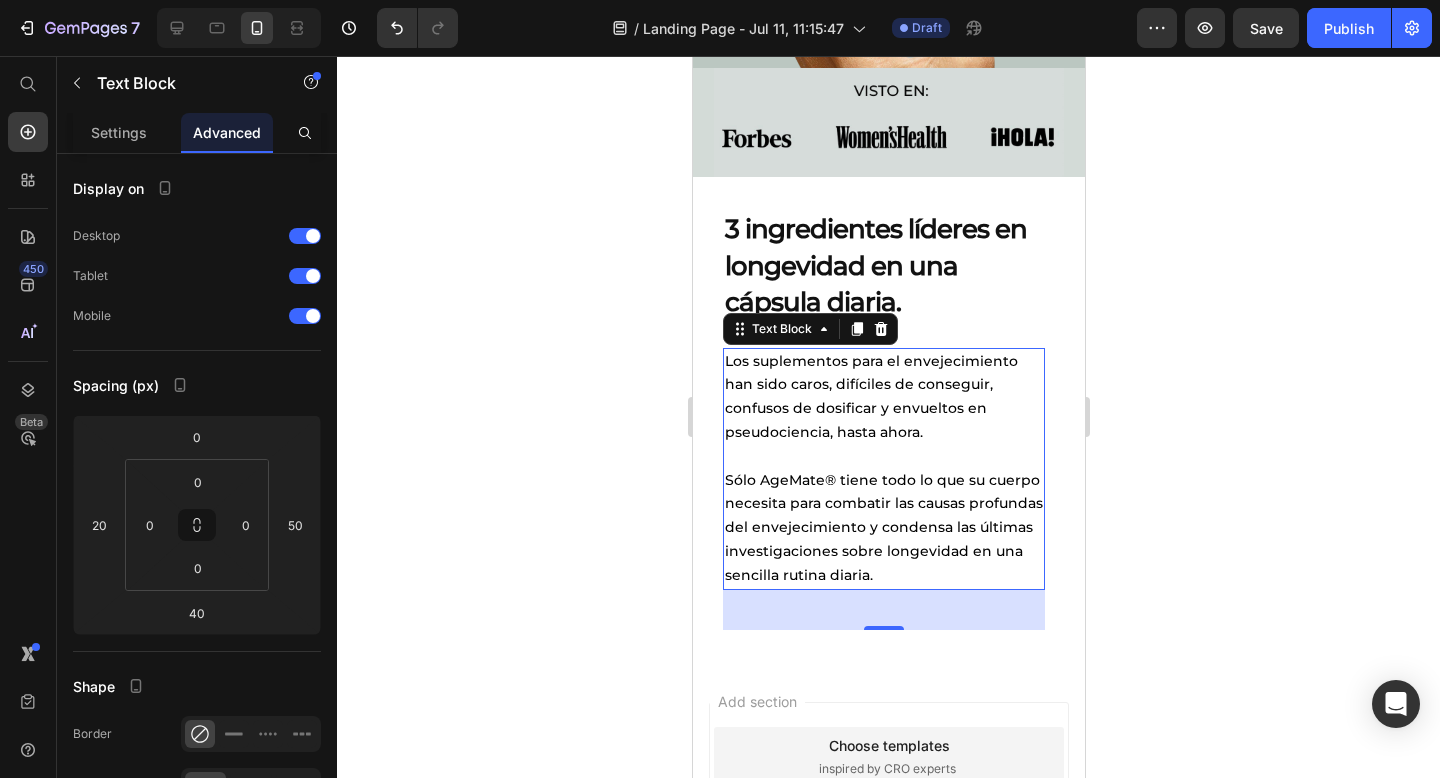 click 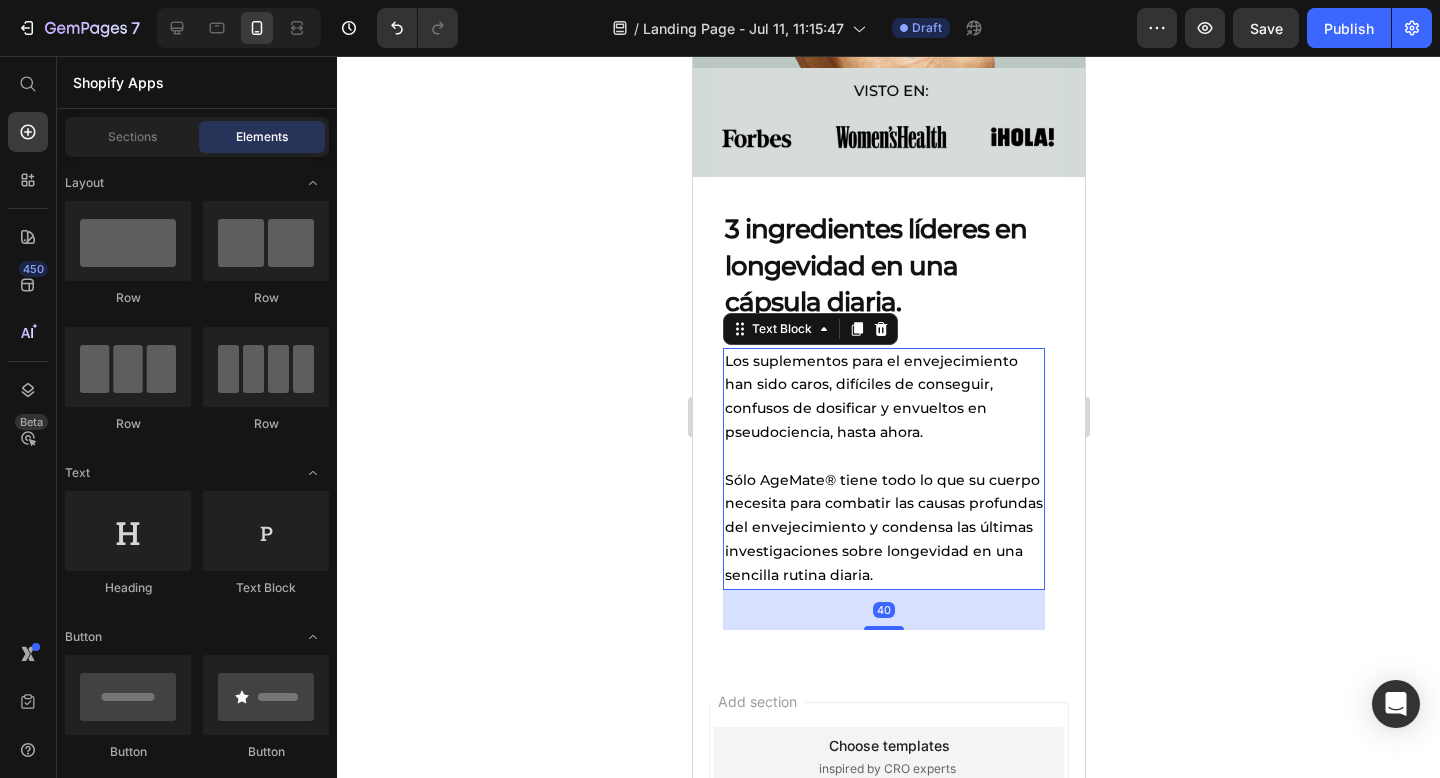 click on "Los suplementos para el envejecimiento han sido caros, difíciles de conseguir, confusos de dosificar y envueltos en pseudociencia, hasta ahora." at bounding box center (883, 397) 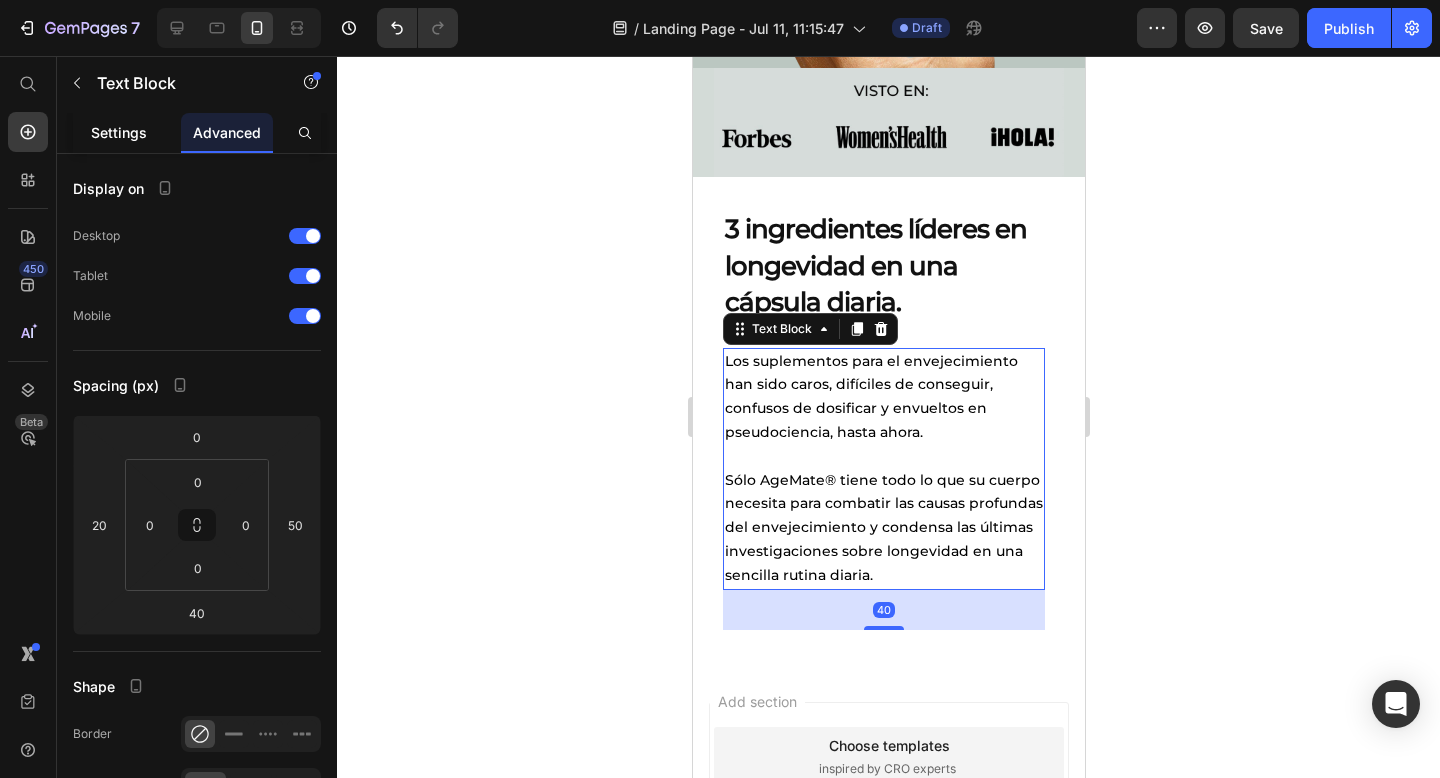 click on "Settings" at bounding box center [119, 132] 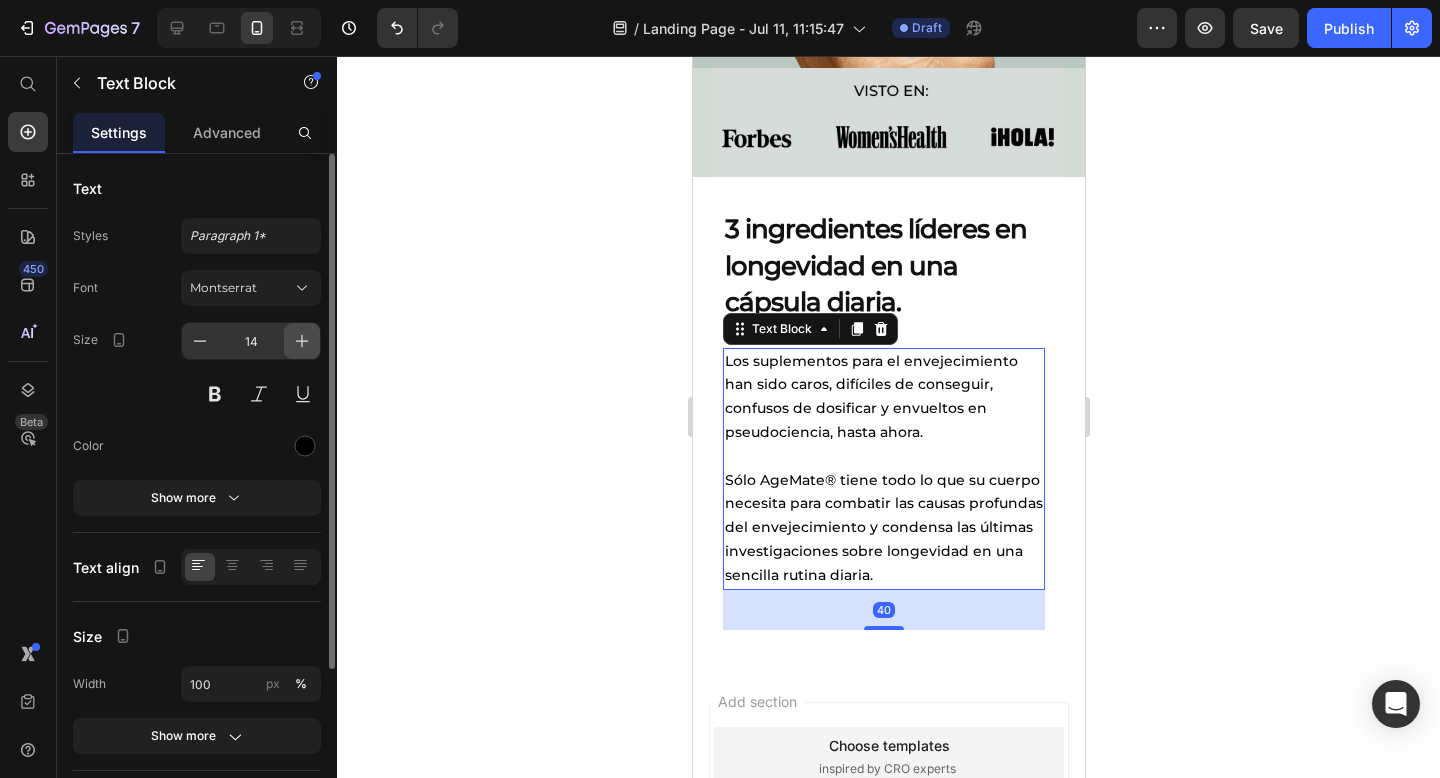 click 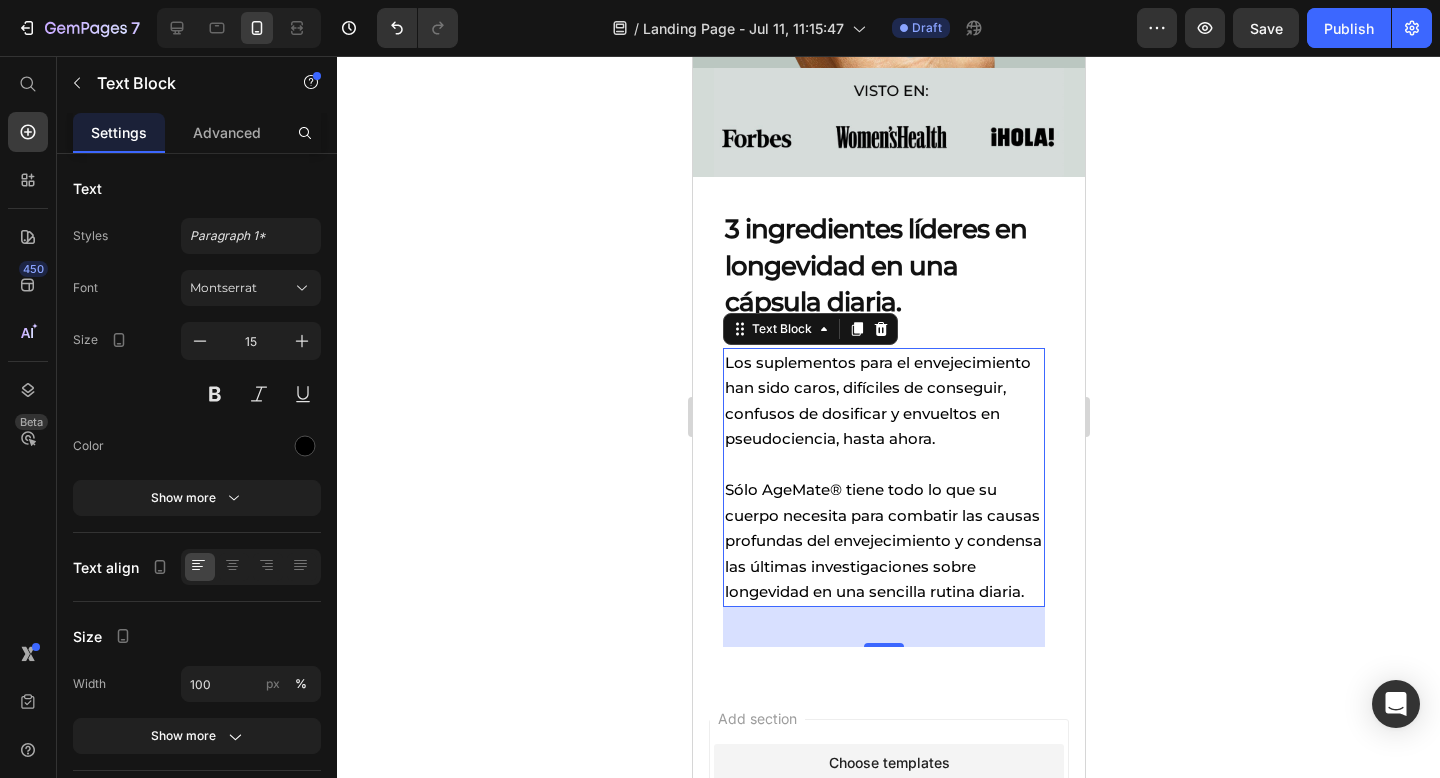 click 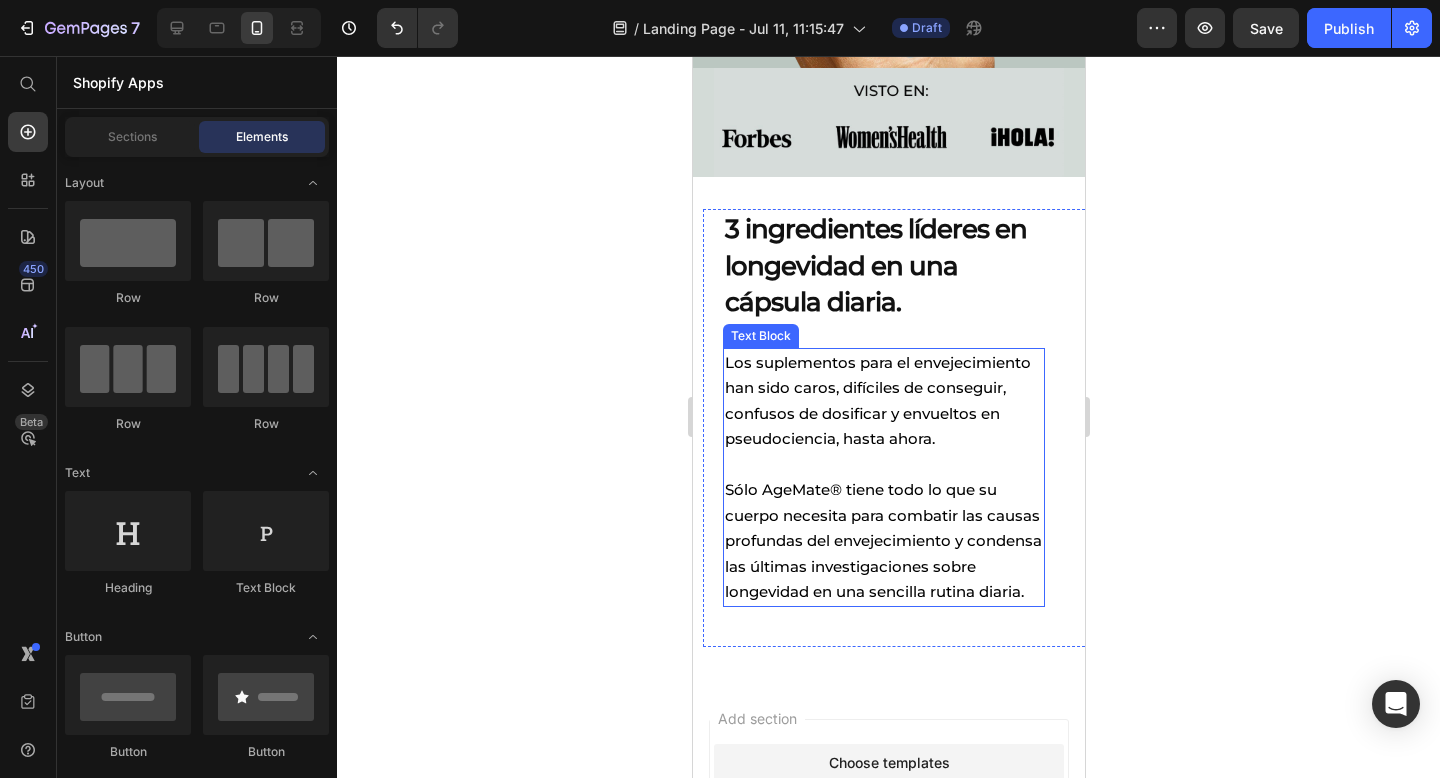 click on "Sólo AgeMate® tiene todo lo que su cuerpo necesita para combatir las causas profundas del envejecimiento y condensa las últimas investigaciones sobre longevidad en una sencilla rutina diaria." at bounding box center (883, 541) 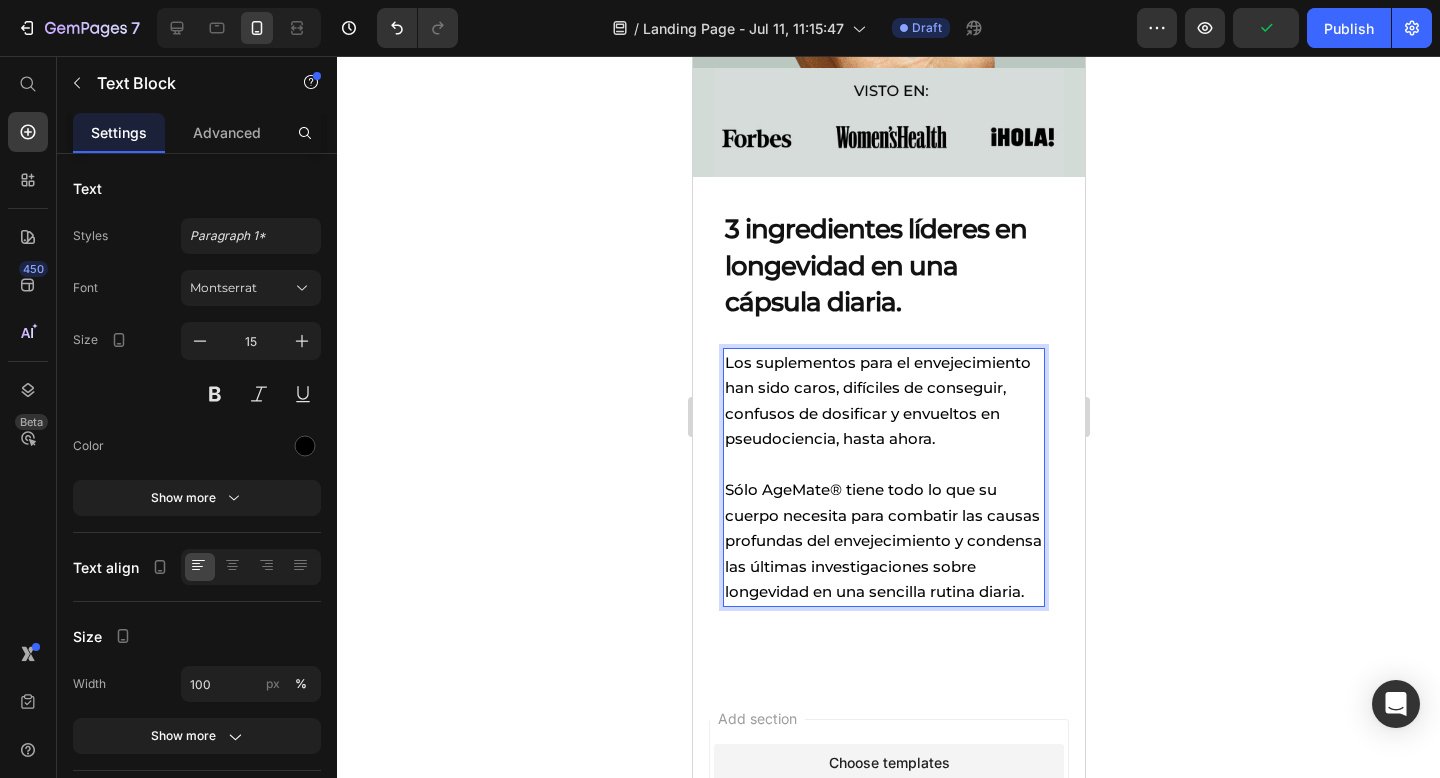 click on "Sólo AgeMate® tiene todo lo que su cuerpo necesita para combatir las causas profundas del envejecimiento y condensa las últimas investigaciones sobre longevidad en una sencilla rutina diaria." at bounding box center (883, 541) 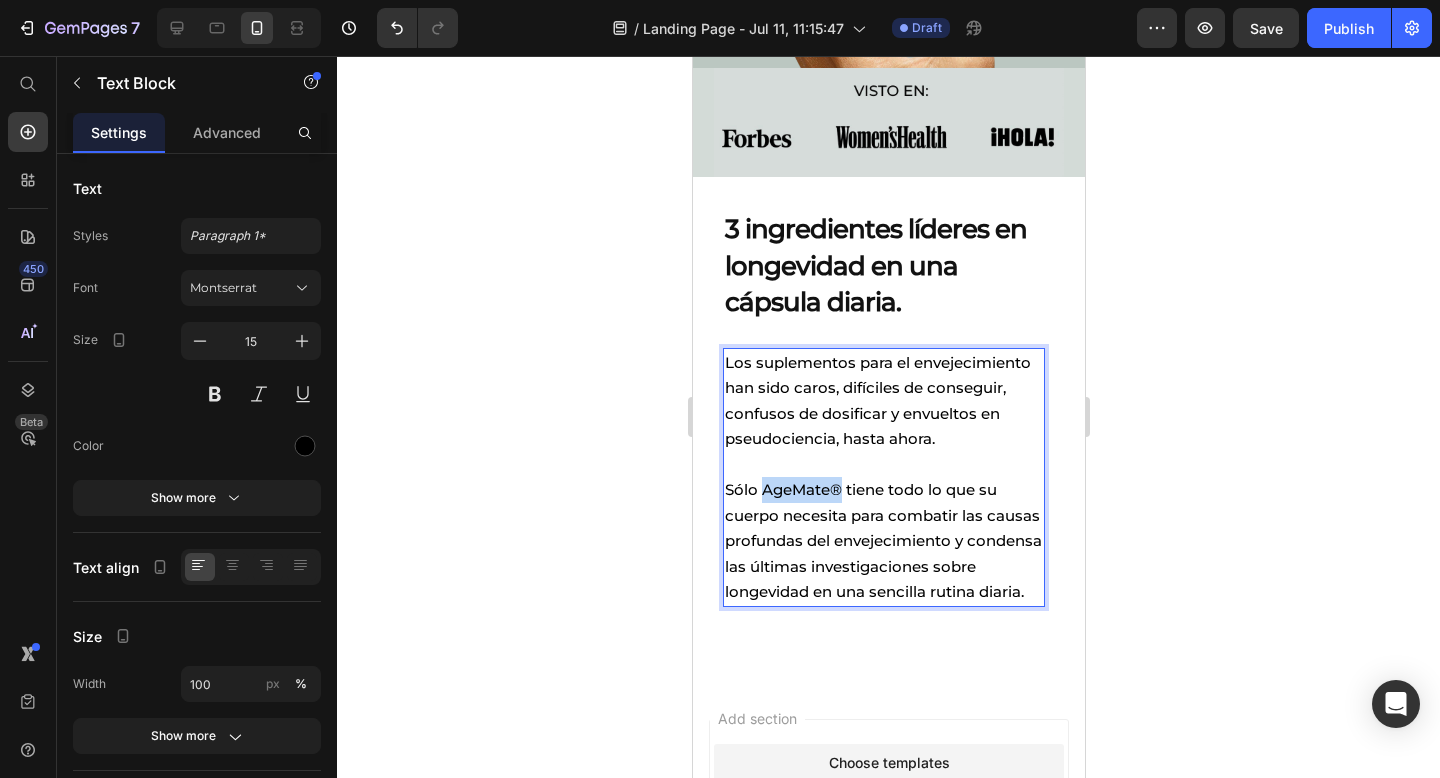 drag, startPoint x: 836, startPoint y: 490, endPoint x: 762, endPoint y: 490, distance: 74 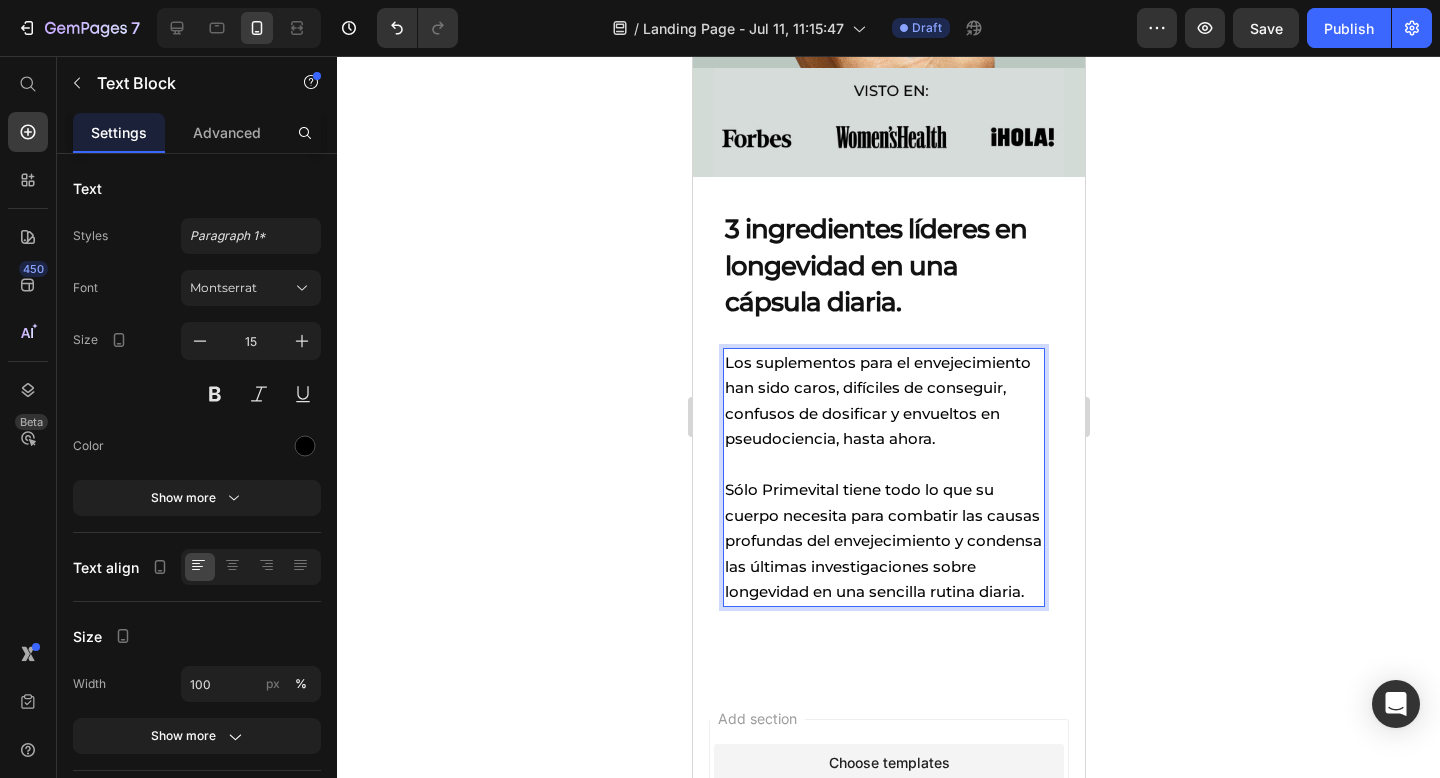 click 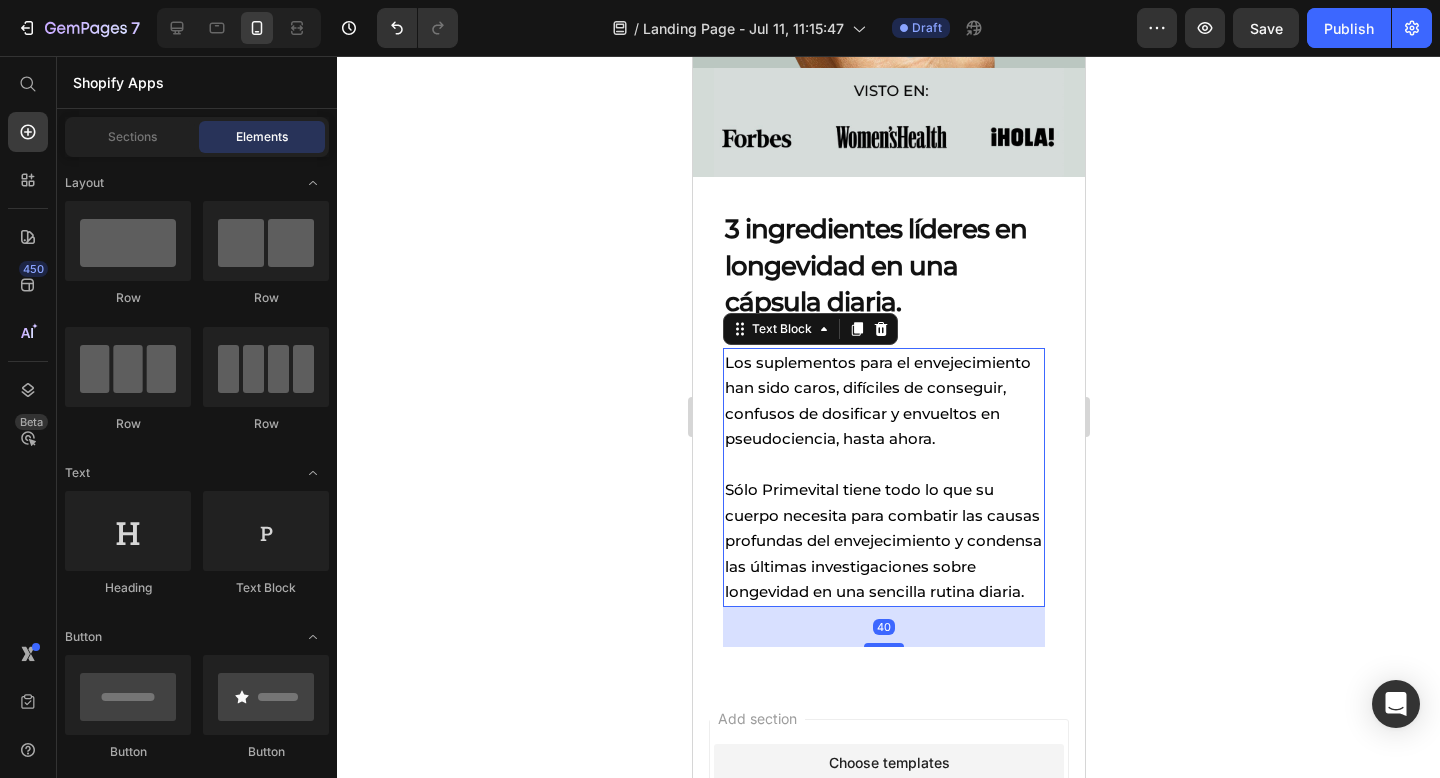 click on "Sólo Primevital tiene todo lo que su cuerpo necesita para combatir las causas profundas del envejecimiento y condensa las últimas investigaciones sobre longevidad en una sencilla rutina diaria." at bounding box center (883, 541) 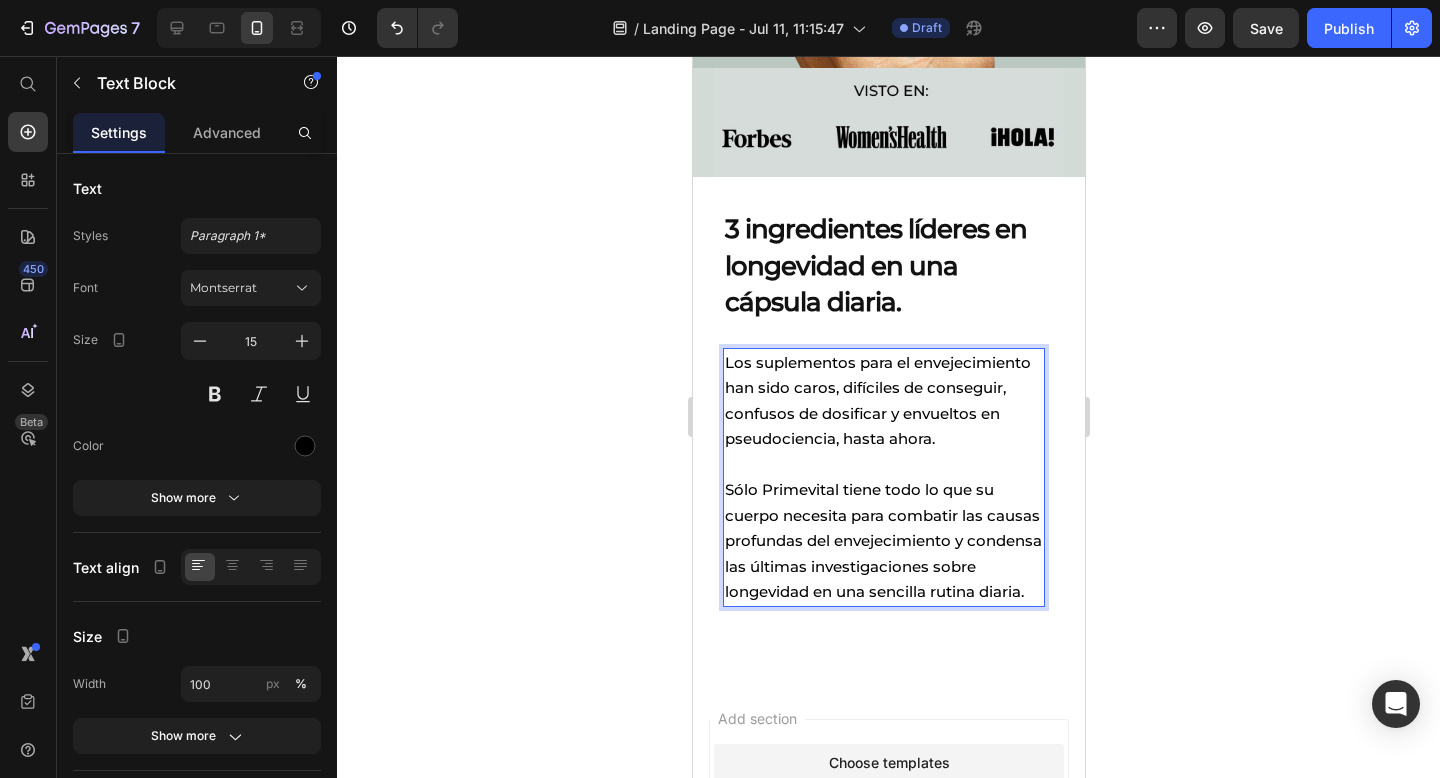click on "Sólo Primevital tiene todo lo que su cuerpo necesita para combatir las causas profundas del envejecimiento y condensa las últimas investigaciones sobre longevidad en una sencilla rutina diaria." at bounding box center (883, 541) 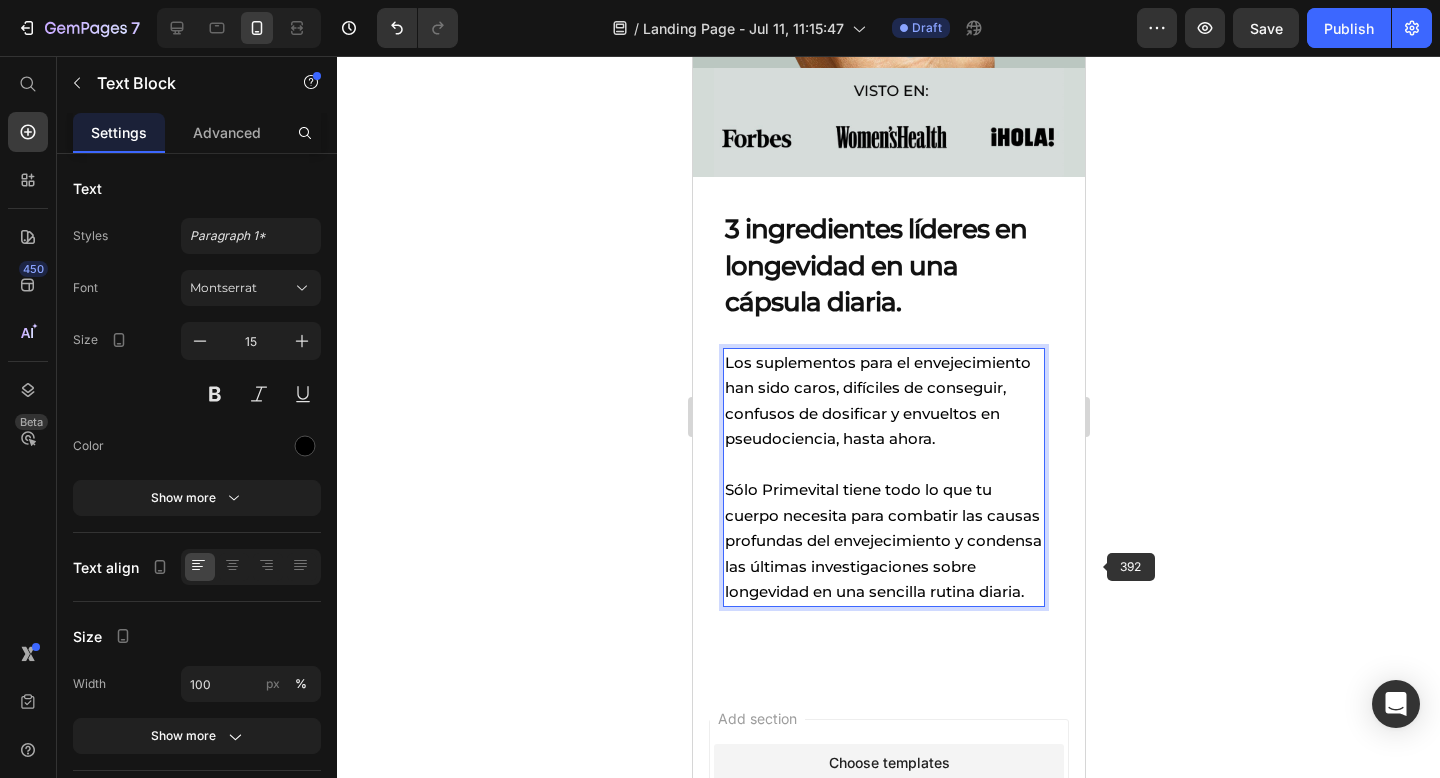click 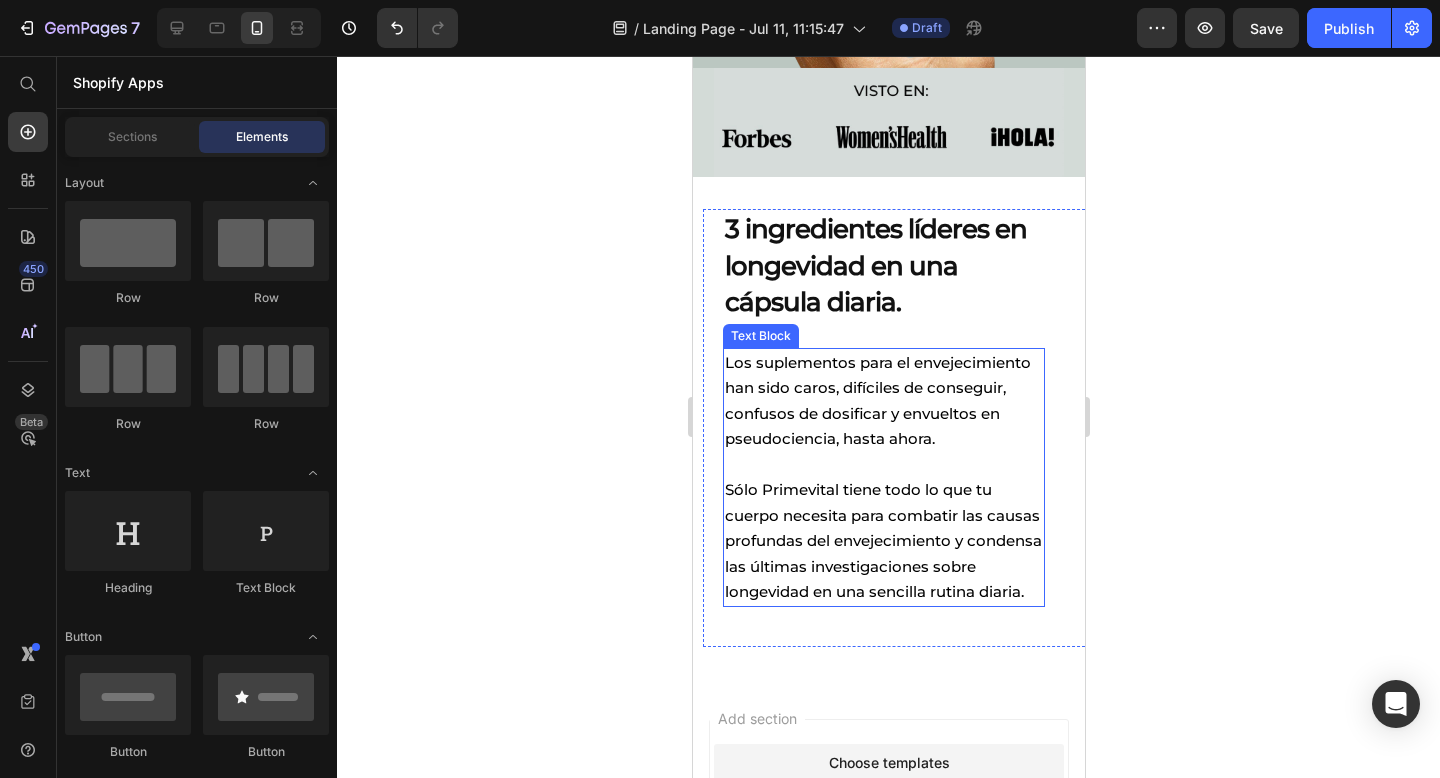 click on "Sólo Primevital tiene todo lo que tu cuerpo necesita para combatir las causas profundas del envejecimiento y condensa las últimas investigaciones sobre longevidad en una sencilla rutina diaria." at bounding box center [883, 541] 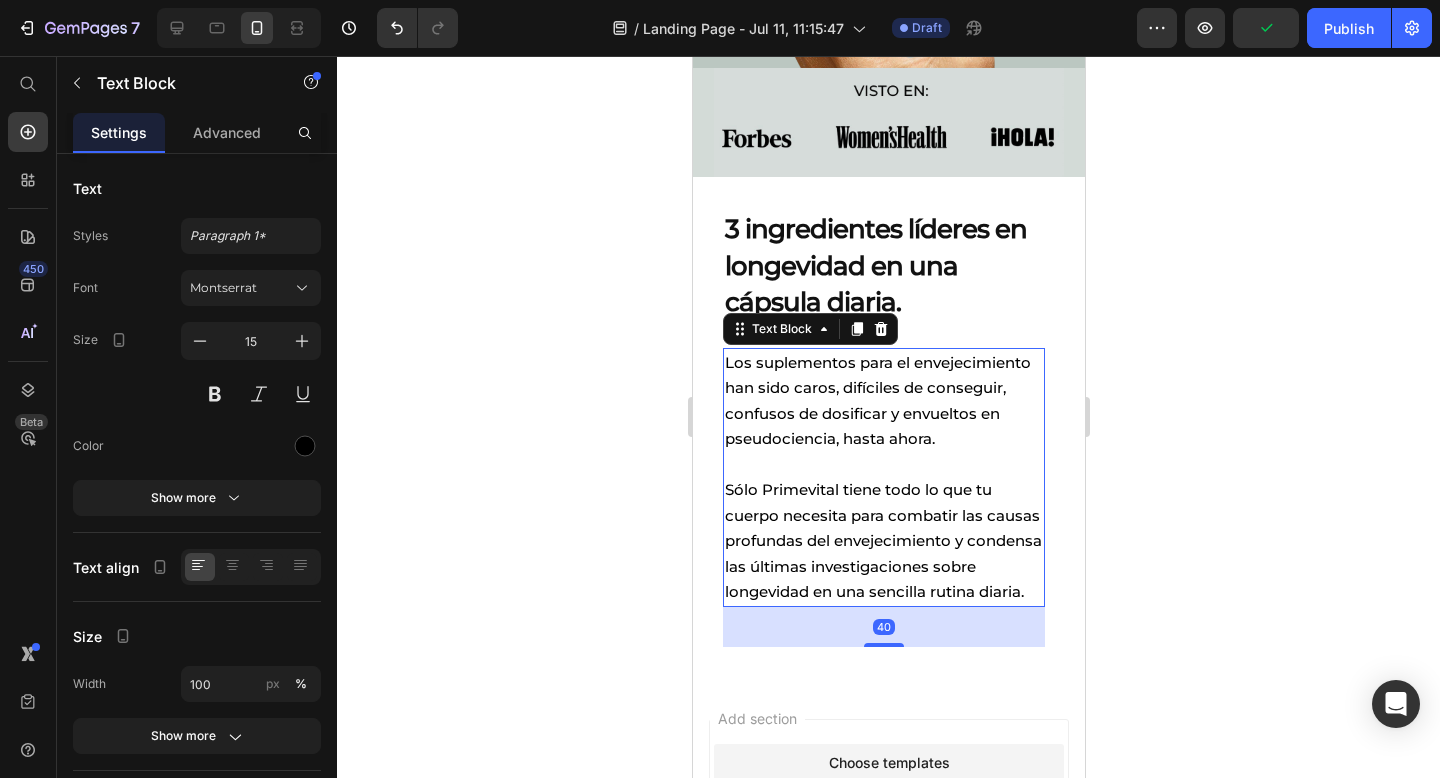 click 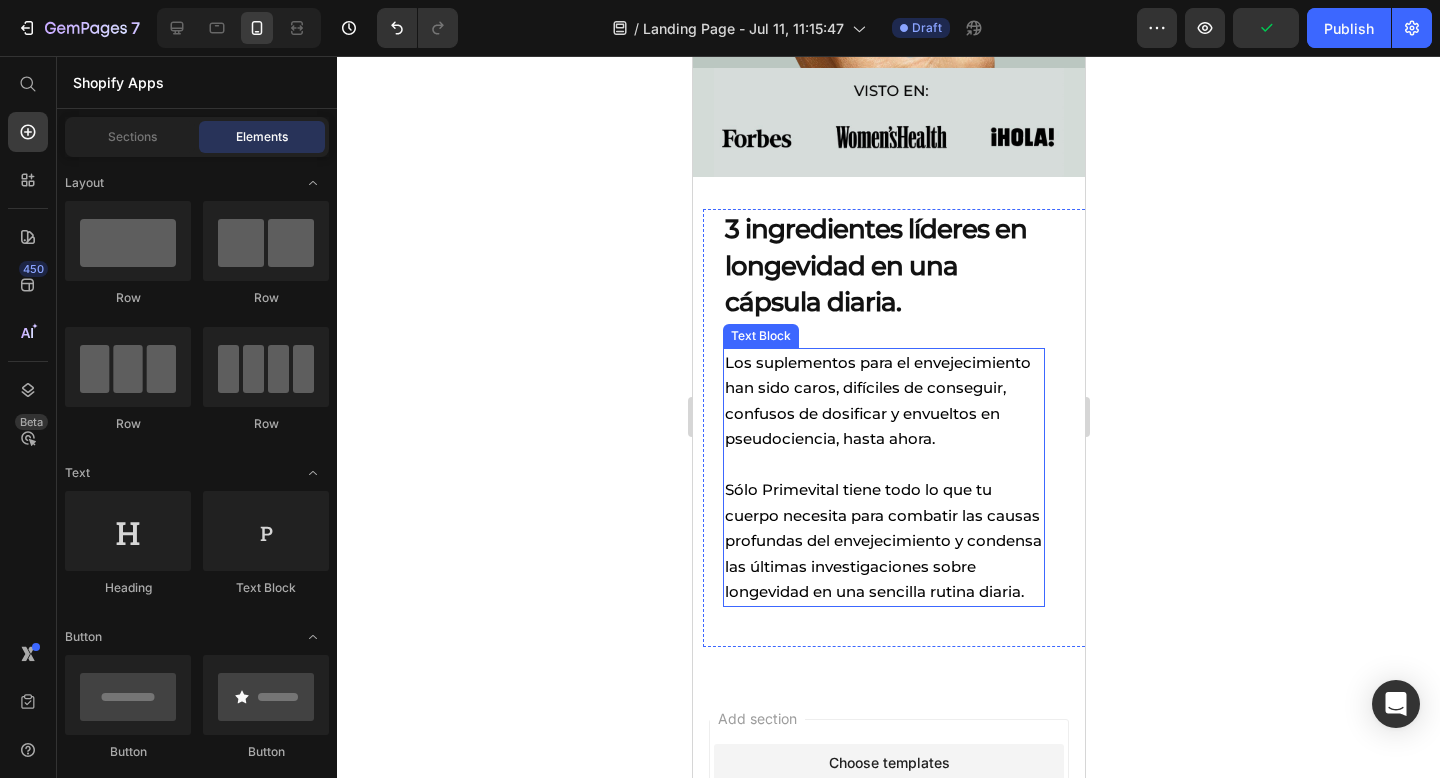 click on "Sólo Primevital tiene todo lo que tu cuerpo necesita para combatir las causas profundas del envejecimiento y condensa las últimas investigaciones sobre longevidad en una sencilla rutina diaria." at bounding box center (883, 541) 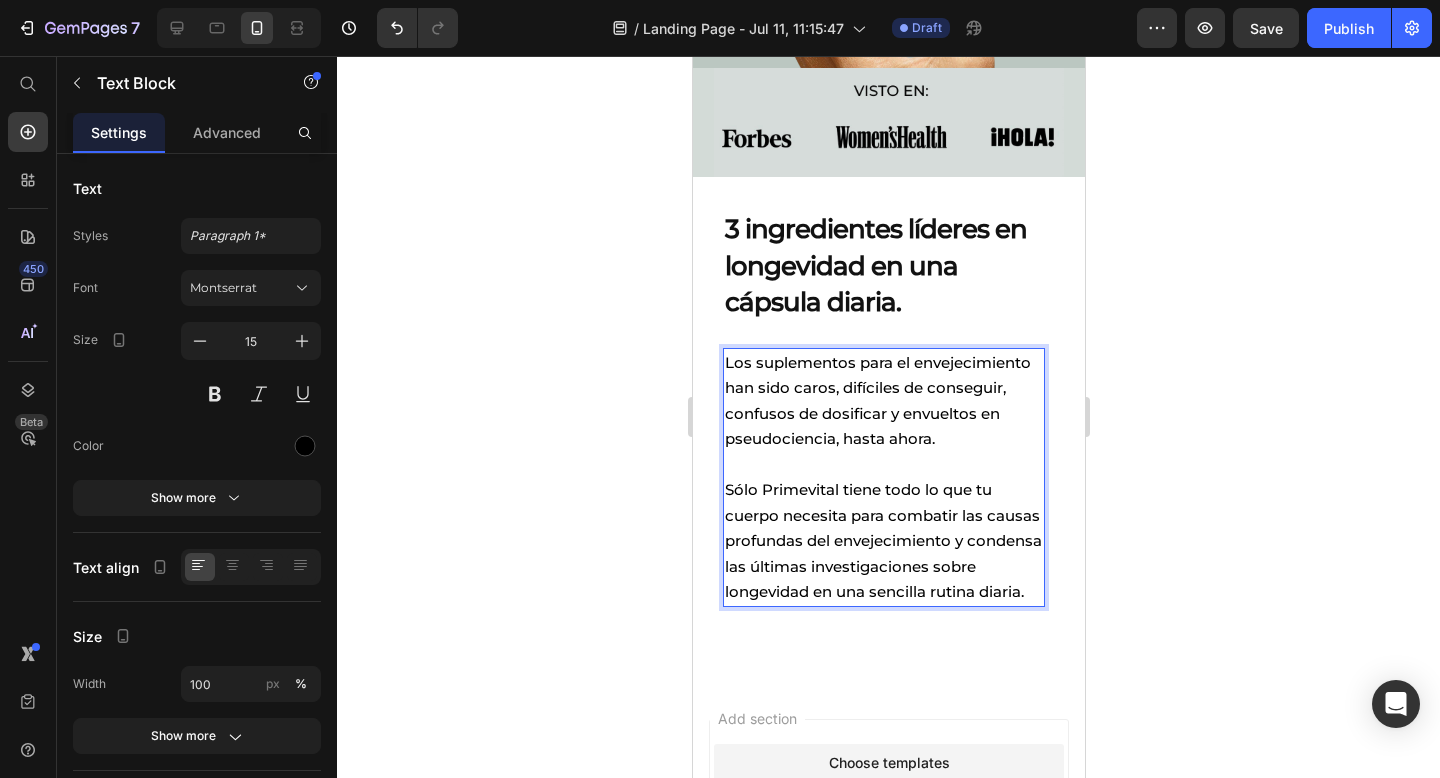 click 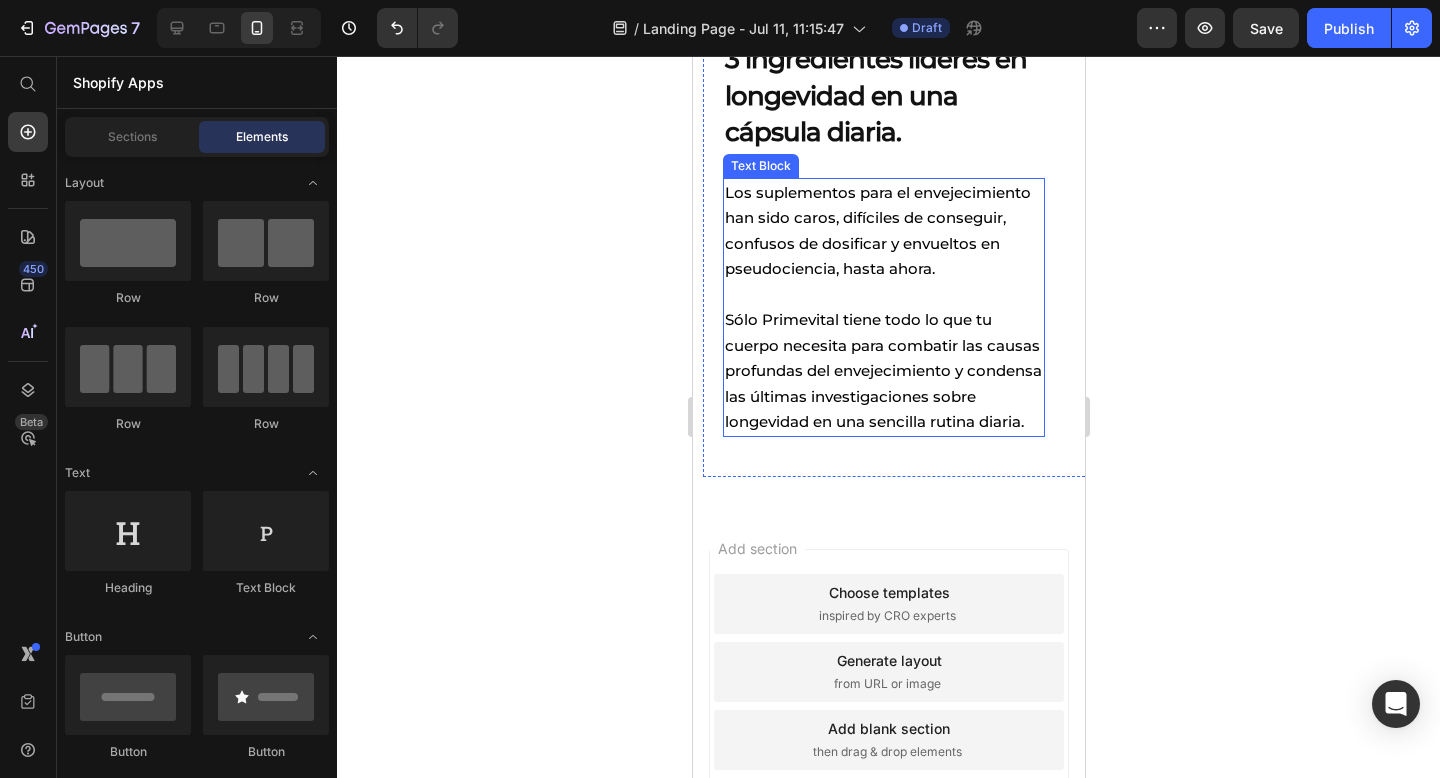 scroll, scrollTop: 901, scrollLeft: 0, axis: vertical 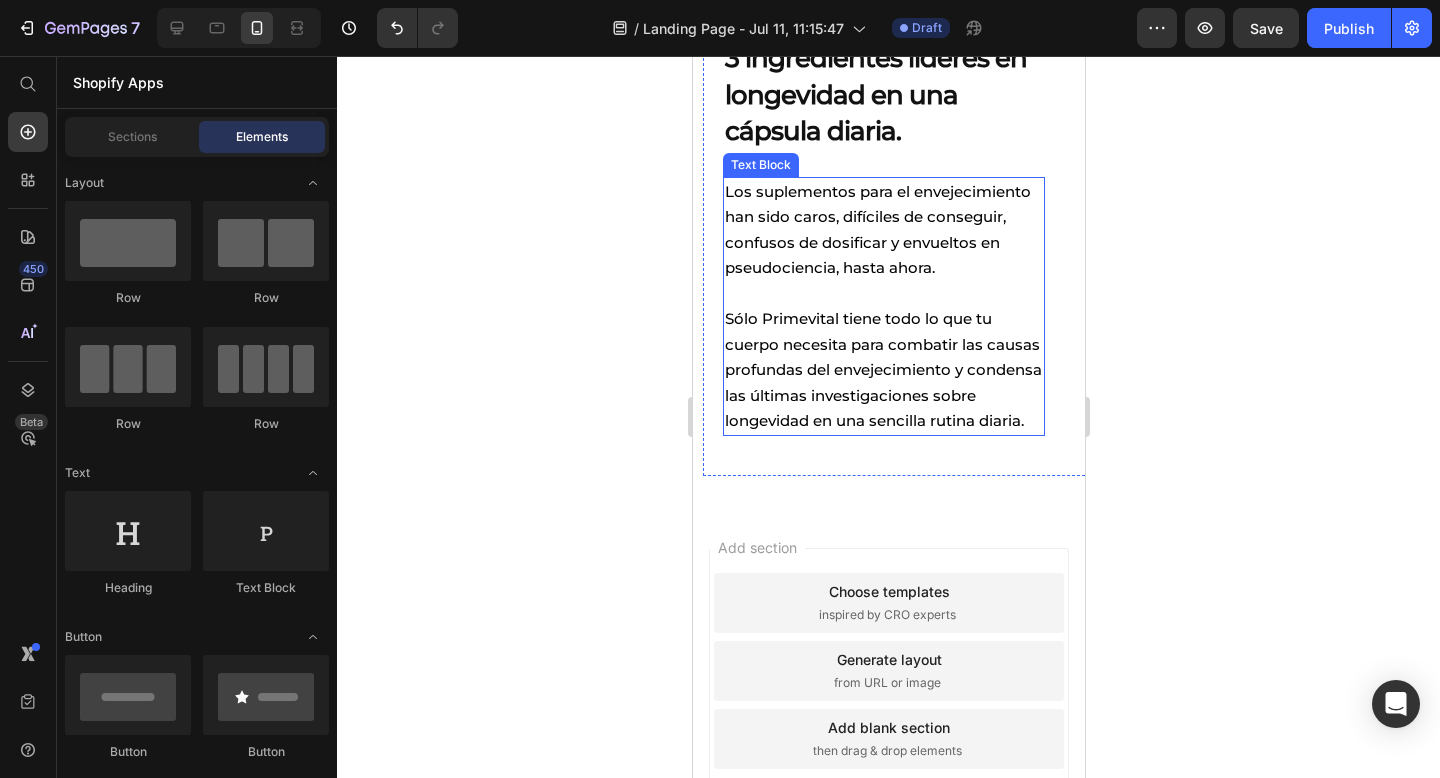 click on "Los suplementos para el envejecimiento han sido caros, difíciles de conseguir, confusos de dosificar y envueltos en pseudociencia, hasta ahora." at bounding box center (883, 230) 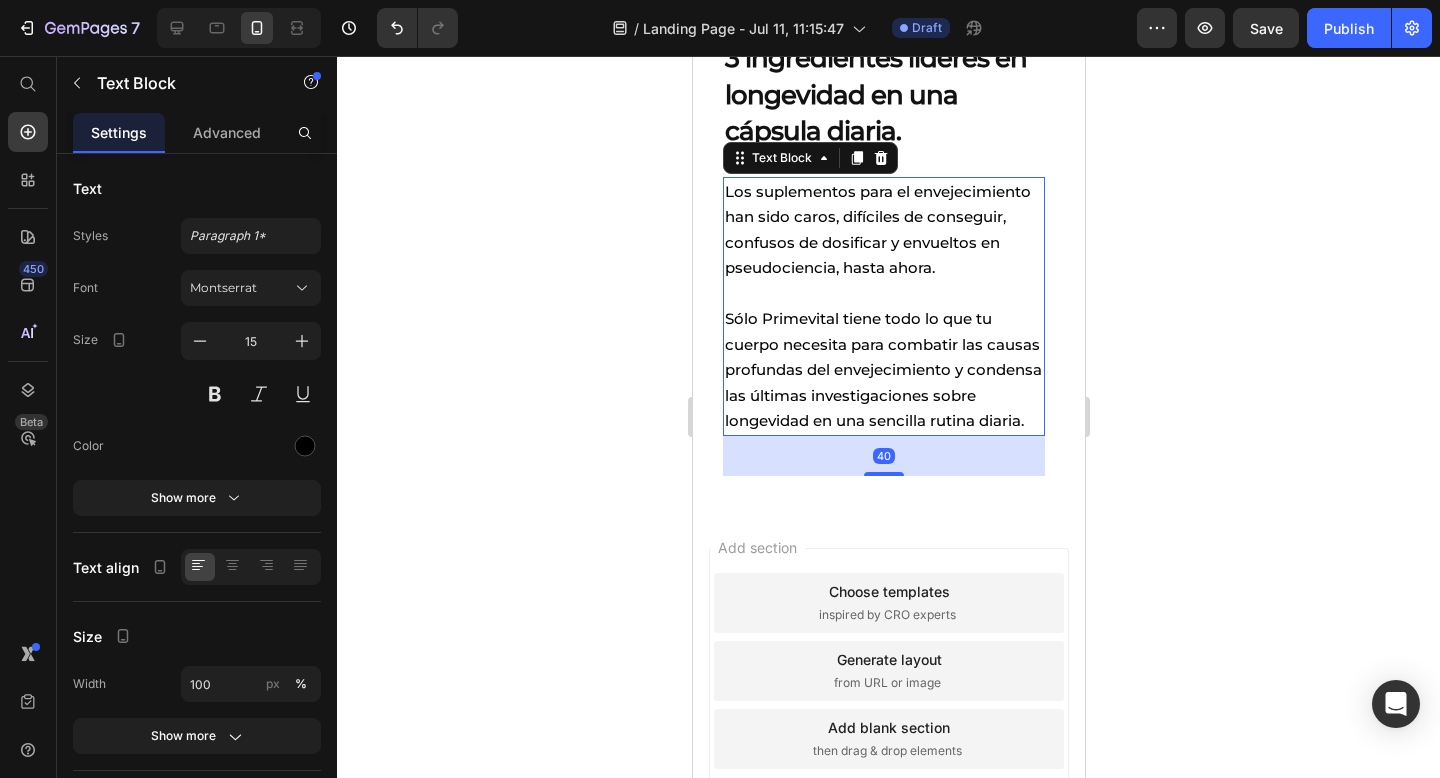click 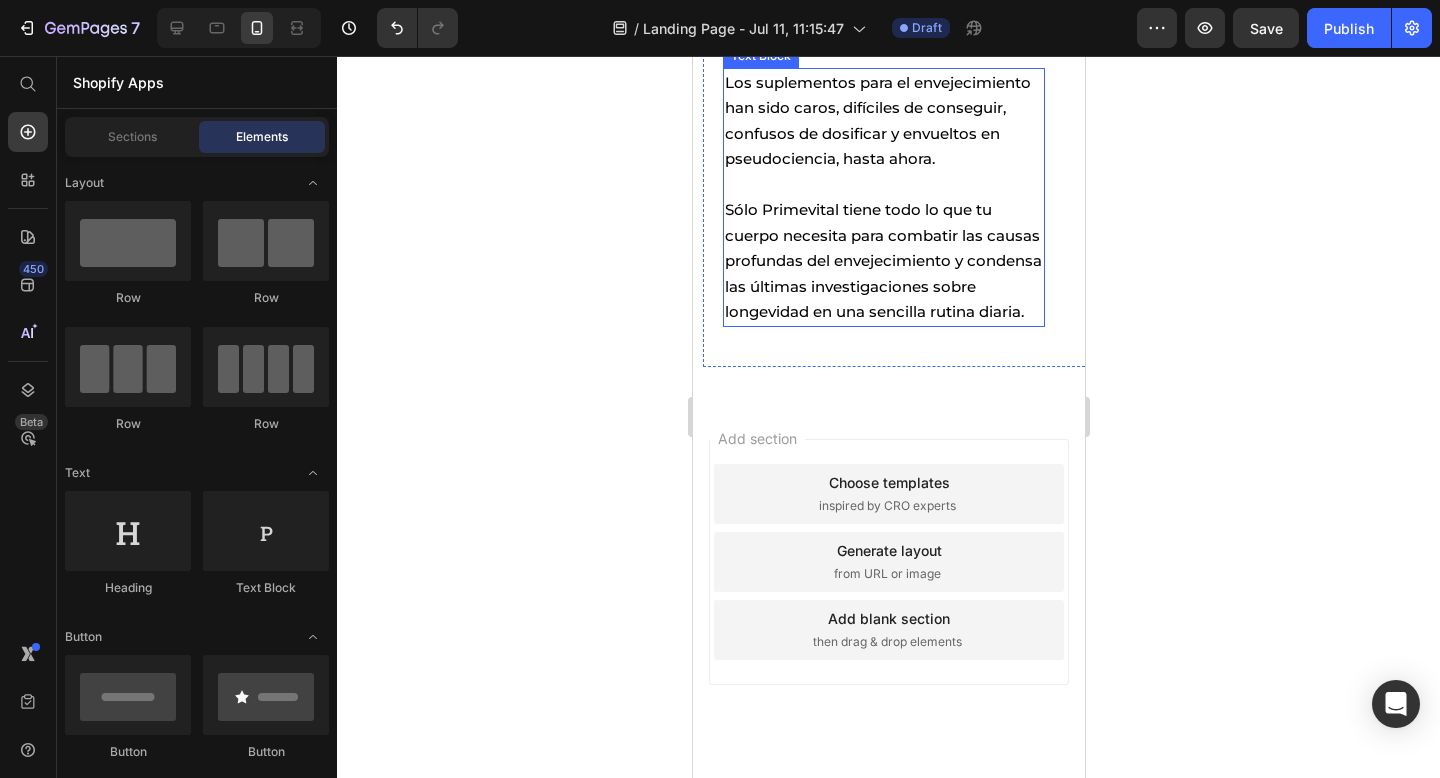 scroll, scrollTop: 1054, scrollLeft: 0, axis: vertical 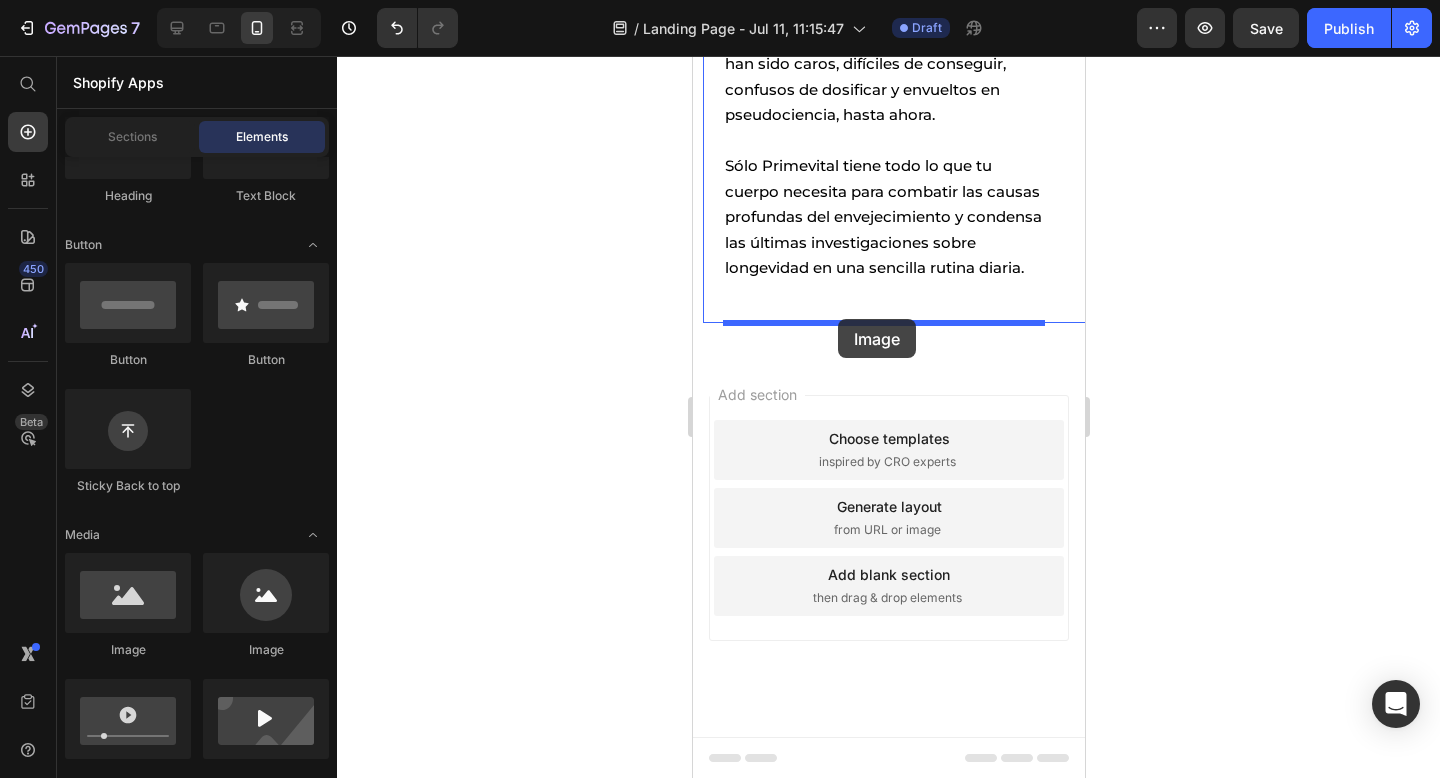 drag, startPoint x: 822, startPoint y: 680, endPoint x: 837, endPoint y: 319, distance: 361.3115 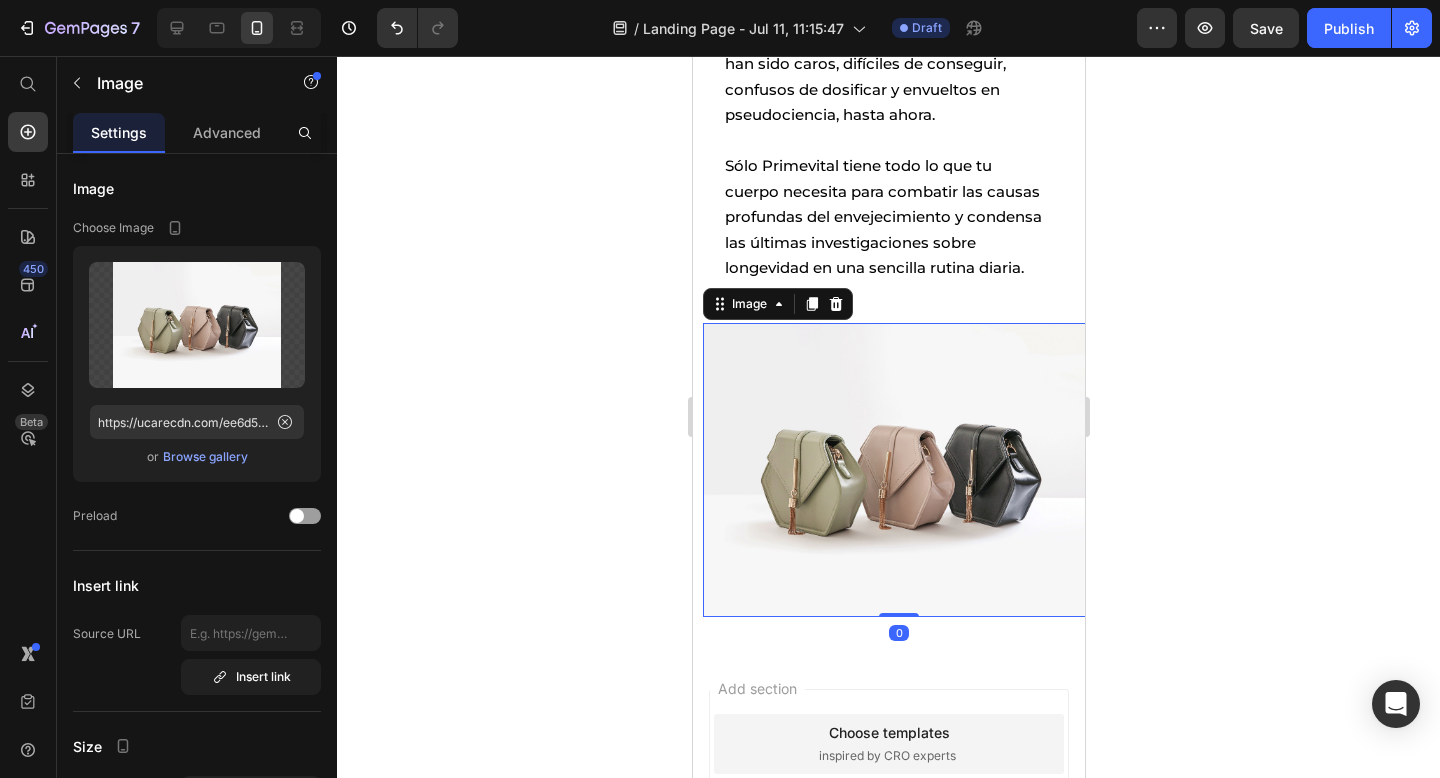 click 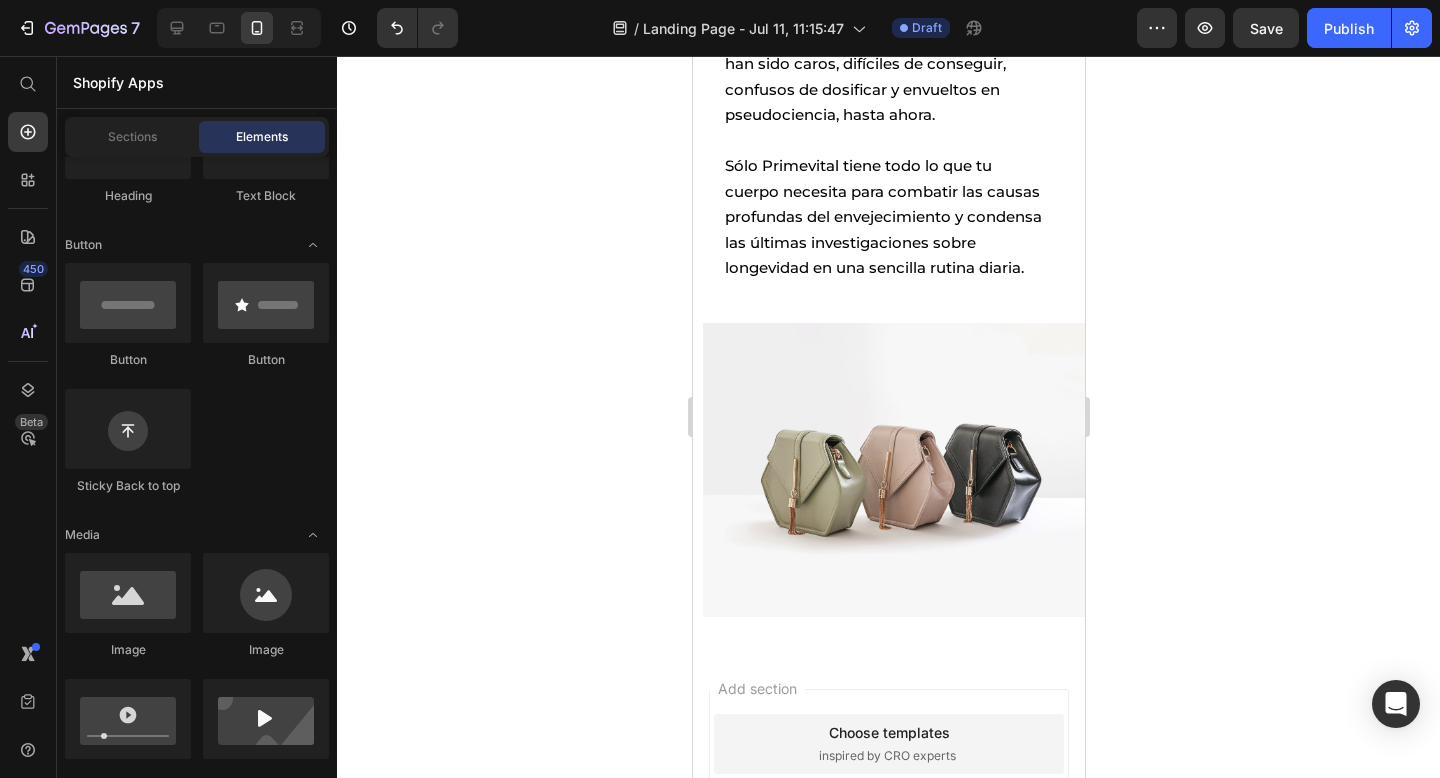 click at bounding box center [898, 470] 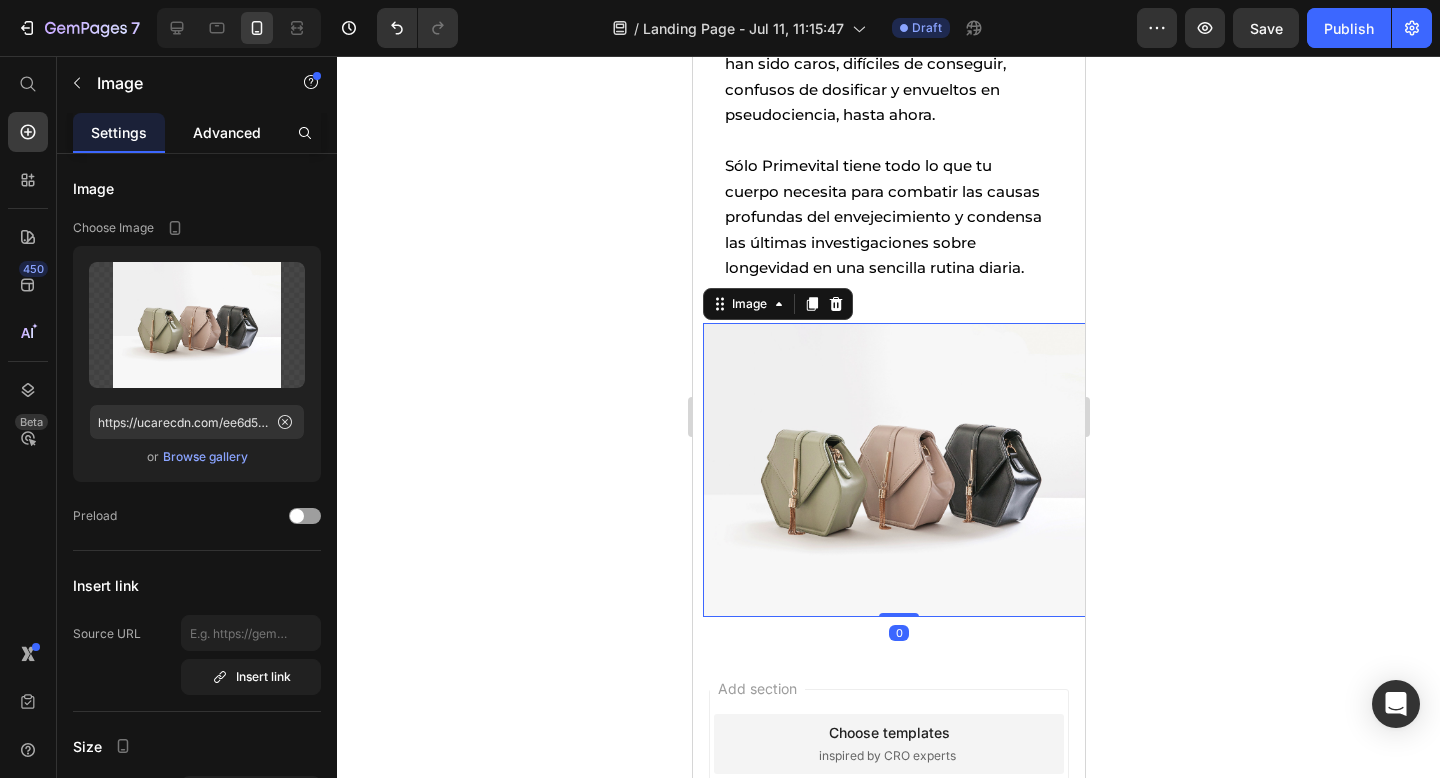 click on "Advanced" at bounding box center (227, 132) 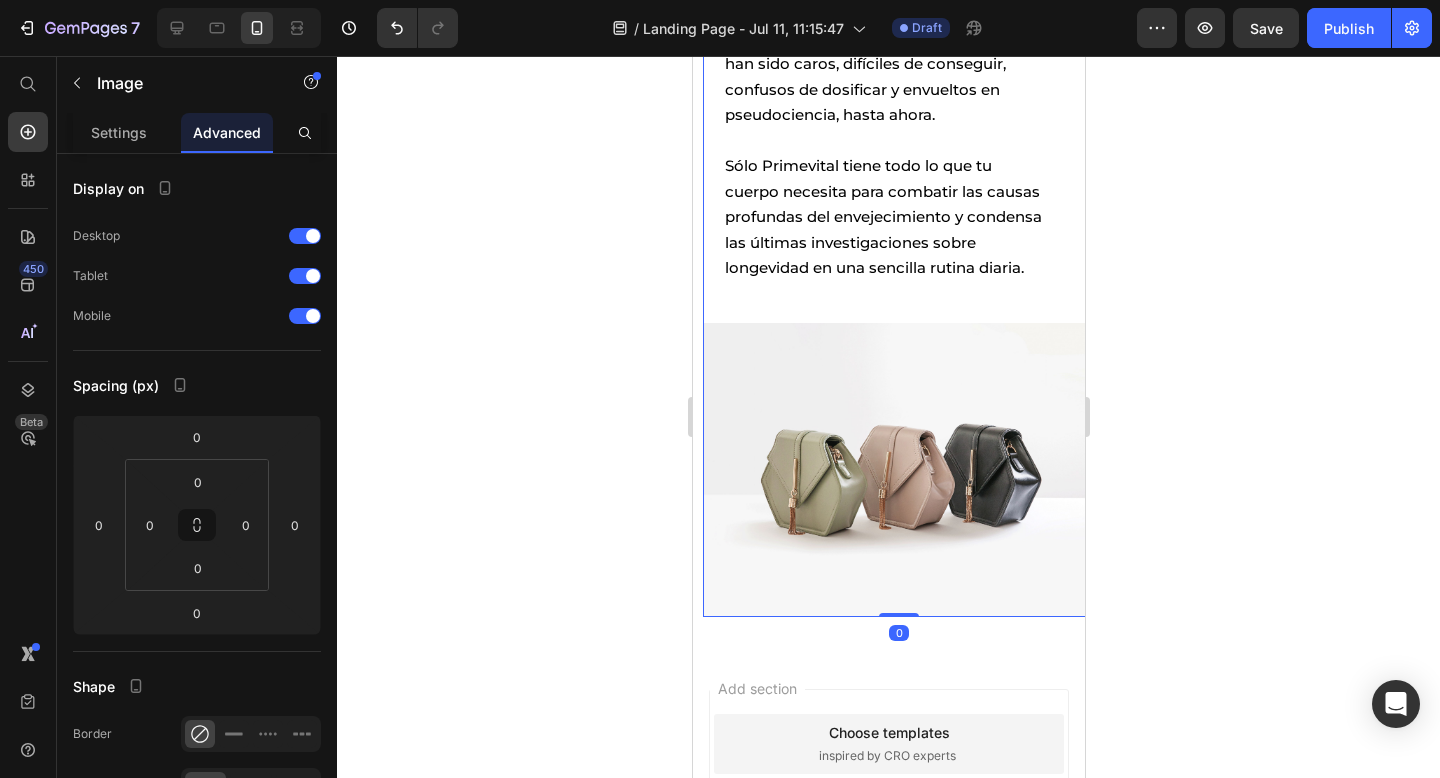 click on "3 ingredientes líderes en longevidad en una cápsula diaria. Heading Los suplementos para el envejecimiento han sido caros, difíciles de conseguir, confusos de dosificar y envueltos en pseudociencia, hasta ahora. Sólo Primevital tiene todo lo que tu cuerpo necesita para combatir las causas profundas del envejecimiento y condensa las últimas investigaciones sobre longevidad en una sencilla rutina diaria. Text Block Image" at bounding box center (898, 250) 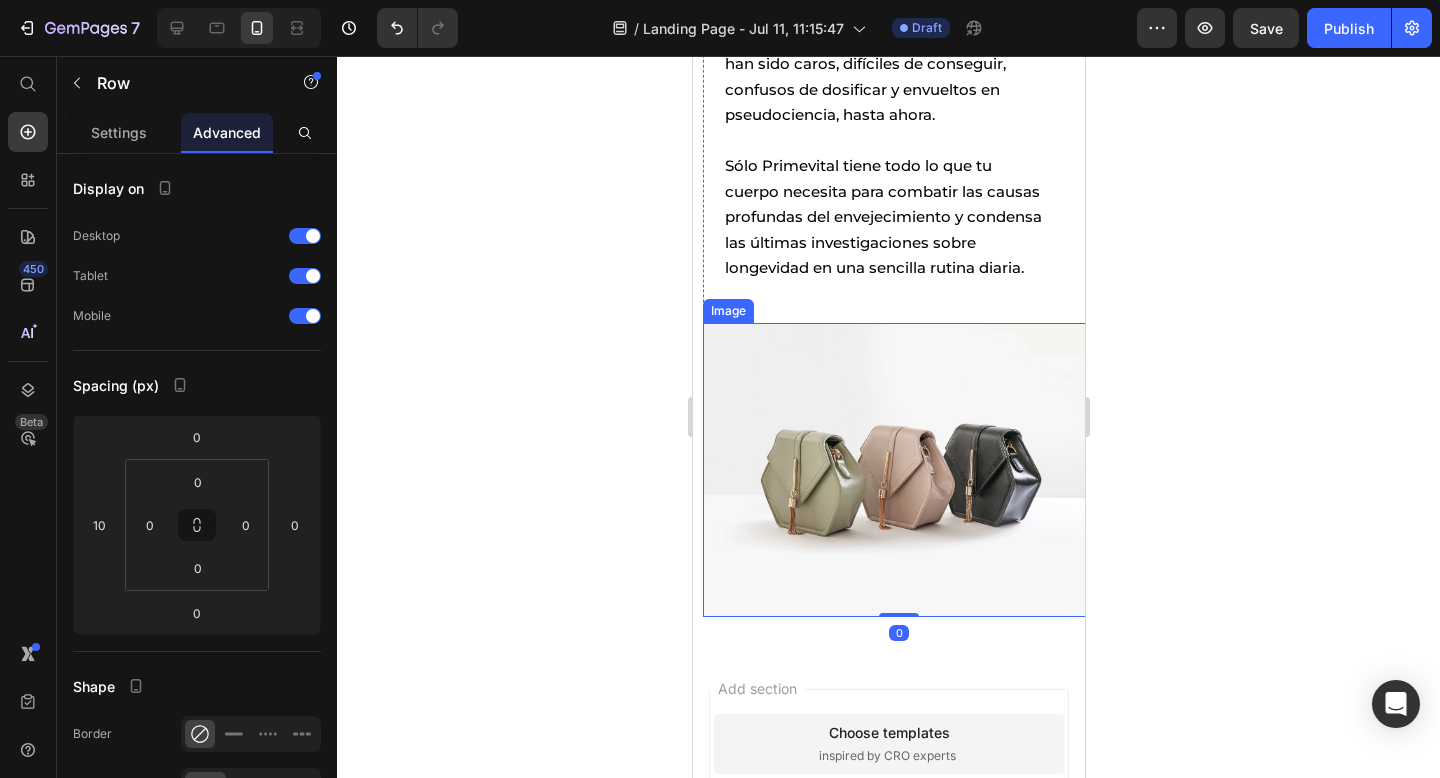 click at bounding box center (898, 470) 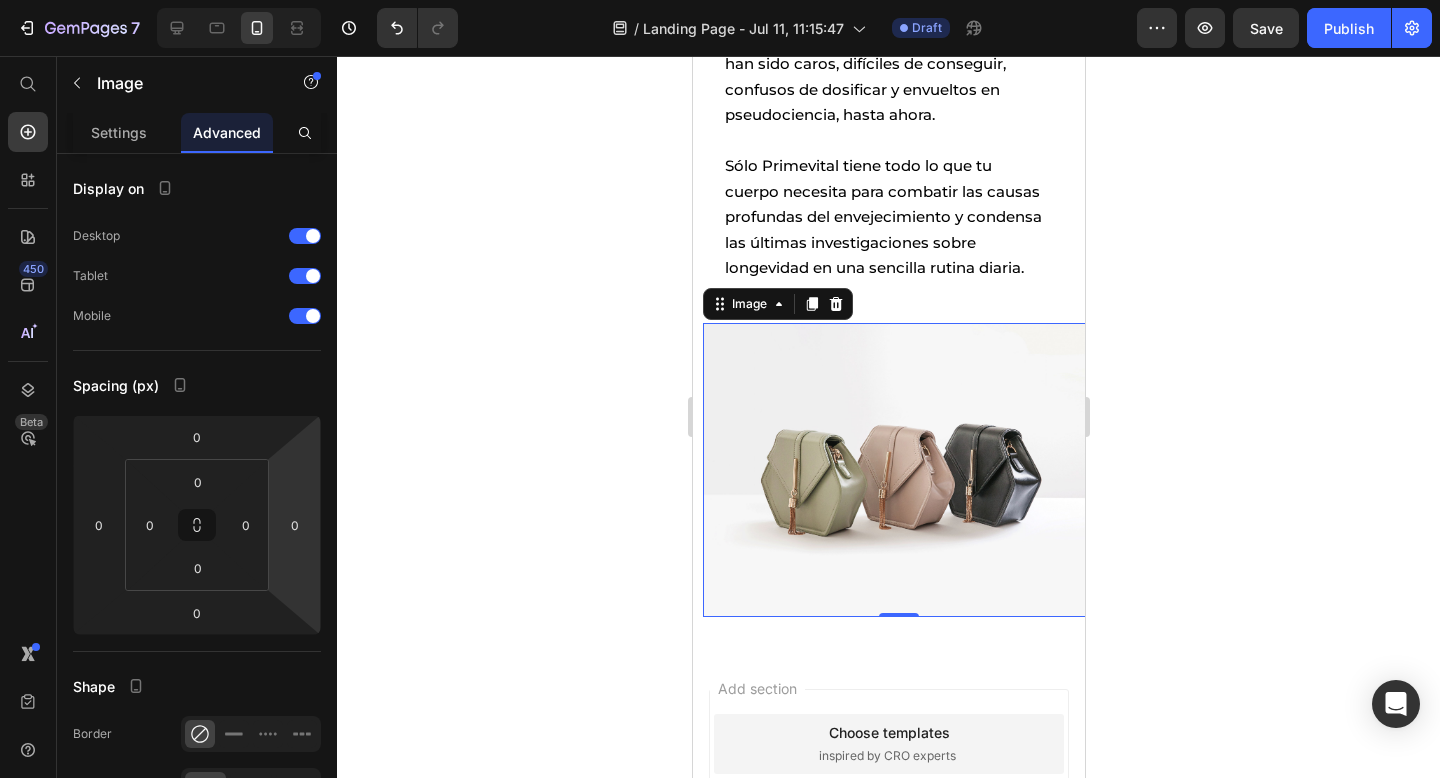 click at bounding box center [898, 470] 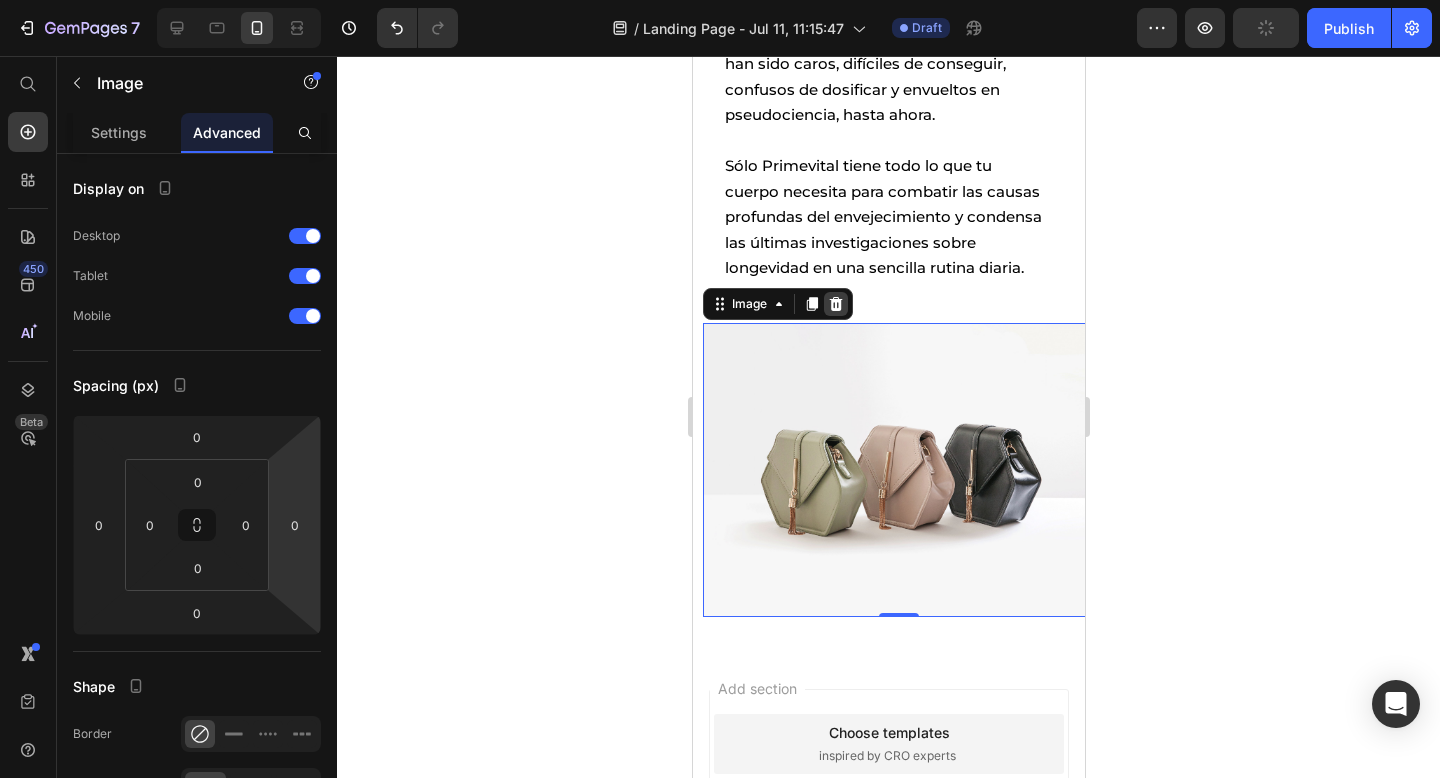 click 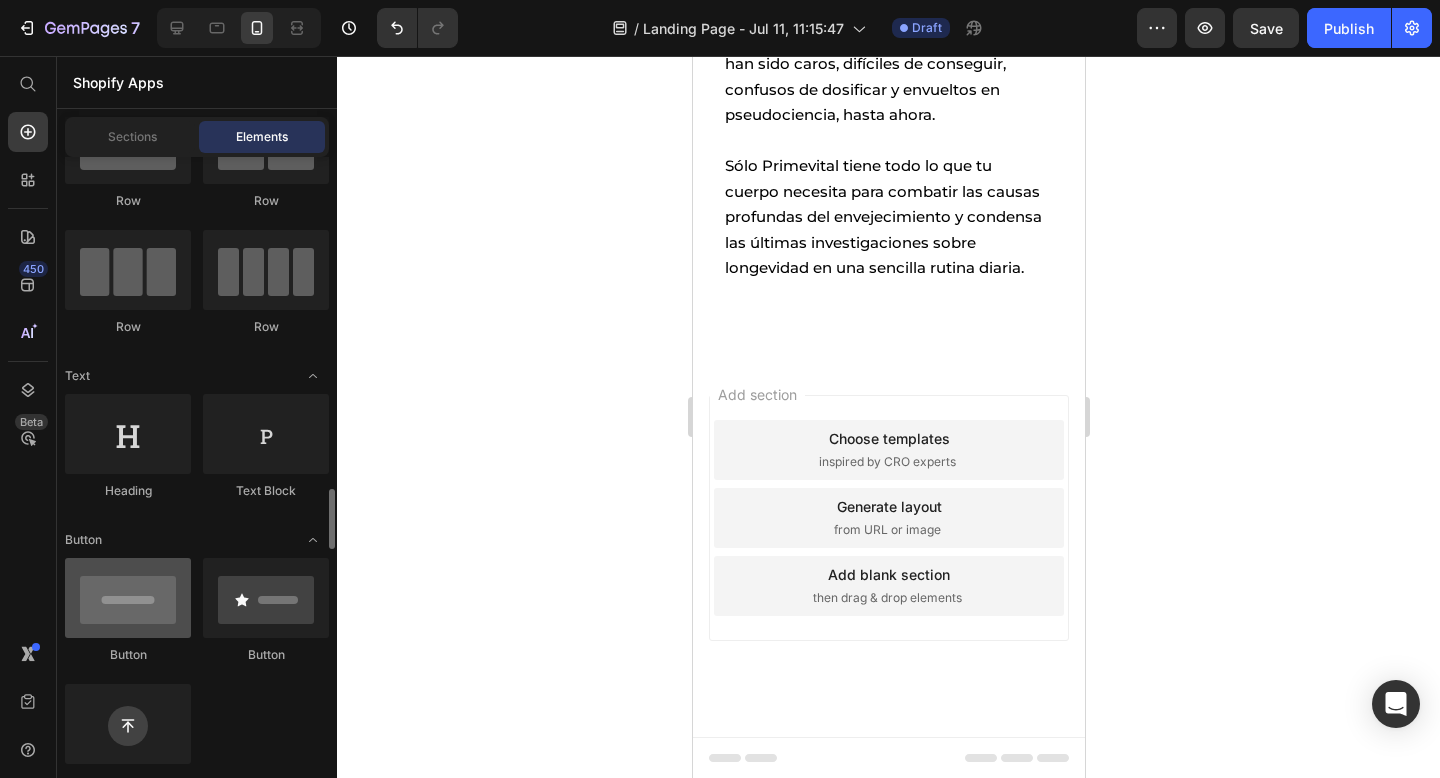 scroll, scrollTop: 0, scrollLeft: 0, axis: both 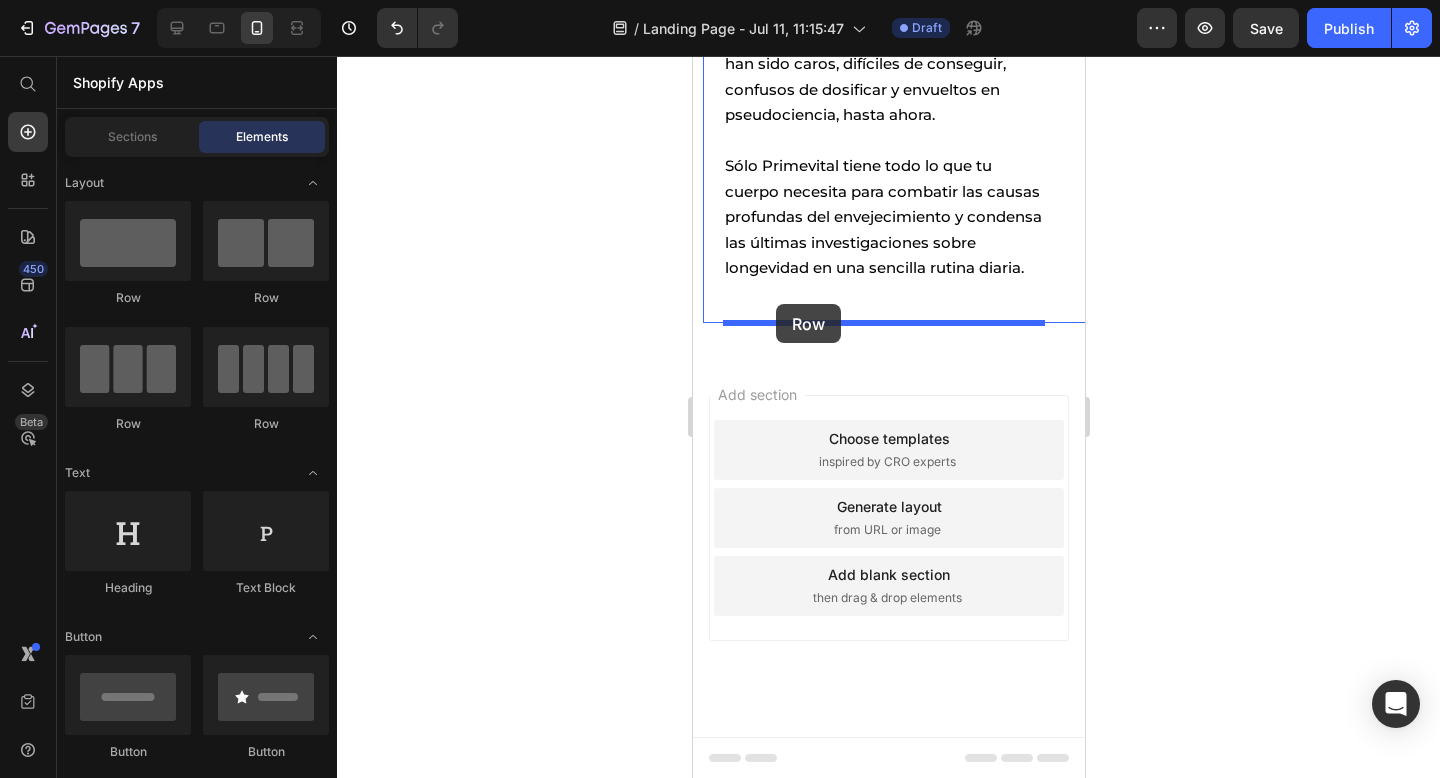 drag, startPoint x: 832, startPoint y: 342, endPoint x: 778, endPoint y: 304, distance: 66.0303 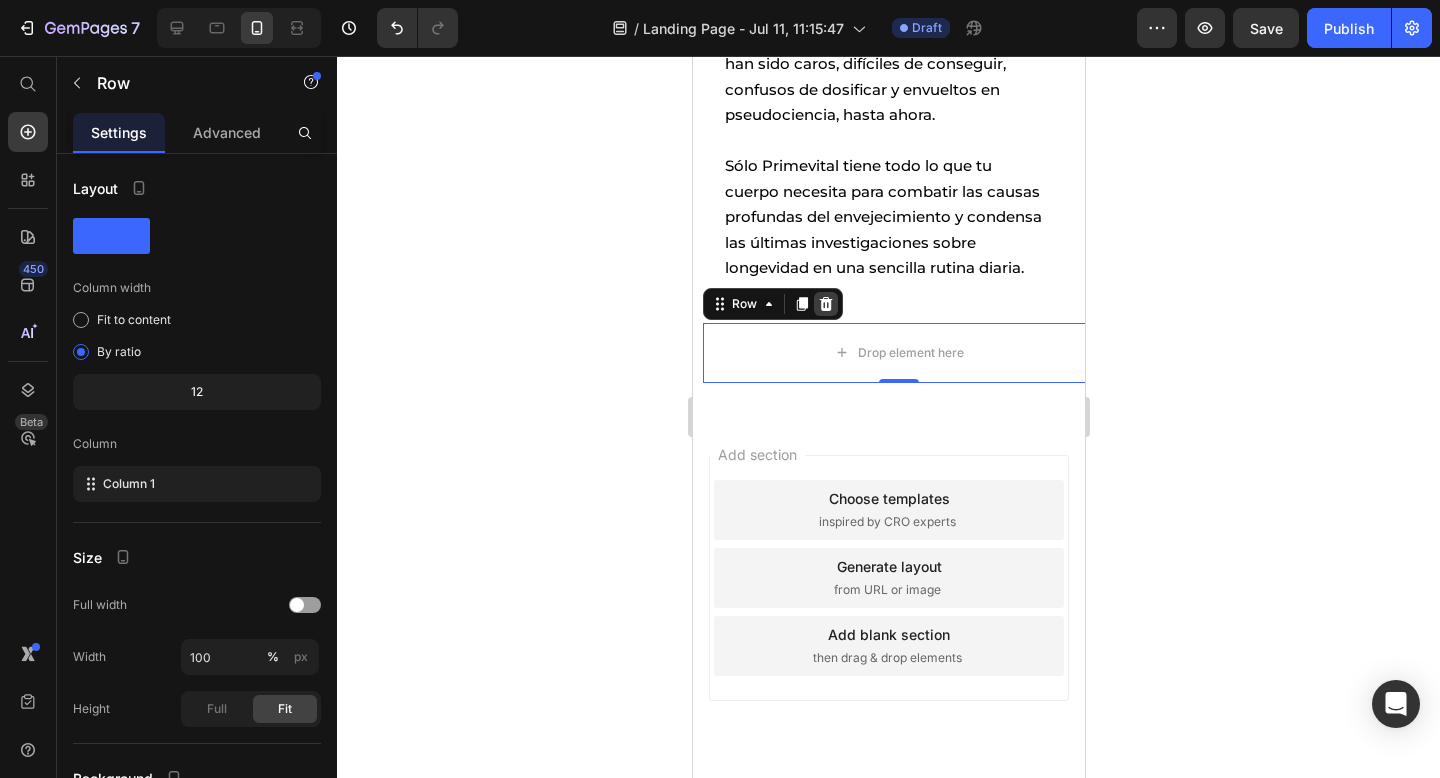 click 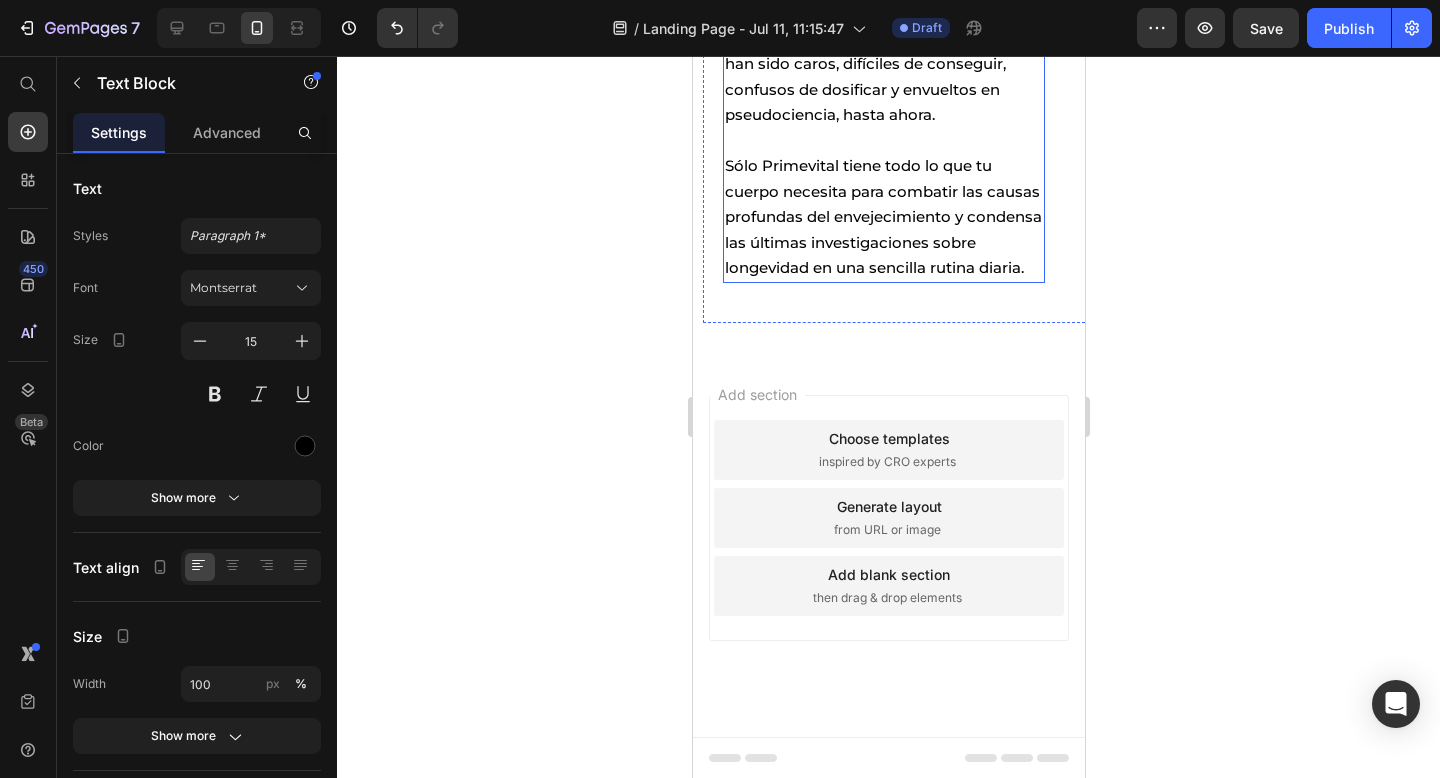 click on "Sólo Primevital tiene todo lo que tu cuerpo necesita para combatir las causas profundas del envejecimiento y condensa las últimas investigaciones sobre longevidad en una sencilla rutina diaria." at bounding box center [883, 217] 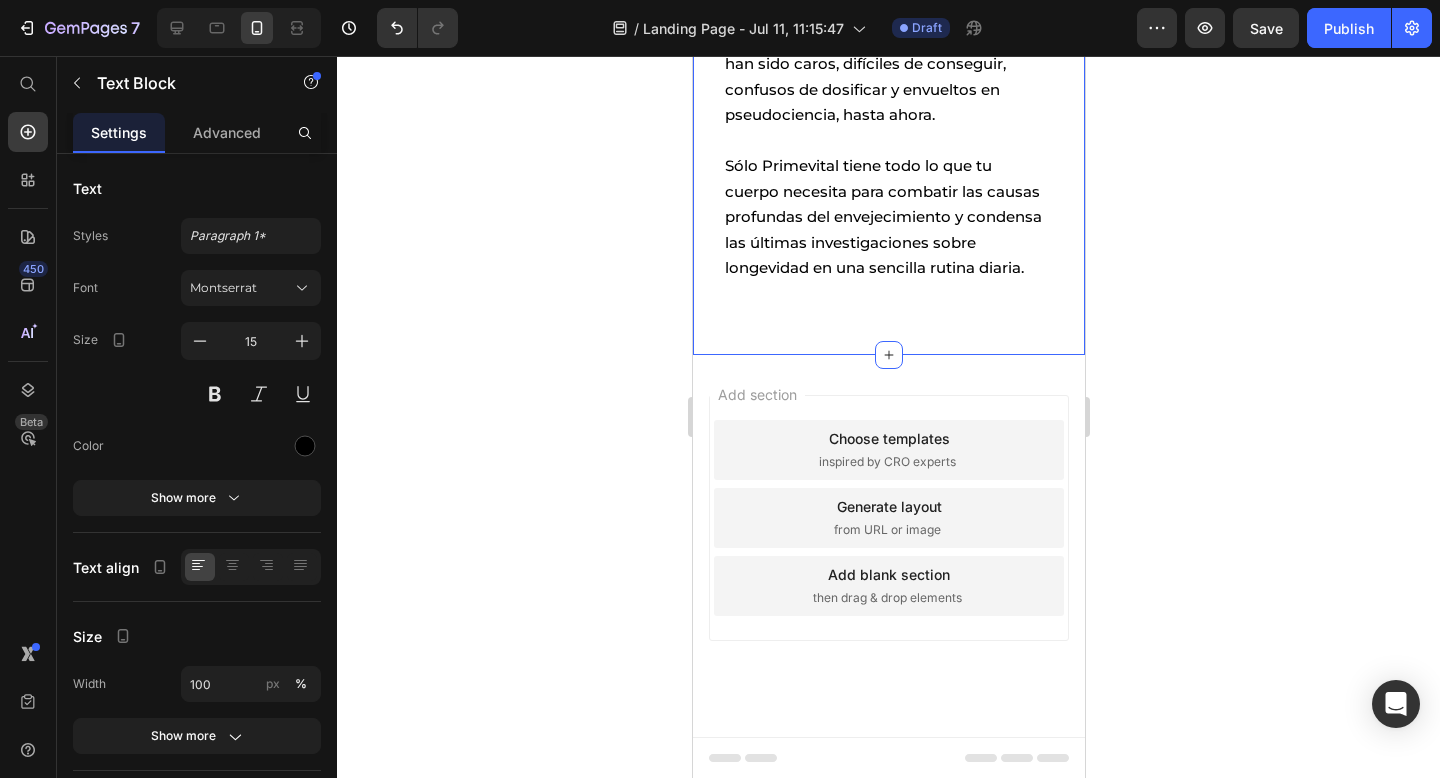 click on "3 ingredientes líderes en longevidad en una cápsula diaria. Heading Los suplementos para el envejecimiento han sido caros, difíciles de conseguir, confusos de dosificar y envueltos en pseudociencia, hasta ahora. Sólo Primevital tiene todo lo que tu cuerpo necesita para combatir las causas profundas del envejecimiento y condensa las últimas investigaciones sobre longevidad en una sencilla rutina diaria. Text Block Row Section 2 You can create reusable sections Create Theme Section AI Content Write with GemAI What would you like to describe here? Tone and Voice Persuasive Product PRIMEVITAL NAD+ Show more Generate" at bounding box center (888, 103) 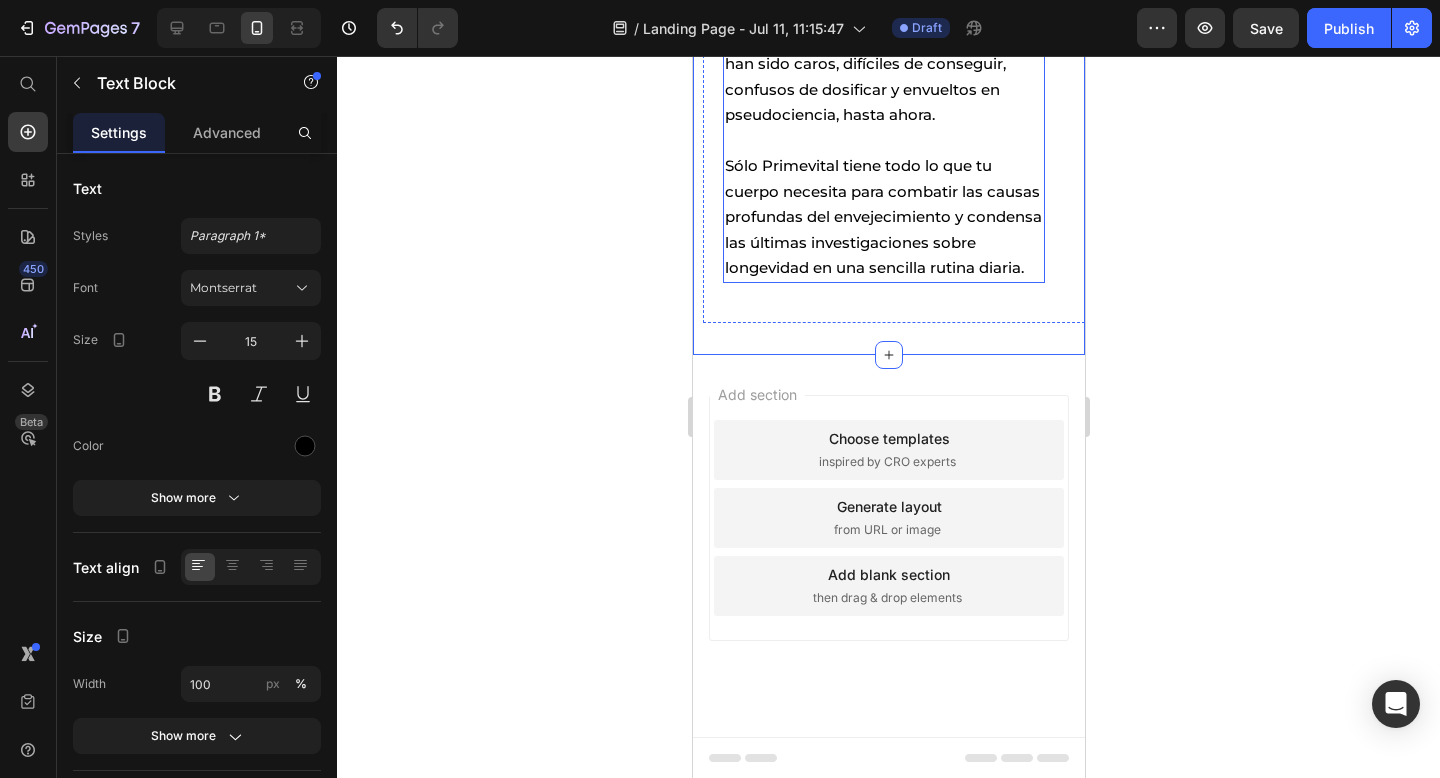 click on "Sólo Primevital tiene todo lo que tu cuerpo necesita para combatir las causas profundas del envejecimiento y condensa las últimas investigaciones sobre longevidad en una sencilla rutina diaria." at bounding box center (883, 217) 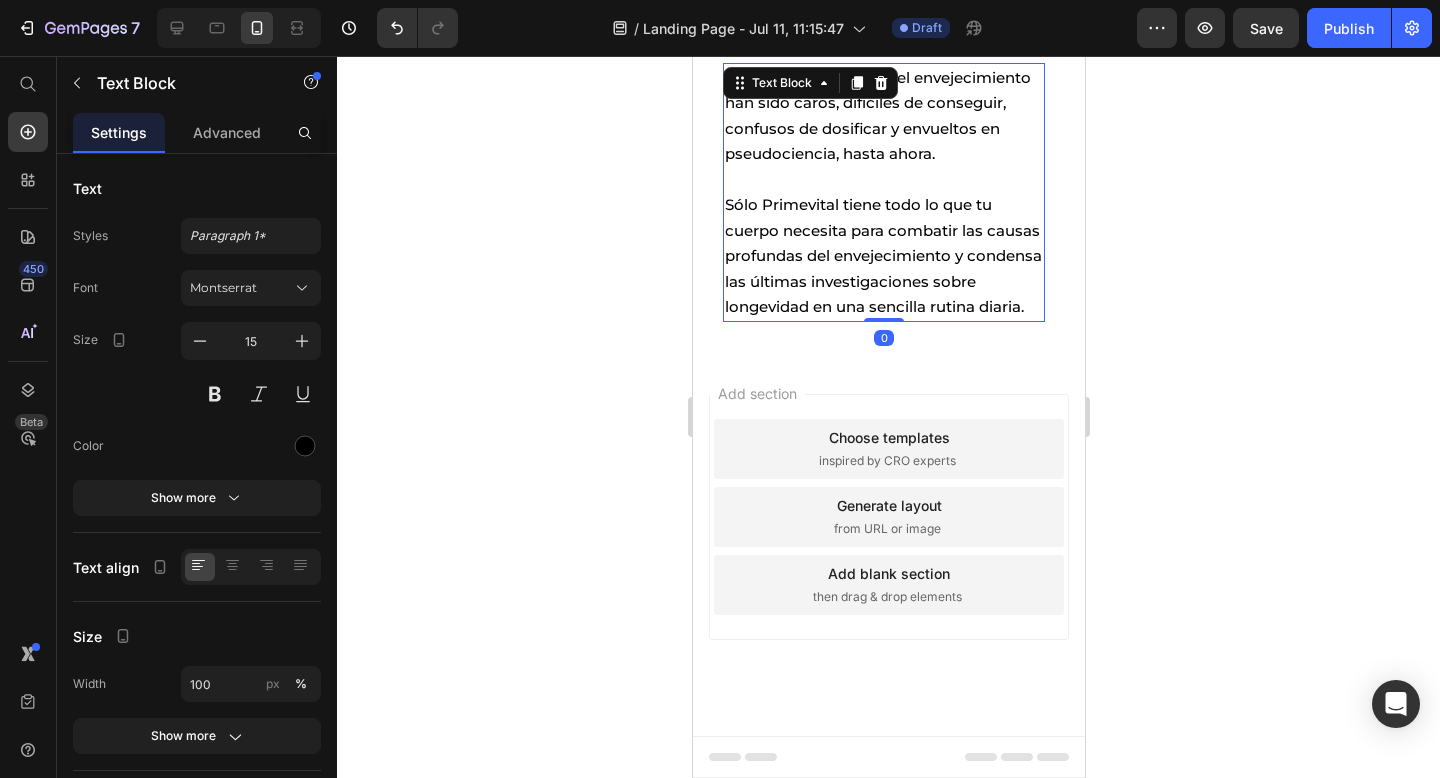 scroll, scrollTop: 1014, scrollLeft: 0, axis: vertical 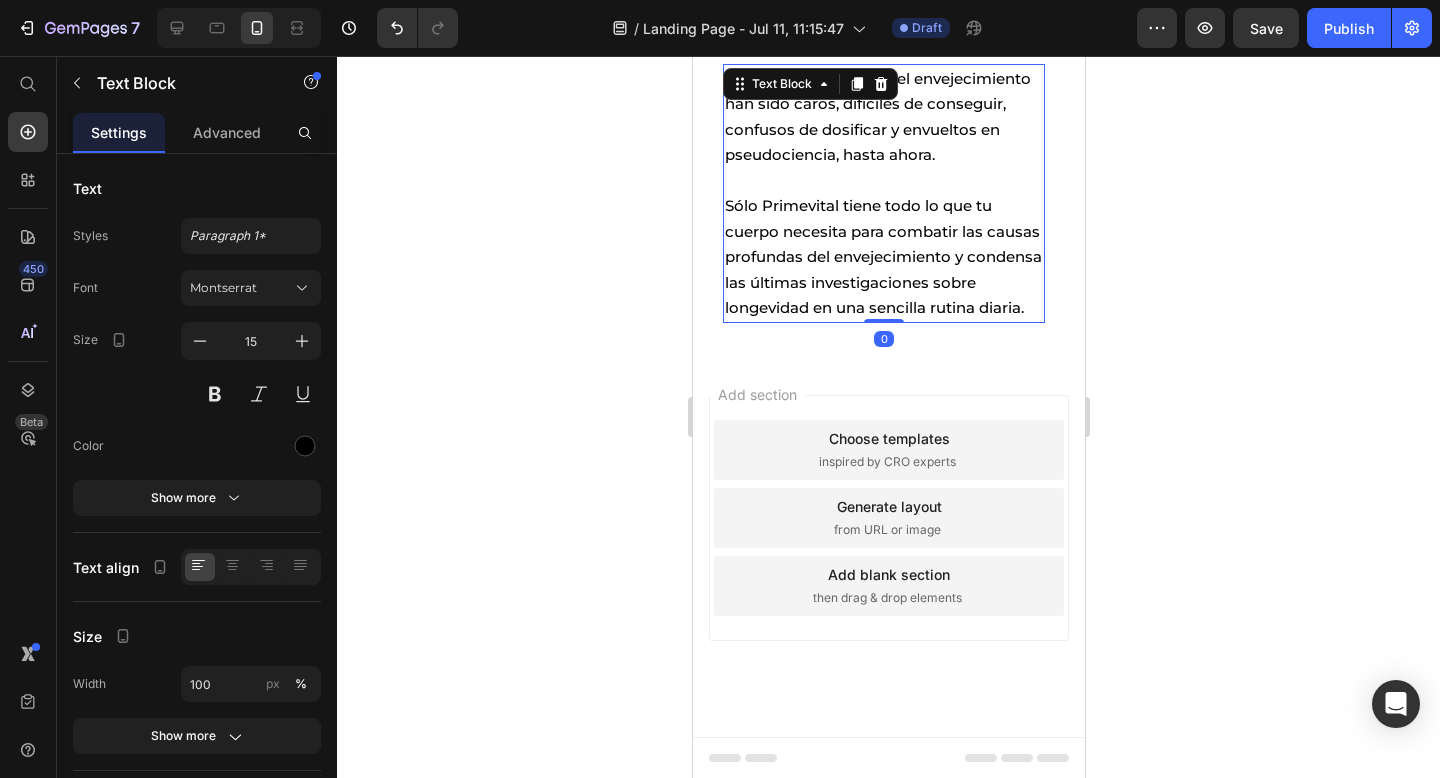 drag, startPoint x: 897, startPoint y: 316, endPoint x: 933, endPoint y: 30, distance: 288.25684 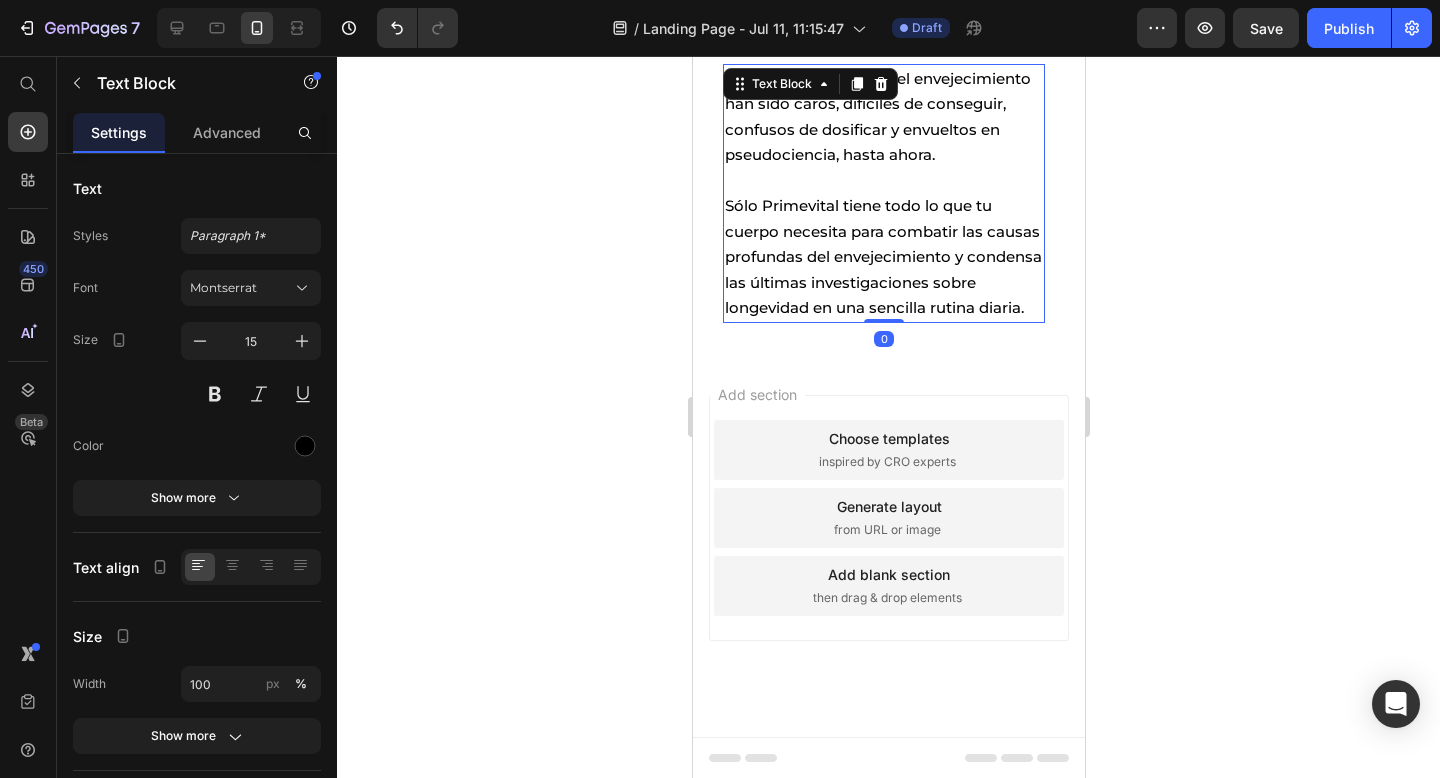 click 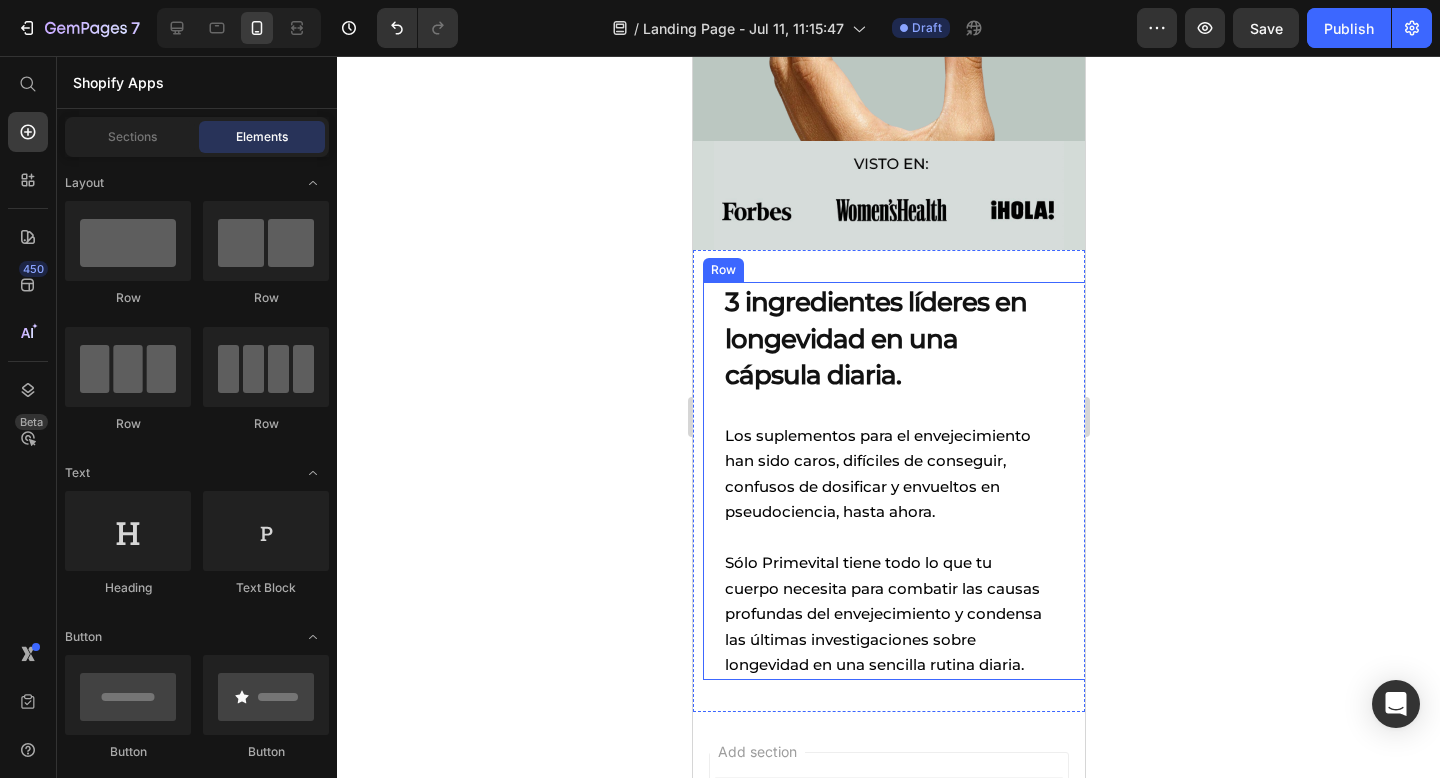 scroll, scrollTop: 676, scrollLeft: 0, axis: vertical 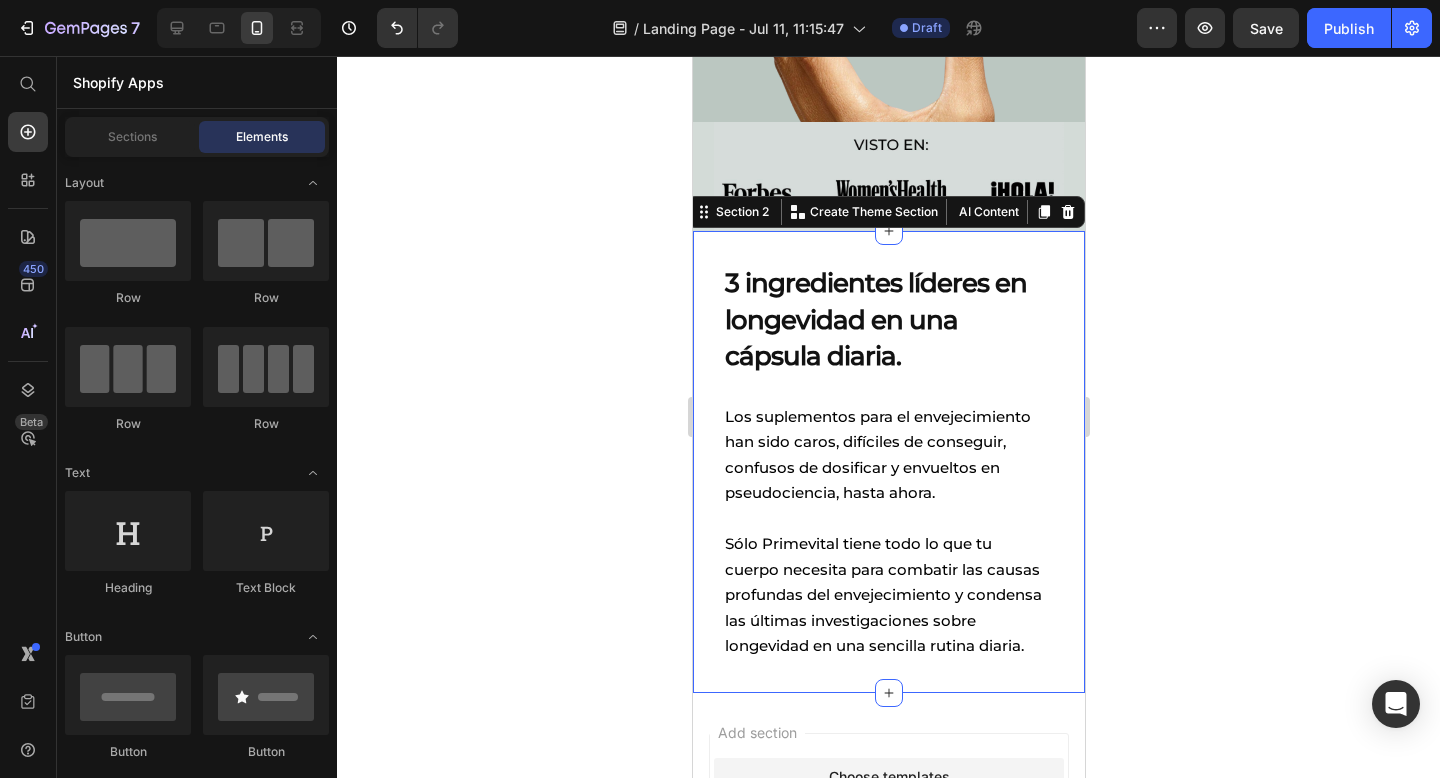 click on "3 ingredientes líderes en longevidad en una cápsula diaria. Heading Los suplementos para el envejecimiento han sido caros, difíciles de conseguir, confusos de dosificar y envueltos en pseudociencia, hasta ahora. Sólo Primevital tiene todo lo que tu cuerpo necesita para combatir las causas profundas del envejecimiento y condensa las últimas investigaciones sobre longevidad en una sencilla rutina diaria. Text Block Row Section 2 You can create reusable sections Create Theme Section AI Content Write with GemAI What would you like to describe here? Tone and Voice Persuasive Product PRIMEVITAL NAD+ Show more Generate" at bounding box center (888, 461) 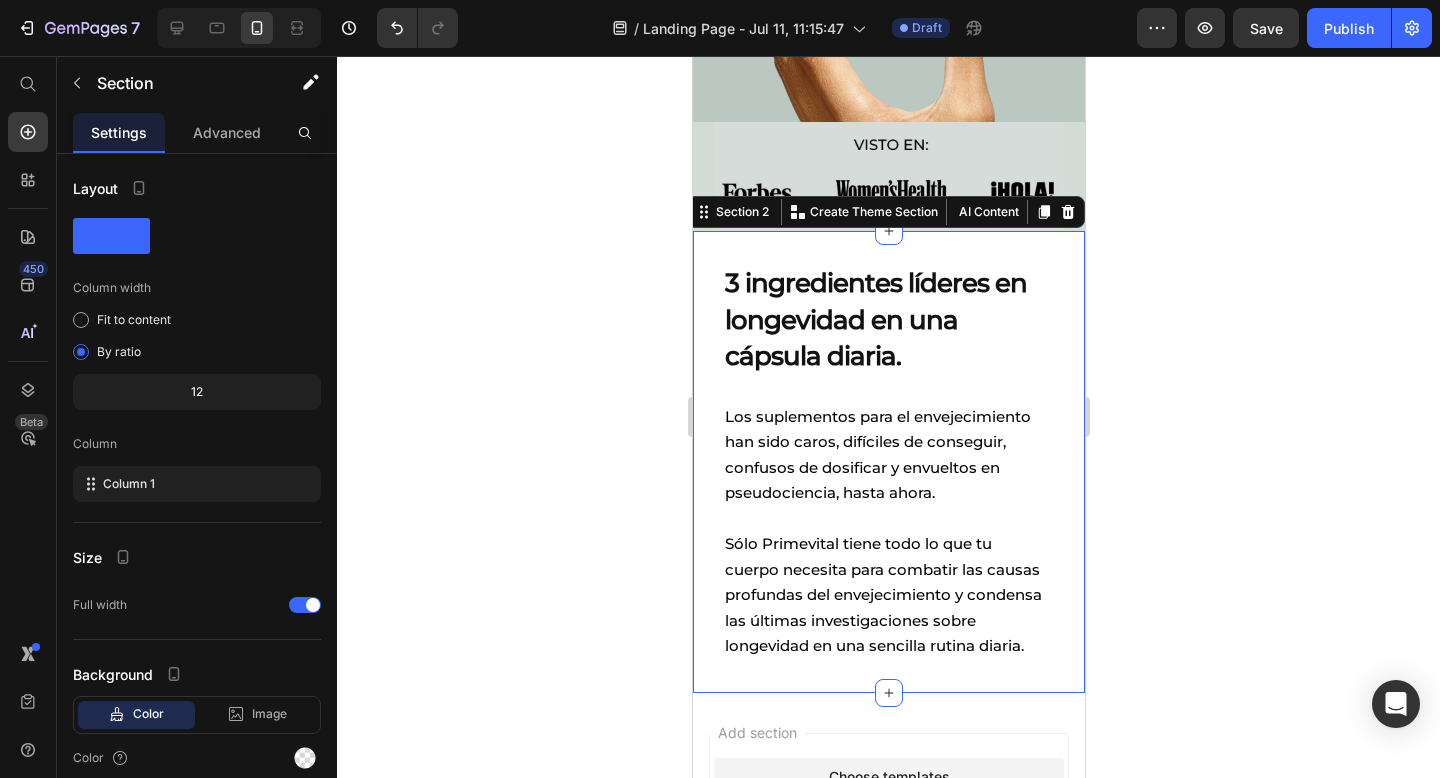 click 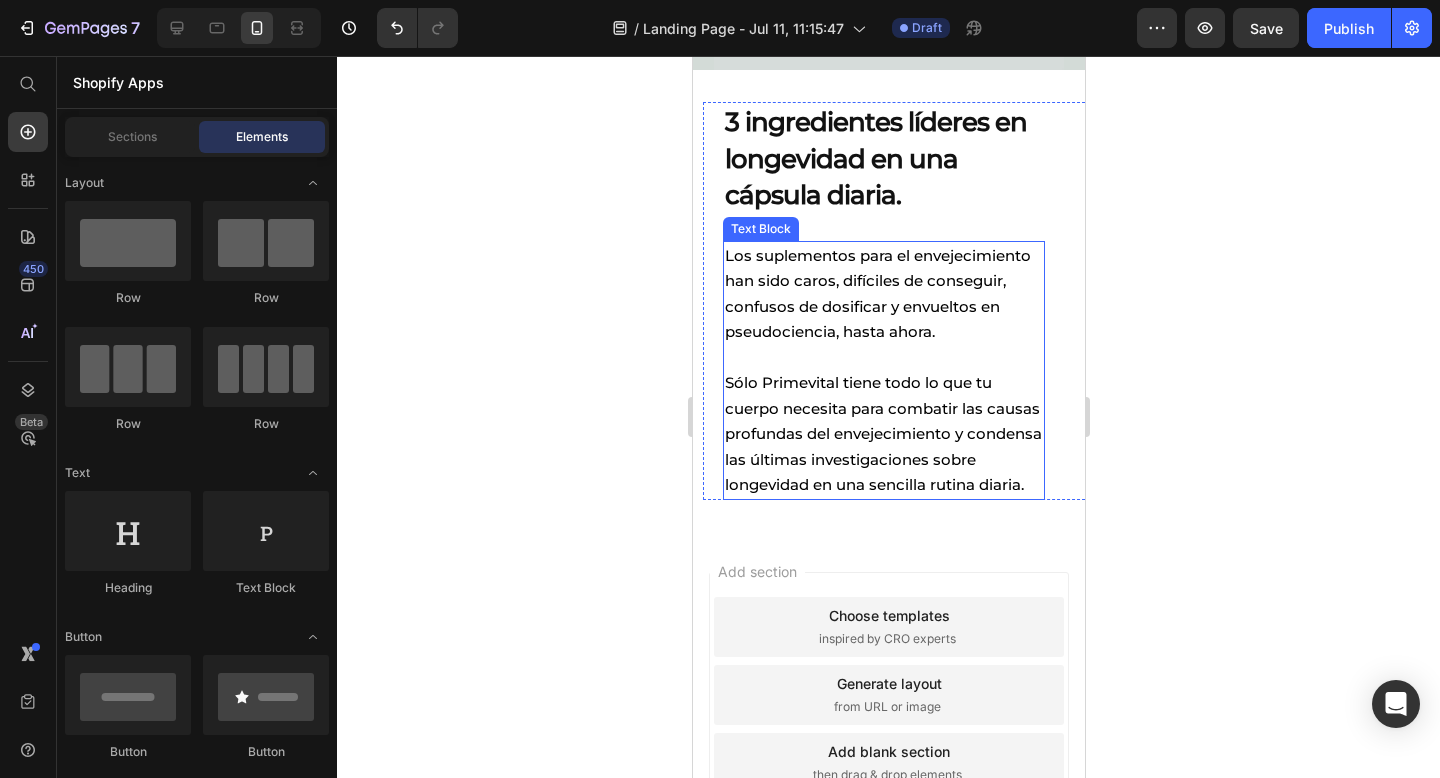 scroll, scrollTop: 1014, scrollLeft: 0, axis: vertical 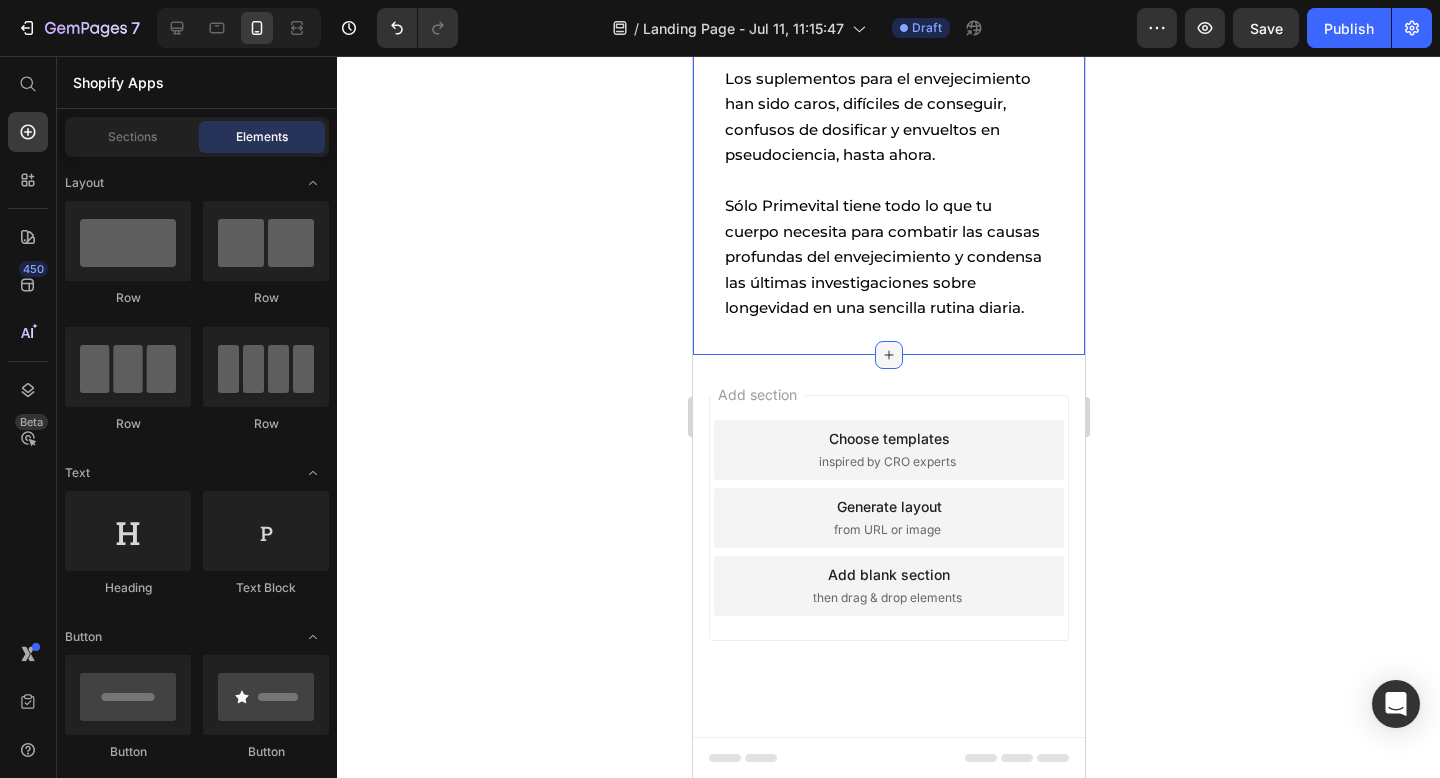 click 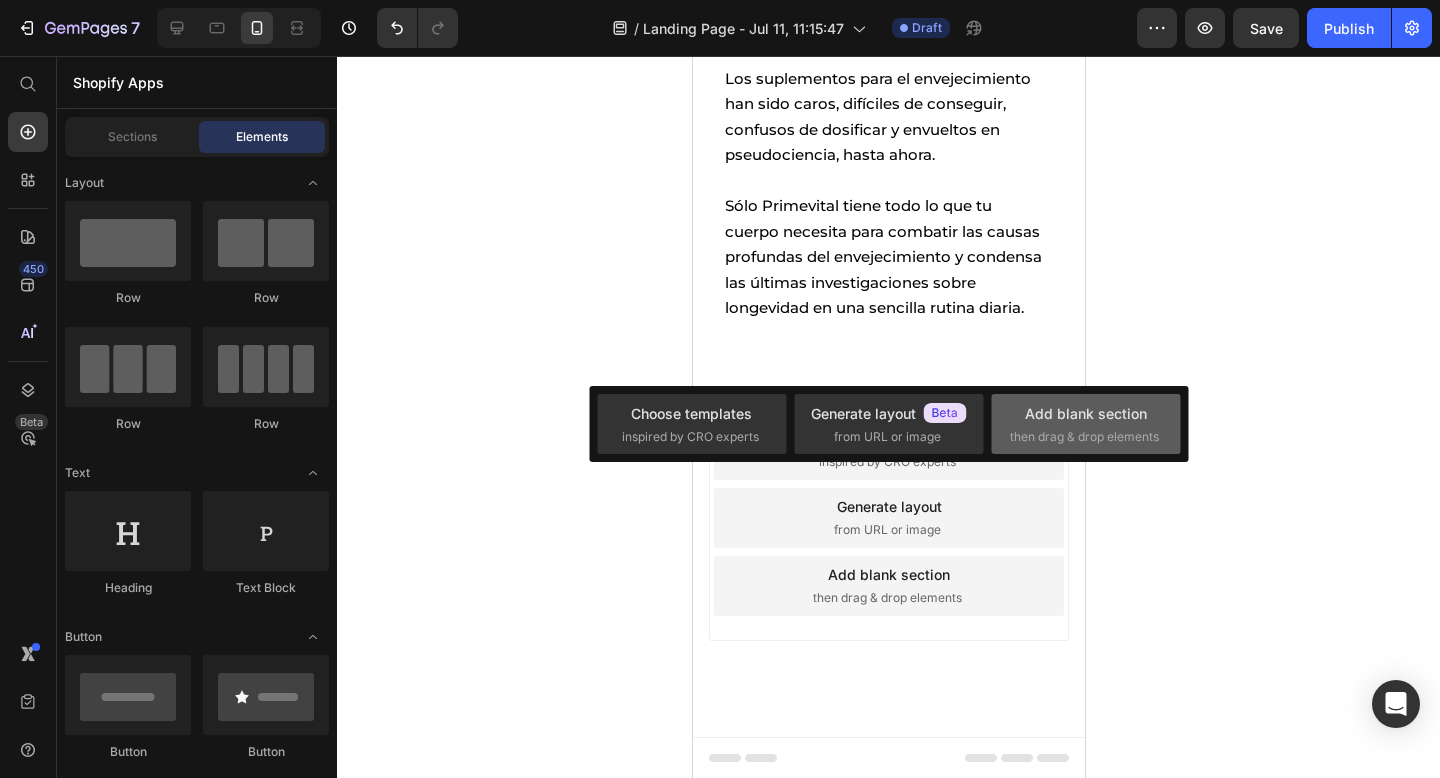 click on "Add blank section" at bounding box center (1086, 413) 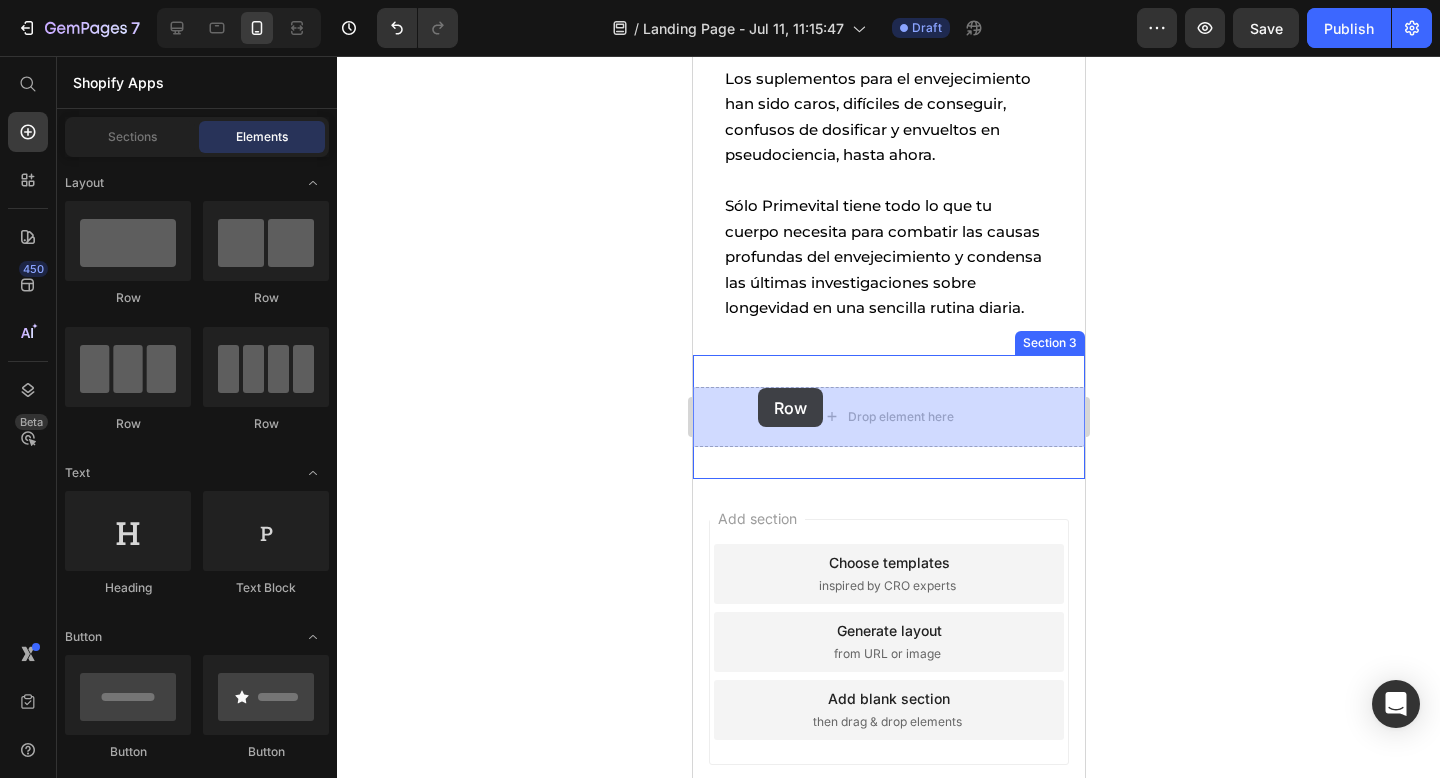 drag, startPoint x: 813, startPoint y: 315, endPoint x: 757, endPoint y: 388, distance: 92.00543 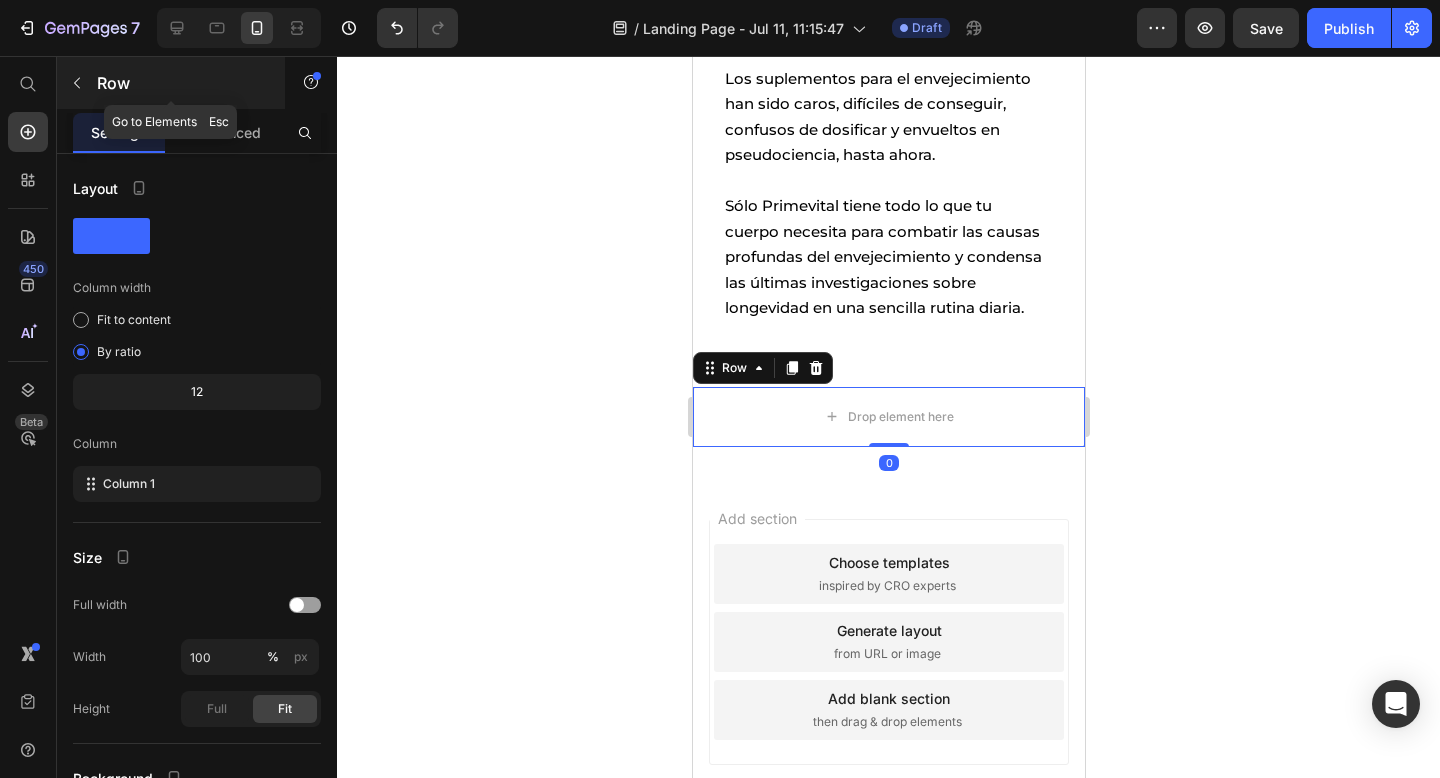 click 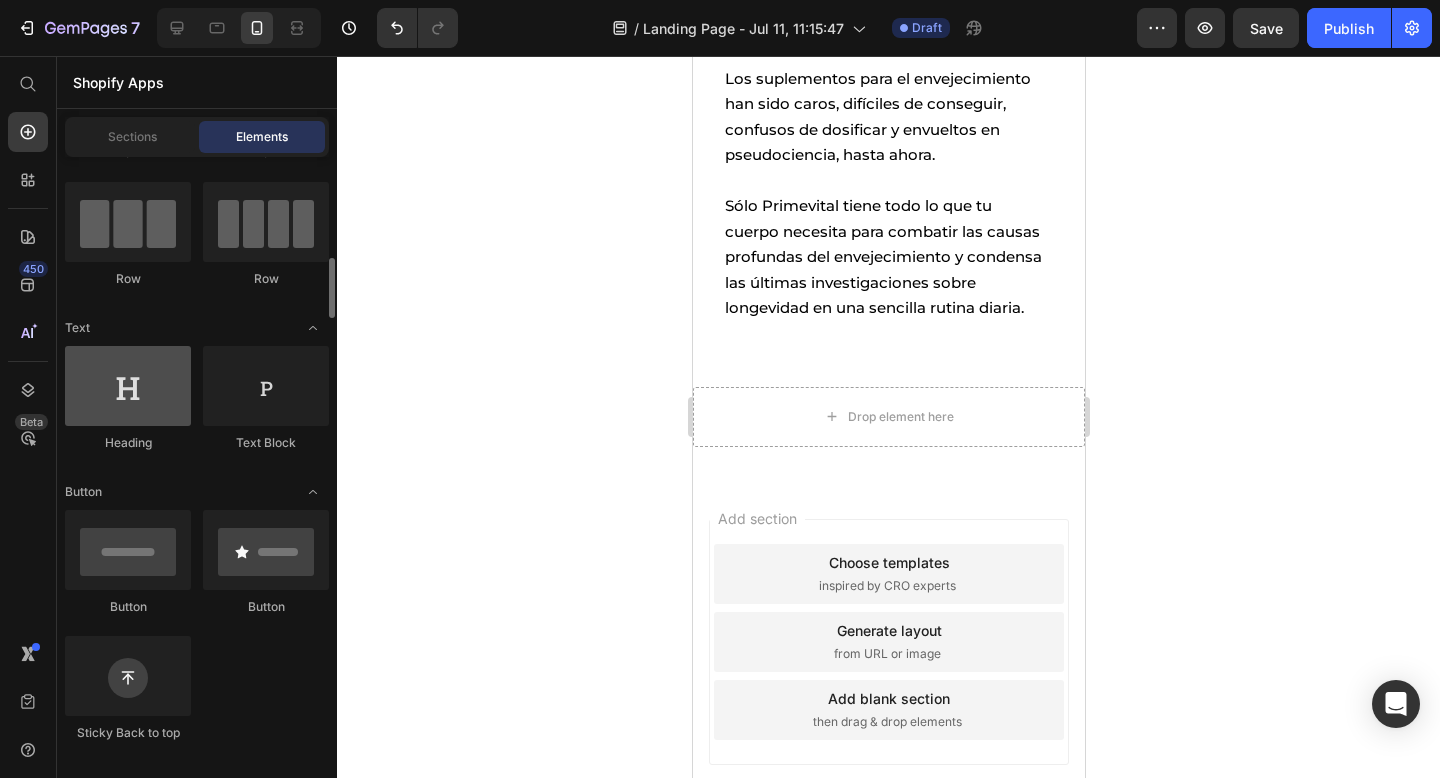 scroll, scrollTop: 571, scrollLeft: 0, axis: vertical 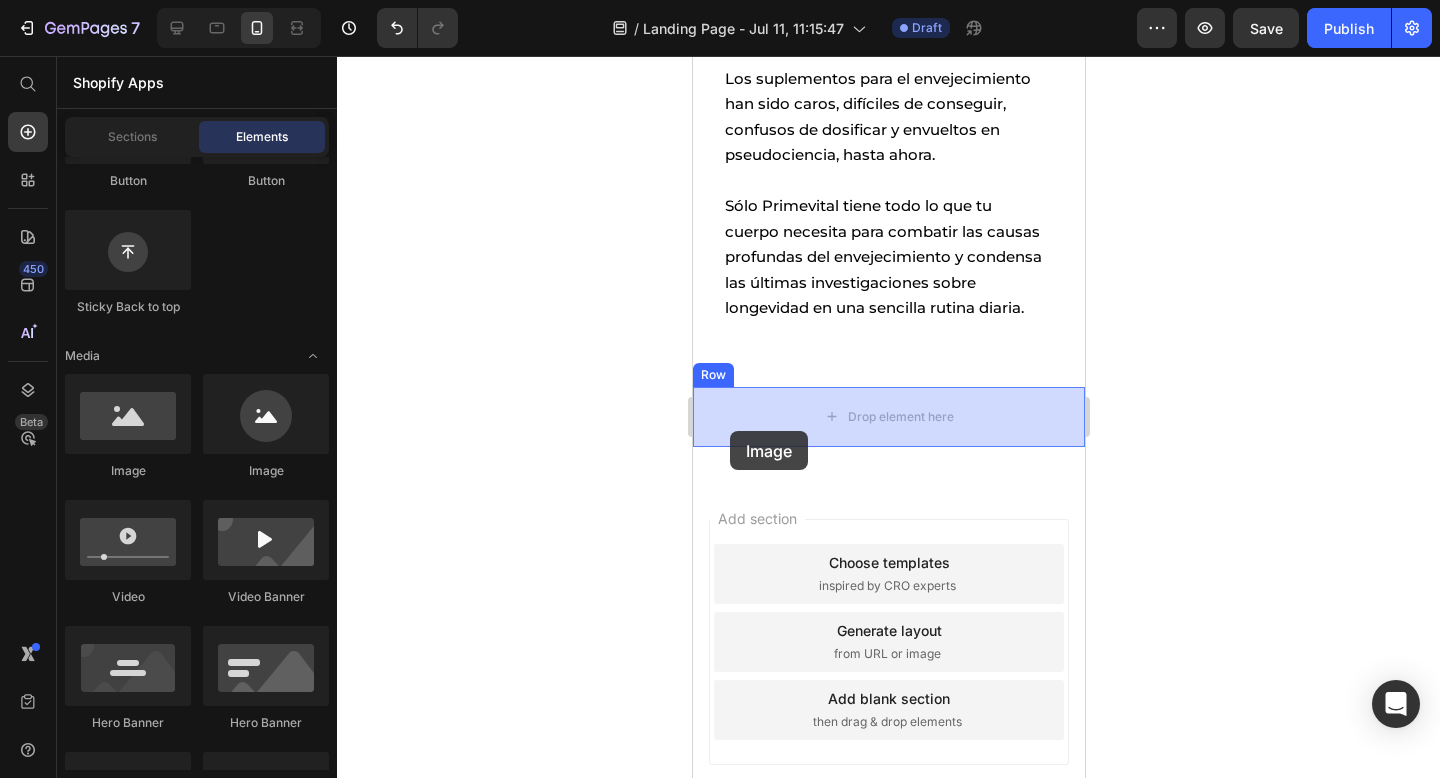 drag, startPoint x: 840, startPoint y: 496, endPoint x: 741, endPoint y: 421, distance: 124.20145 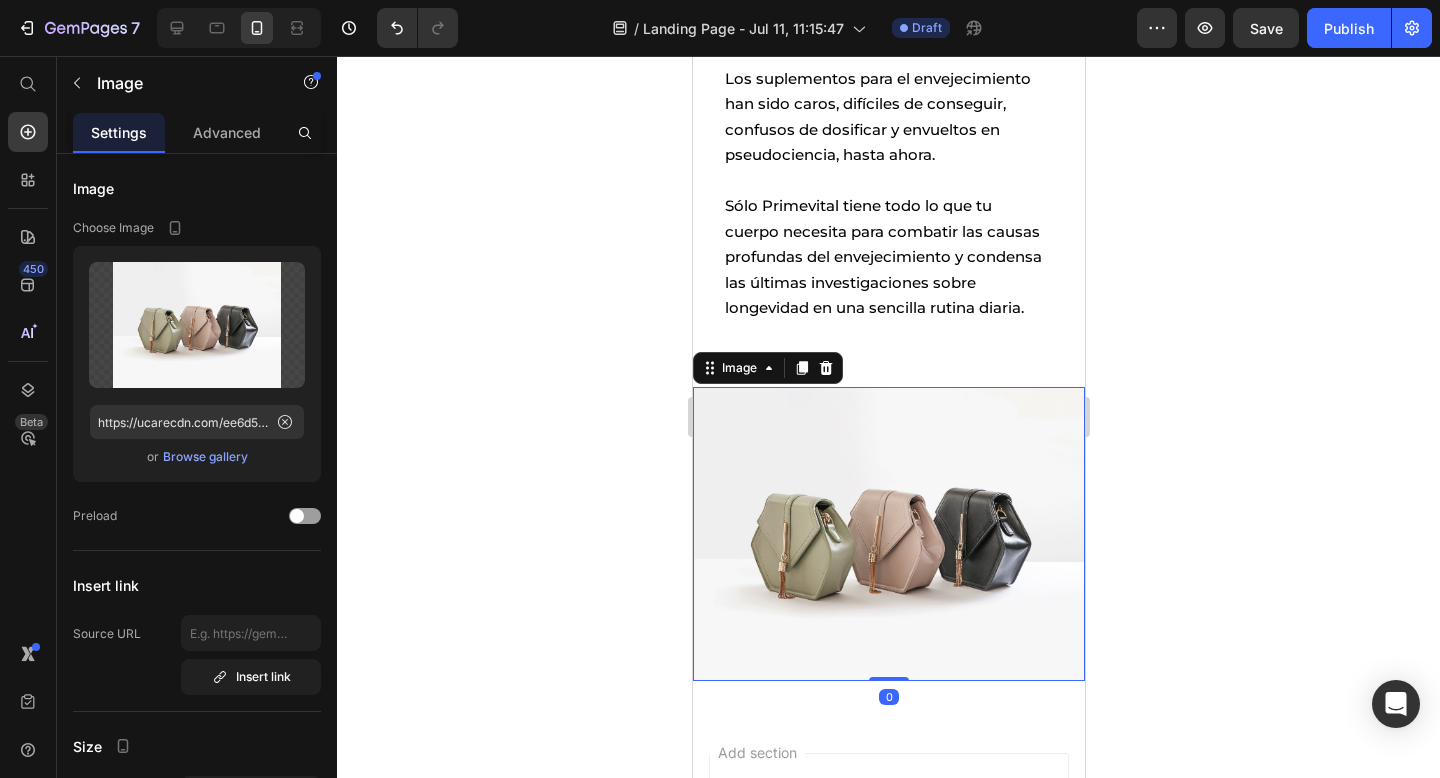 click 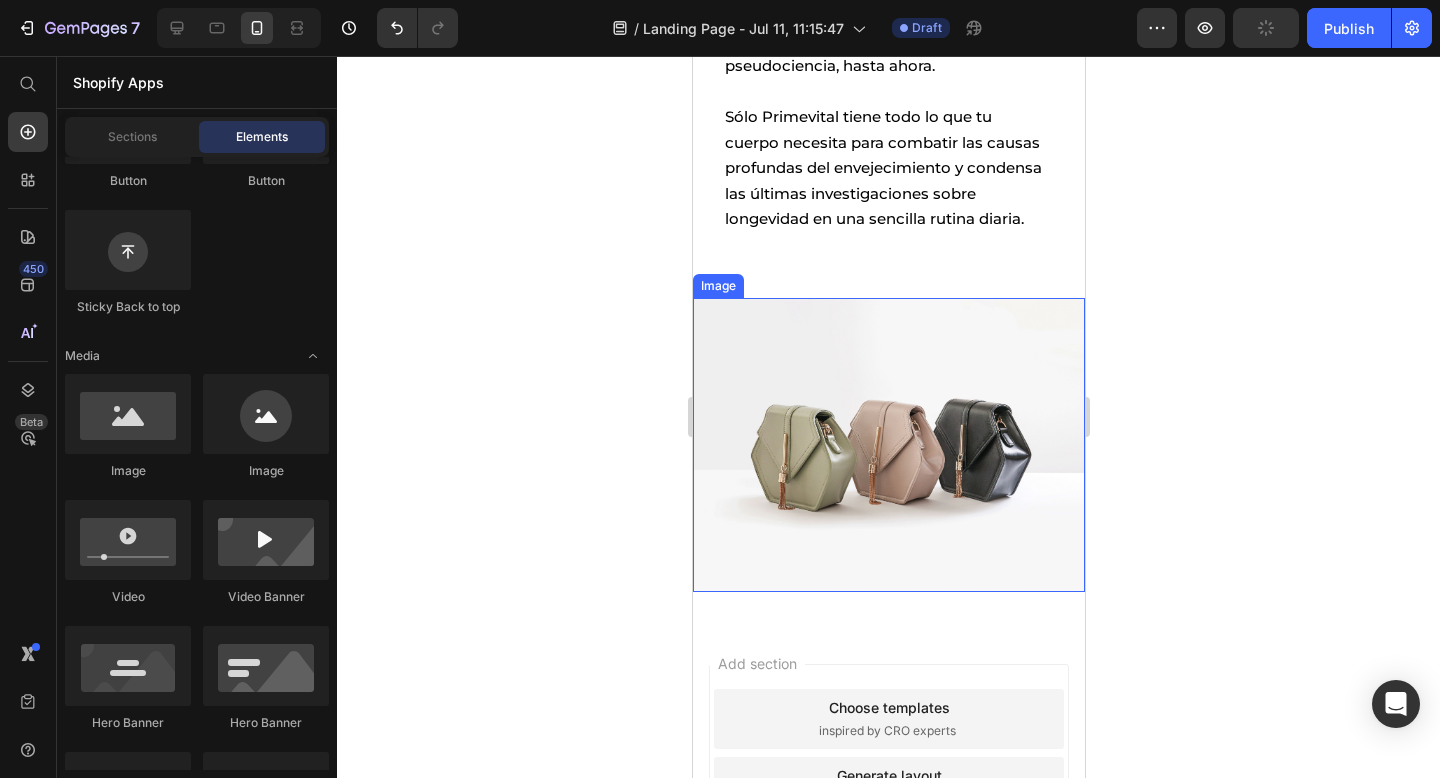 scroll, scrollTop: 1117, scrollLeft: 0, axis: vertical 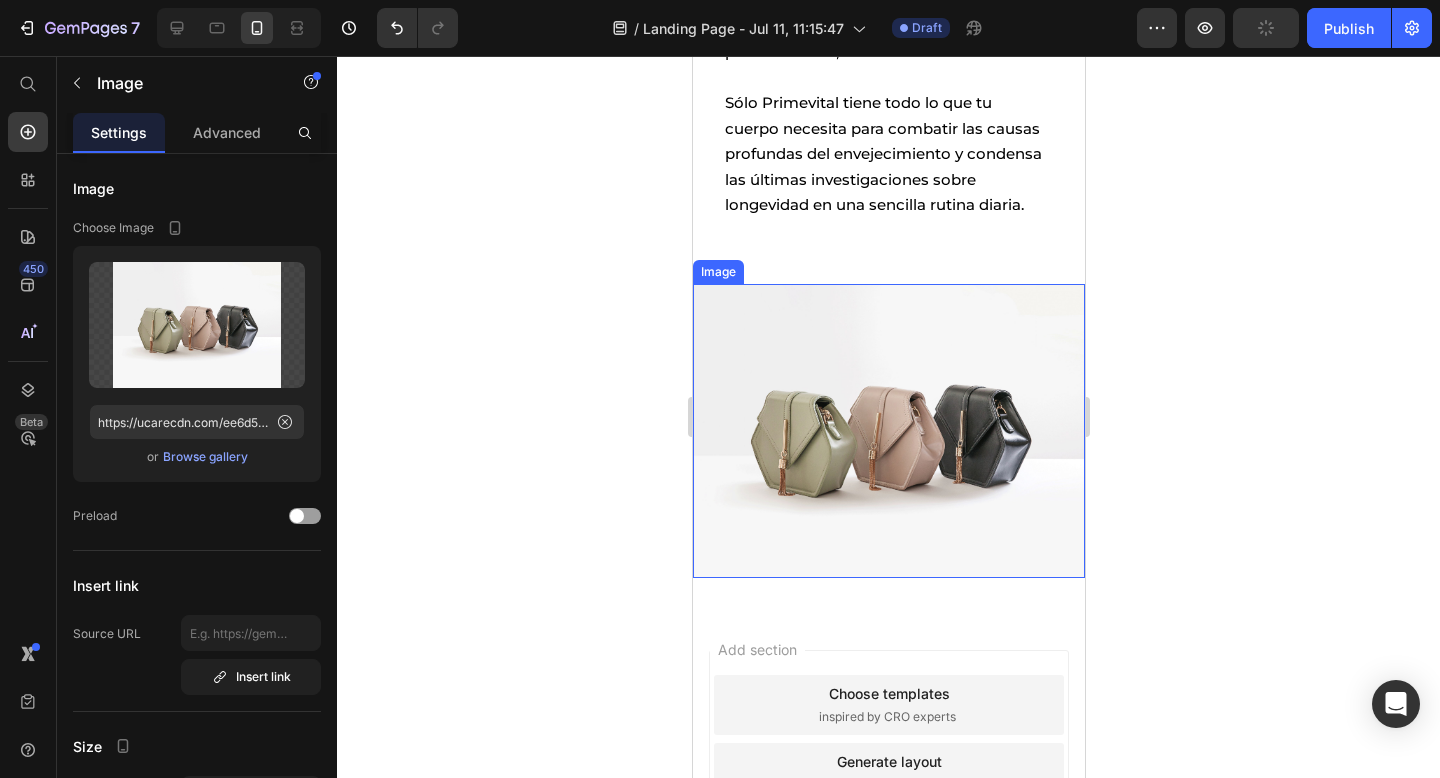 click at bounding box center [888, 431] 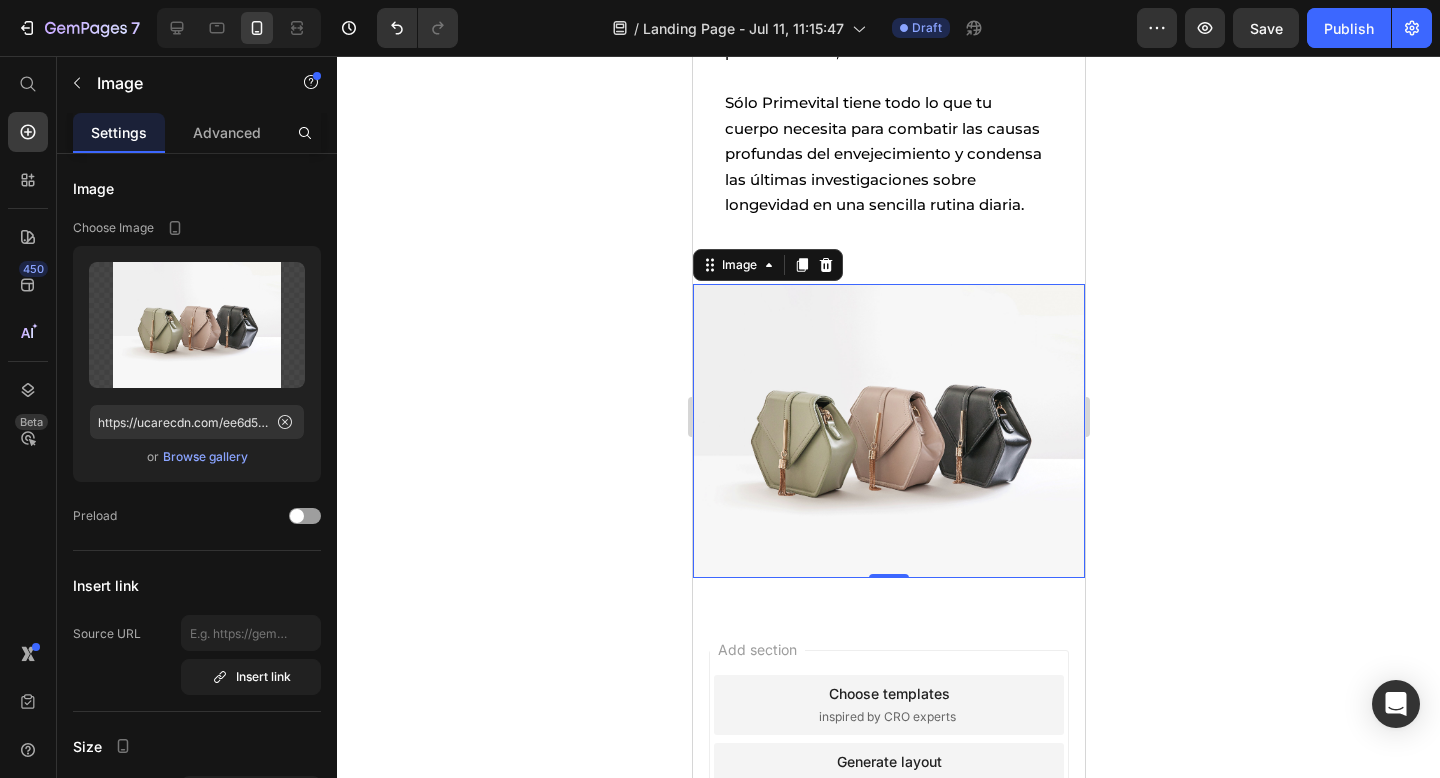 scroll, scrollTop: 0, scrollLeft: 0, axis: both 